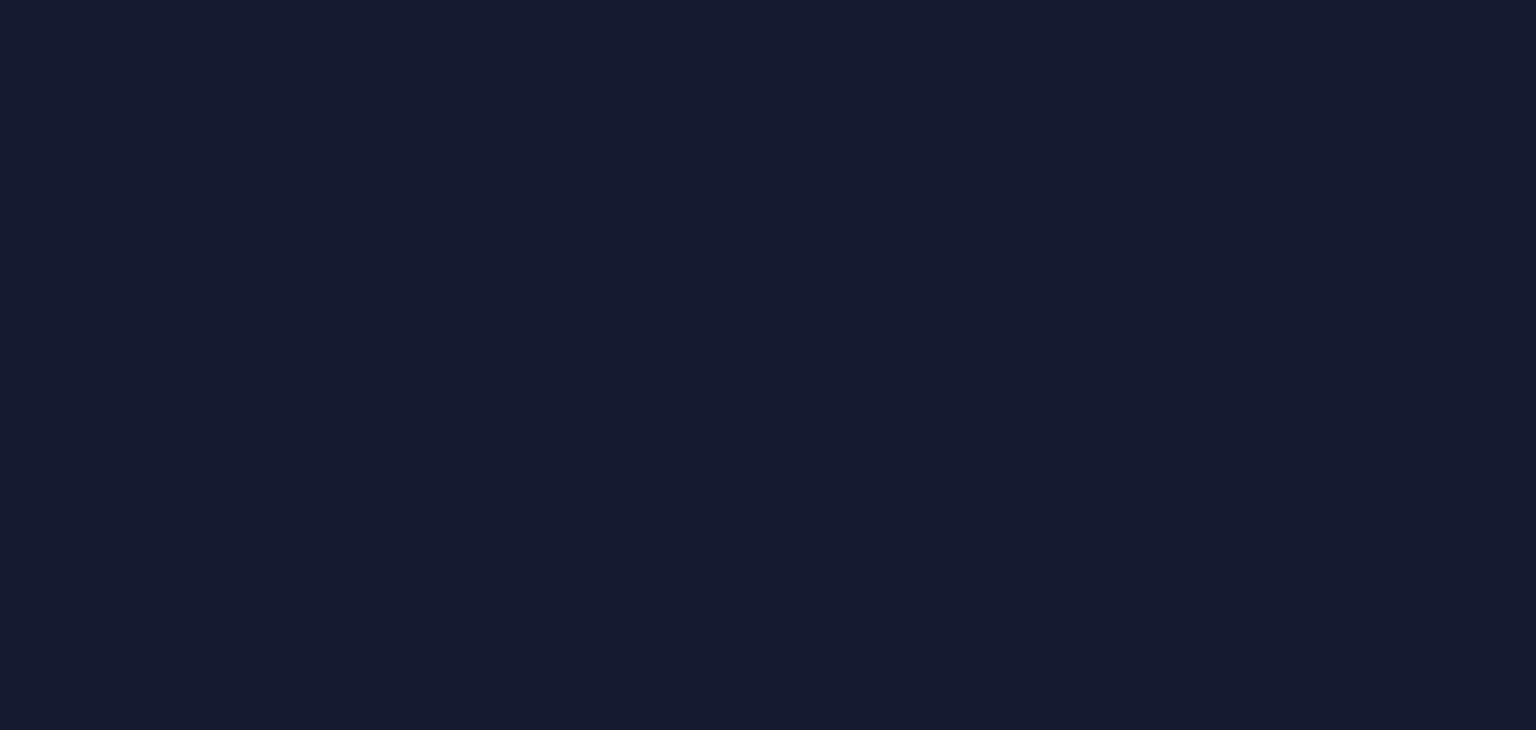 scroll, scrollTop: 0, scrollLeft: 0, axis: both 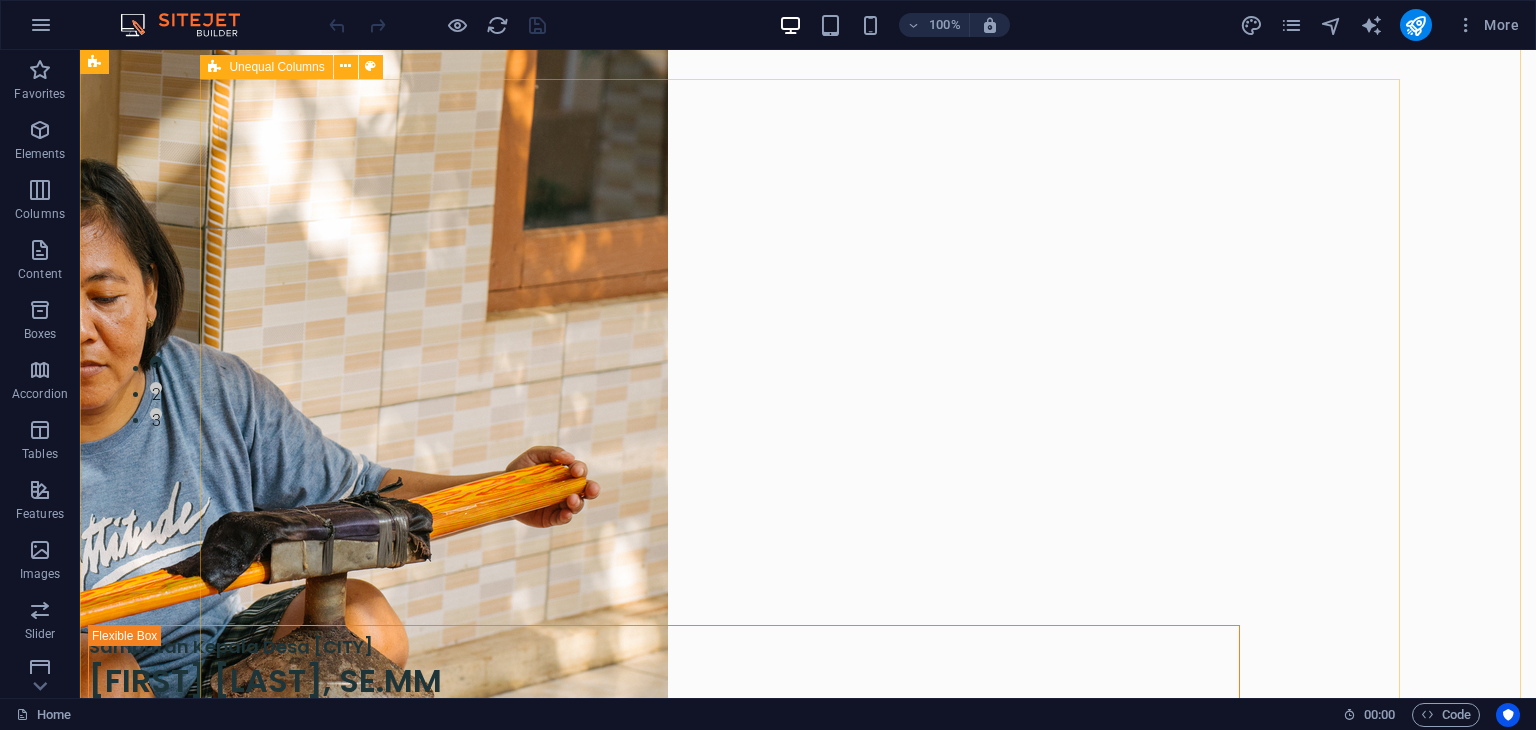 click on "Sambutan Kepala Desa [CITY] [FIRST] [LAST], SE.MM Website ini kami rancang sebagai jendela digital desa yang menyajikan informasi seputar profil desa, potensi wilayah, kegiatan pemerintahan, layanan administrasi, serta kabar-kabar terkini dari masyarakat. Harapan kami, kehadiran website ini dapat memperkuat partisipasi masyarakat dalam pembangunan desa, serta menjalin konektivitas yang lebih luas antara warga, perantau, dan mitra desa. Sebagai Kepala Desa [CITY], saya mengajak seluruh elemen masyarakat untuk turut menjaga semangat kebersamaan, terus berinovasi, dan membangun desa dengan hati. Mari jadikan teknologi sebagai alat pemersatu dan pendorong kemajuan desa kita tercinta." at bounding box center [664, 1324] 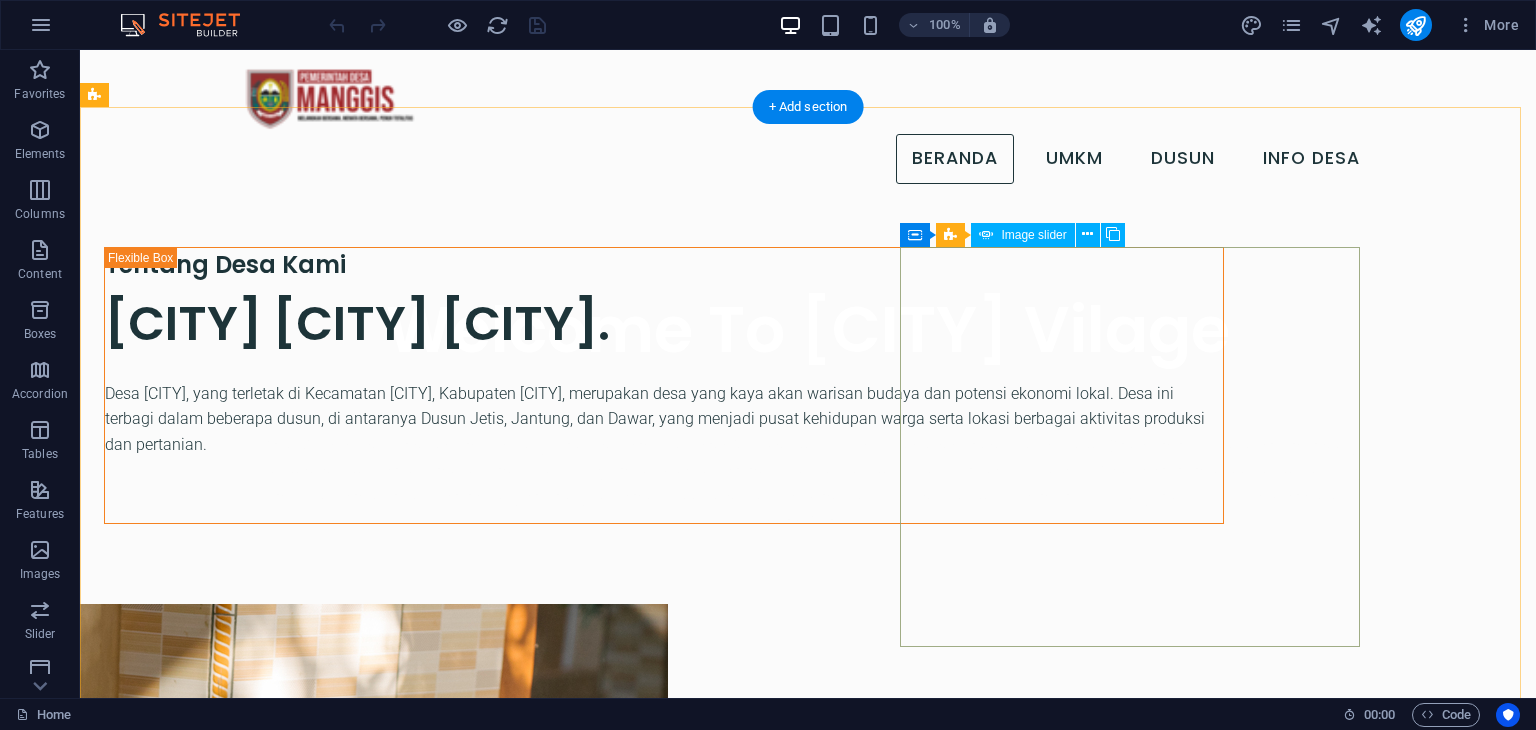 scroll, scrollTop: 0, scrollLeft: 0, axis: both 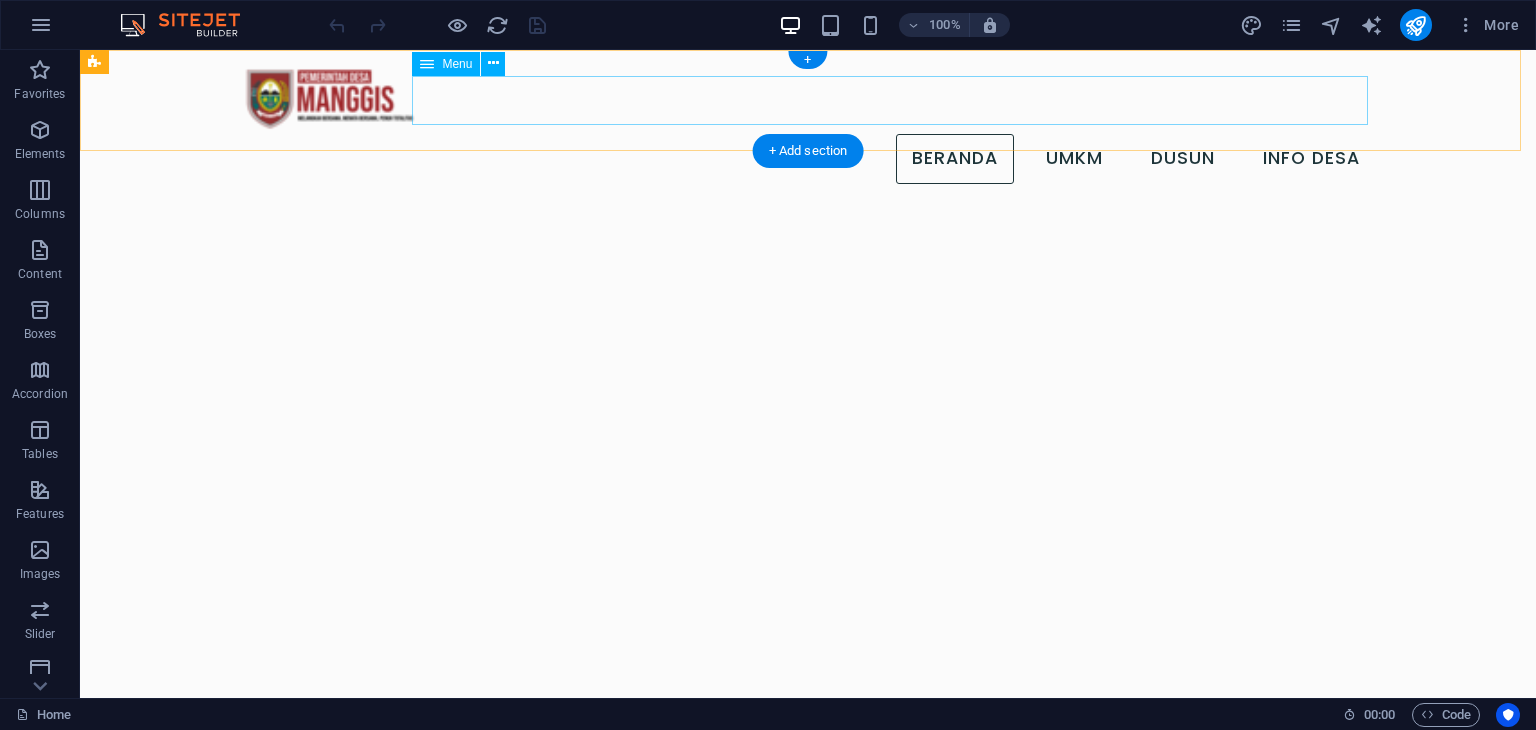 click on "beranda UMKM Dusun Info desa" at bounding box center [808, 159] 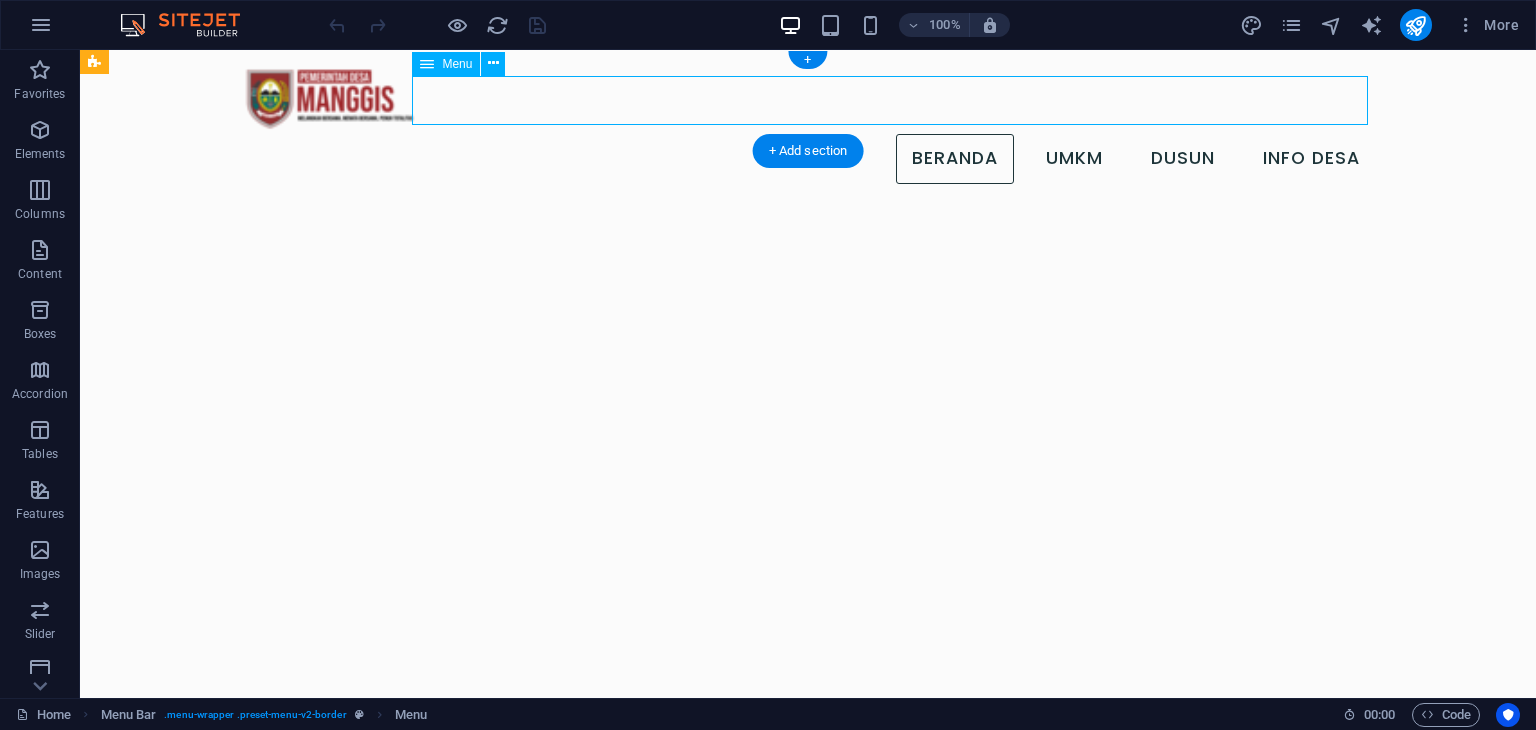 click on "beranda UMKM Dusun Info desa" at bounding box center [808, 159] 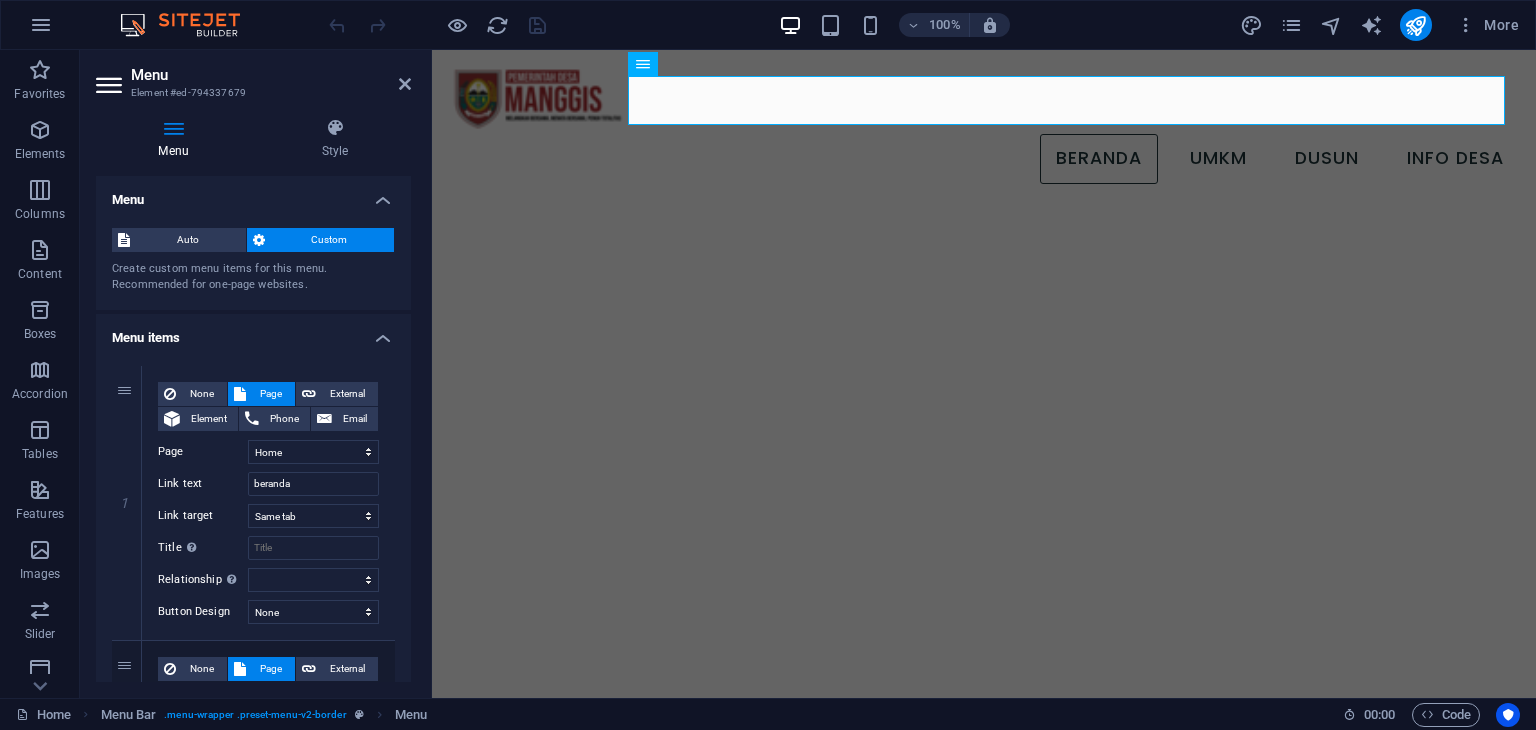 click on "Menu Style Menu Auto Custom Create custom menu items for this menu. Recommended for one-page websites. Manage pages Menu items 1 None Page External Element Phone Email Page Home umkm Struktur Organisasi Dusun isi mkm  gfg Element
URL /15336867 Phone Email Link text beranda Link target New tab Same tab Overlay Title Additional link description, should not be the same as the link text. The title is most often shown as a tooltip text when the mouse moves over the element. Leave empty if uncertain. Relationship Sets the  relationship of this link to the link target . For example, the value "nofollow" instructs search engines not to follow the link. Can be left empty. alternate author bookmark external help license next nofollow noreferrer noopener prev search tag Button Design None Default Primary Secondary 2 None Page External Element Phone Email Page Home umkm Struktur Organisasi Dusun isi mkm  gfg Element
URL /15336870 Phone Email Link text UMKM Link target Title" at bounding box center [253, 400] 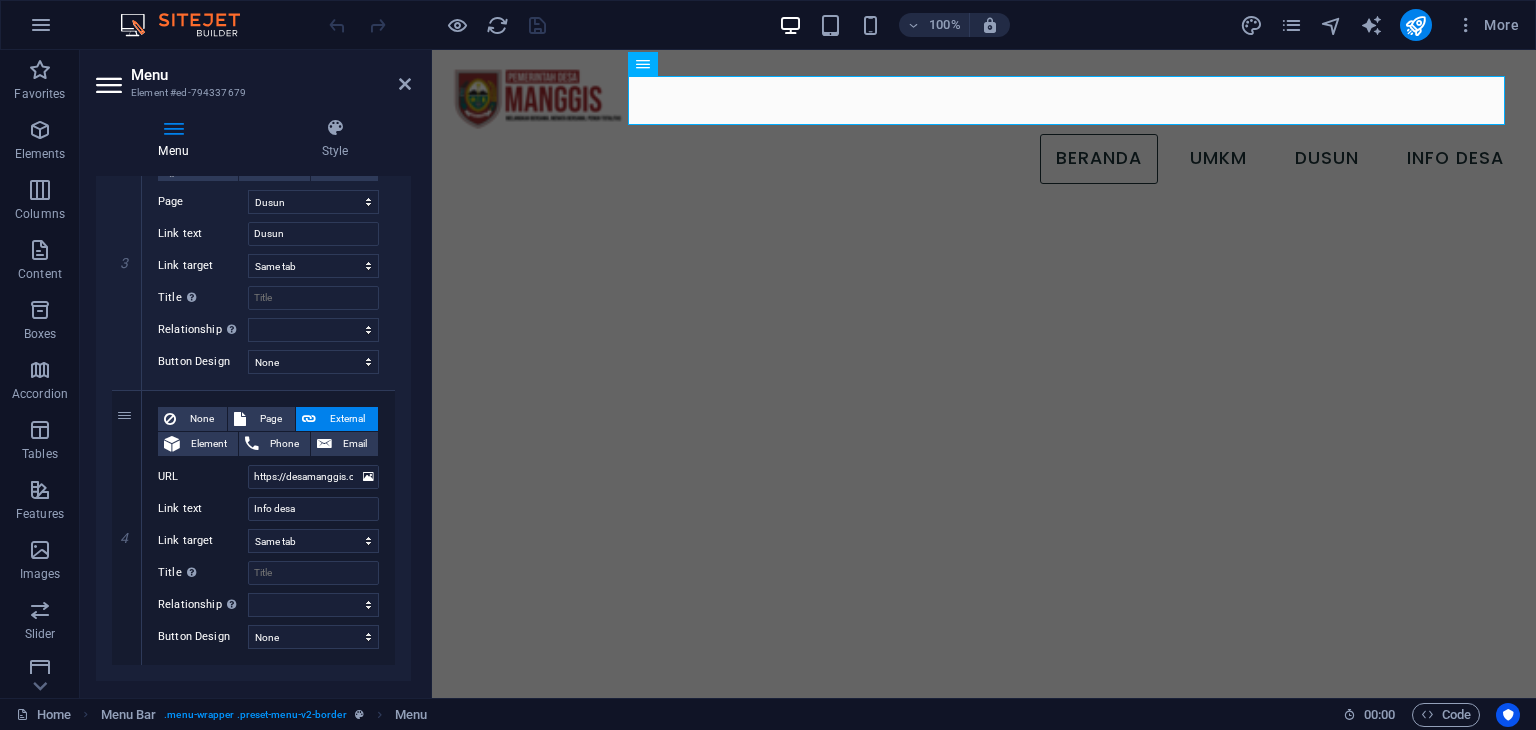 scroll, scrollTop: 838, scrollLeft: 0, axis: vertical 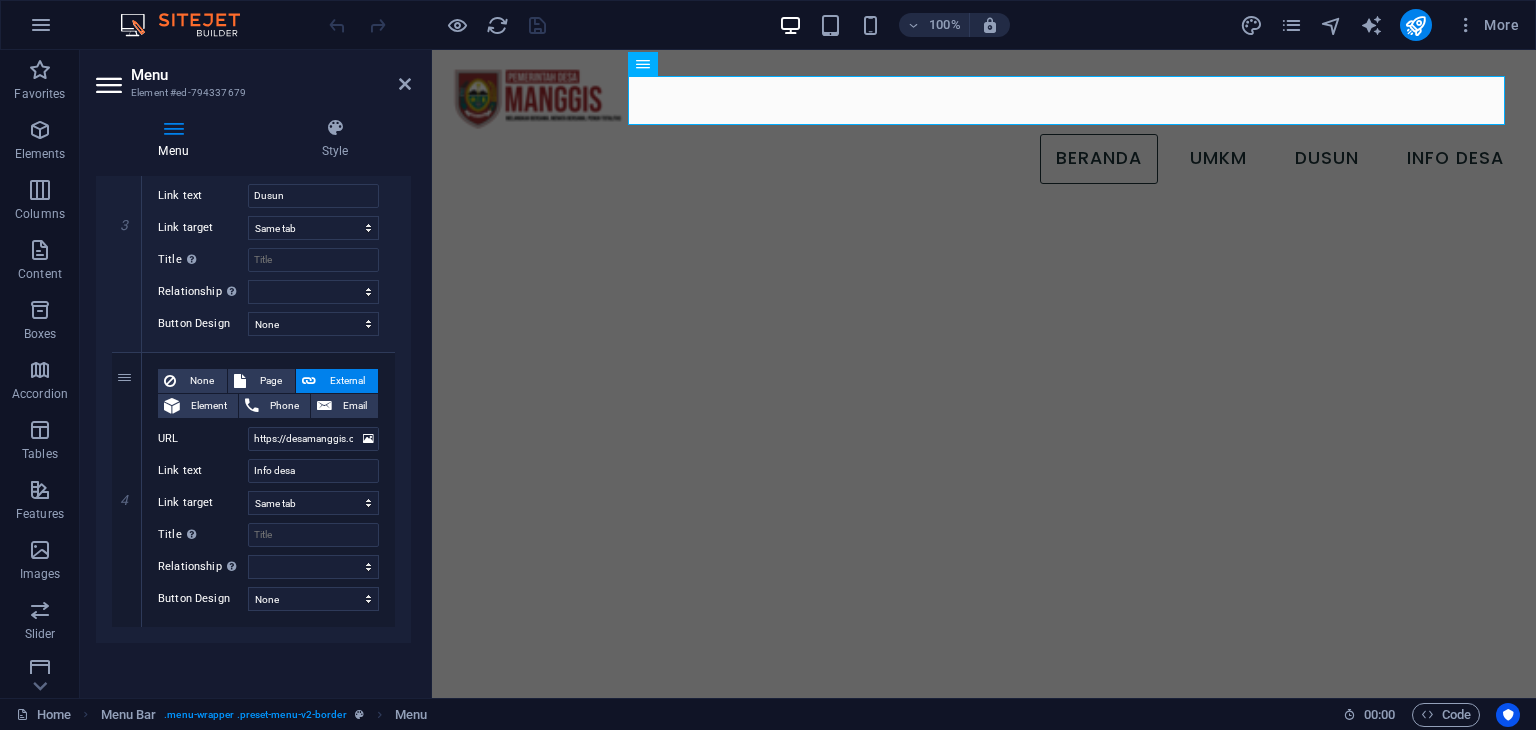 click on "1 None Page External Element Phone Email Page Home umkm Struktur Organisasi Dusun isi mkm  gfg Element
URL /15336867 Phone Email Link text beranda Link target New tab Same tab Overlay Title Additional link description, should not be the same as the link text. The title is most often shown as a tooltip text when the mouse moves over the element. Leave empty if uncertain. Relationship Sets the  relationship of this link to the link target . For example, the value "nofollow" instructs search engines not to follow the link. Can be left empty. alternate author bookmark external help license next nofollow noreferrer noopener prev search tag Button Design None Default Primary Secondary 2 None Page External Element Phone Email Page Home umkm Struktur Organisasi Dusun isi mkm  gfg Element
URL /15336870 Phone Email Link text UMKM Link target New tab Same tab Overlay Title Relationship Sets the  relationship of this link to the link target alternate author bookmark help 3" at bounding box center (253, 77) 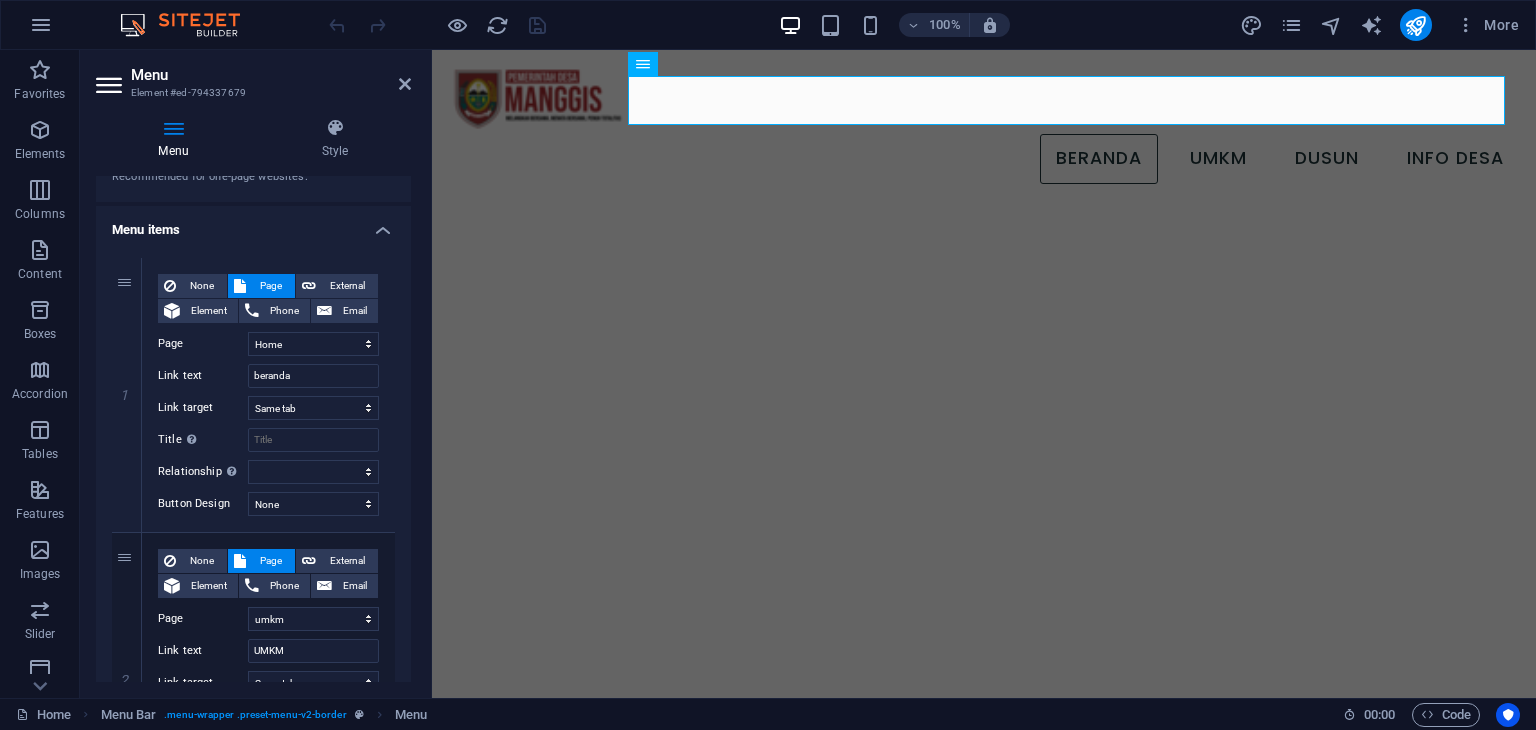 scroll, scrollTop: 0, scrollLeft: 0, axis: both 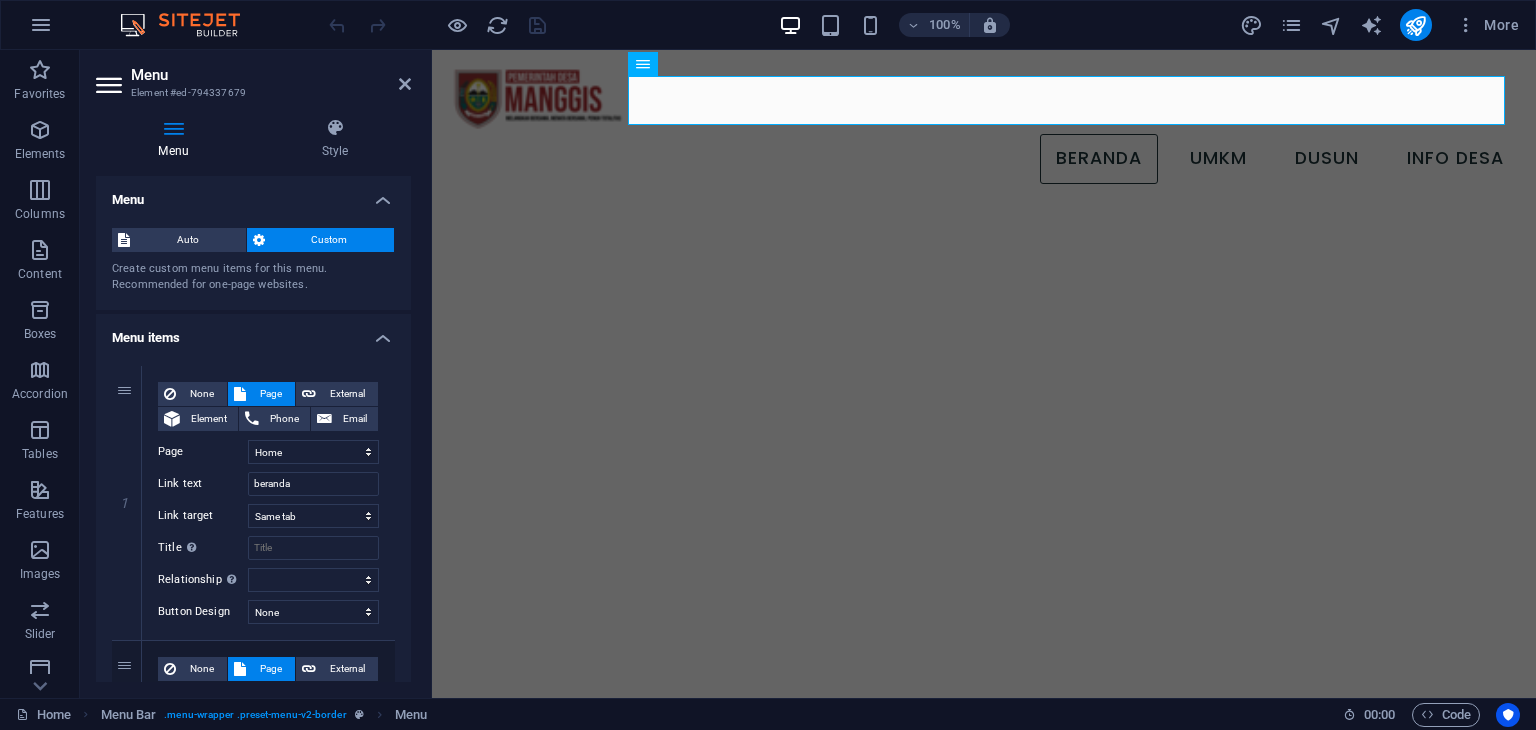click on "Menu Style Menu Auto Custom Create custom menu items for this menu. Recommended for one-page websites. Manage pages Menu items 1 None Page External Element Phone Email Page Home umkm Struktur Organisasi Dusun isi mkm  gfg Element
URL /15336867 Phone Email Link text beranda Link target New tab Same tab Overlay Title Additional link description, should not be the same as the link text. The title is most often shown as a tooltip text when the mouse moves over the element. Leave empty if uncertain. Relationship Sets the  relationship of this link to the link target . For example, the value "nofollow" instructs search engines not to follow the link. Can be left empty. alternate author bookmark external help license next nofollow noreferrer noopener prev search tag Button Design None Default Primary Secondary 2 None Page External Element Phone Email Page Home umkm Struktur Organisasi Dusun isi mkm  gfg Element
URL /15336870 Phone Email Link text UMKM Link target Title" at bounding box center [253, 400] 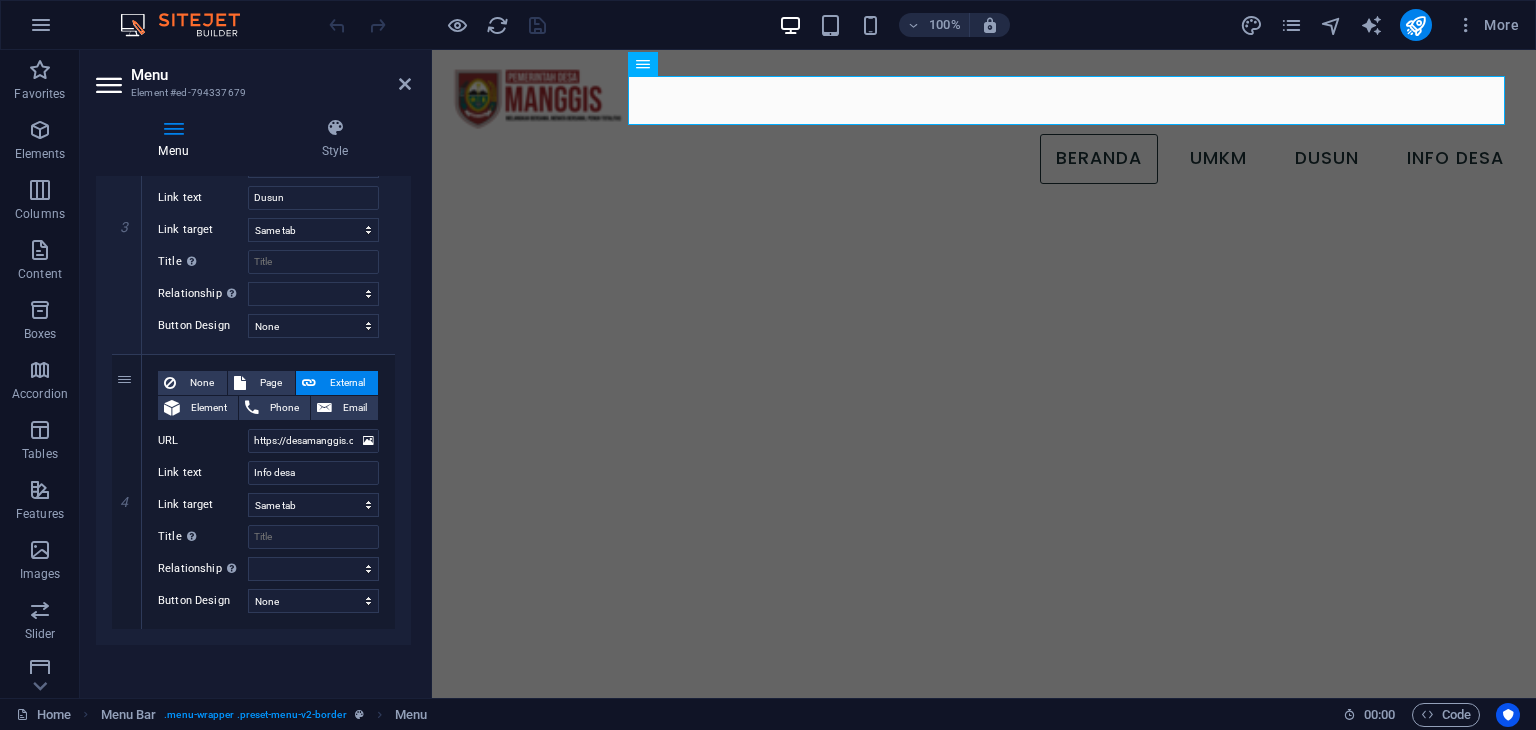 scroll, scrollTop: 838, scrollLeft: 0, axis: vertical 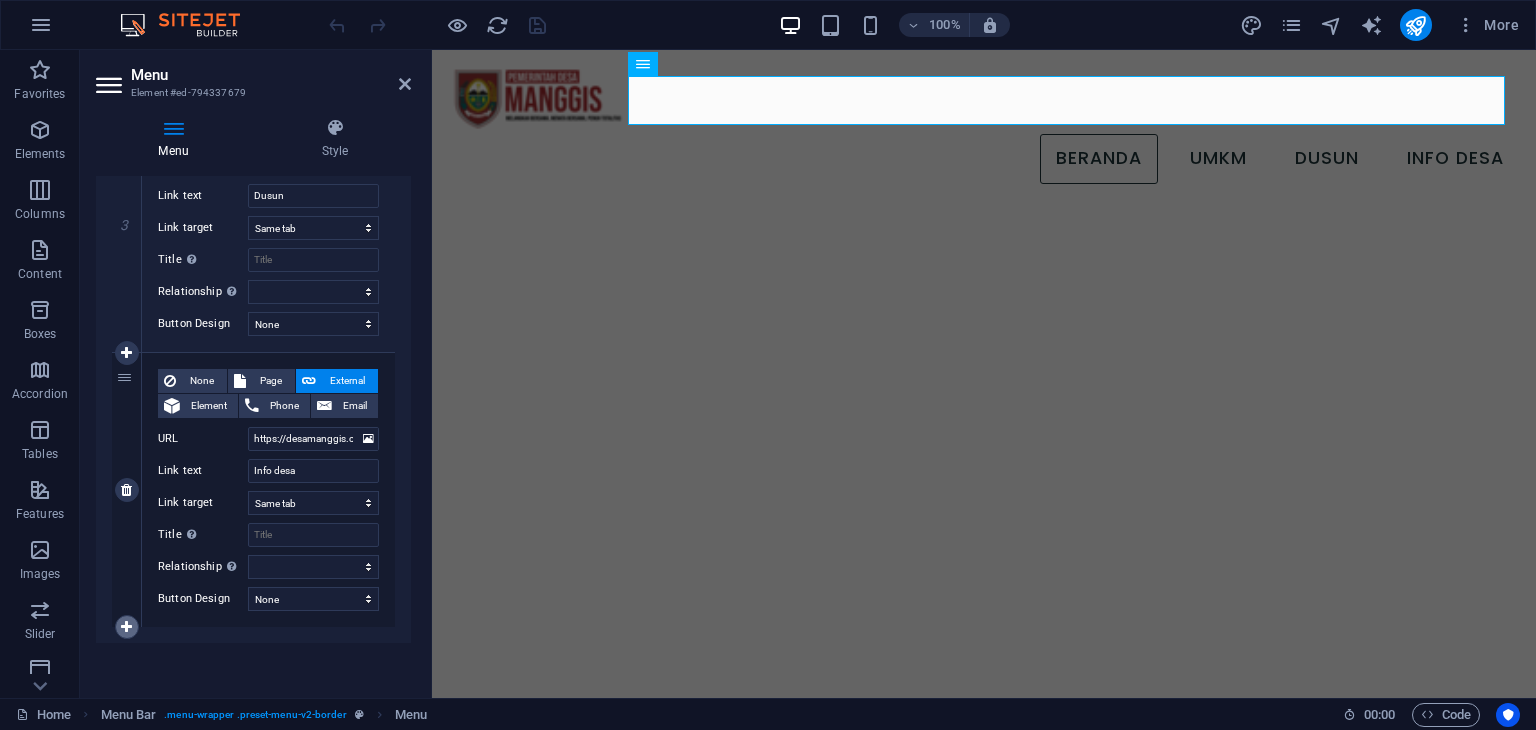 click at bounding box center (126, 627) 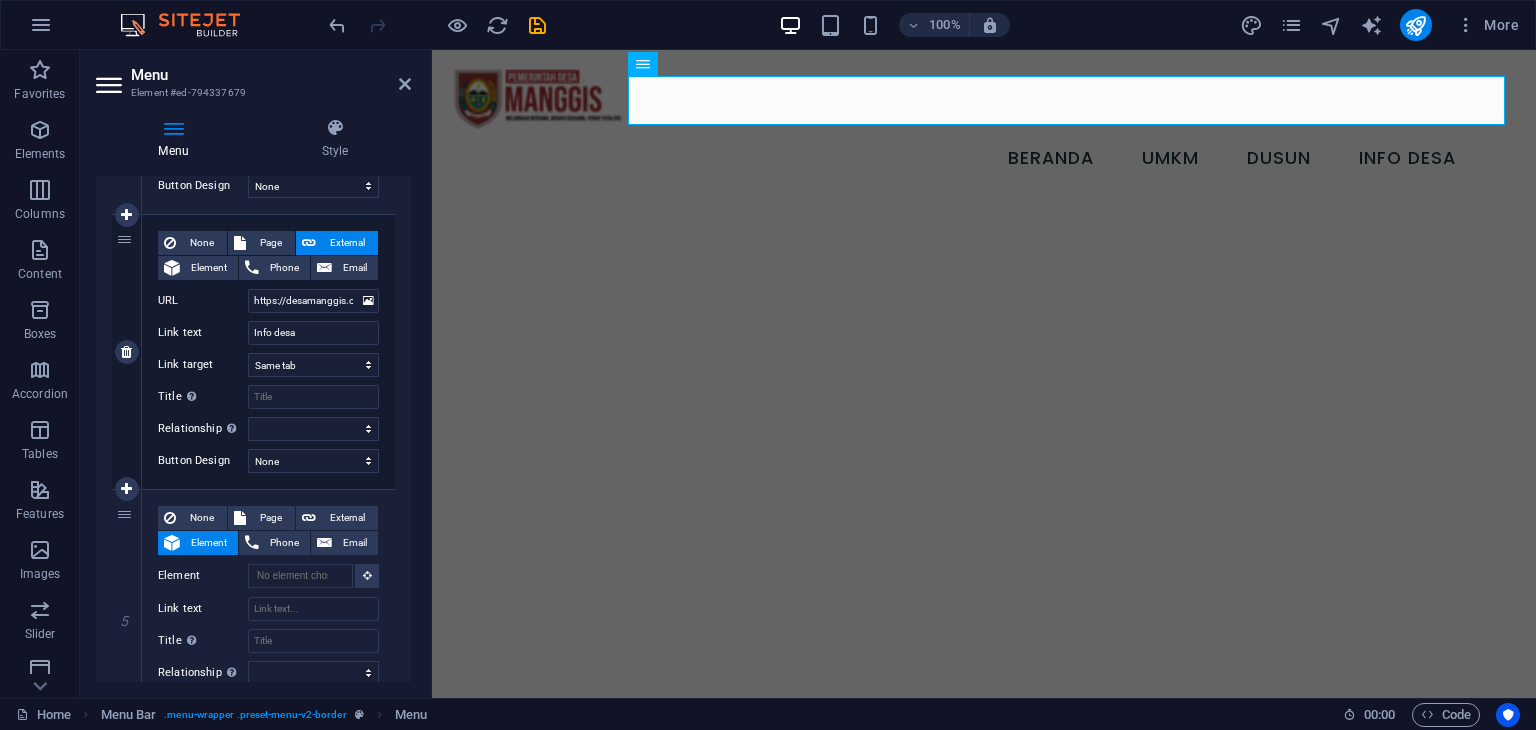 scroll, scrollTop: 1082, scrollLeft: 0, axis: vertical 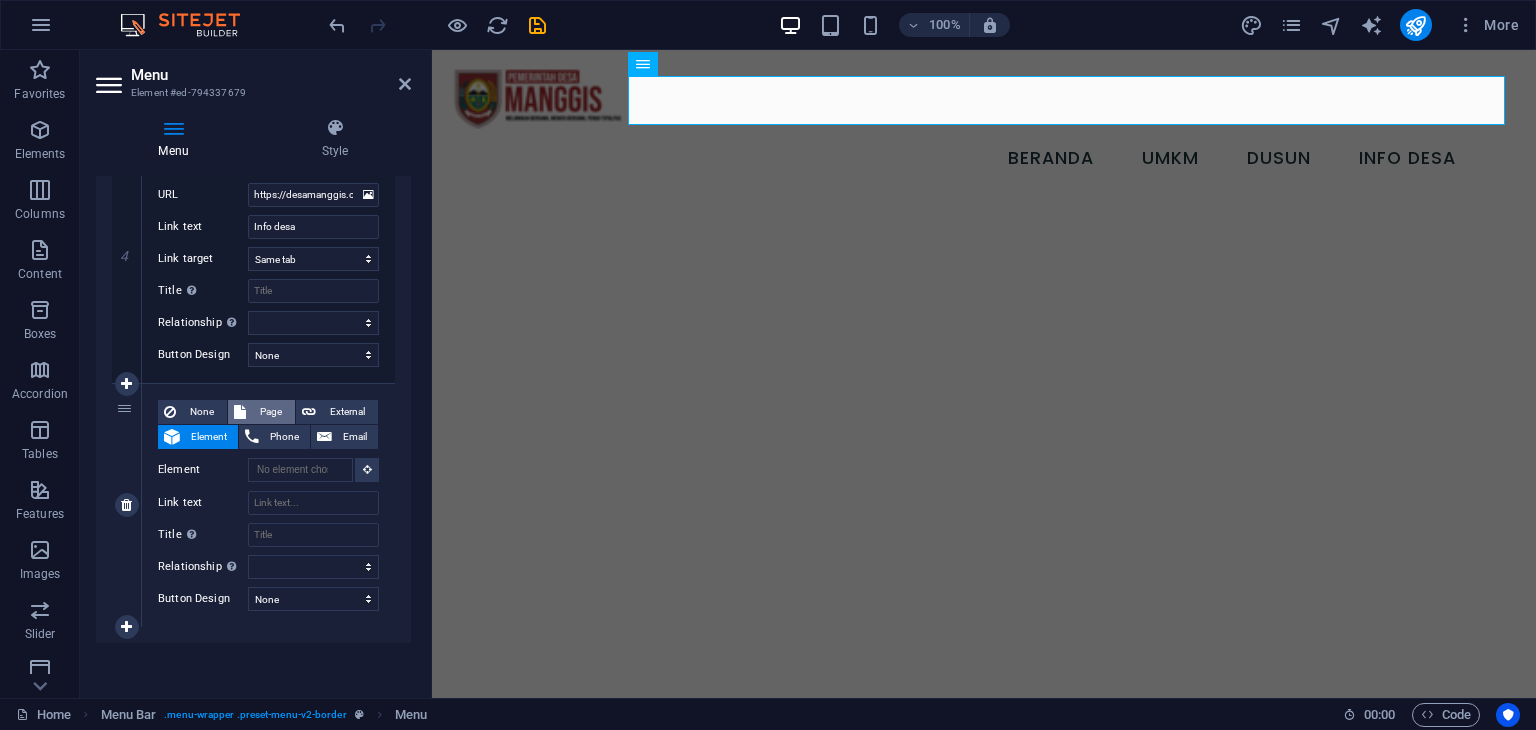 click on "Page" at bounding box center (270, 412) 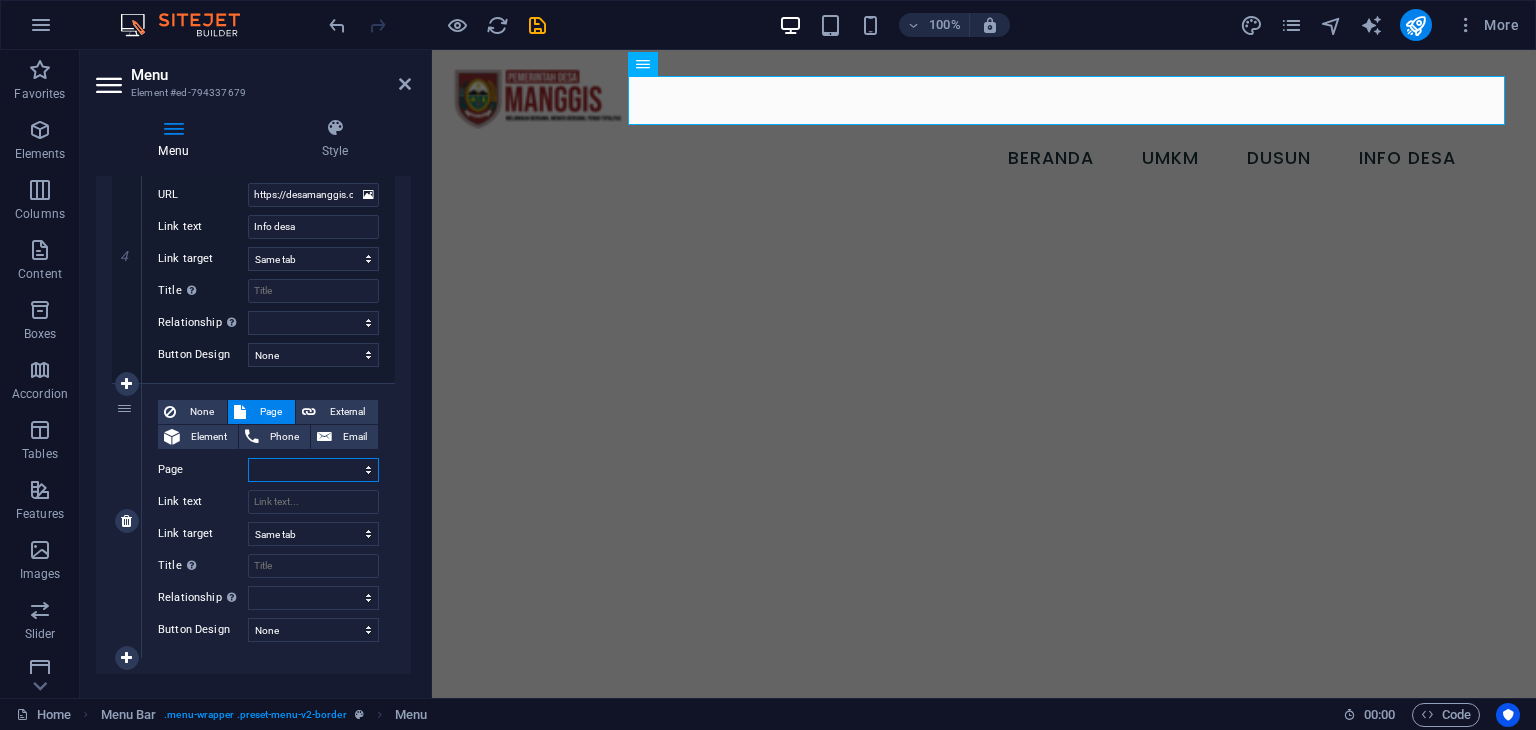 click on "Home umkm Struktur Organisasi Dusun isi mkm  gfg" at bounding box center (313, 470) 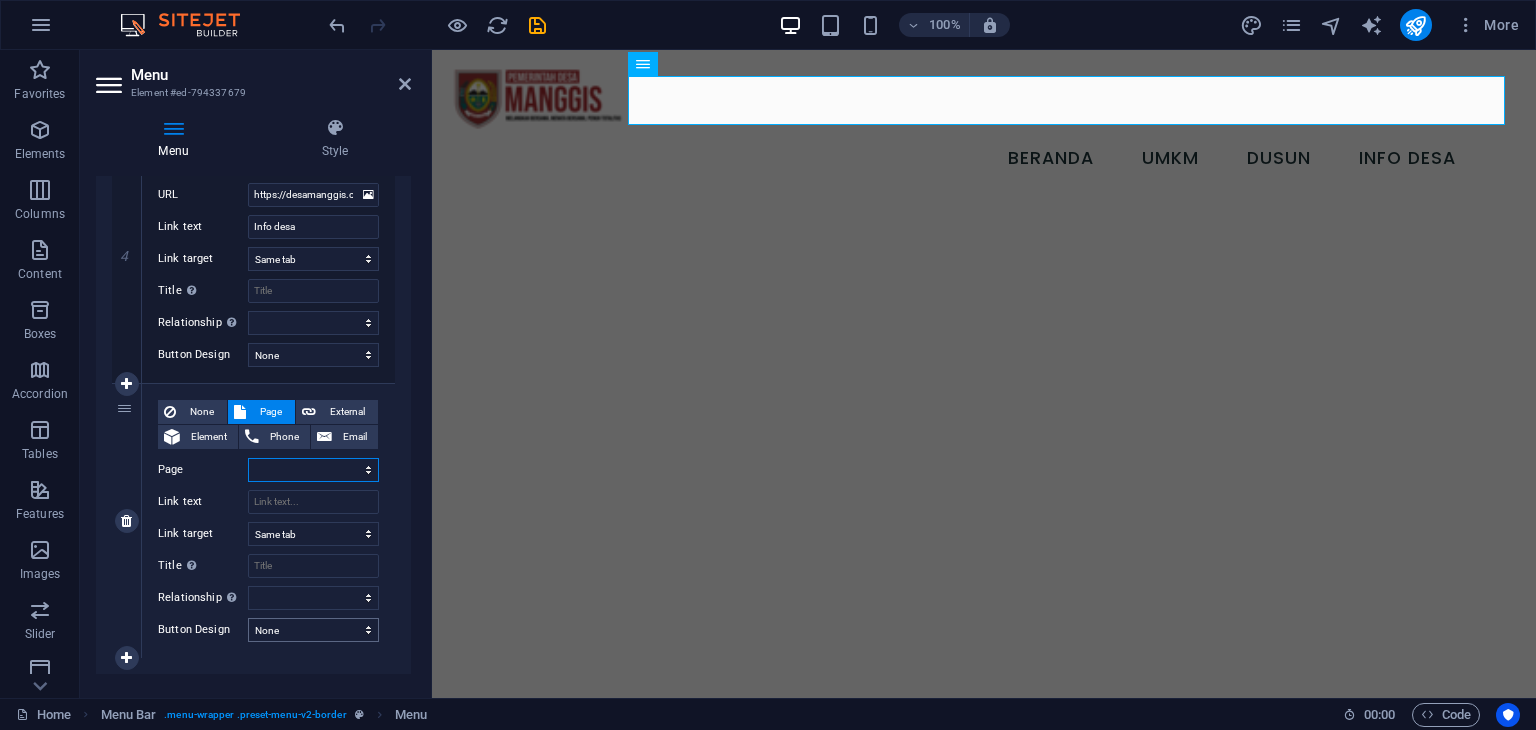 select on "5" 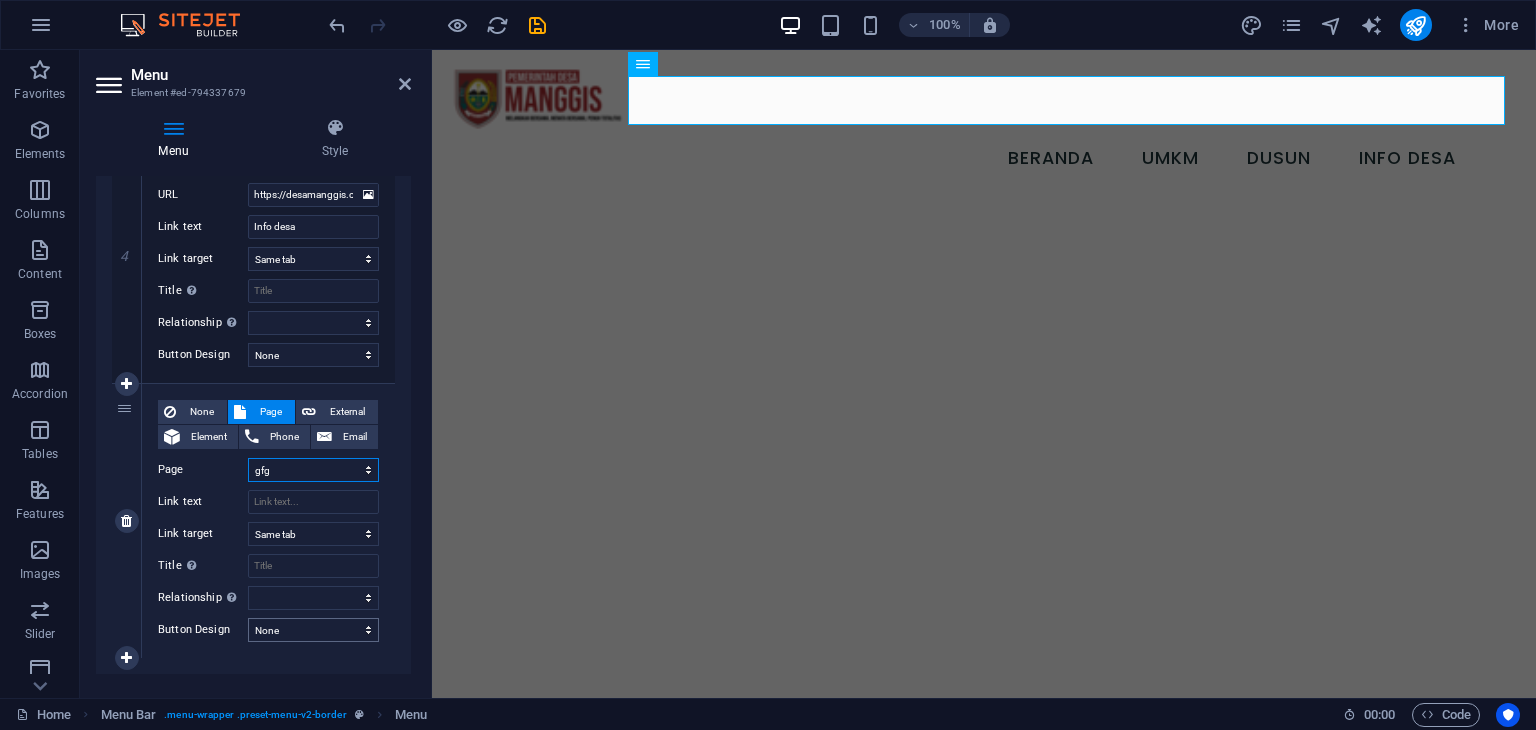 click on "Home umkm Struktur Organisasi Dusun isi mkm  gfg" at bounding box center (313, 470) 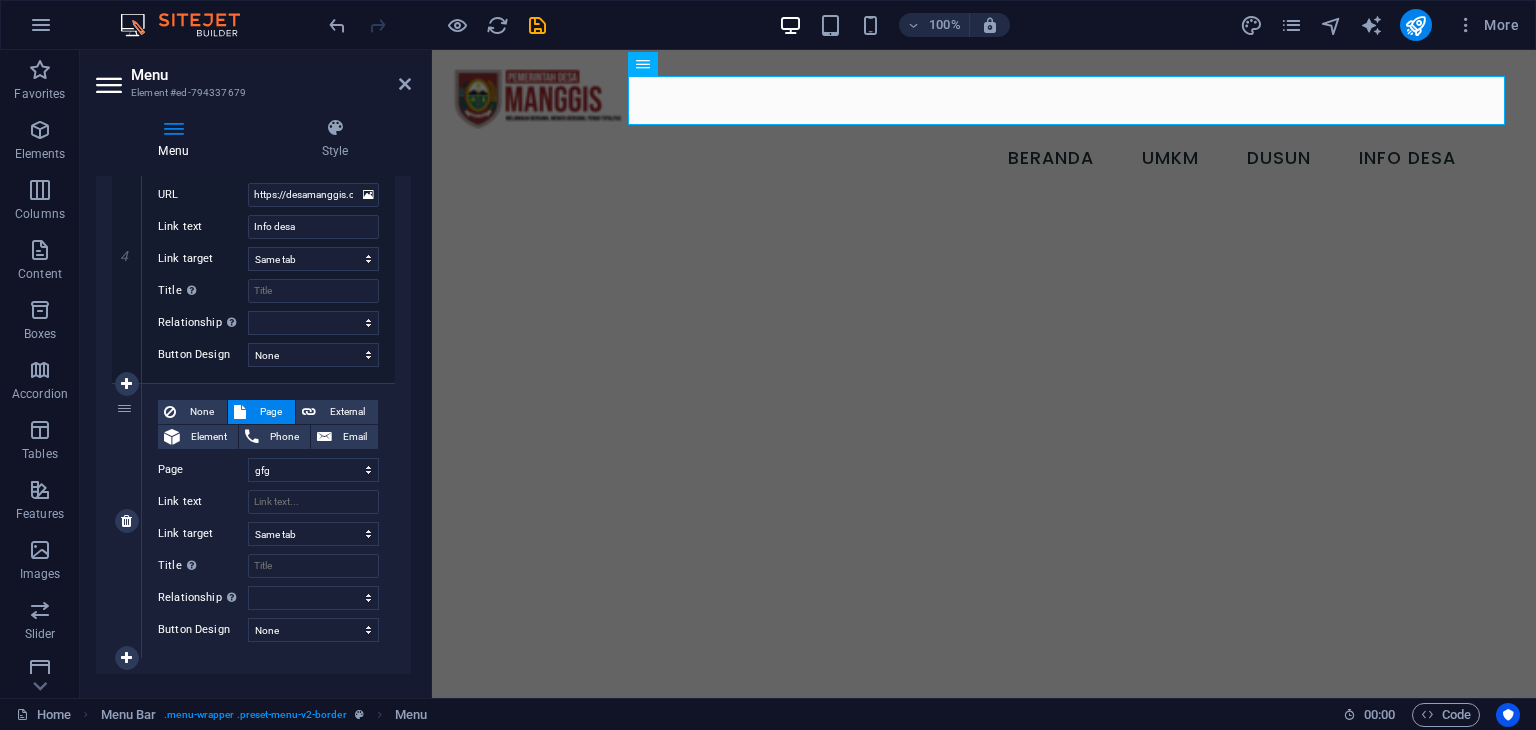click on "None Page External Element Phone Email Page Home umkm Struktur Organisasi Dusun isi mkm  gfg Element
URL Phone Email Link text Link target New tab Same tab Overlay Title Additional link description, should not be the same as the link text. The title is most often shown as a tooltip text when the mouse moves over the element. Leave empty if uncertain. Relationship Sets the  relationship of this link to the link target . For example, the value "nofollow" instructs search engines not to follow the link. Can be left empty. alternate author bookmark external help license next nofollow noreferrer noopener prev search tag Button Design None Default Primary Secondary" at bounding box center (268, 521) 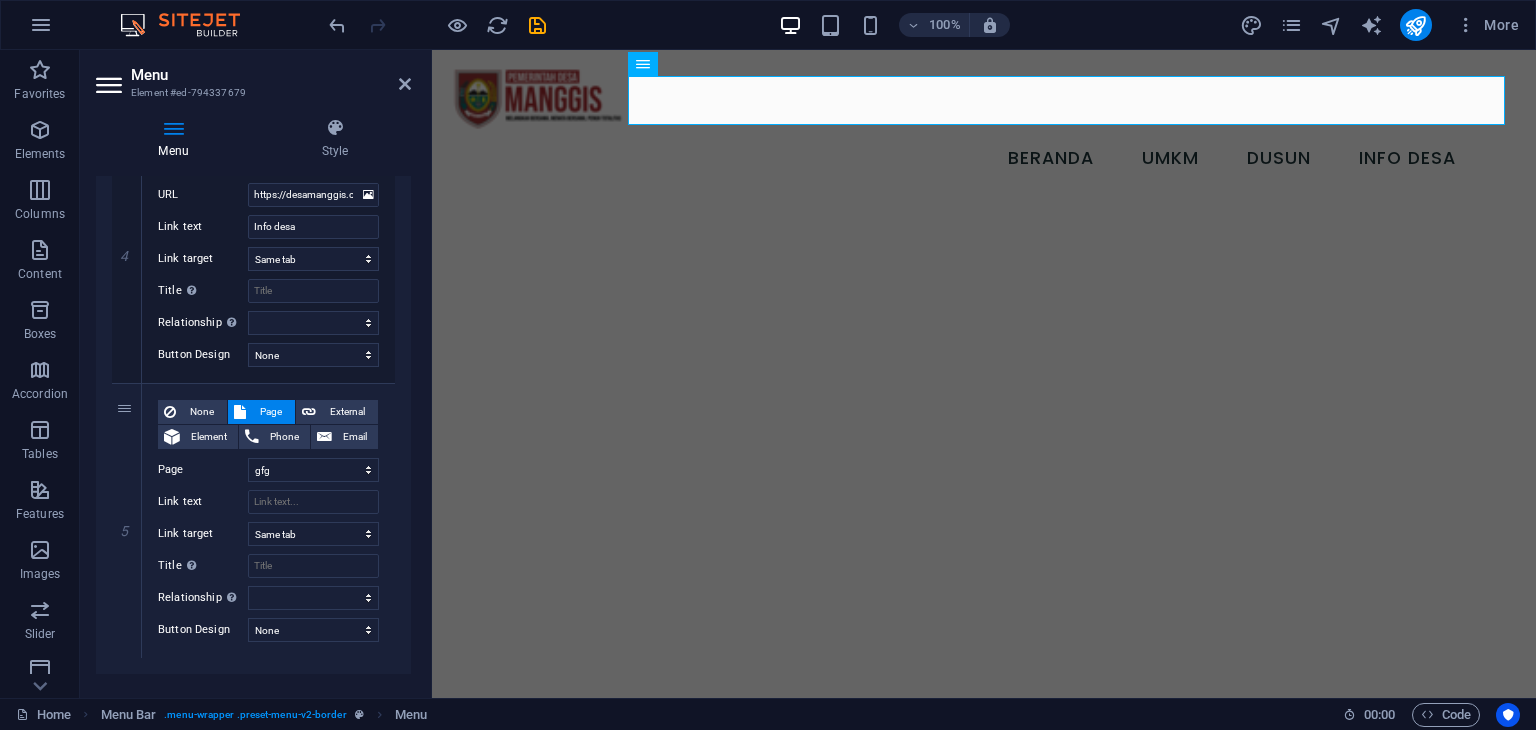 click on "1 None Page External Element Phone Email Page Home umkm Struktur Organisasi Dusun isi mkm  gfg Element
URL /15336867 Phone Email Link text beranda Link target New tab Same tab Overlay Title Additional link description, should not be the same as the link text. The title is most often shown as a tooltip text when the mouse moves over the element. Leave empty if uncertain. Relationship Sets the  relationship of this link to the link target . For example, the value "nofollow" instructs search engines not to follow the link. Can be left empty. alternate author bookmark external help license next nofollow noreferrer noopener prev search tag Button Design None Default Primary Secondary 2 None Page External Element Phone Email Page Home umkm Struktur Organisasi Dusun isi mkm  gfg Element
URL /15336870 Phone Email Link text UMKM Link target New tab Same tab Overlay Title Relationship Sets the  relationship of this link to the link target alternate author bookmark help 3" at bounding box center (253, -29) 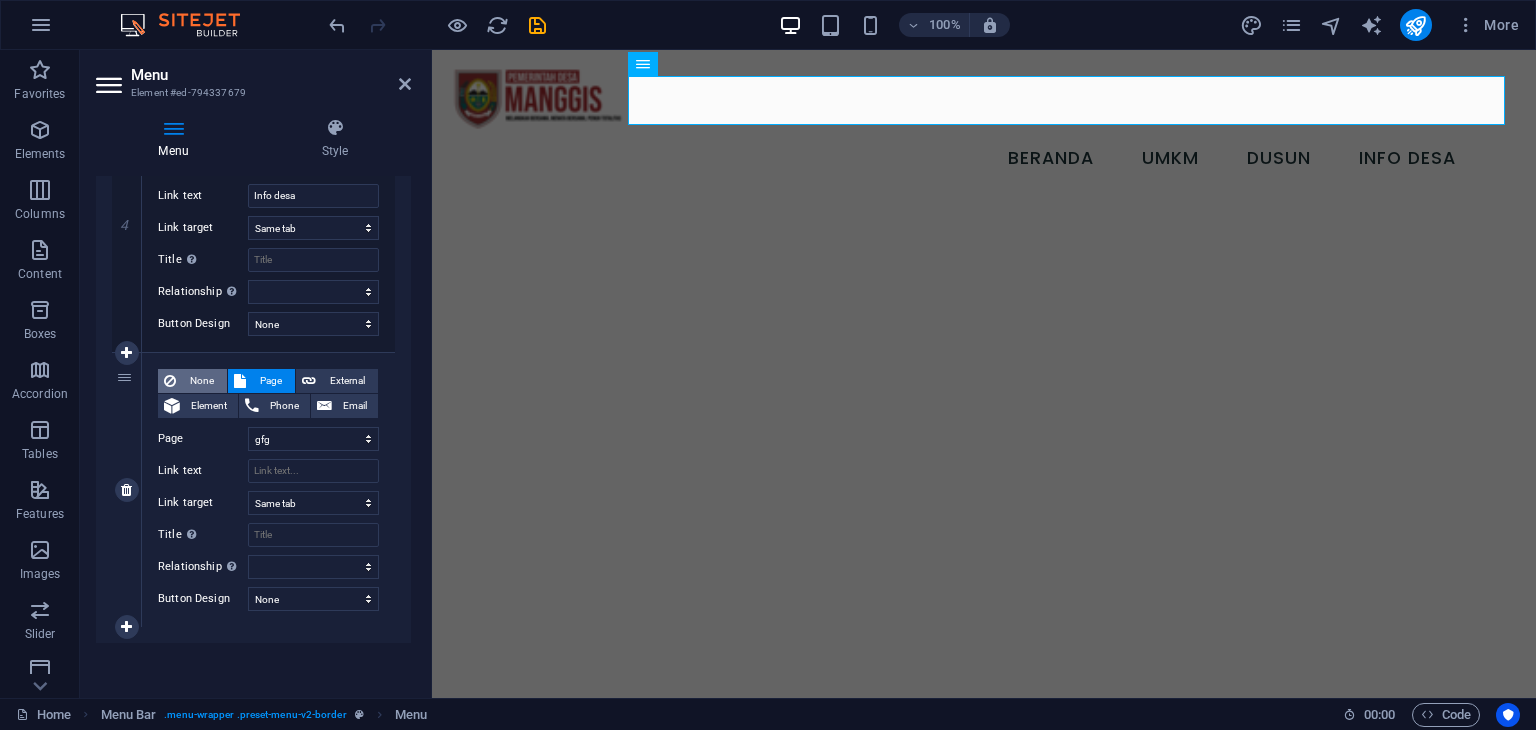 click on "None" at bounding box center (201, 381) 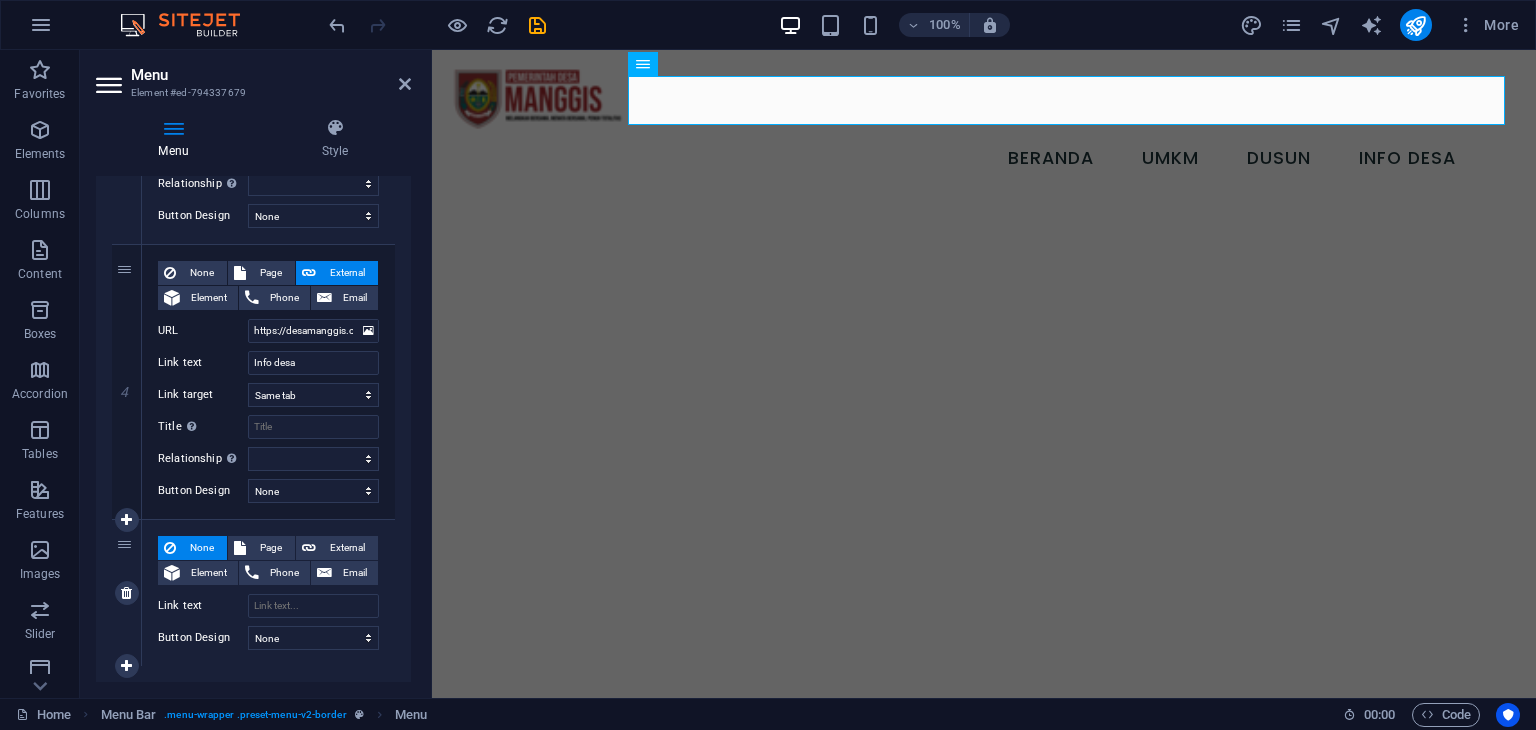 scroll, scrollTop: 944, scrollLeft: 0, axis: vertical 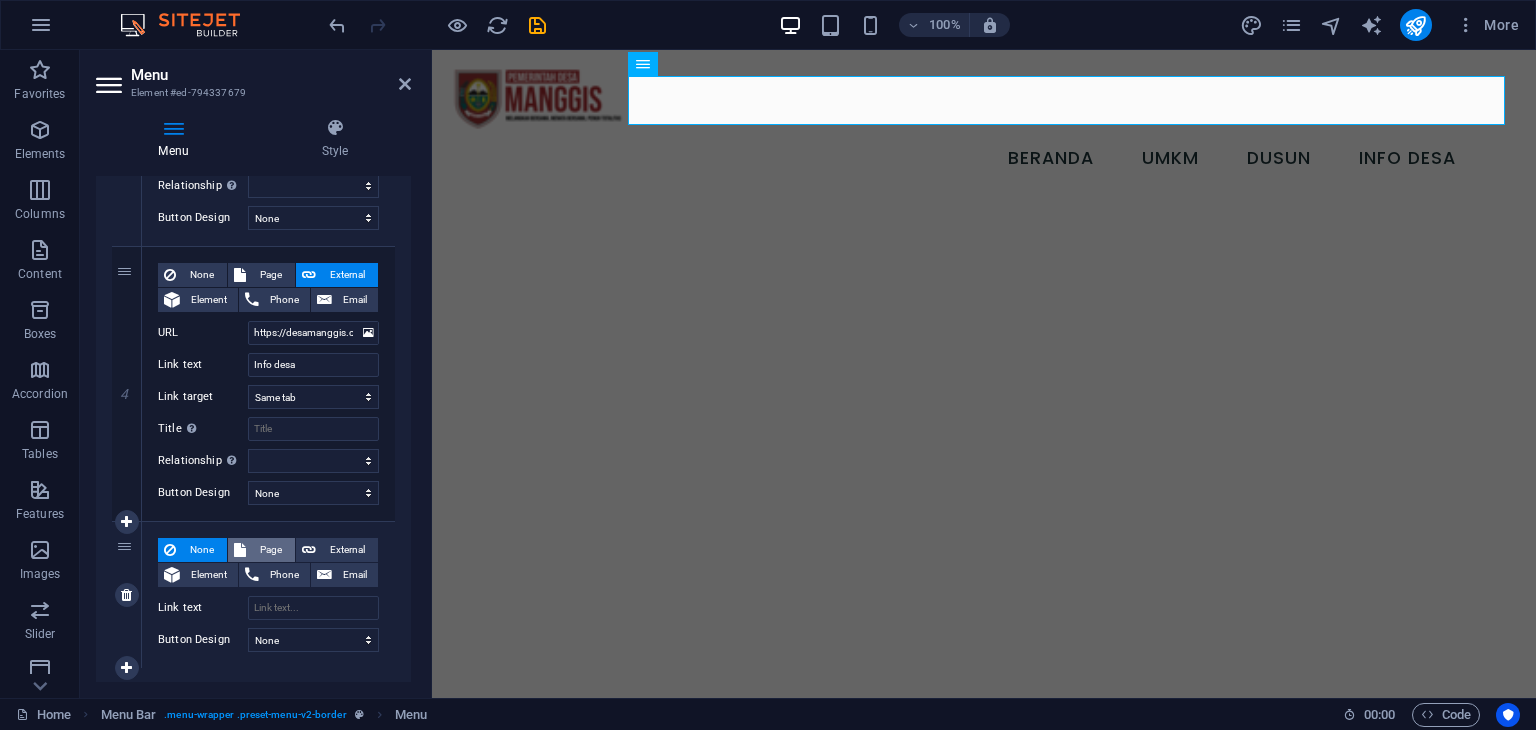 click on "Page" at bounding box center (270, 550) 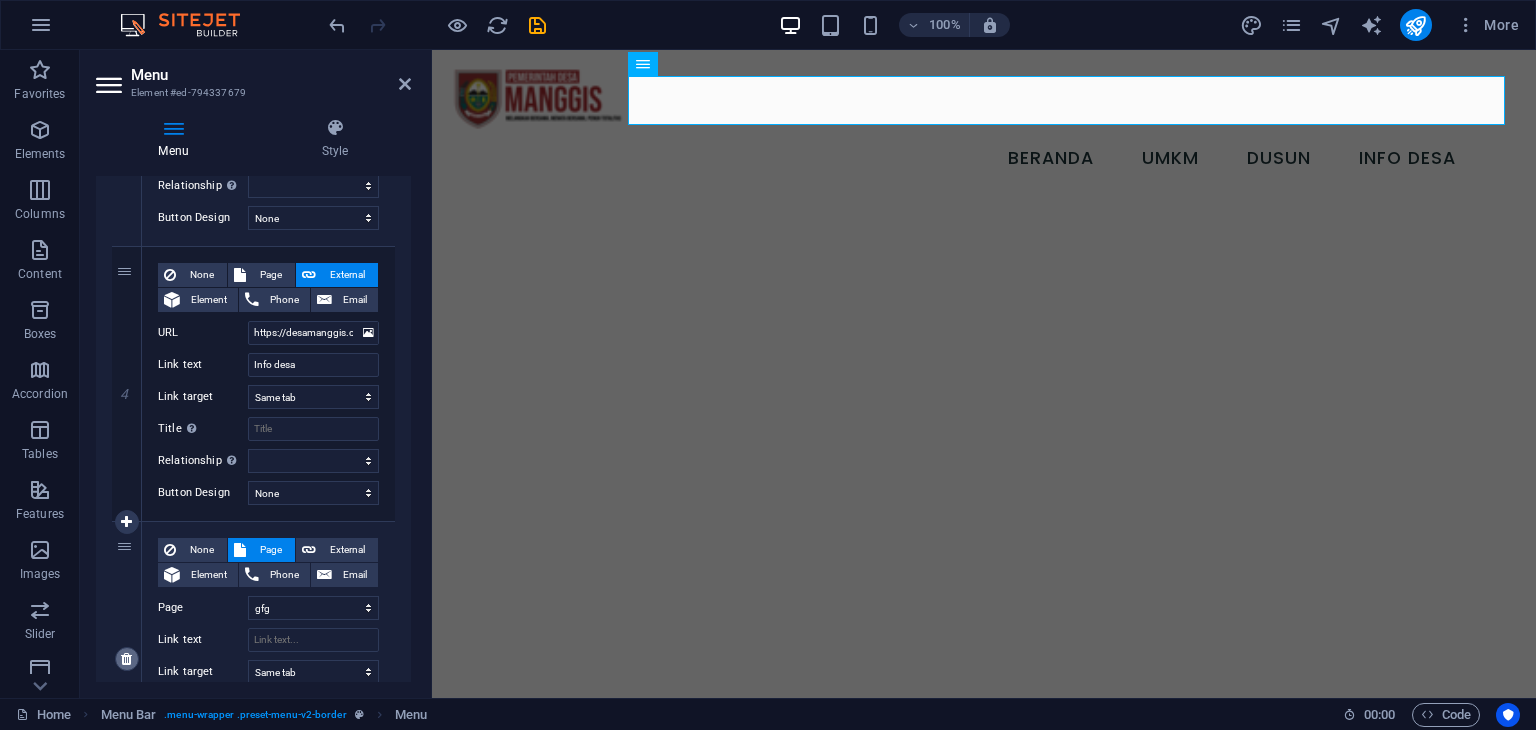 click at bounding box center (127, 659) 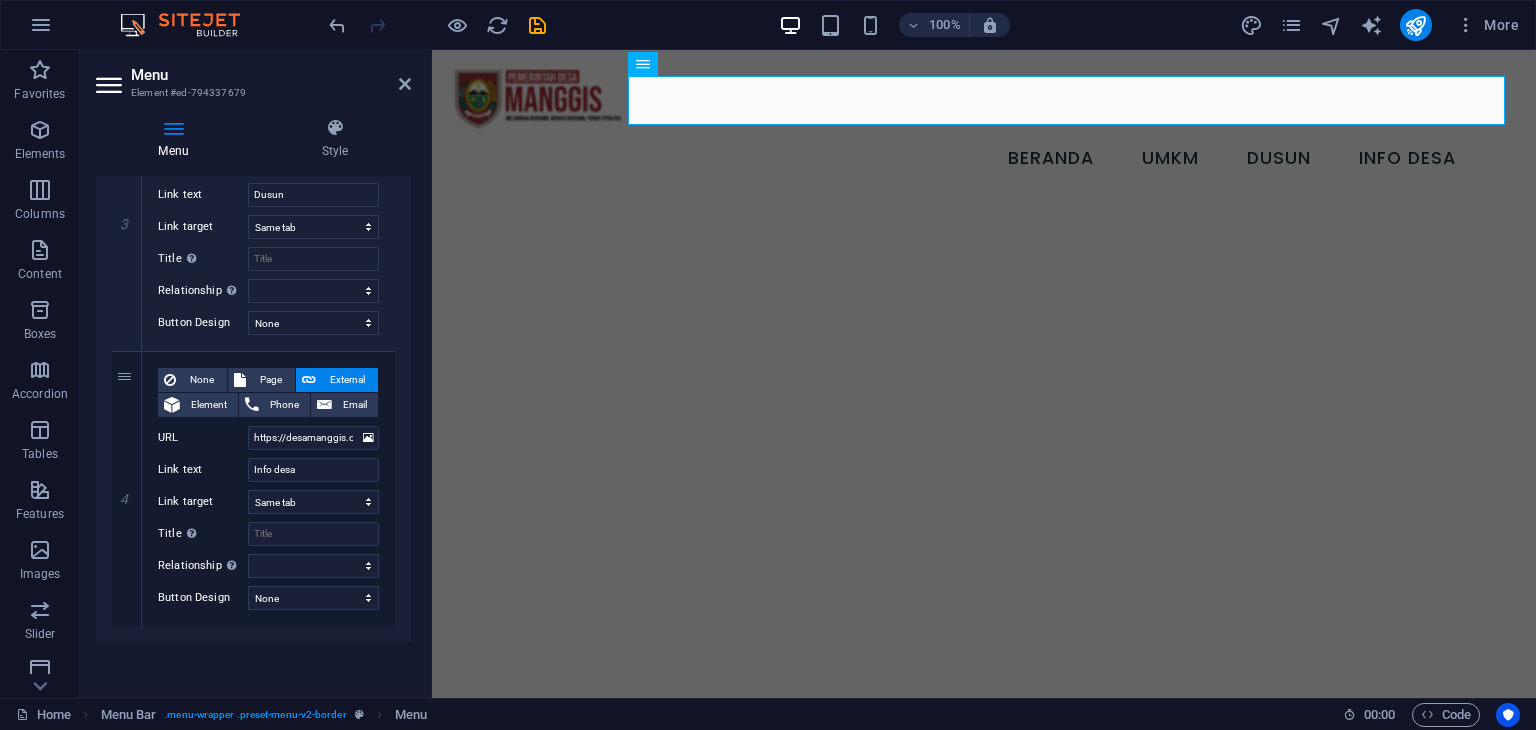 scroll, scrollTop: 838, scrollLeft: 0, axis: vertical 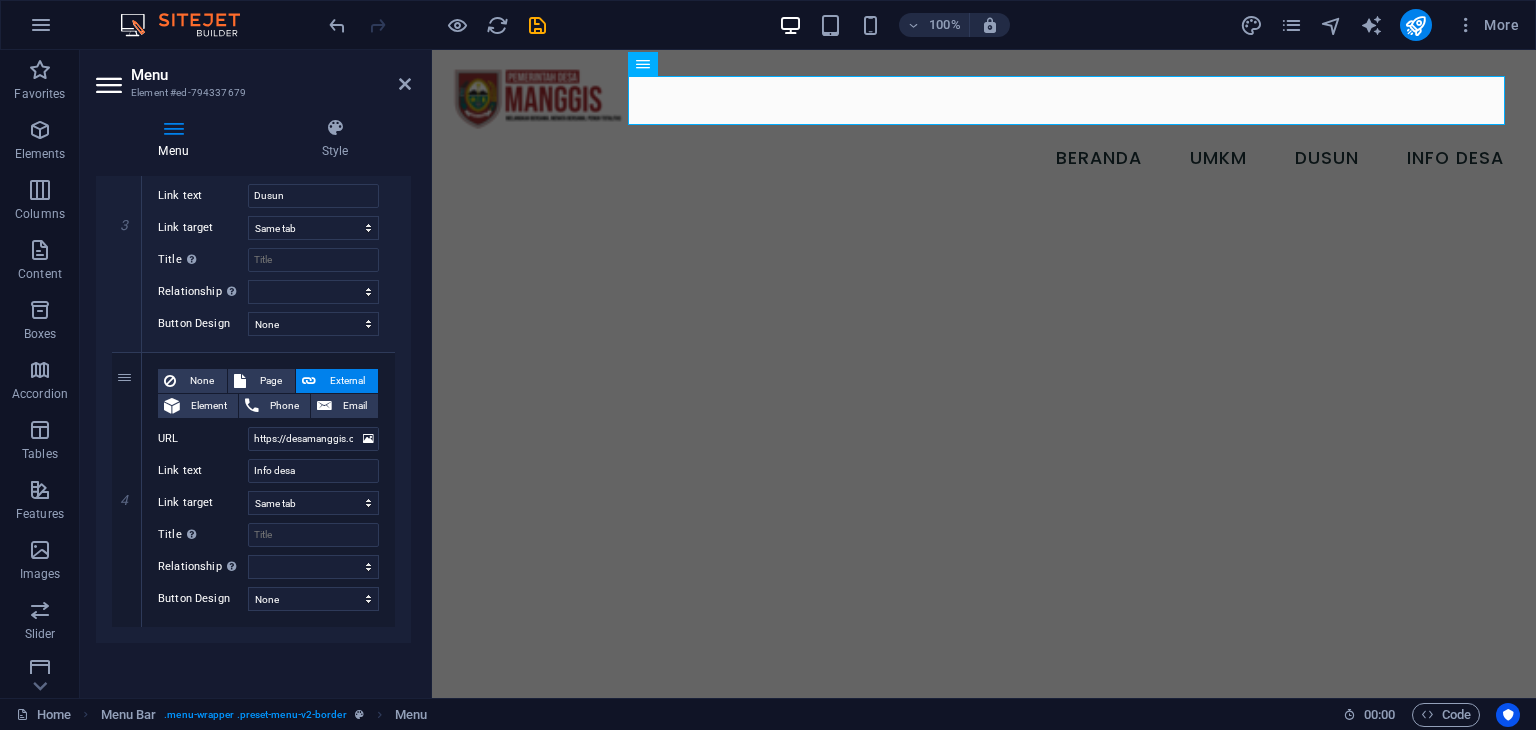 click on "Menu Auto Custom Create custom menu items for this menu. Recommended for one-page websites. Manage pages Menu items 1 None Page External Element Phone Email Page Home umkm Struktur Organisasi Dusun isi mkm  gfg Element
URL /15336867 Phone Email Link text beranda Link target New tab Same tab Overlay Title Additional link description, should not be the same as the link text. The title is most often shown as a tooltip text when the mouse moves over the element. Leave empty if uncertain. Relationship Sets the  relationship of this link to the link target . For example, the value "nofollow" instructs search engines not to follow the link. Can be left empty. alternate author bookmark external help license next nofollow noreferrer noopener prev search tag Button Design None Default Primary Secondary 2 None Page External Element Phone Email Page Home umkm Struktur Organisasi Dusun isi mkm  gfg Element
URL /15336870 Phone Email Link text UMKM Link target New tab Same tab" at bounding box center [253, 429] 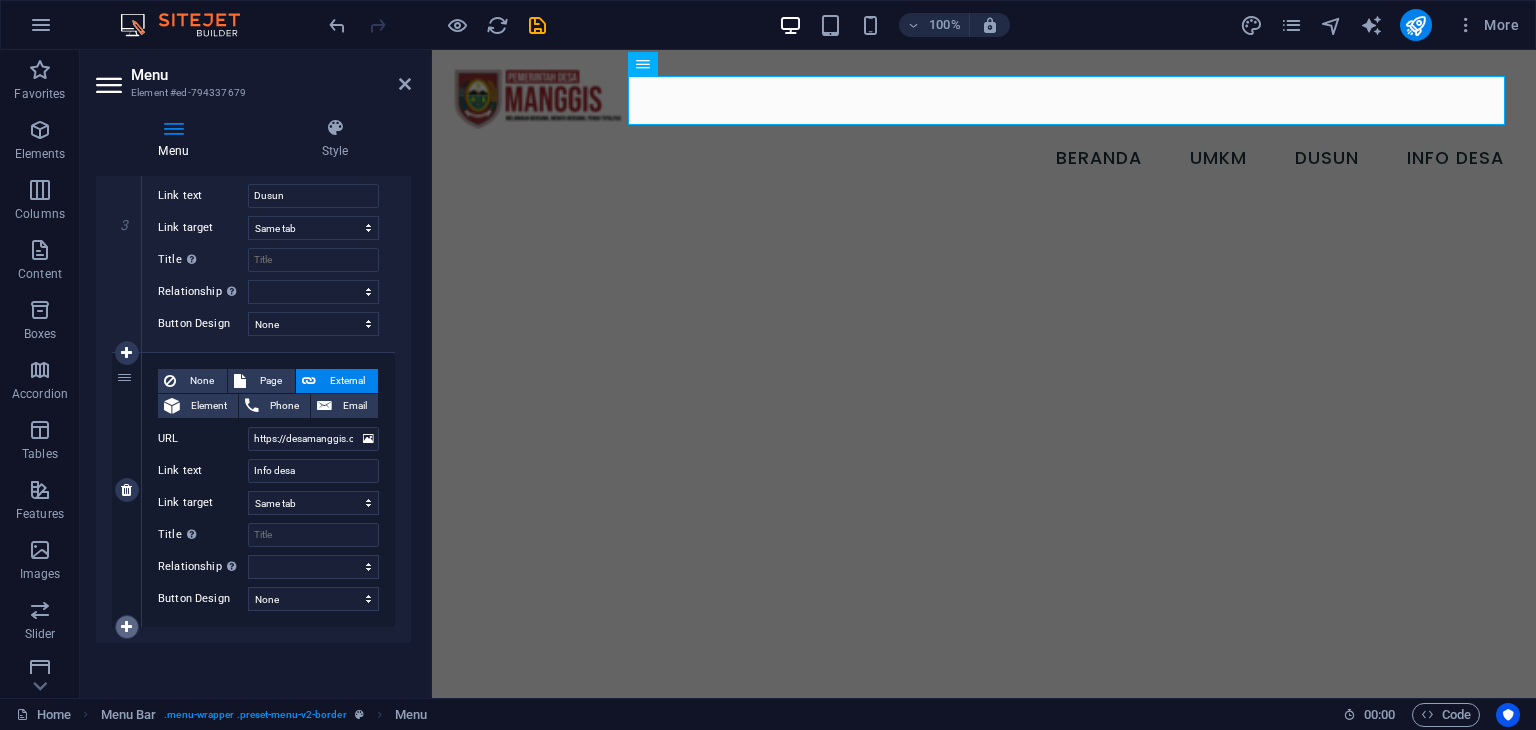 click at bounding box center [126, 627] 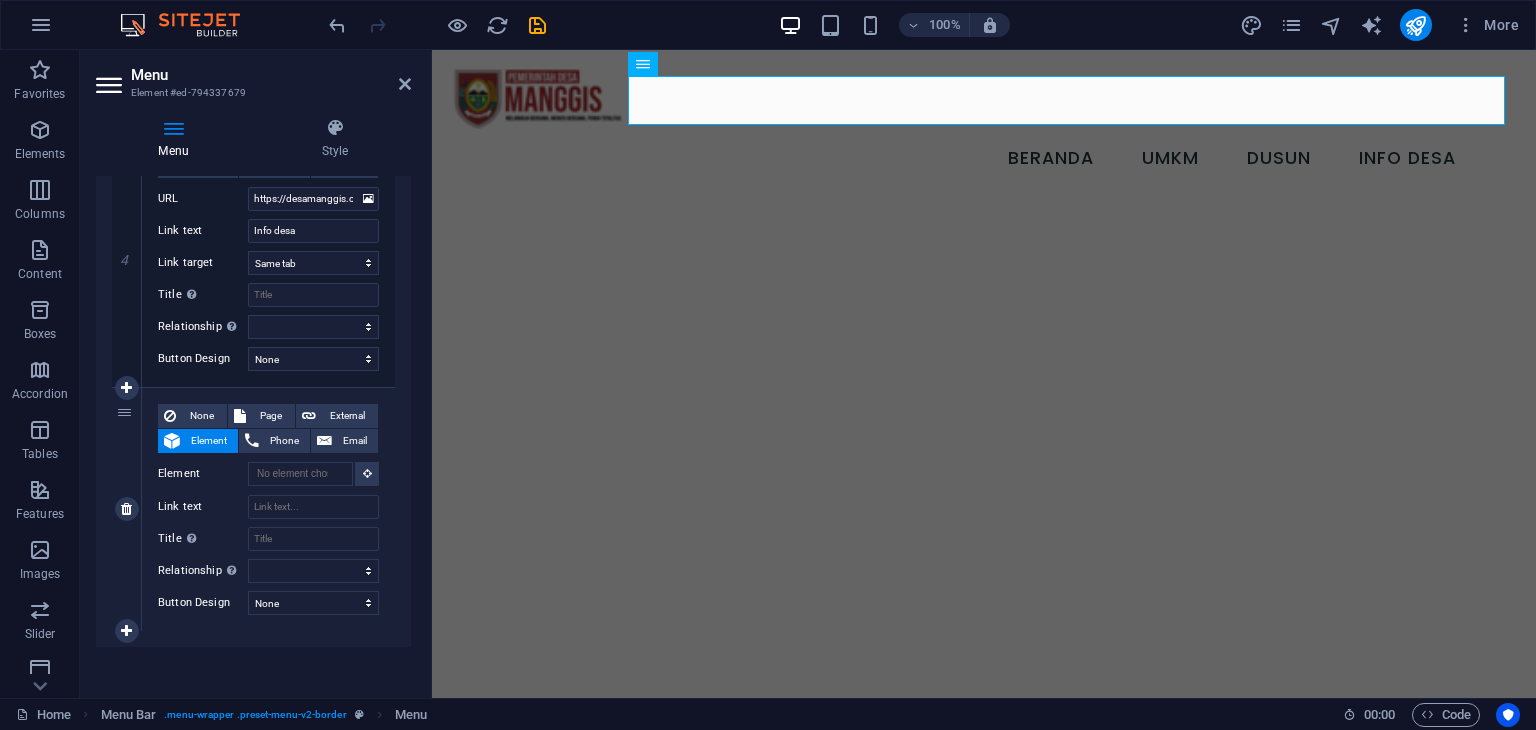scroll, scrollTop: 1082, scrollLeft: 0, axis: vertical 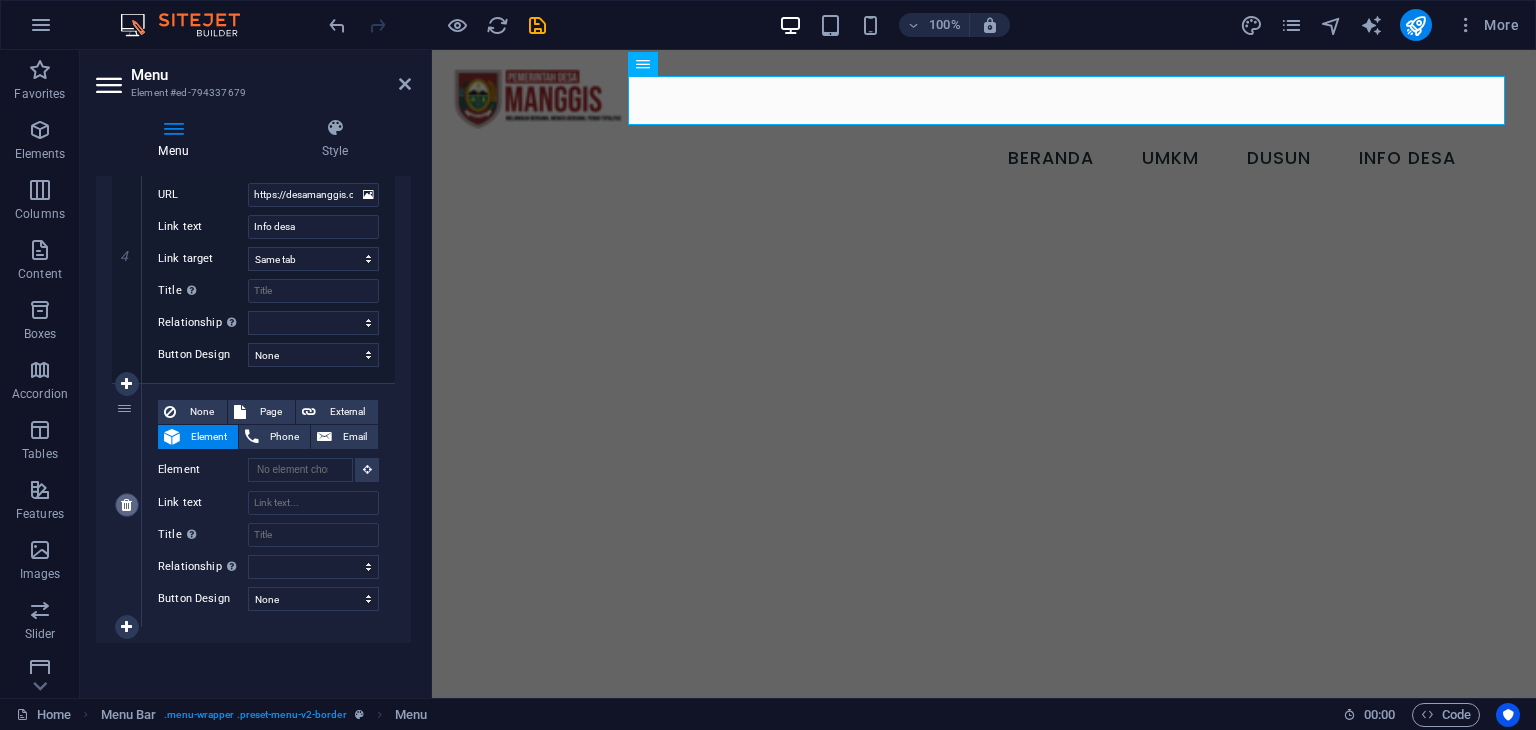click at bounding box center (126, 505) 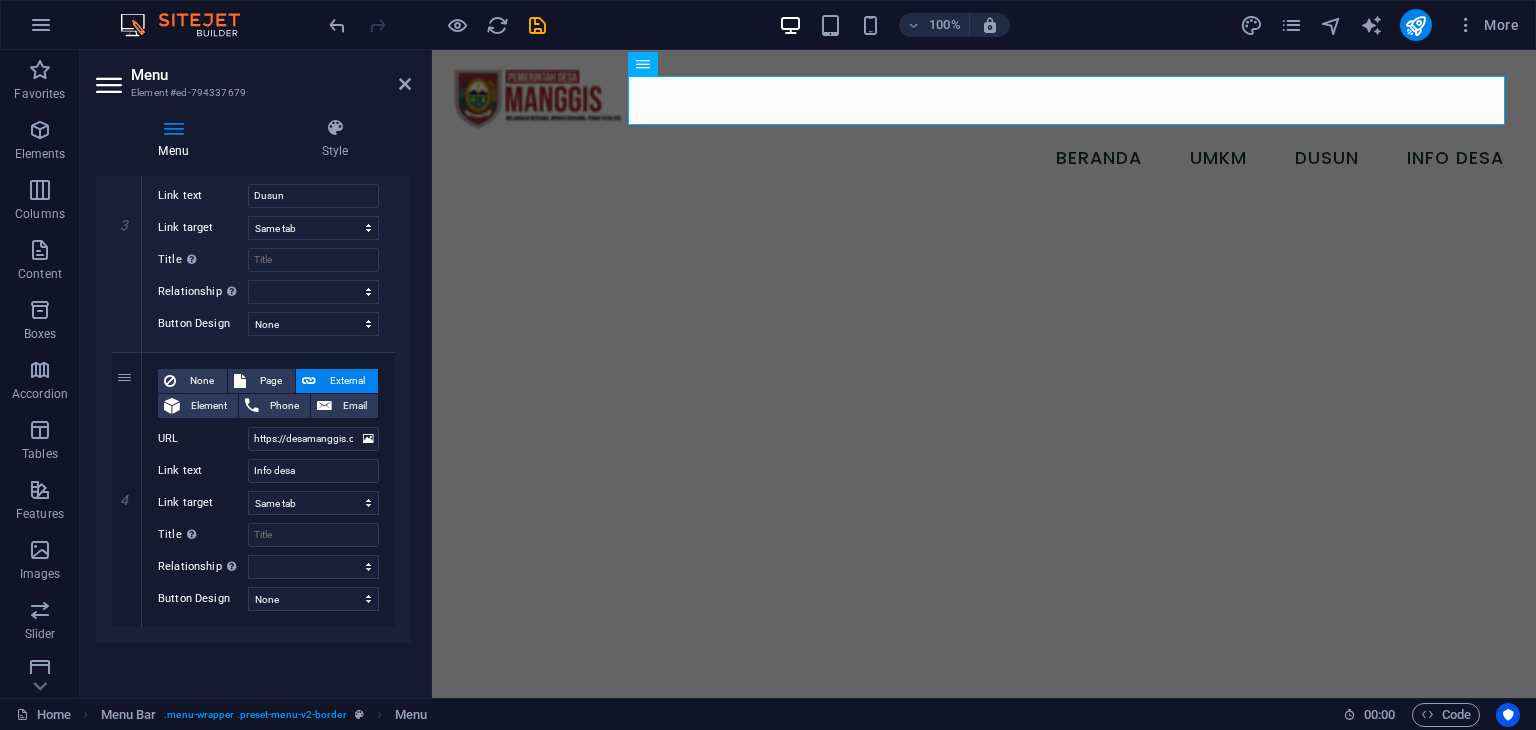 click on "Menu Auto Custom Create custom menu items for this menu. Recommended for one-page websites. Manage pages Menu items 1 None Page External Element Phone Email Page Home umkm Struktur Organisasi Dusun isi mkm  gfg Element
URL /15336867 Phone Email Link text beranda Link target New tab Same tab Overlay Title Additional link description, should not be the same as the link text. The title is most often shown as a tooltip text when the mouse moves over the element. Leave empty if uncertain. Relationship Sets the  relationship of this link to the link target . For example, the value "nofollow" instructs search engines not to follow the link. Can be left empty. alternate author bookmark external help license next nofollow noreferrer noopener prev search tag Button Design None Default Primary Secondary 2 None Page External Element Phone Email Page Home umkm Struktur Organisasi Dusun isi mkm  gfg Element
URL /15336870 Phone Email Link text UMKM Link target New tab Same tab" at bounding box center (253, 429) 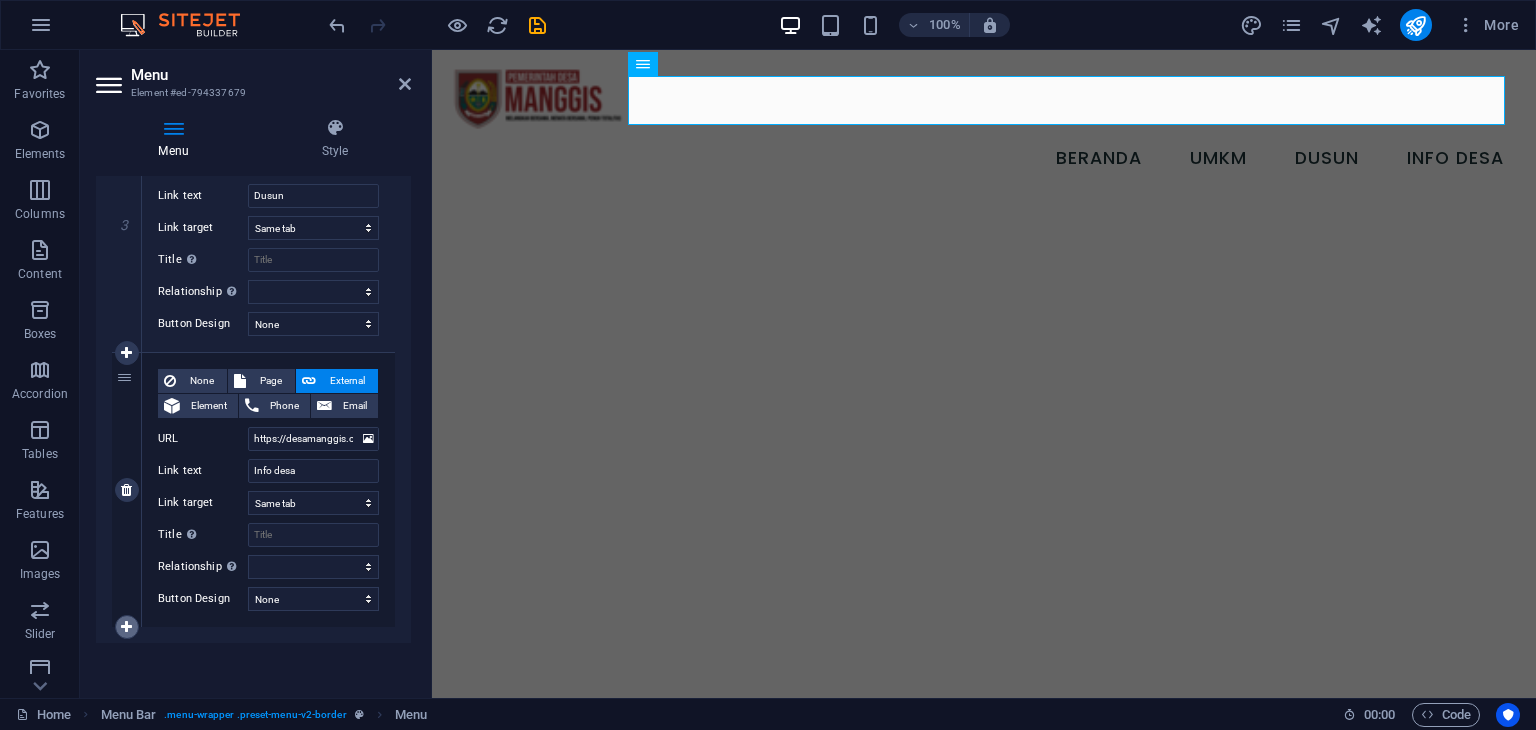 click at bounding box center (126, 627) 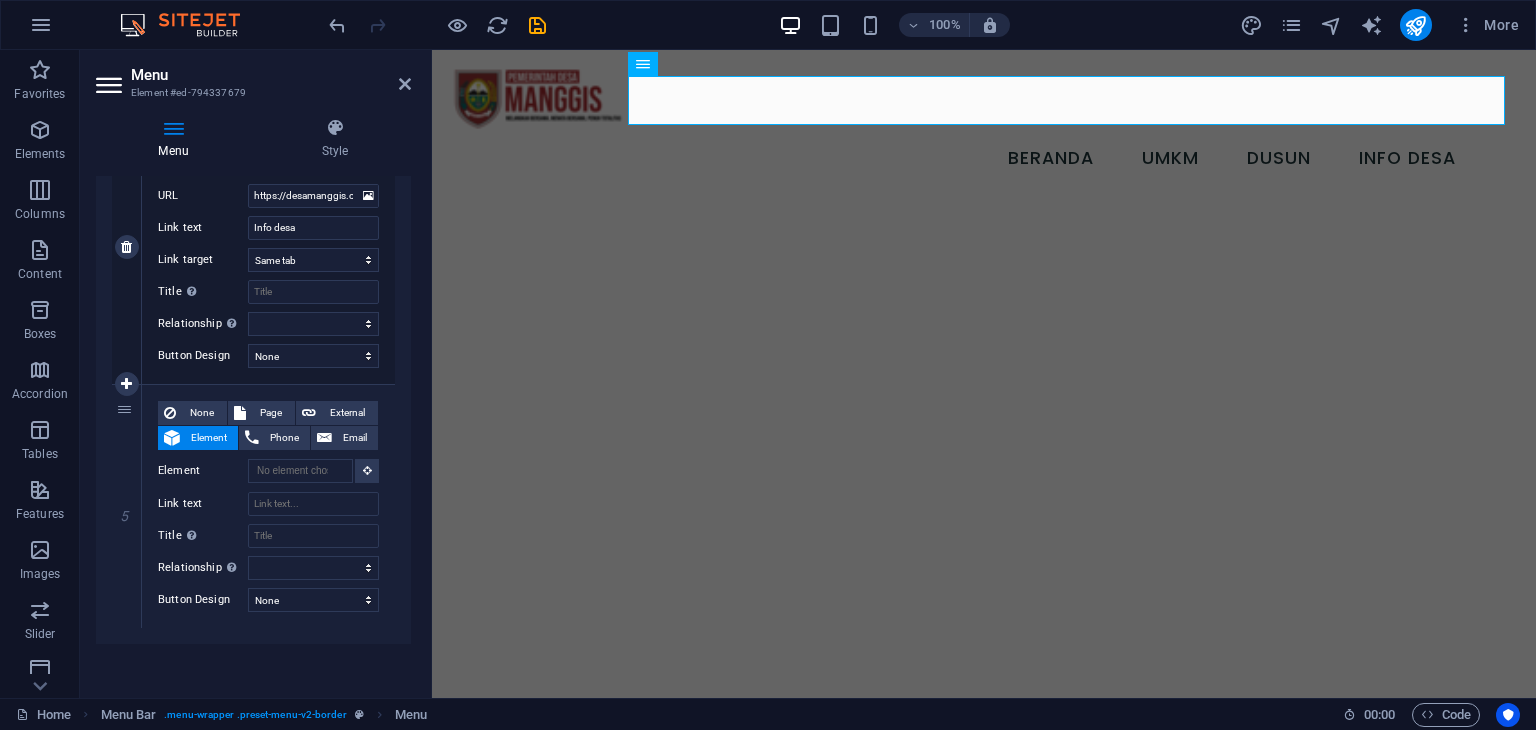 scroll, scrollTop: 1082, scrollLeft: 0, axis: vertical 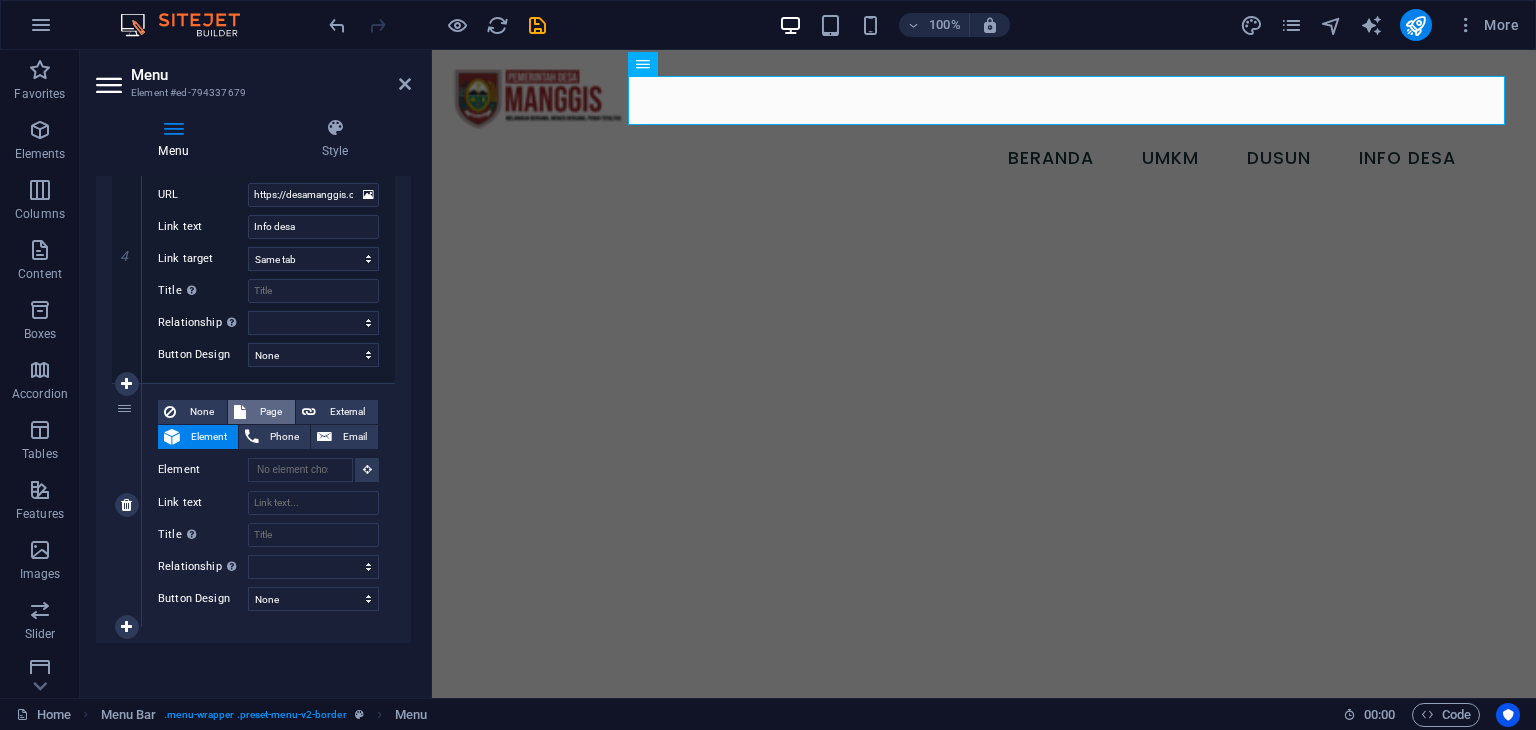 click at bounding box center [240, 412] 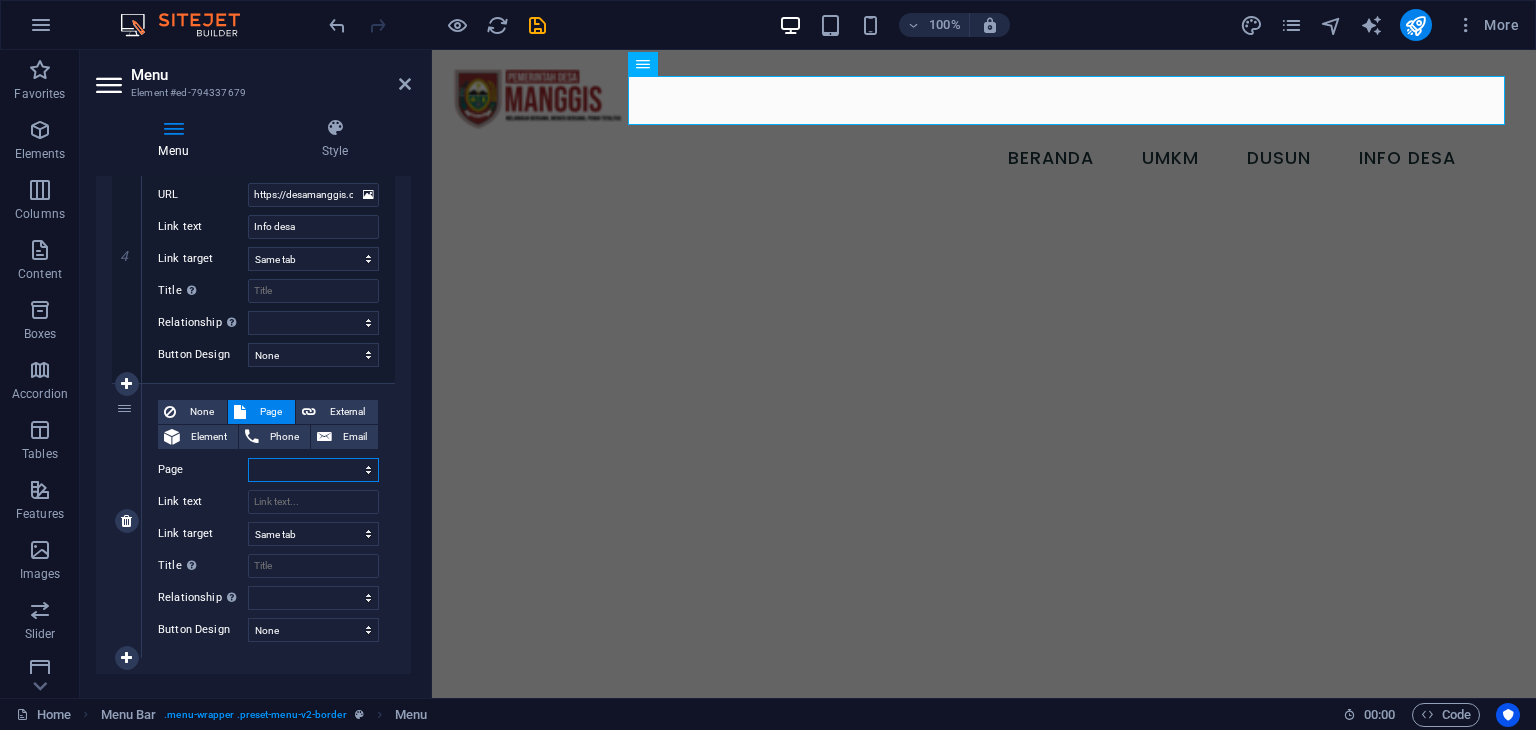 click on "Home umkm Struktur Organisasi Dusun isi mkm  gfg" at bounding box center (313, 470) 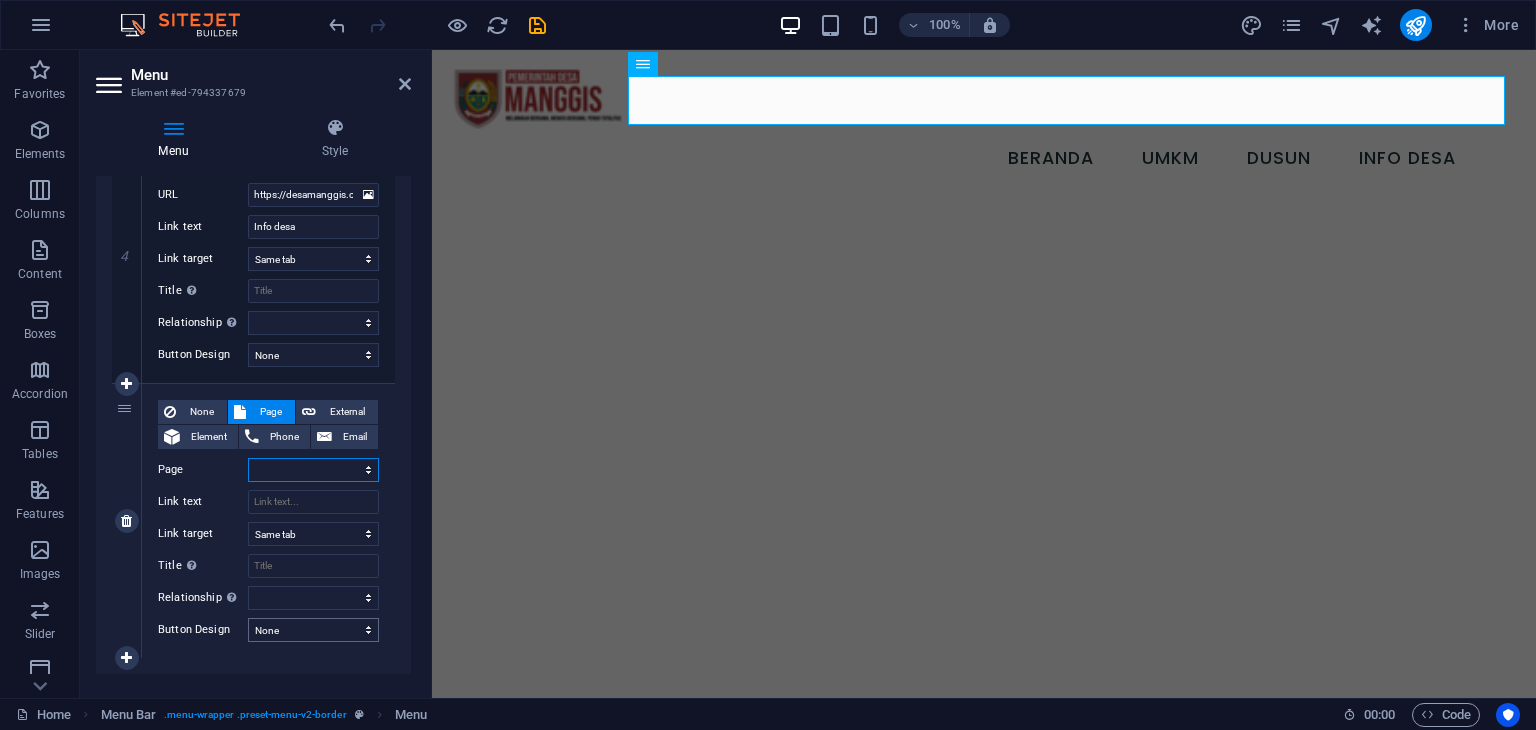 select on "4" 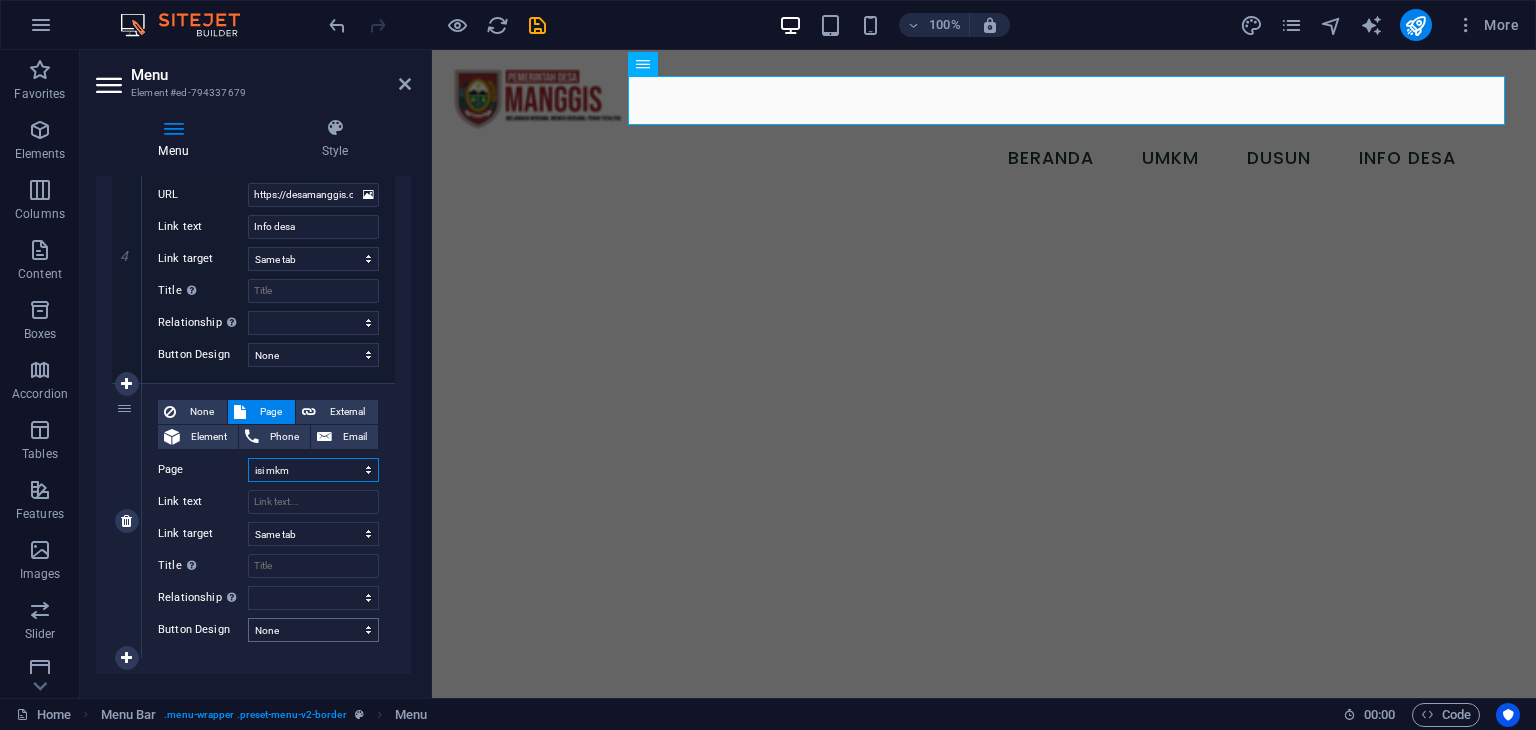 click on "Home umkm Struktur Organisasi Dusun isi mkm  gfg" at bounding box center (313, 470) 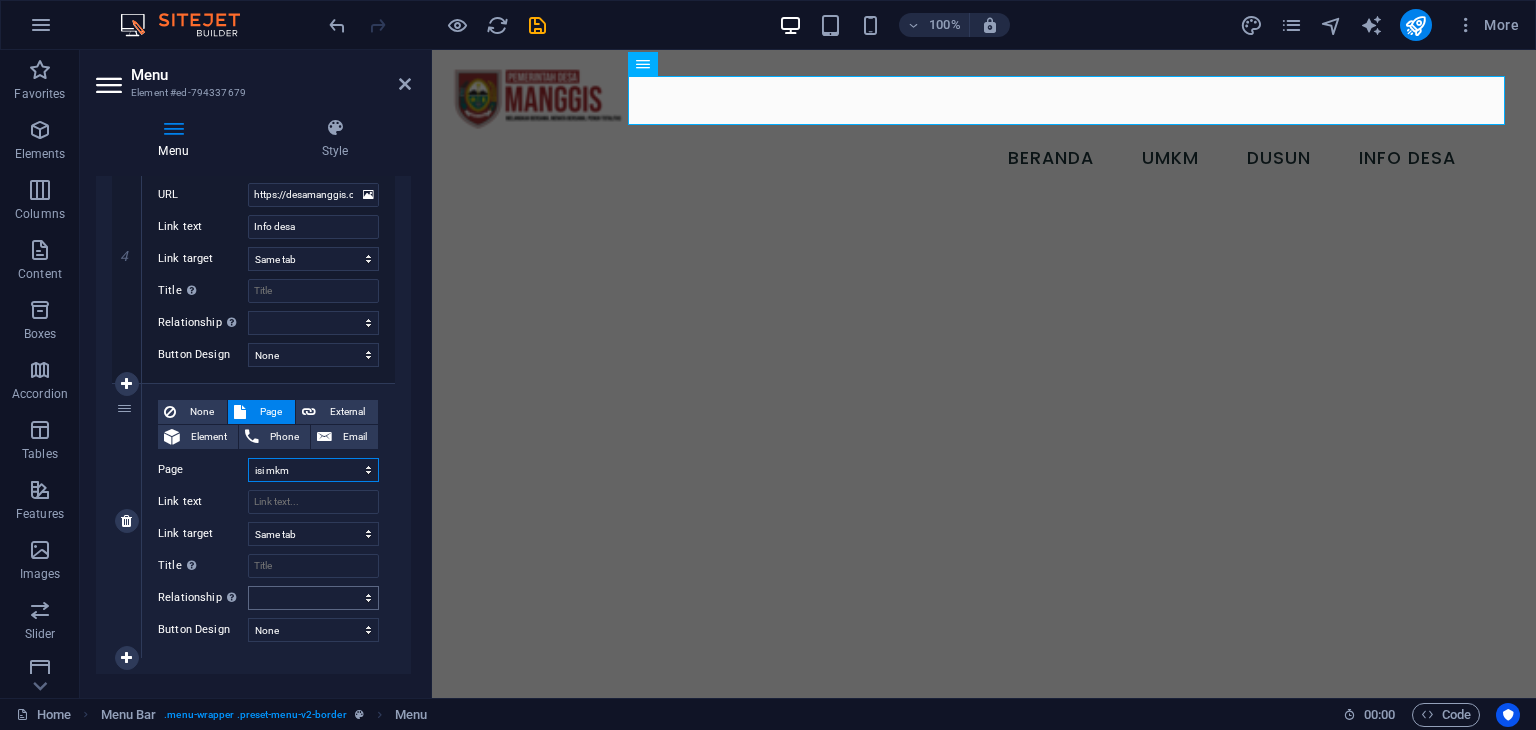 select 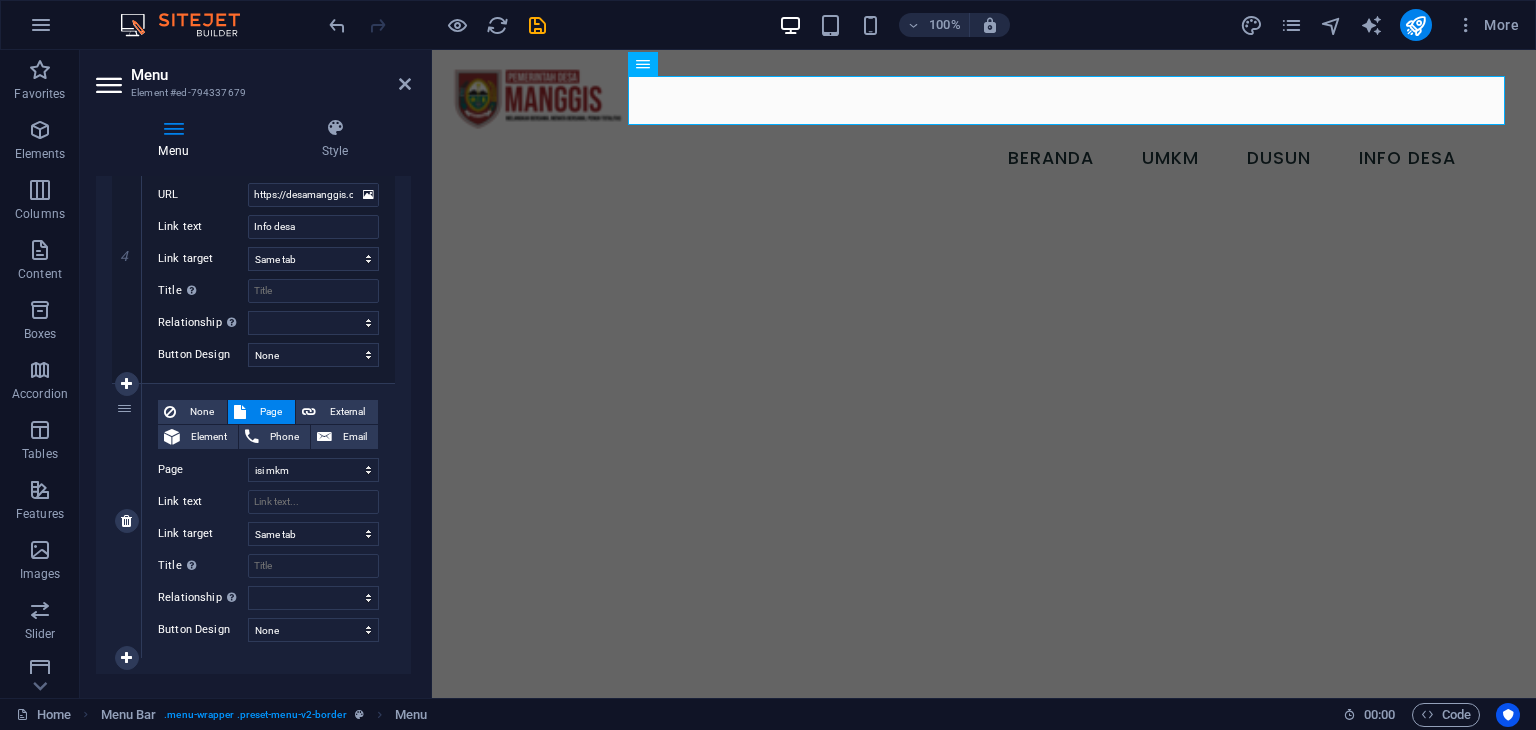 click on "None Page External Element Phone Email Page Home umkm Struktur Organisasi Dusun isi mkm  gfg Element
URL Phone Email Link text Link target New tab Same tab Overlay Title Additional link description, should not be the same as the link text. The title is most often shown as a tooltip text when the mouse moves over the element. Leave empty if uncertain. Relationship Sets the  relationship of this link to the link target . For example, the value "nofollow" instructs search engines not to follow the link. Can be left empty. alternate author bookmark external help license next nofollow noreferrer noopener prev search tag Button Design None Default Primary Secondary" at bounding box center [268, 521] 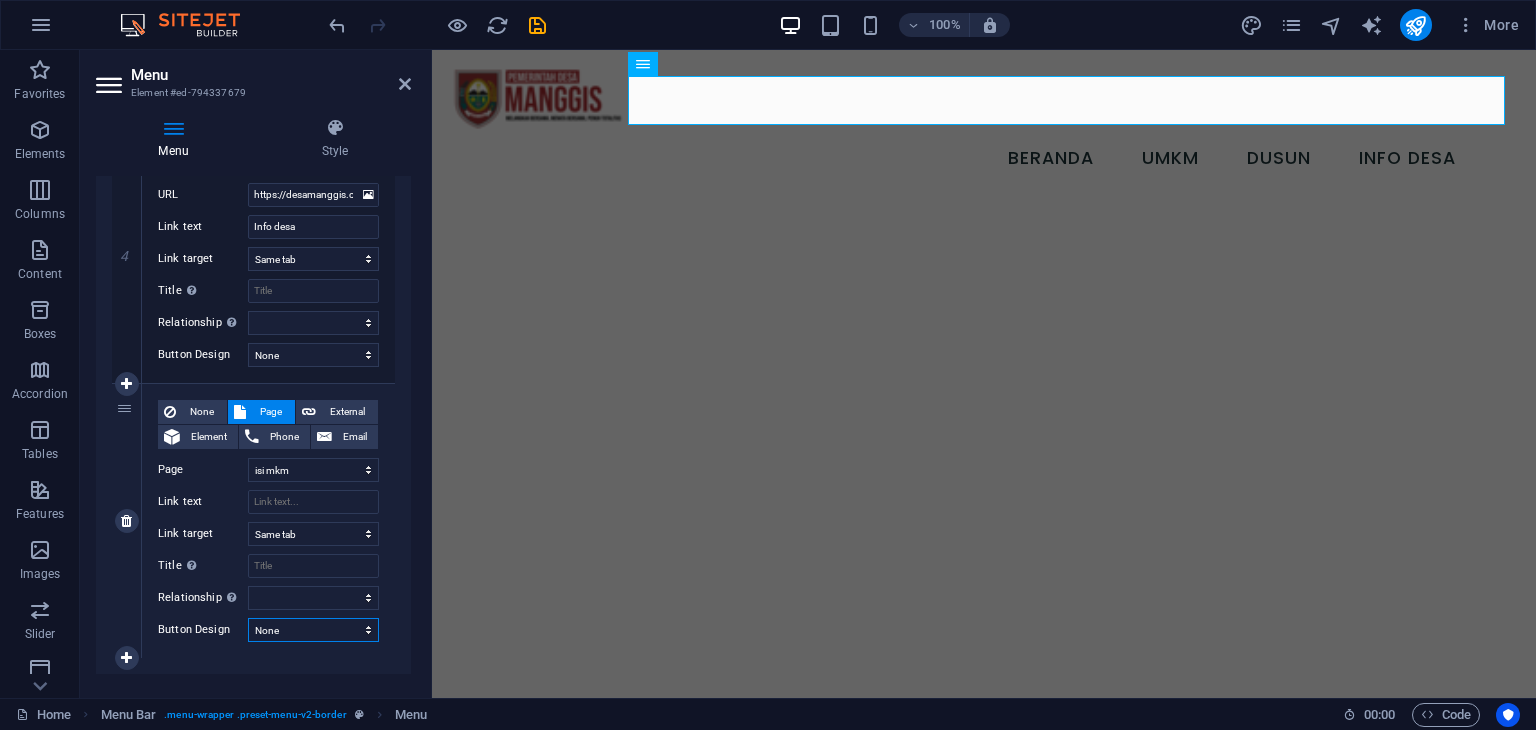 click on "None Default Primary Secondary" at bounding box center (313, 630) 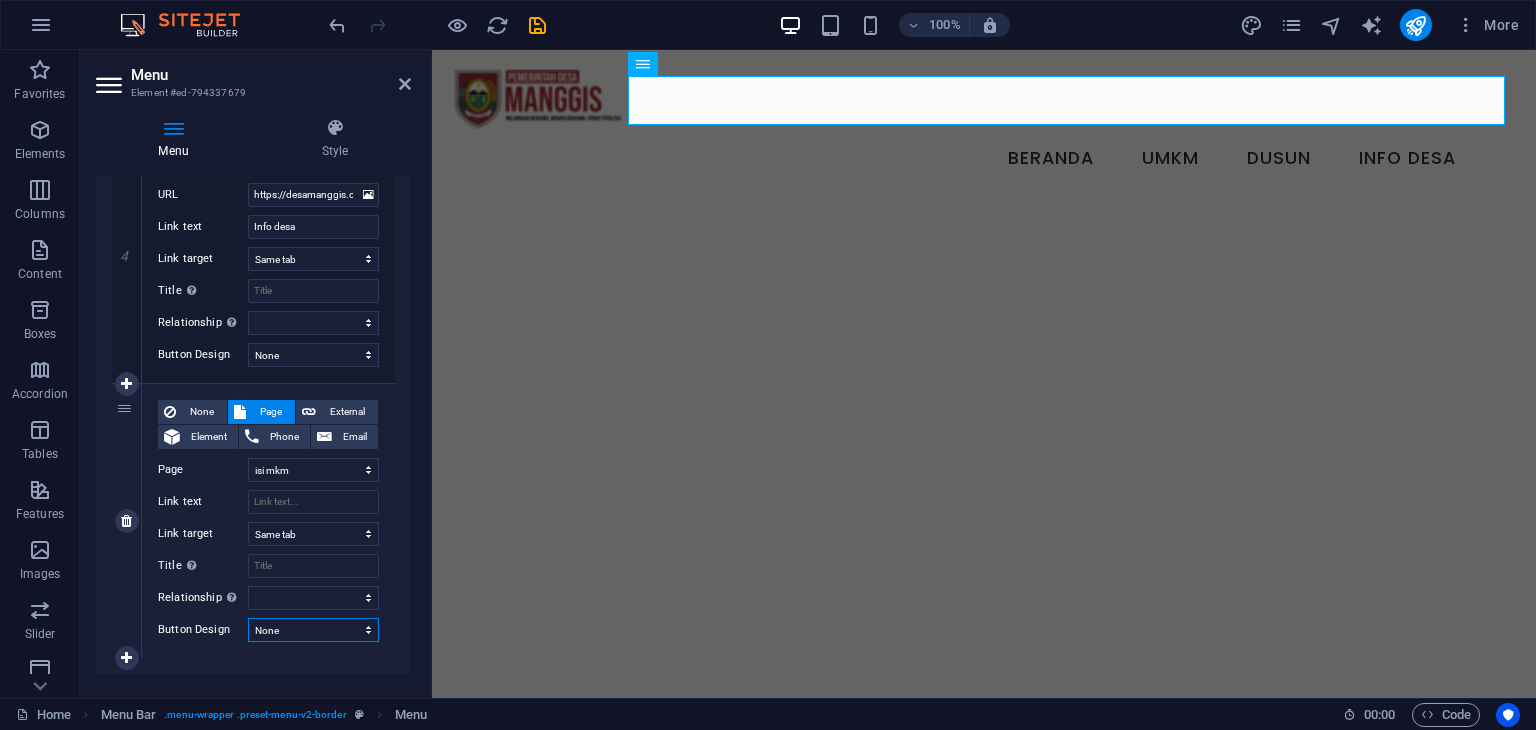 select on "default" 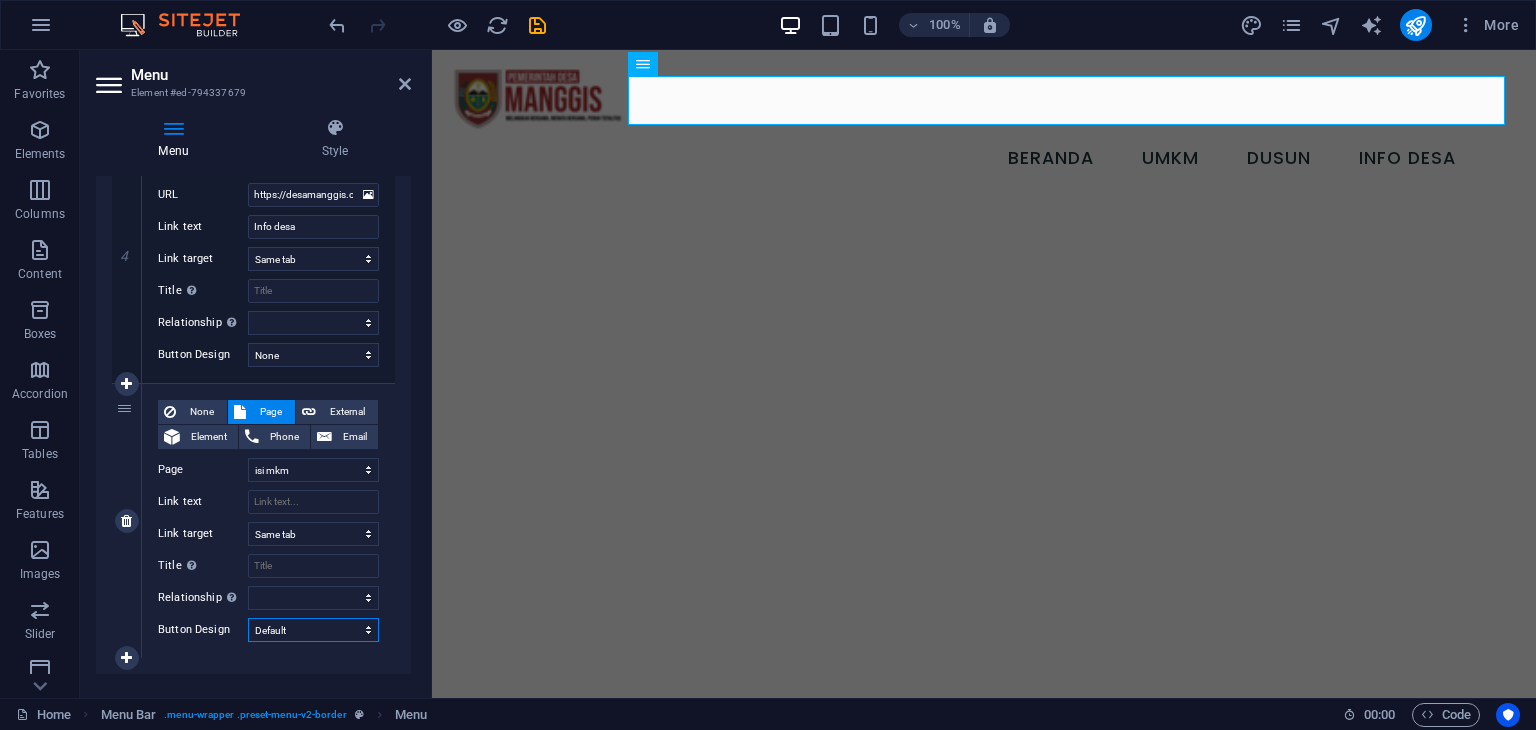 click on "None Default Primary Secondary" at bounding box center [313, 630] 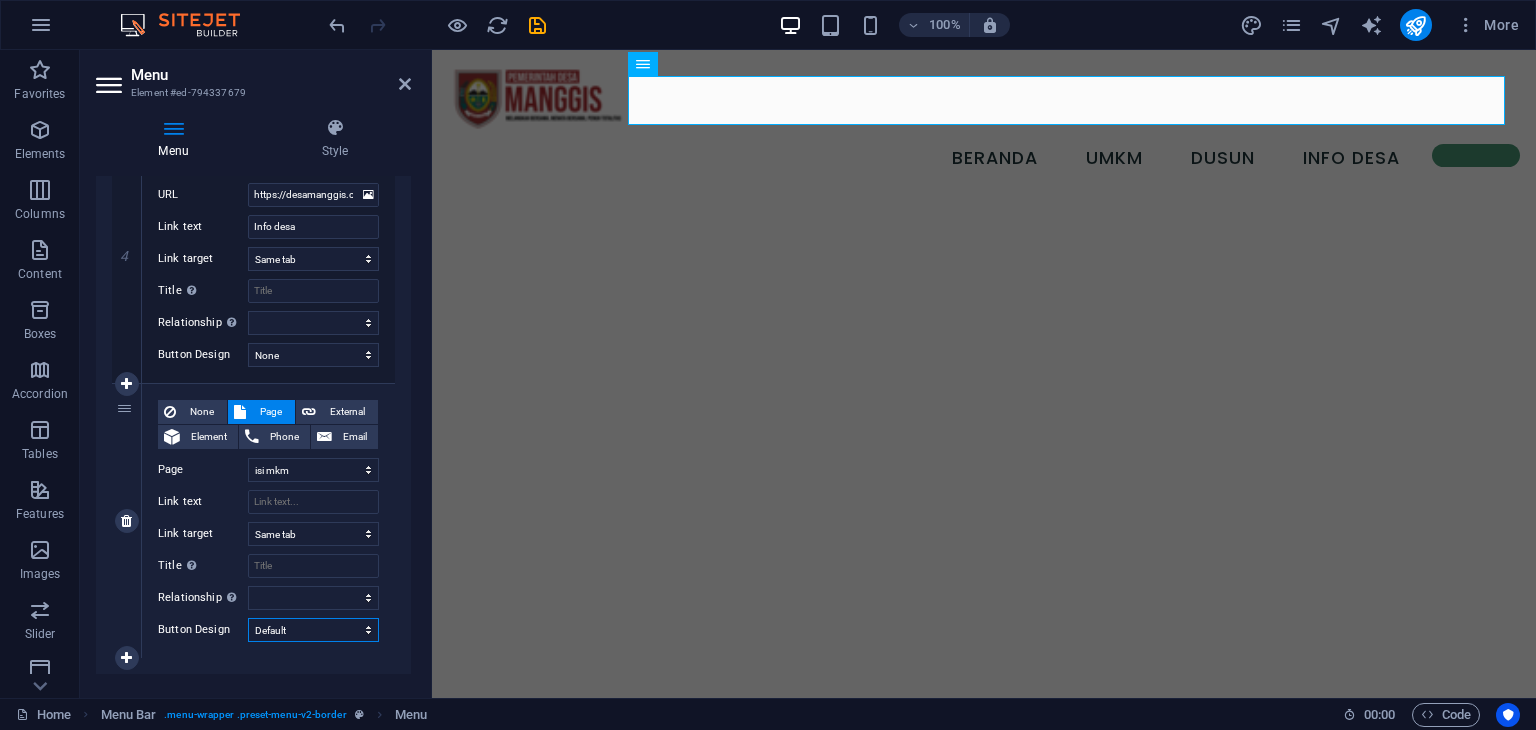 click on "None Default Primary Secondary" at bounding box center (313, 630) 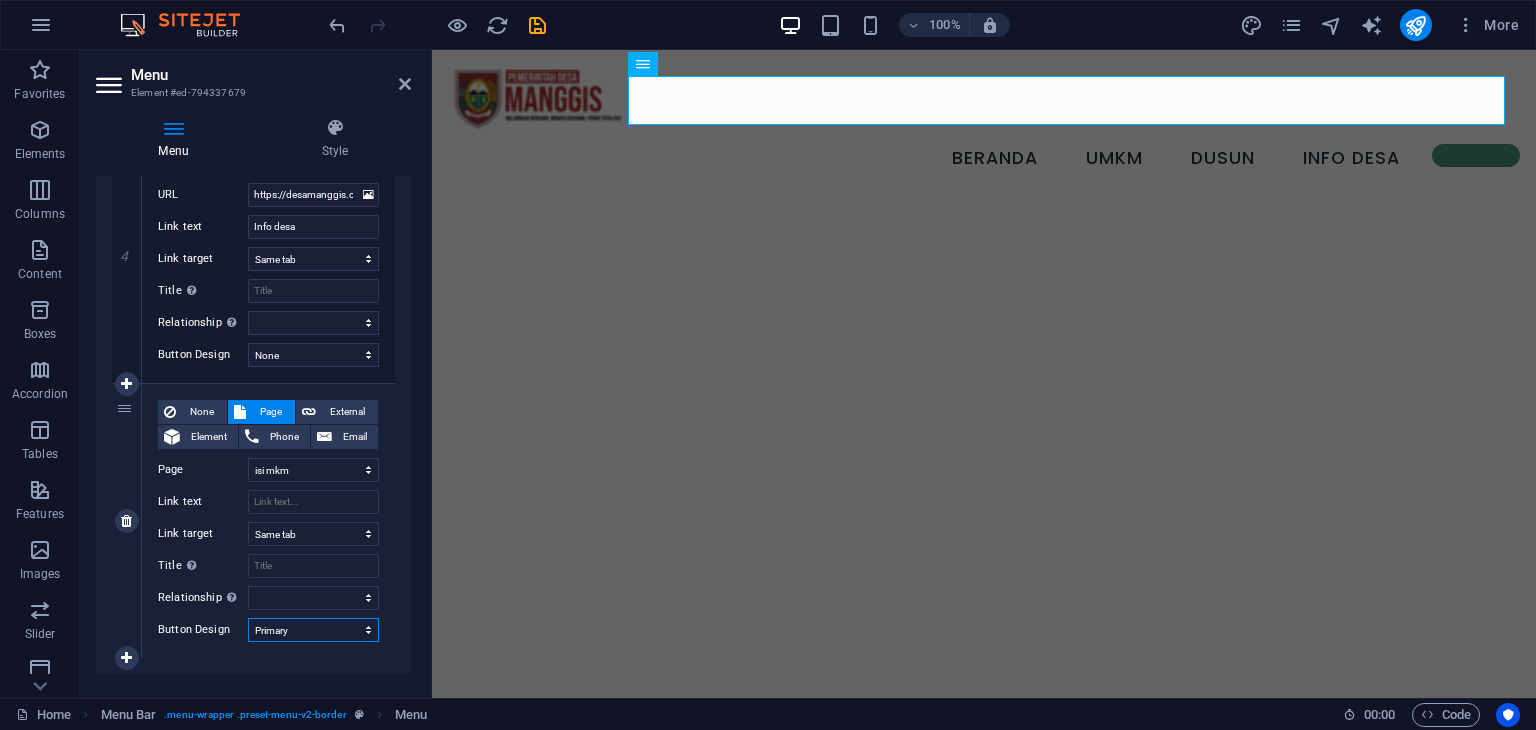 click on "None Default Primary Secondary" at bounding box center [313, 630] 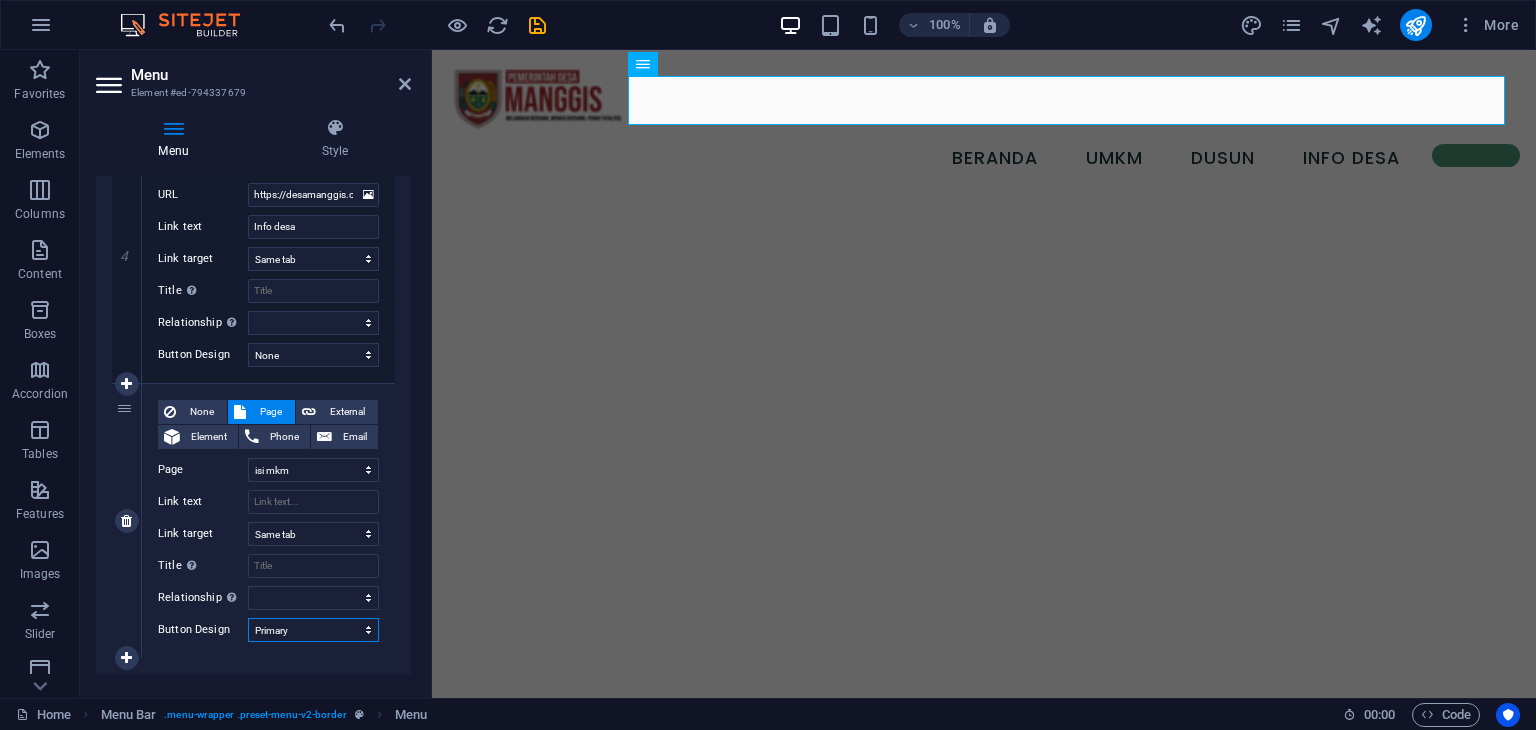 click on "None Default Primary Secondary" at bounding box center (313, 630) 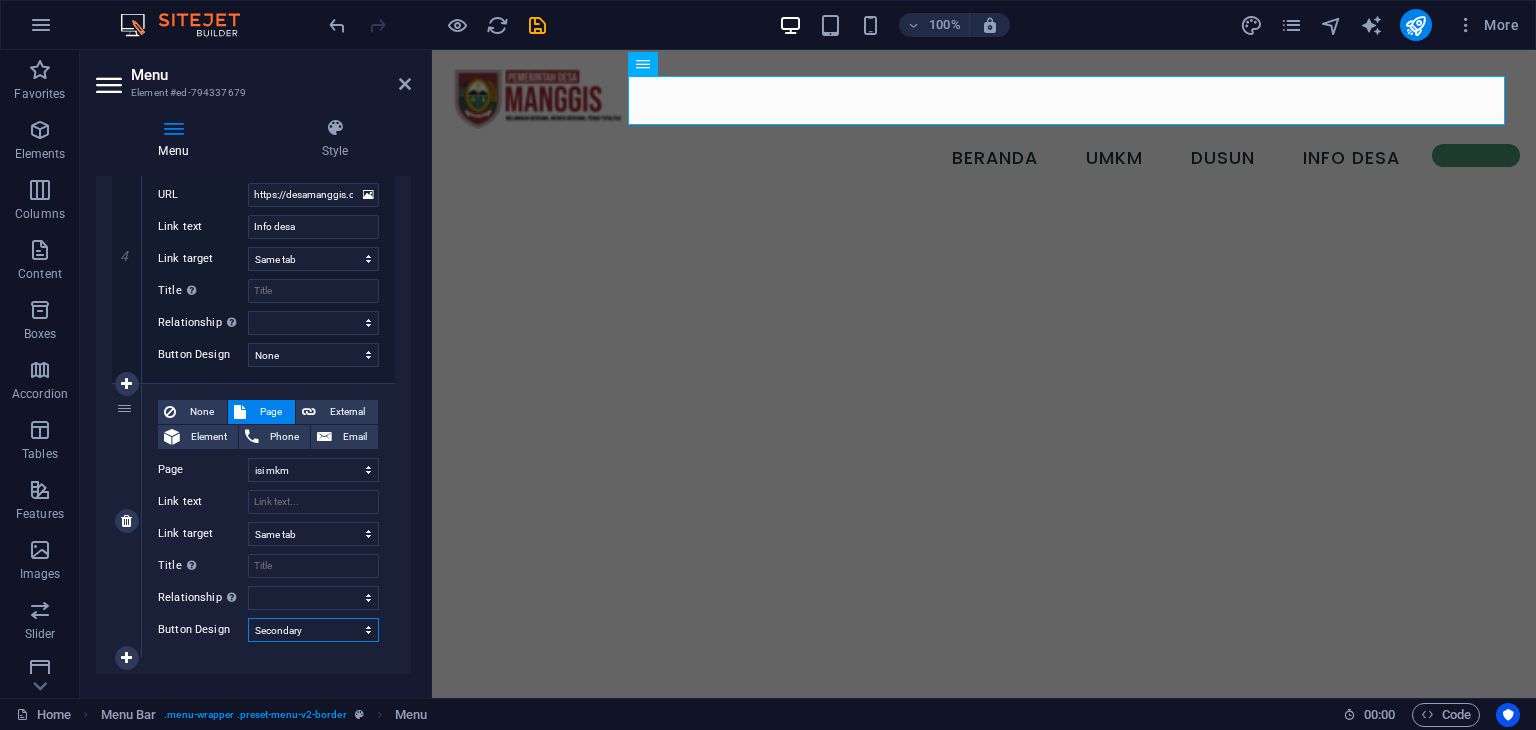 click on "None Default Primary Secondary" at bounding box center [313, 630] 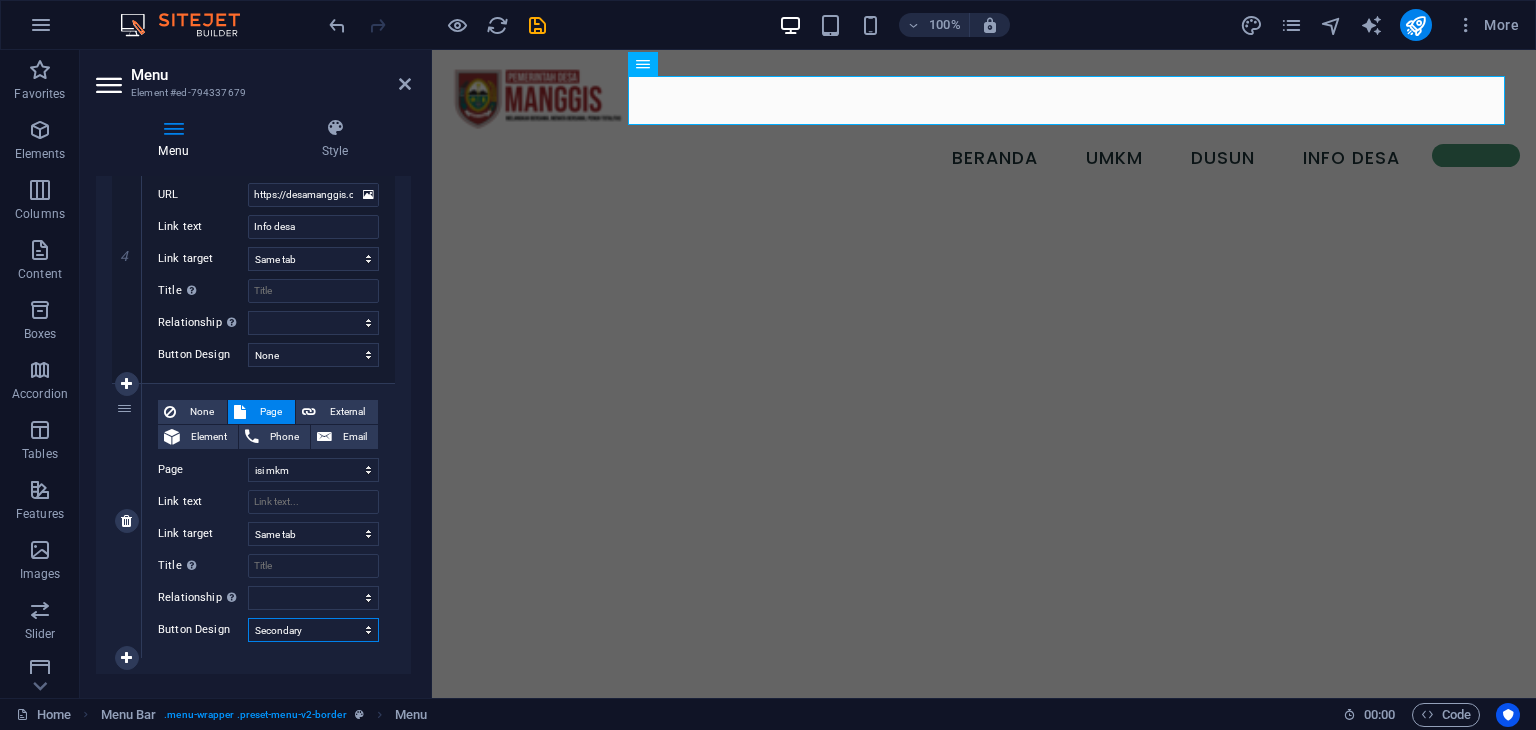 click on "None Default Primary Secondary" at bounding box center (313, 630) 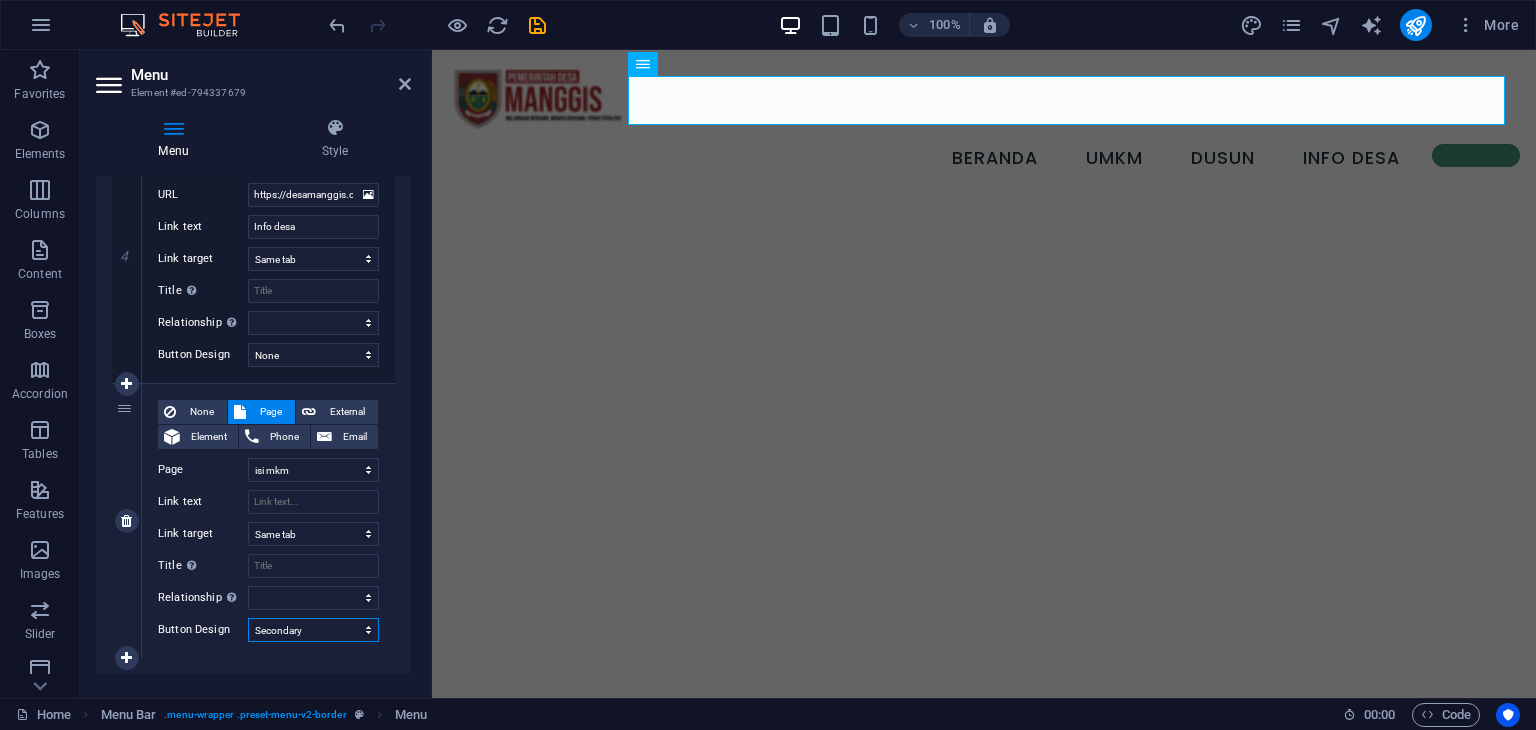 select 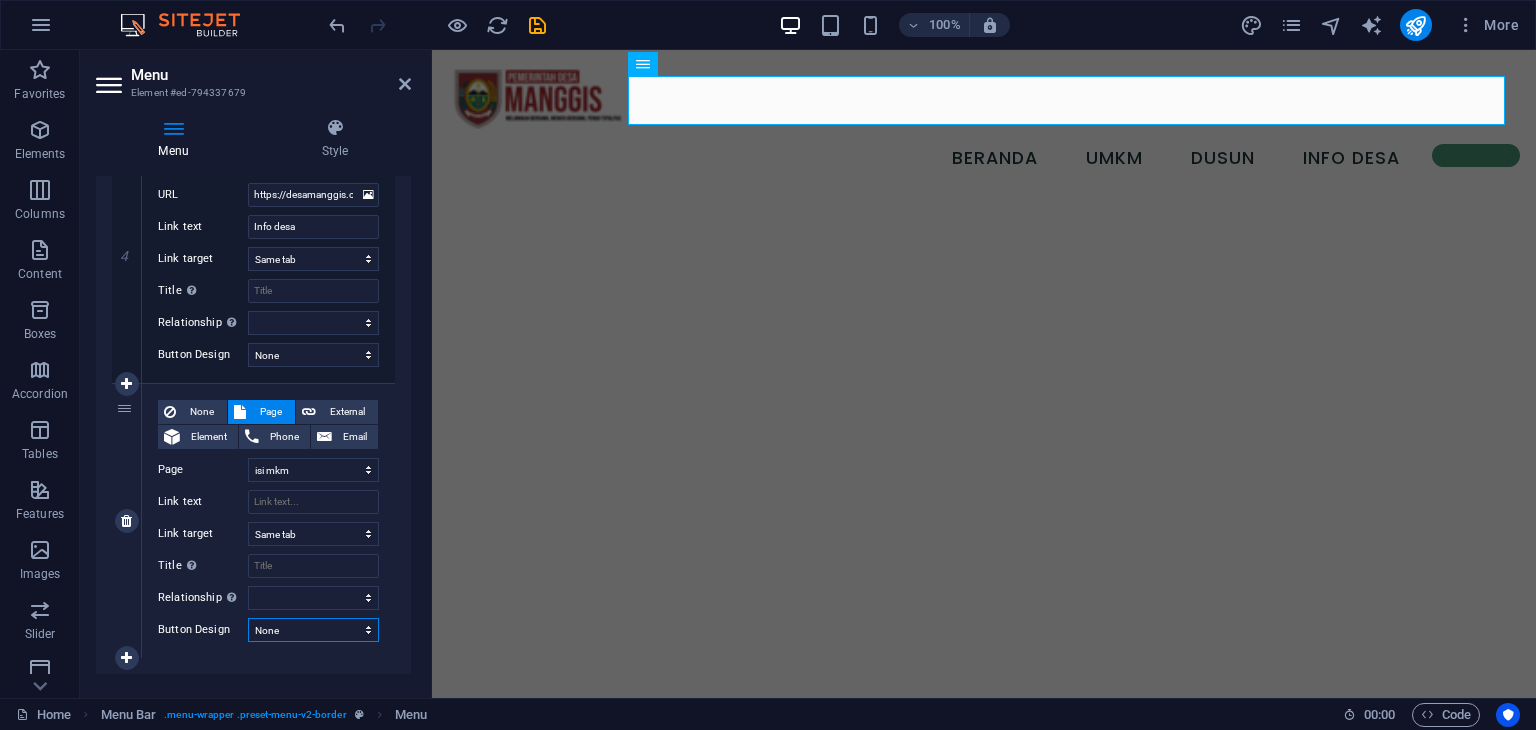 click on "None Default Primary Secondary" at bounding box center (313, 630) 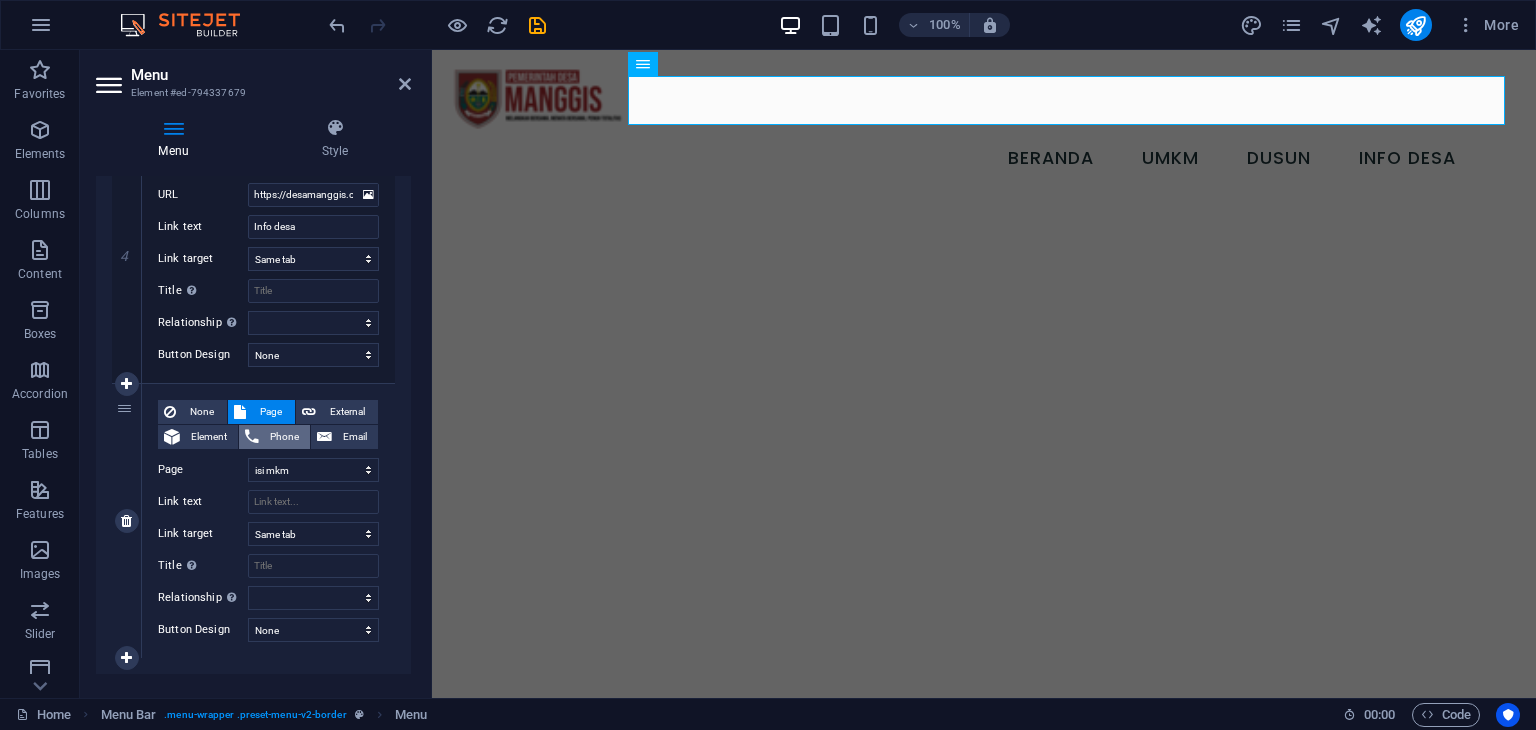 click on "Phone" at bounding box center (284, 437) 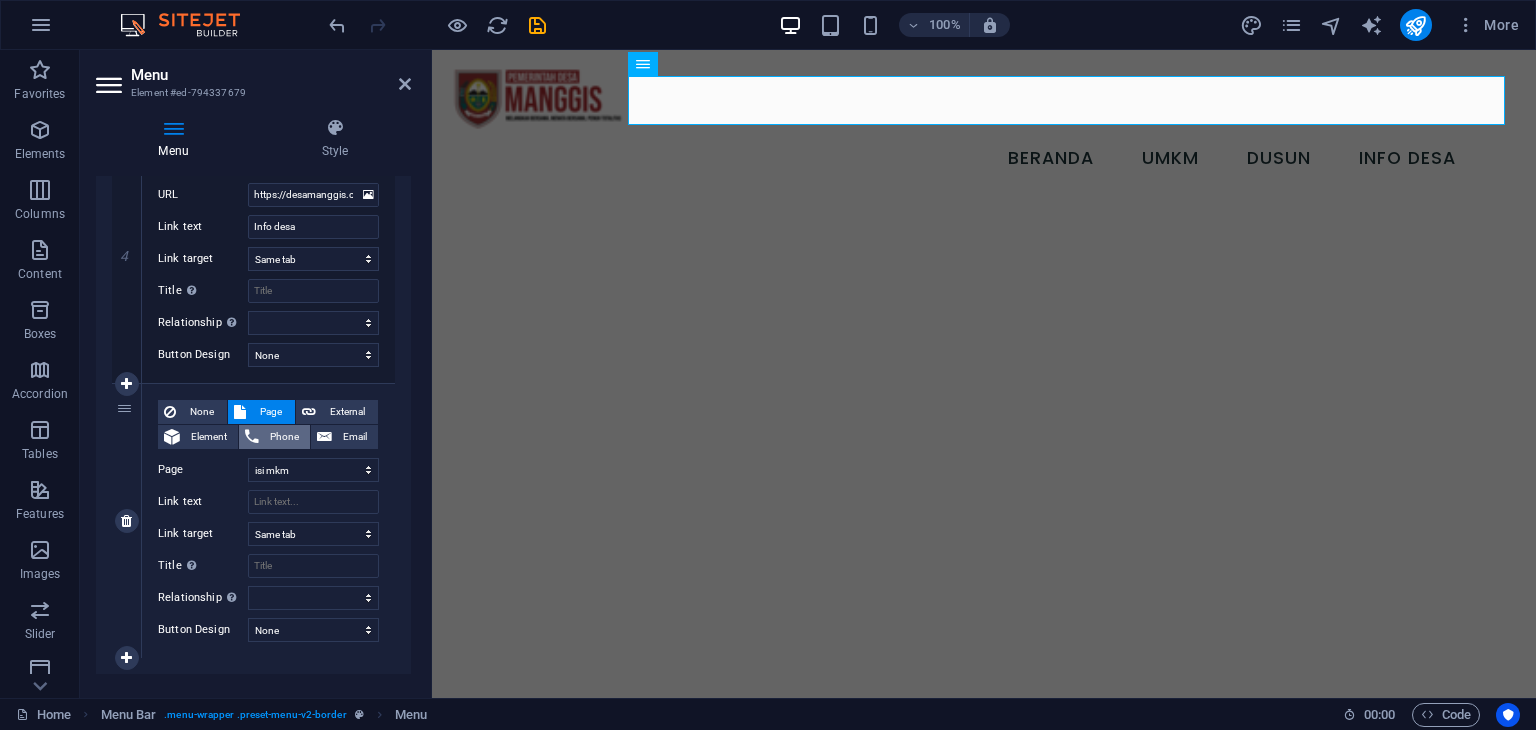 scroll, scrollTop: 1064, scrollLeft: 0, axis: vertical 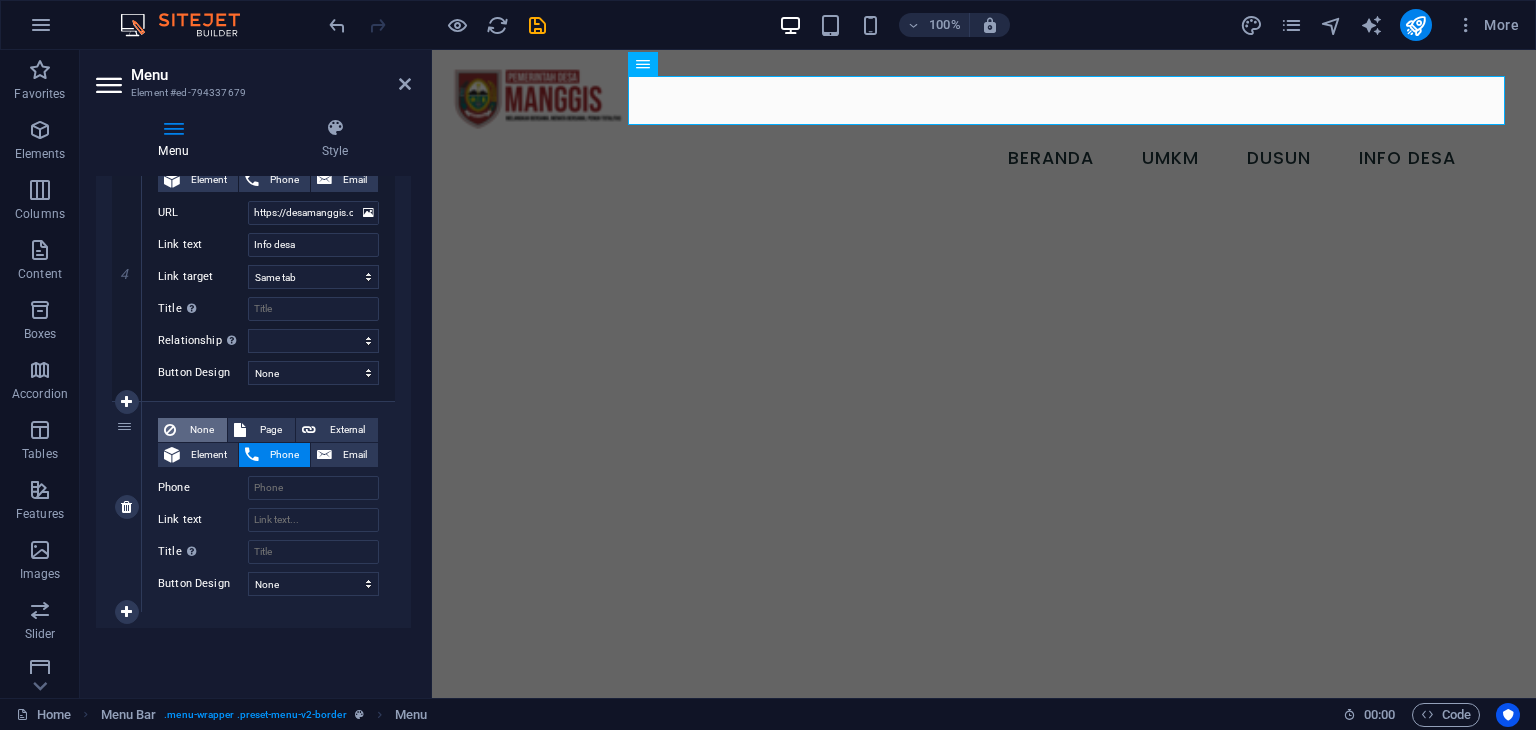 click on "None" at bounding box center [201, 430] 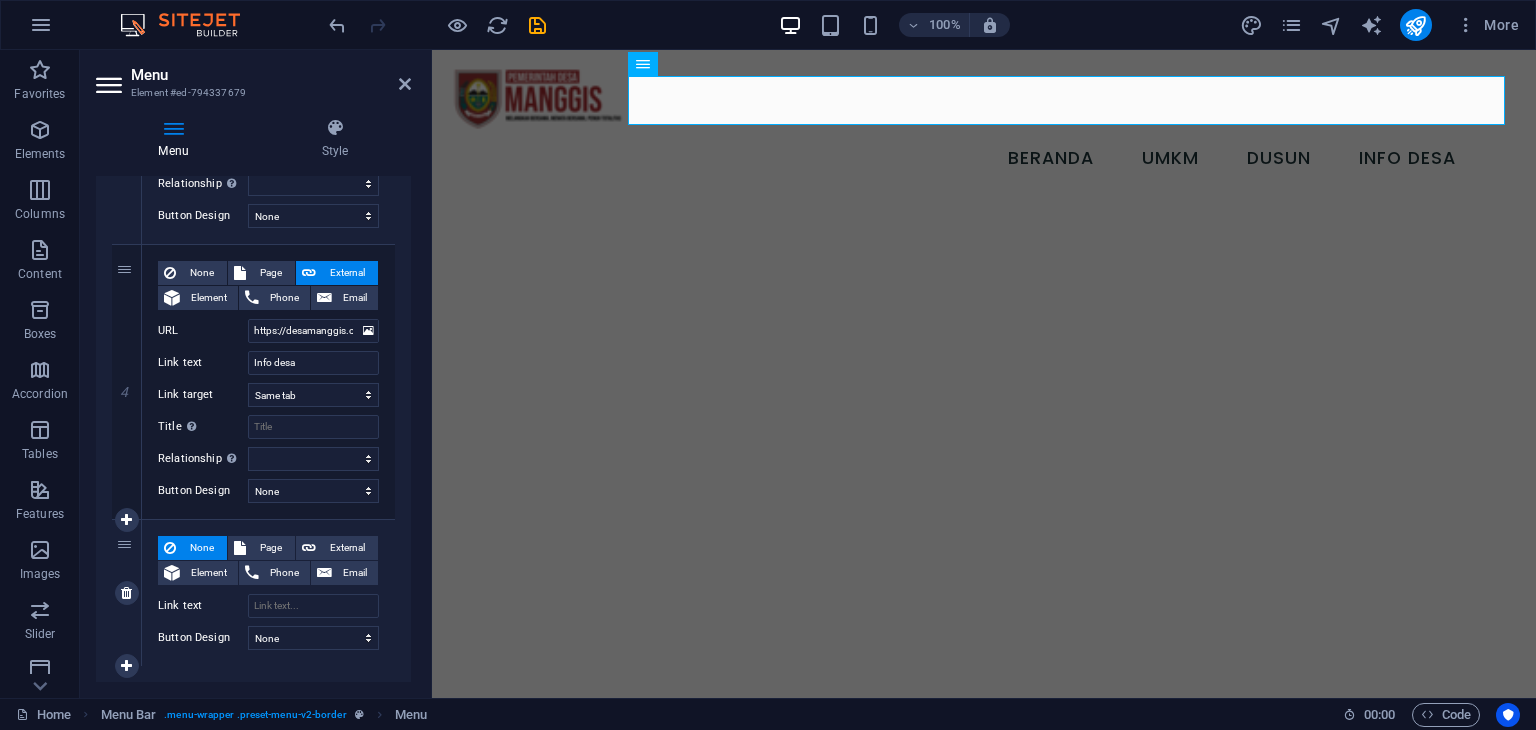 scroll, scrollTop: 944, scrollLeft: 0, axis: vertical 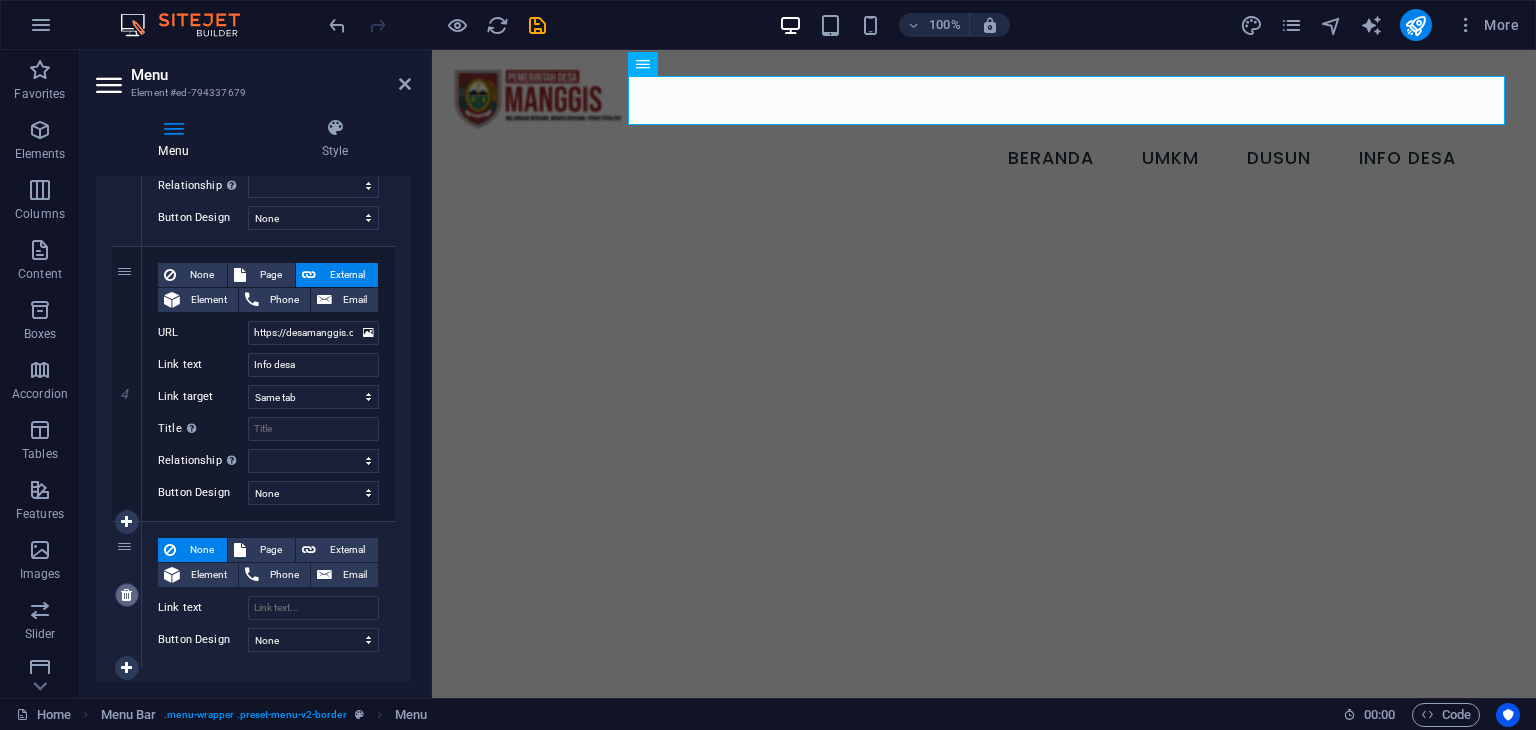 click at bounding box center [126, 595] 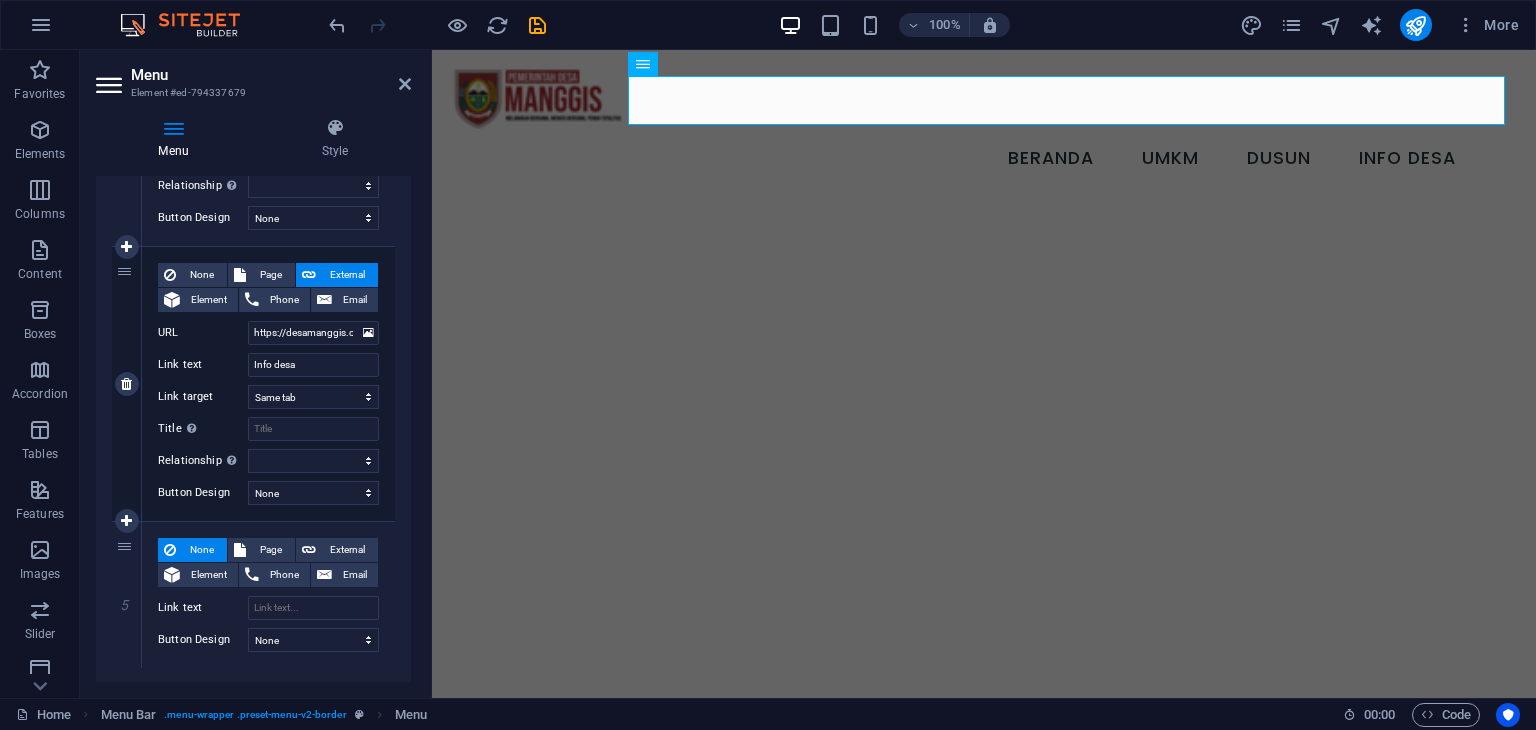 select 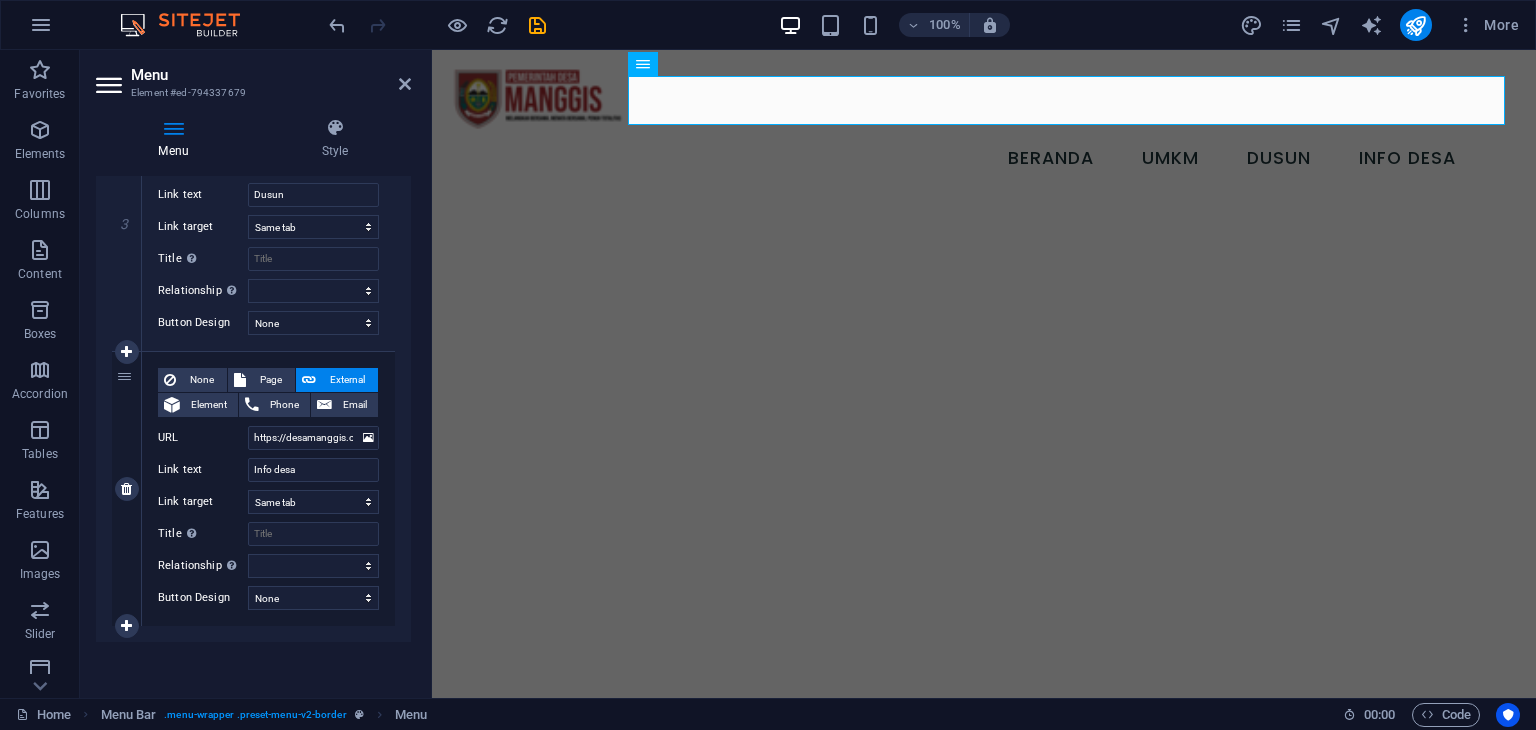 scroll, scrollTop: 838, scrollLeft: 0, axis: vertical 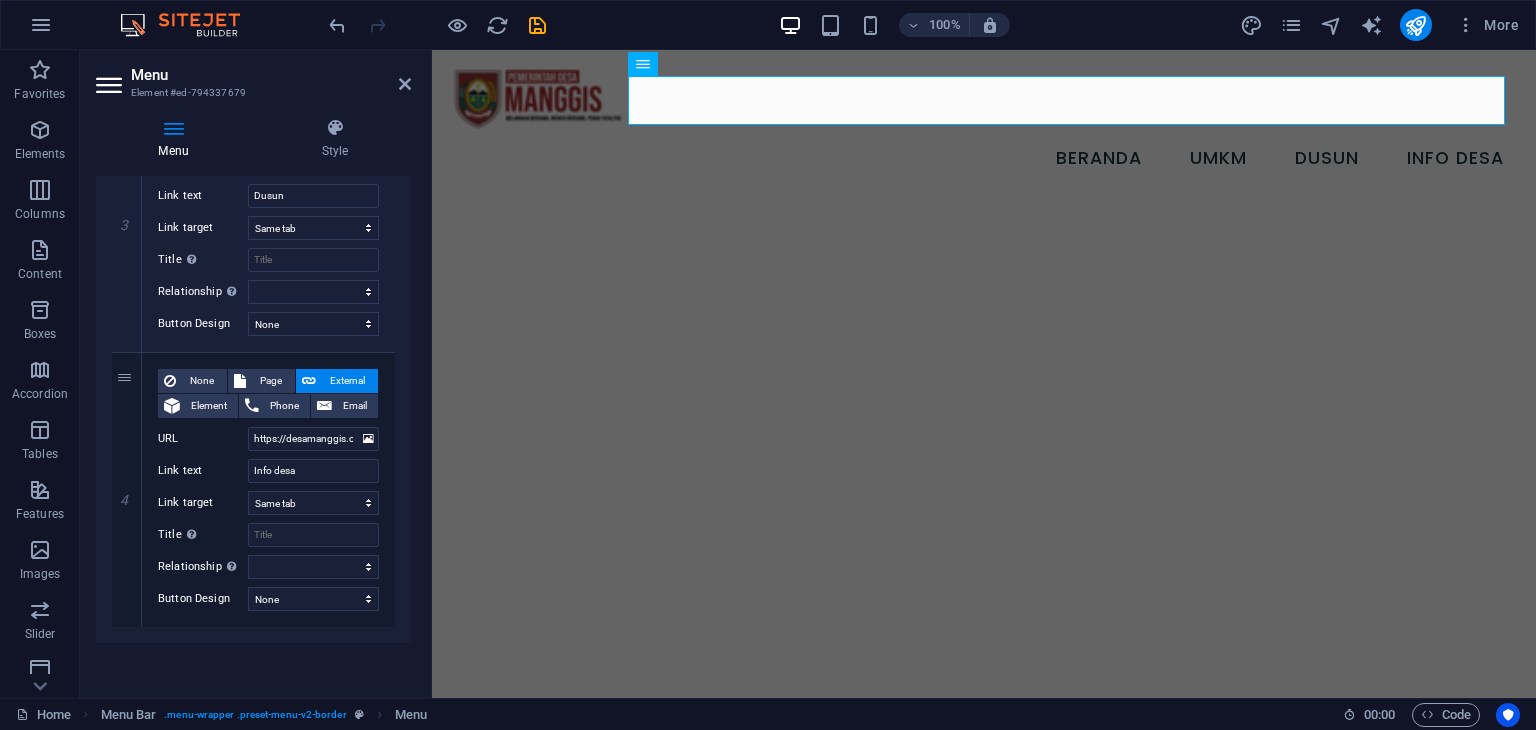 click on "1 None Page External Element Phone Email Page Home umkm Struktur Organisasi Dusun isi mkm  gfg Element
URL /15336867 Phone Email Link text beranda Link target New tab Same tab Overlay Title Additional link description, should not be the same as the link text. The title is most often shown as a tooltip text when the mouse moves over the element. Leave empty if uncertain. Relationship Sets the  relationship of this link to the link target . For example, the value "nofollow" instructs search engines not to follow the link. Can be left empty. alternate author bookmark external help license next nofollow noreferrer noopener prev search tag Button Design None Default Primary Secondary 2 None Page External Element Phone Email Page Home umkm Struktur Organisasi Dusun isi mkm  gfg Element
URL /15336870 Phone Email Link text UMKM Link target New tab Same tab Overlay Title Relationship Sets the  relationship of this link to the link target alternate author bookmark help 3" at bounding box center [253, 77] 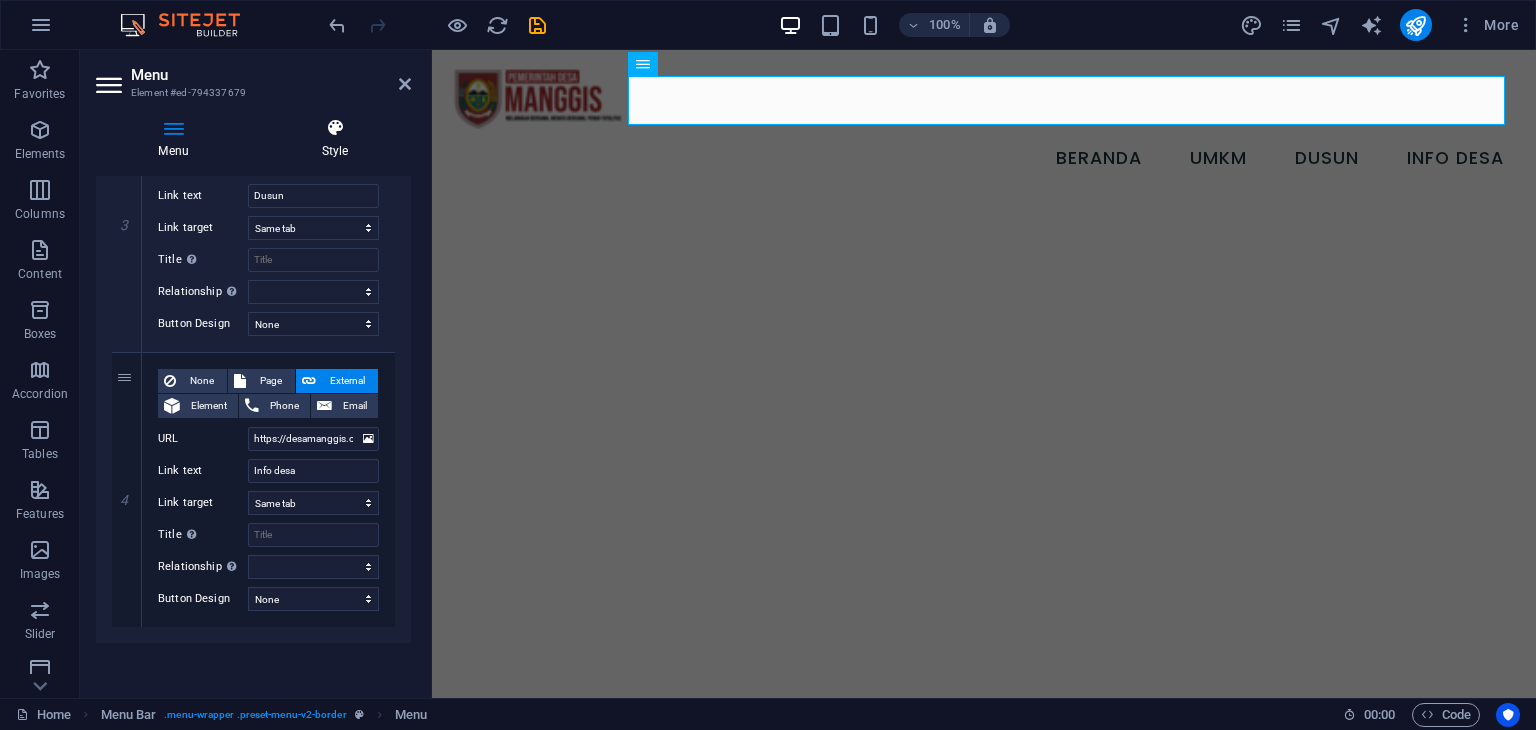 click on "Style" at bounding box center [335, 139] 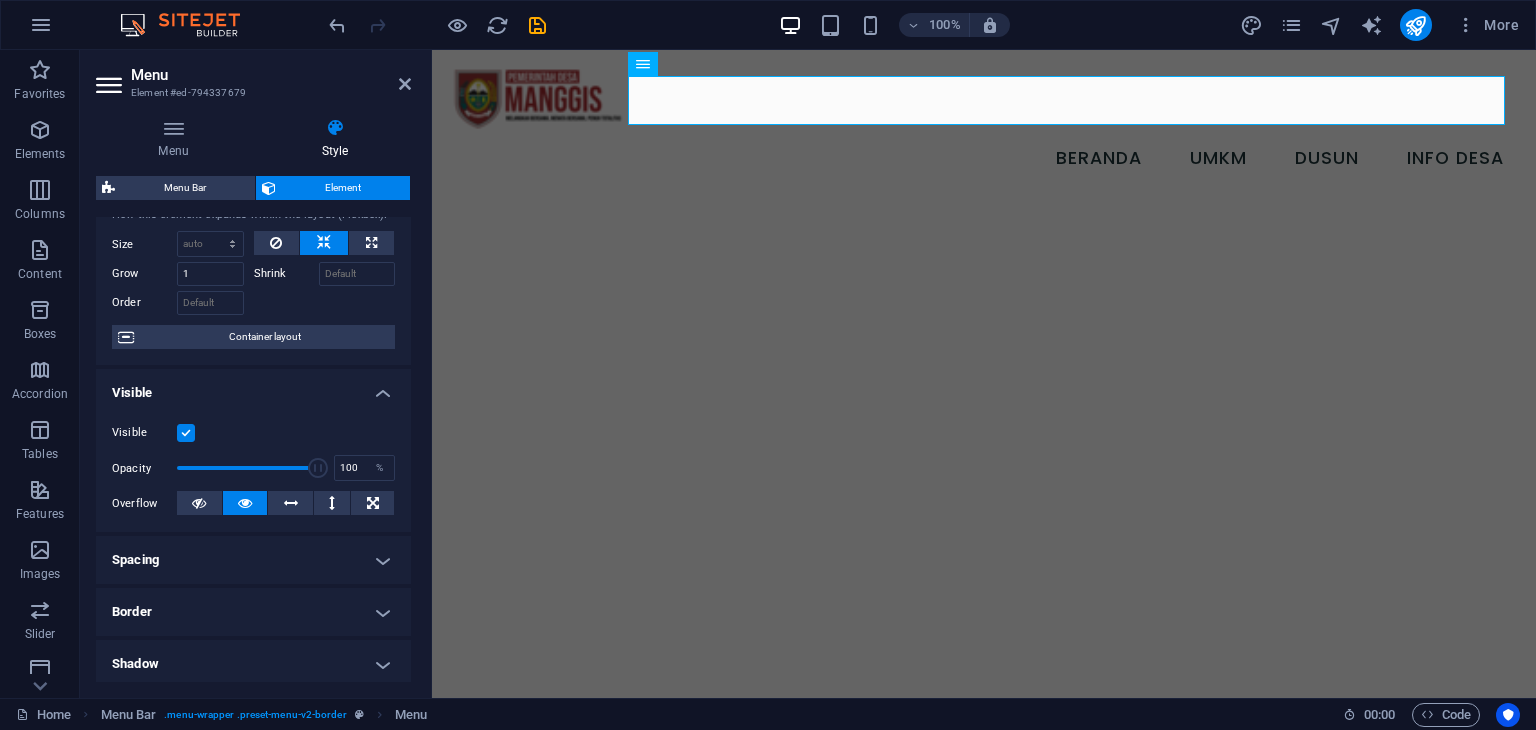 scroll, scrollTop: 0, scrollLeft: 0, axis: both 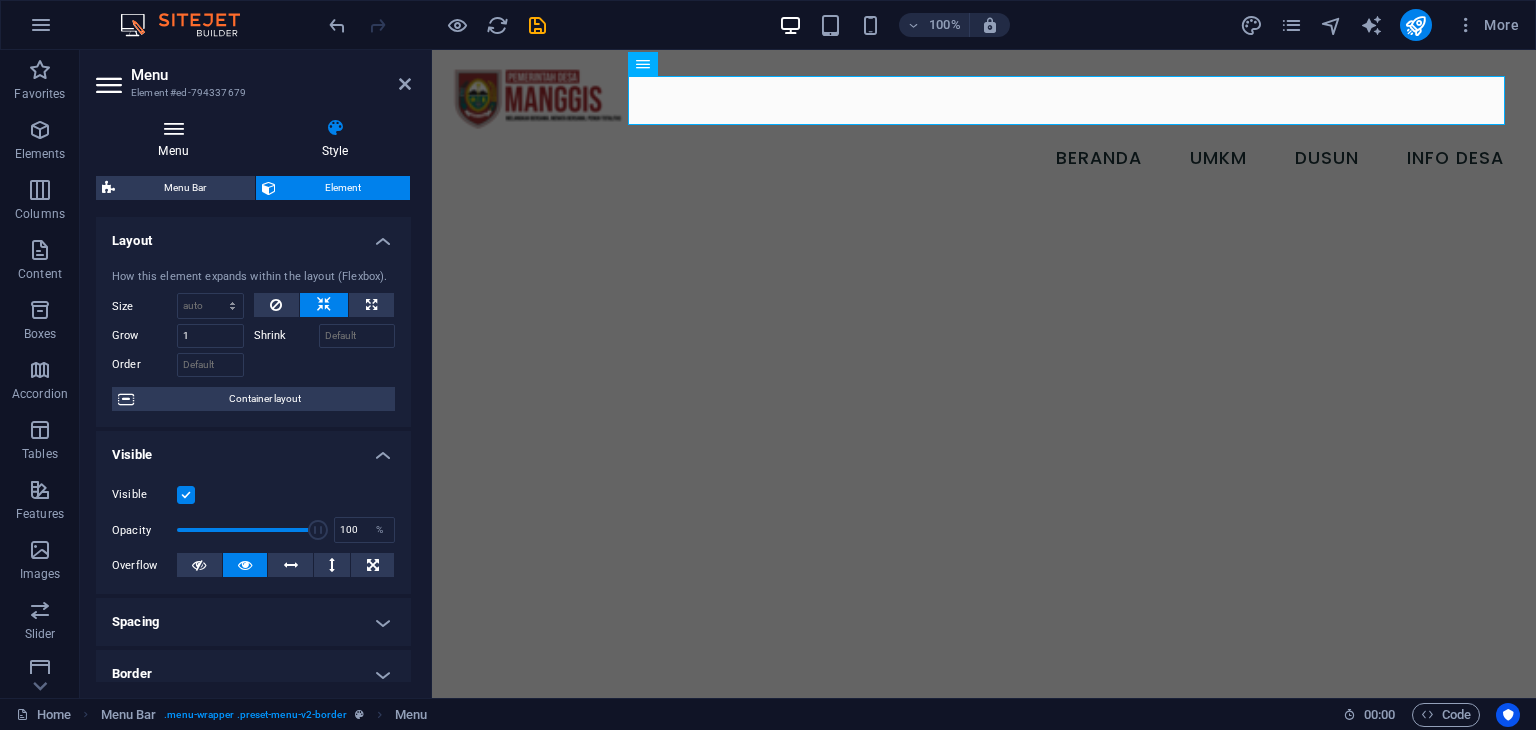 click at bounding box center [173, 128] 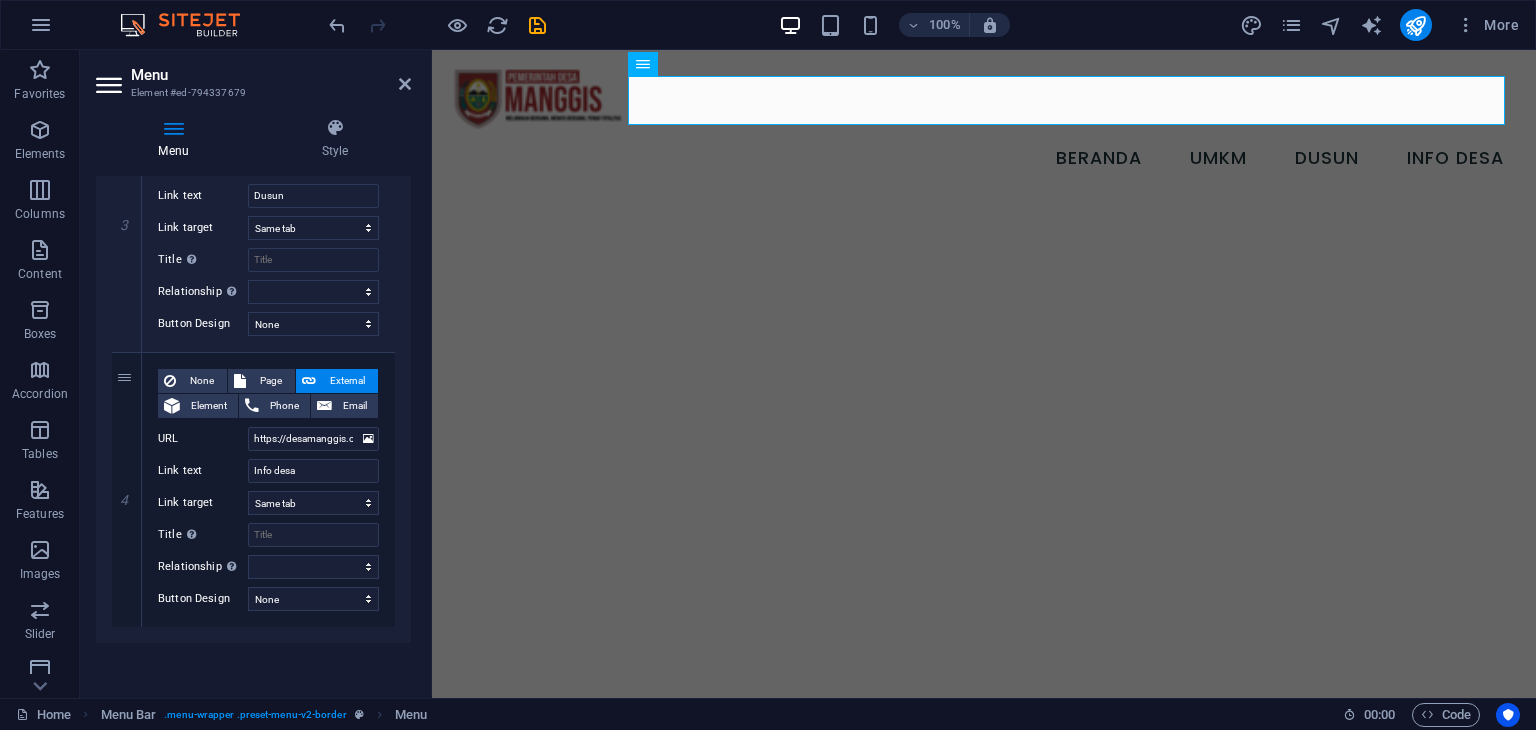 click on "1 None Page External Element Phone Email Page Home umkm Struktur Organisasi Dusun isi mkm  gfg Element
URL /15336867 Phone Email Link text beranda Link target New tab Same tab Overlay Title Additional link description, should not be the same as the link text. The title is most often shown as a tooltip text when the mouse moves over the element. Leave empty if uncertain. Relationship Sets the  relationship of this link to the link target . For example, the value "nofollow" instructs search engines not to follow the link. Can be left empty. alternate author bookmark external help license next nofollow noreferrer noopener prev search tag Button Design None Default Primary Secondary 2 None Page External Element Phone Email Page Home umkm Struktur Organisasi Dusun isi mkm  gfg Element
URL /15336870 Phone Email Link text UMKM Link target New tab Same tab Overlay Title Relationship Sets the  relationship of this link to the link target alternate author bookmark help 3" at bounding box center [253, 77] 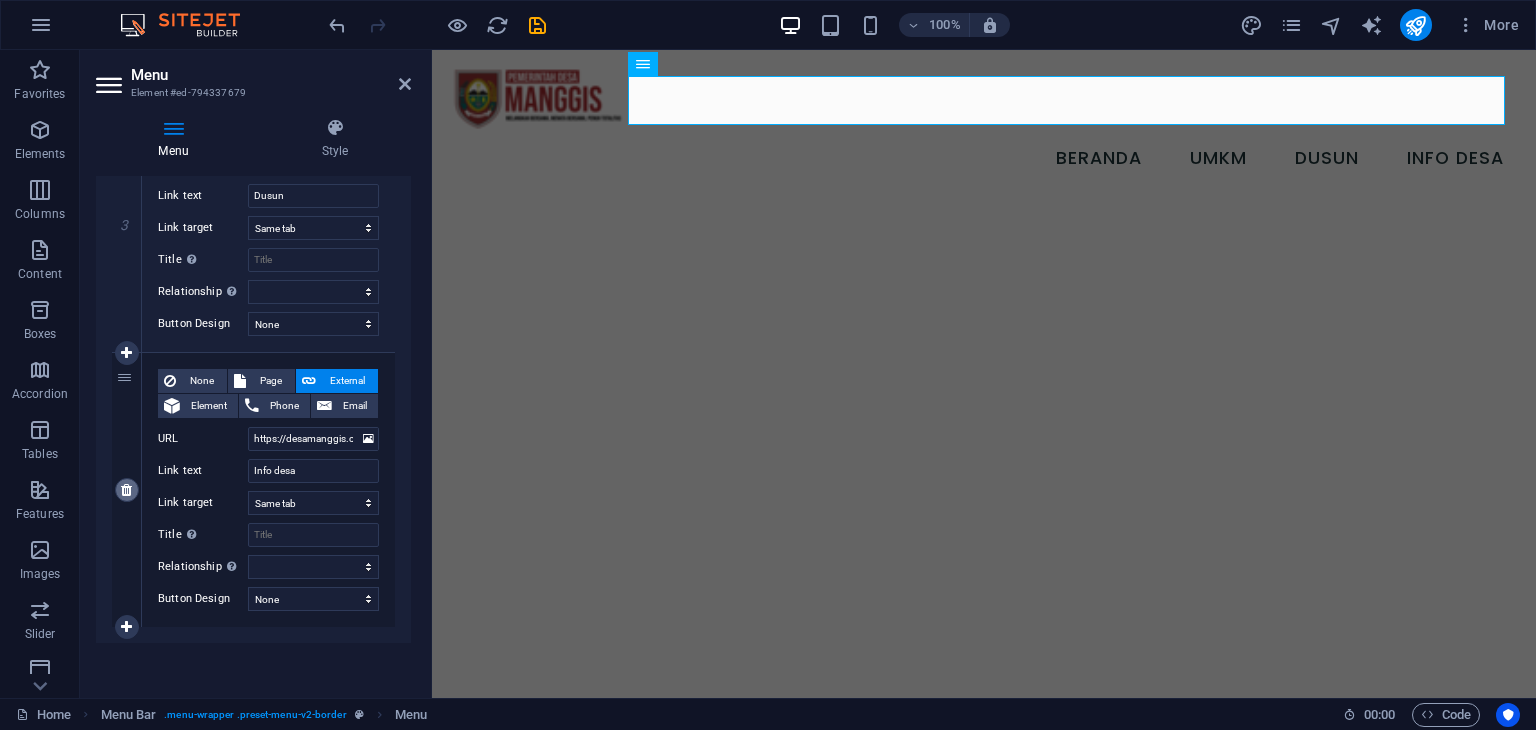click at bounding box center (127, 490) 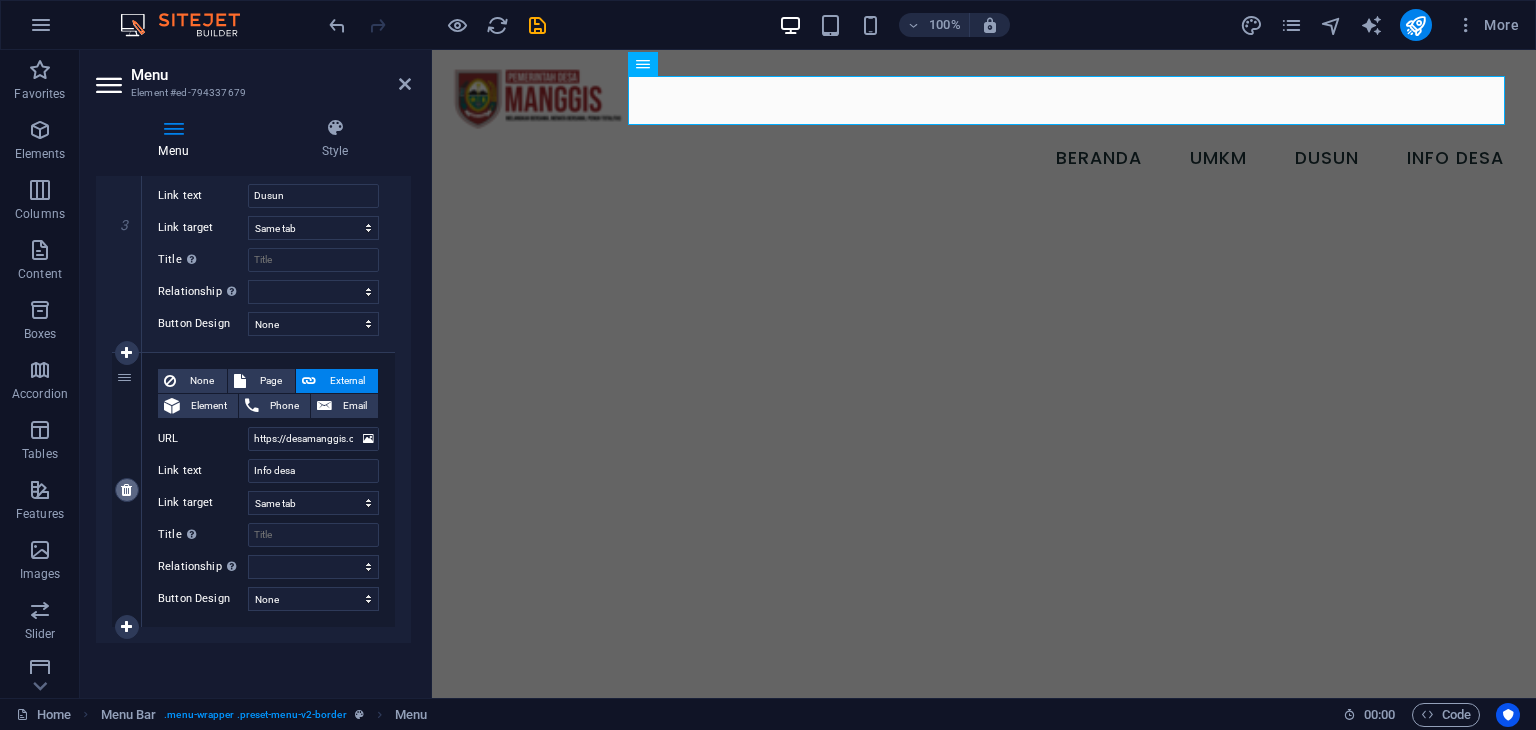 scroll, scrollTop: 564, scrollLeft: 0, axis: vertical 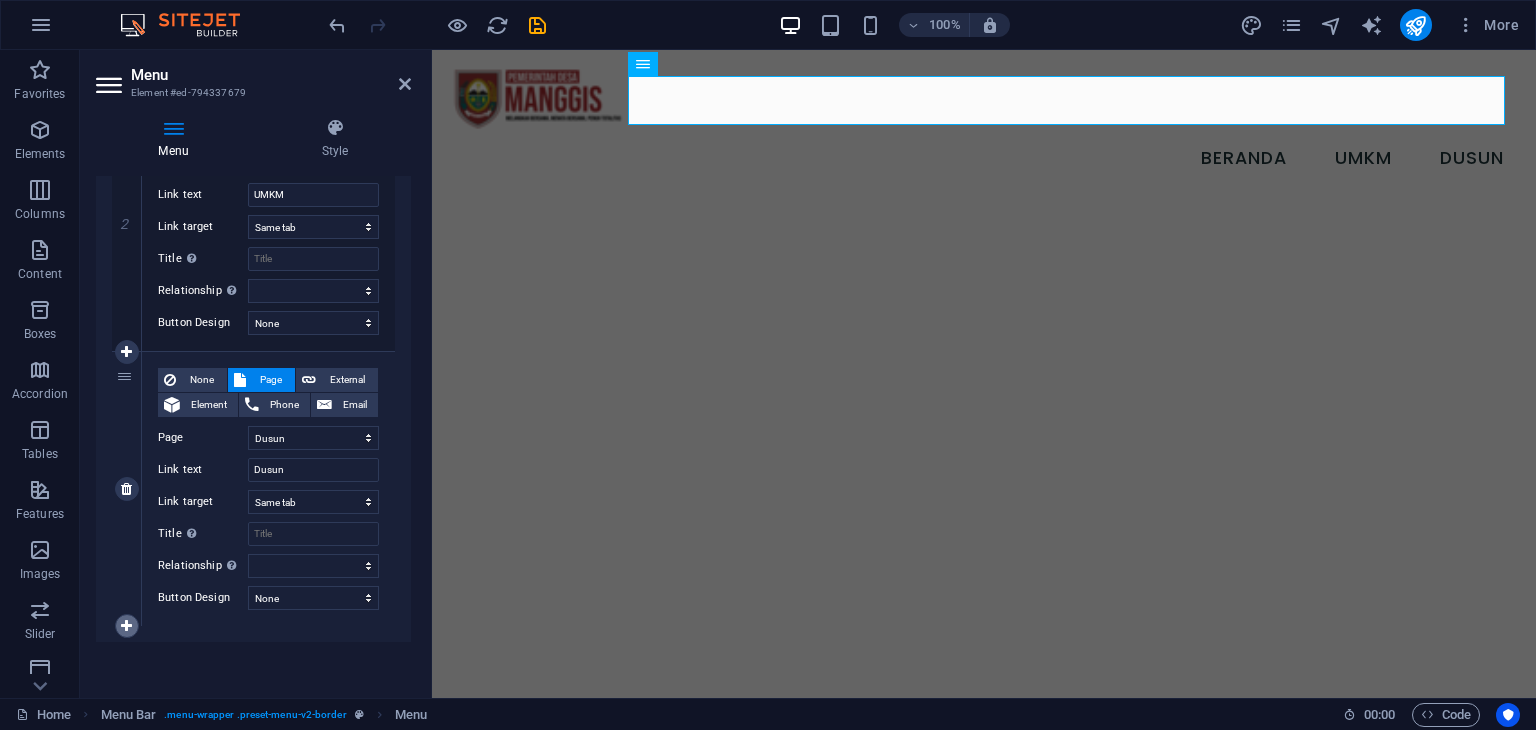 click at bounding box center [127, 626] 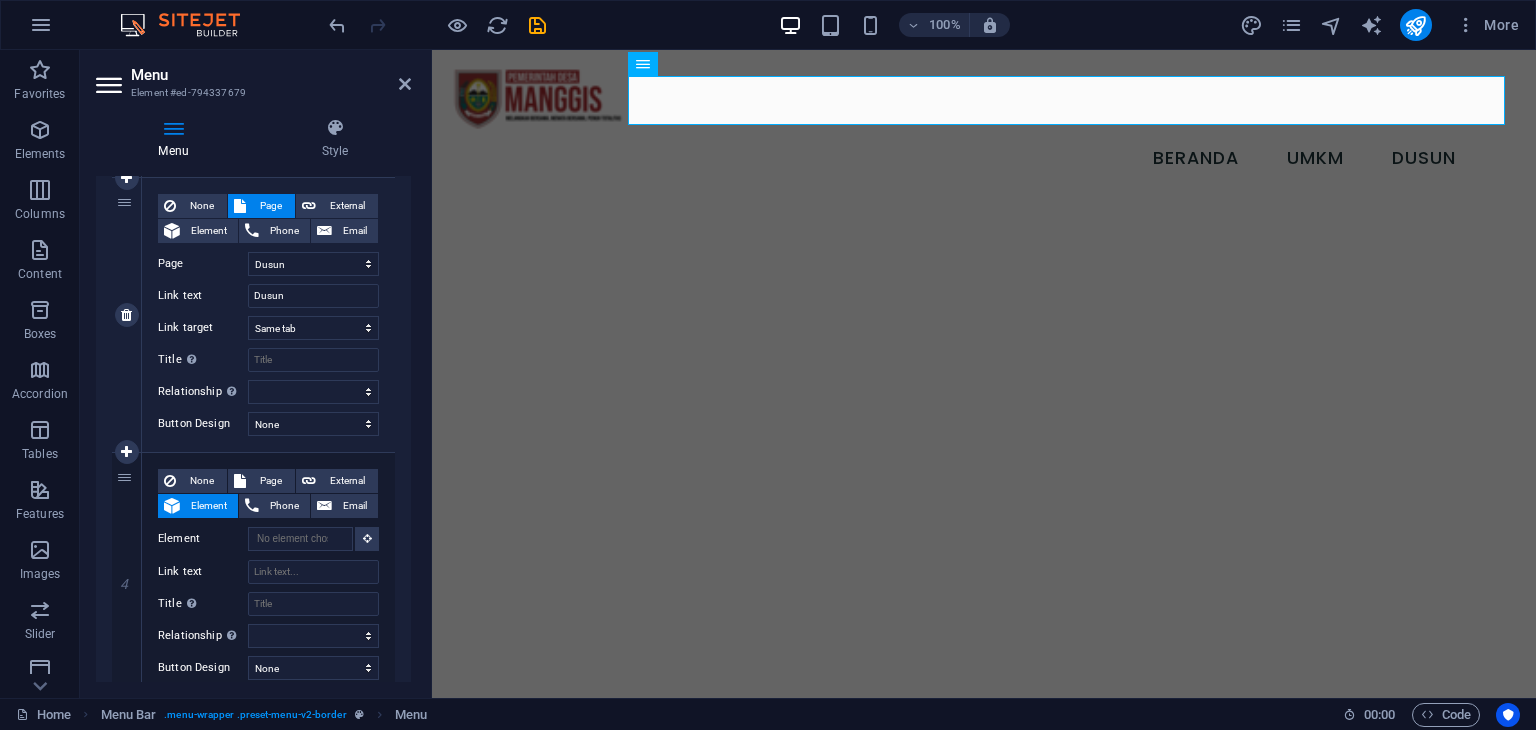 scroll, scrollTop: 807, scrollLeft: 0, axis: vertical 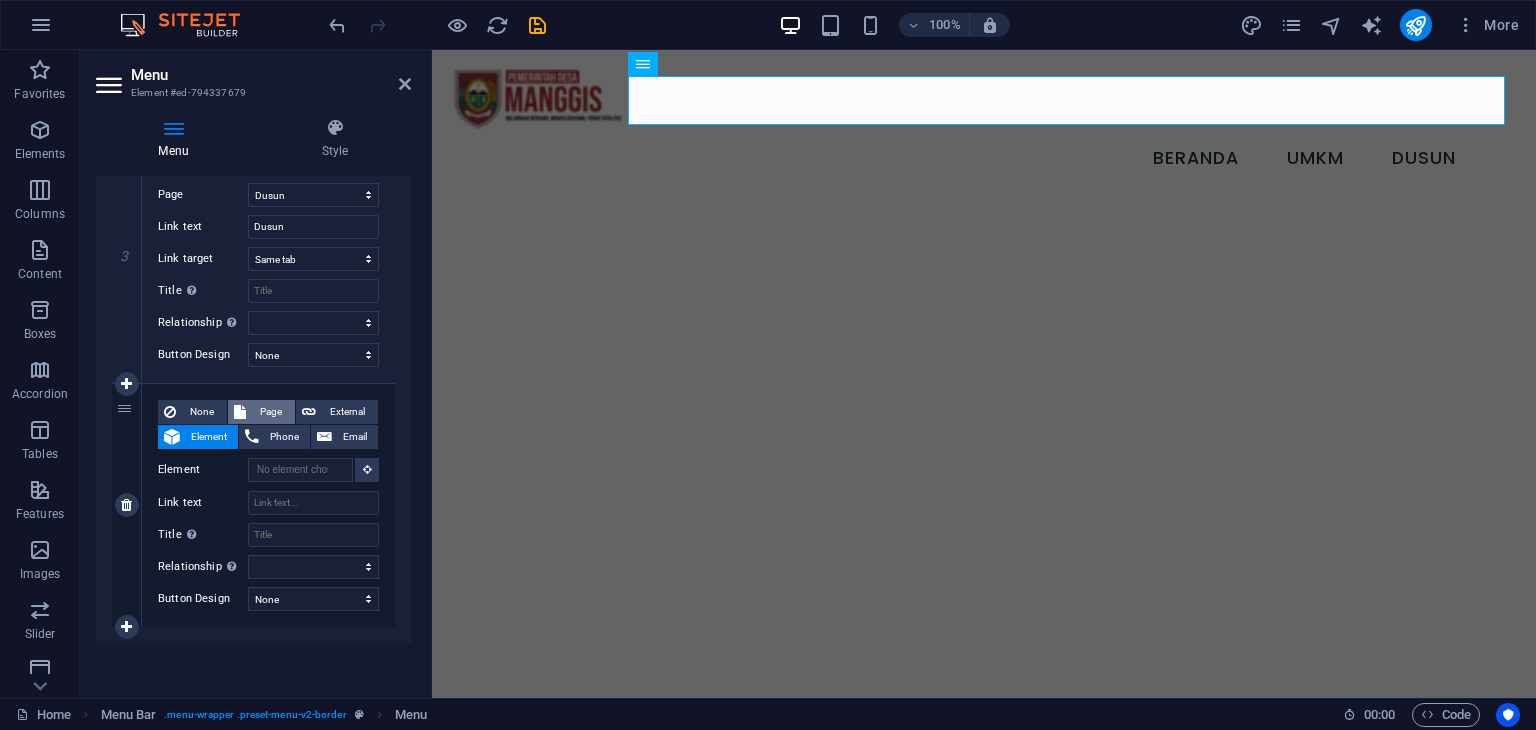 click on "Page" at bounding box center [270, 412] 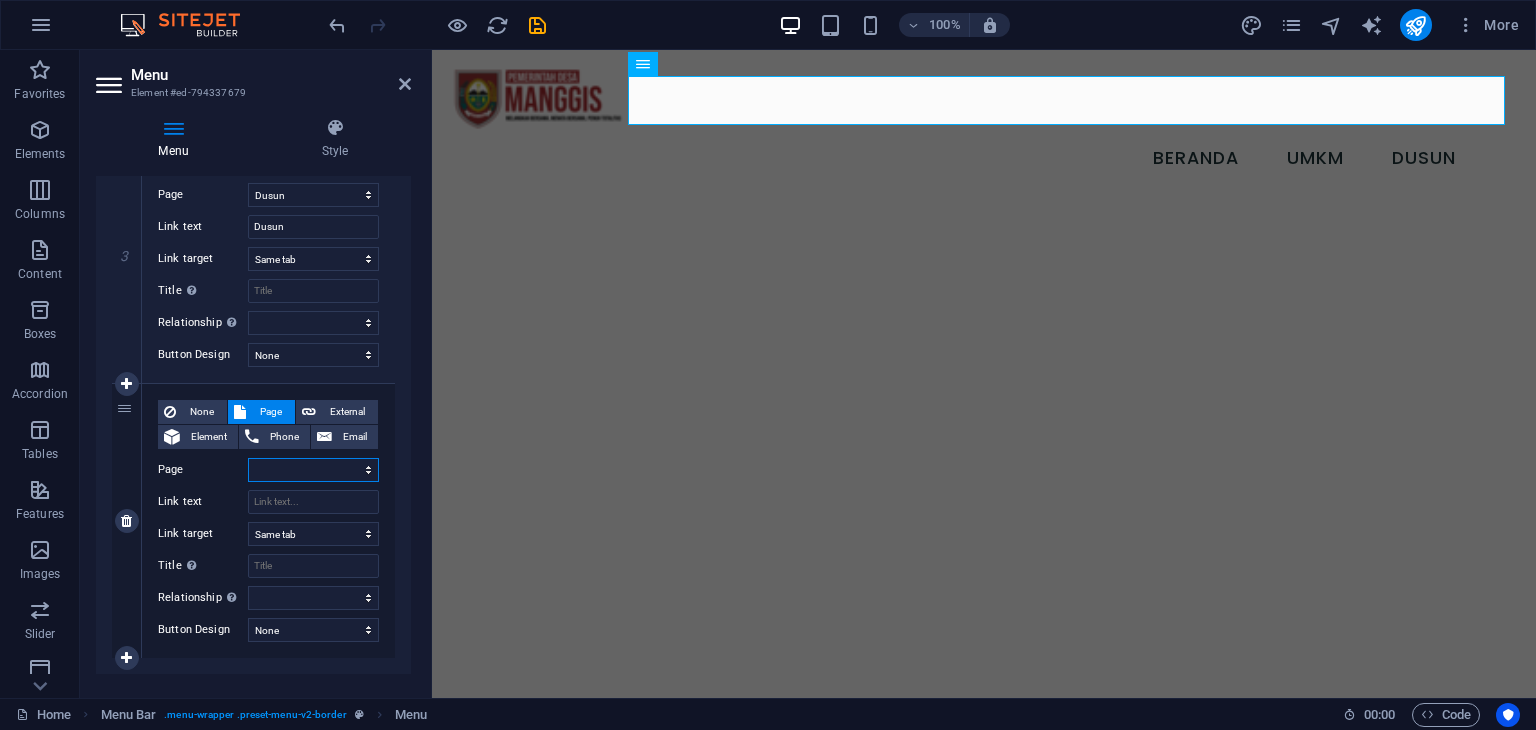 click on "Home umkm Struktur Organisasi Dusun isi mkm  gfg" at bounding box center [313, 470] 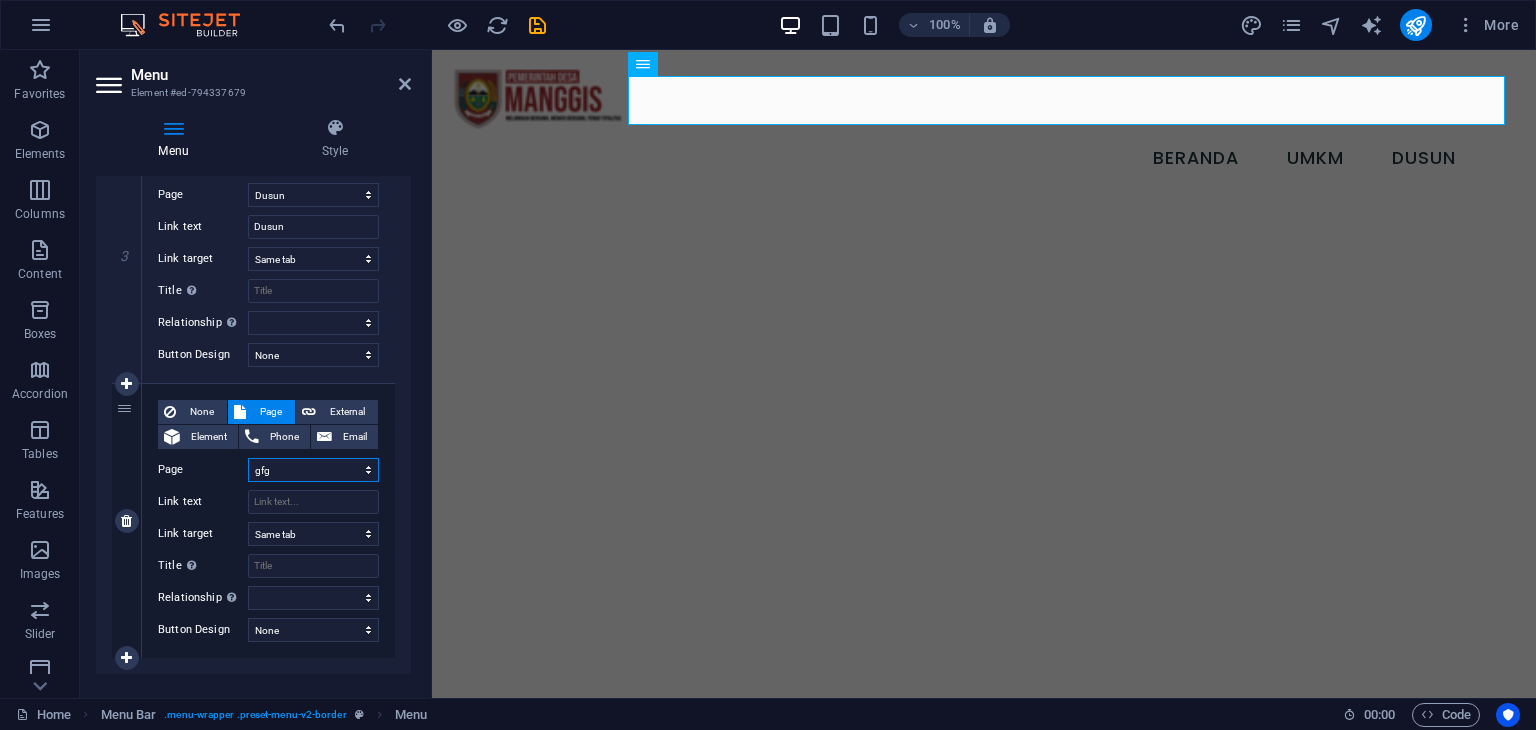 click on "Home umkm Struktur Organisasi Dusun isi mkm  gfg" at bounding box center (313, 470) 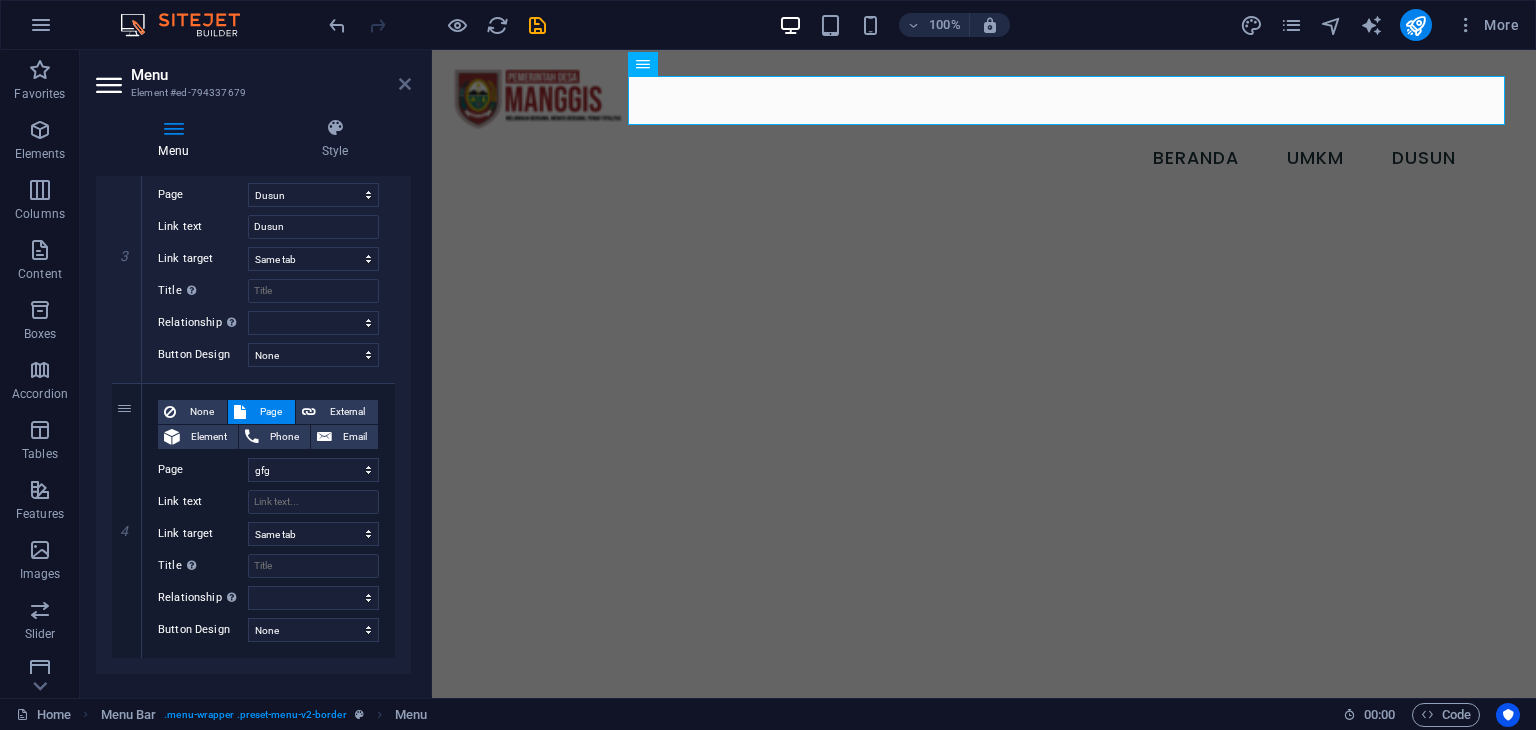 click at bounding box center (405, 84) 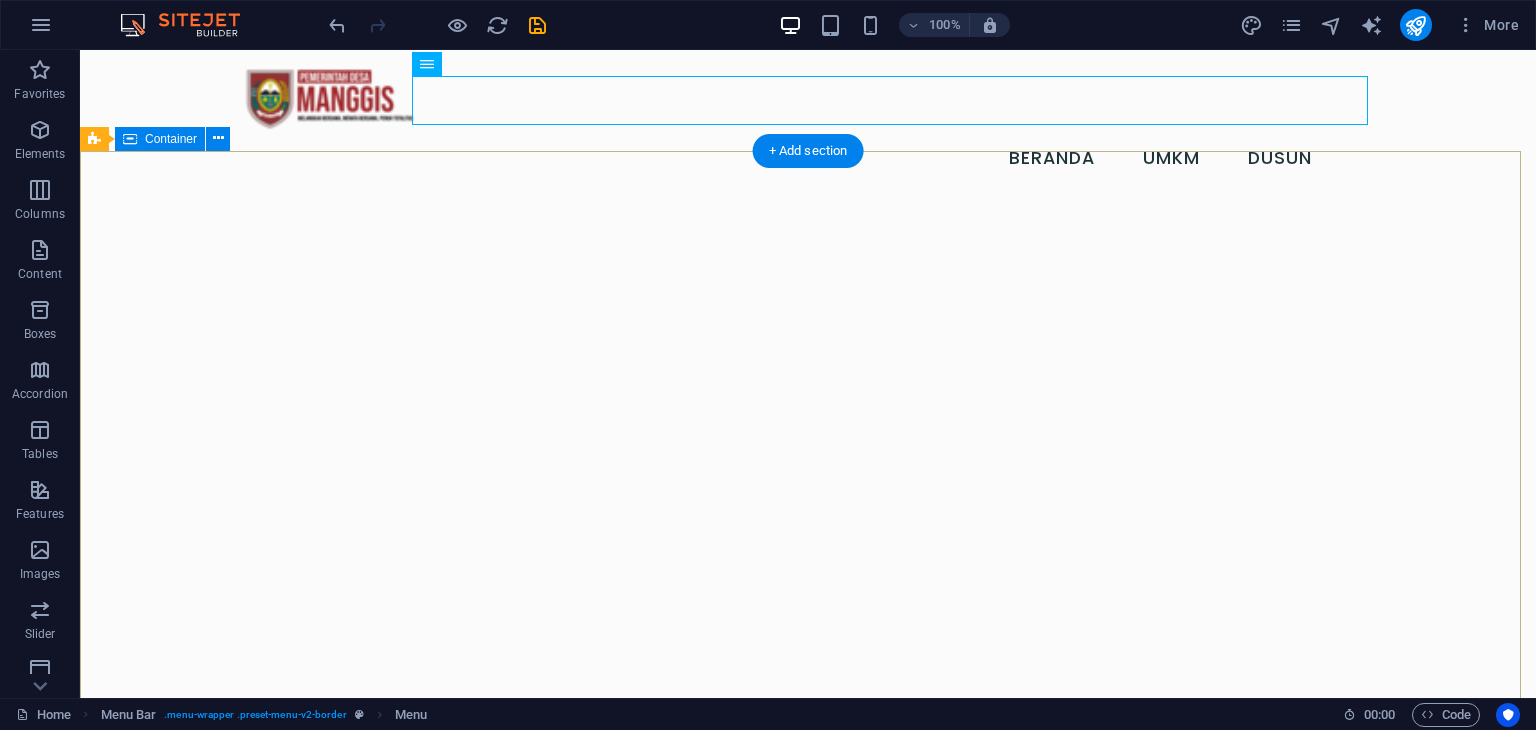 click on "Desa [CITY] bukan sekadar permukiman, melainkan cerminan kearifan lokal yang tumbuh dari akar sejarah dan budaya. Sejak sebelum masa kemerdekaan, masyarakatnya dikenal sebagai perajin sapu ijuk, sebuah warisan keterampilan tangan yang masih lestari hingga kini. Di balik kesederhanaan anyaman ijuk, tersimpan cerita tentang ketekunan, keuletan, dan kebanggaan akan jati diri. Kerajinan ini bukan hanya sumber penghidupan, tetapi juga simbol kekuatan kolektif desa." at bounding box center (808, 1052) 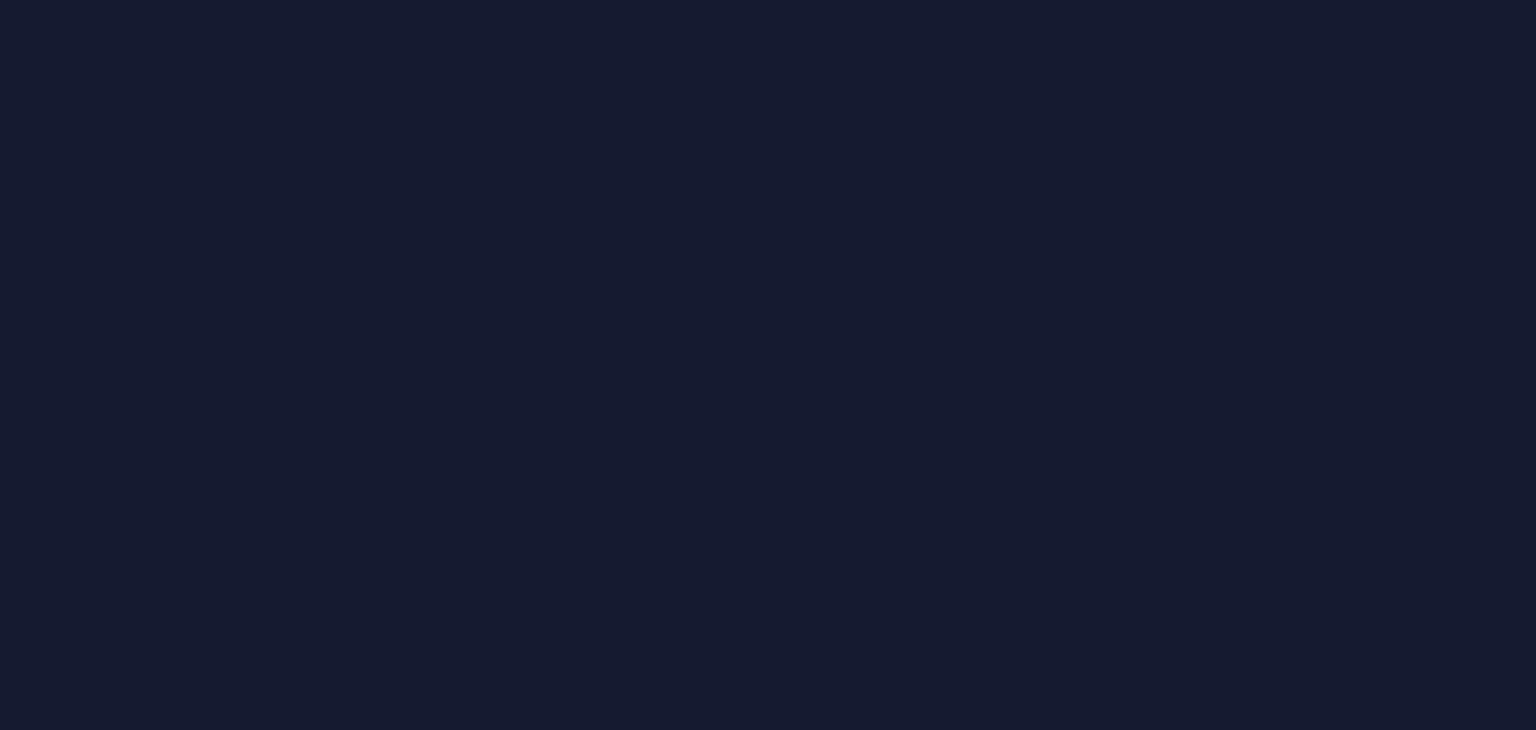 scroll, scrollTop: 0, scrollLeft: 0, axis: both 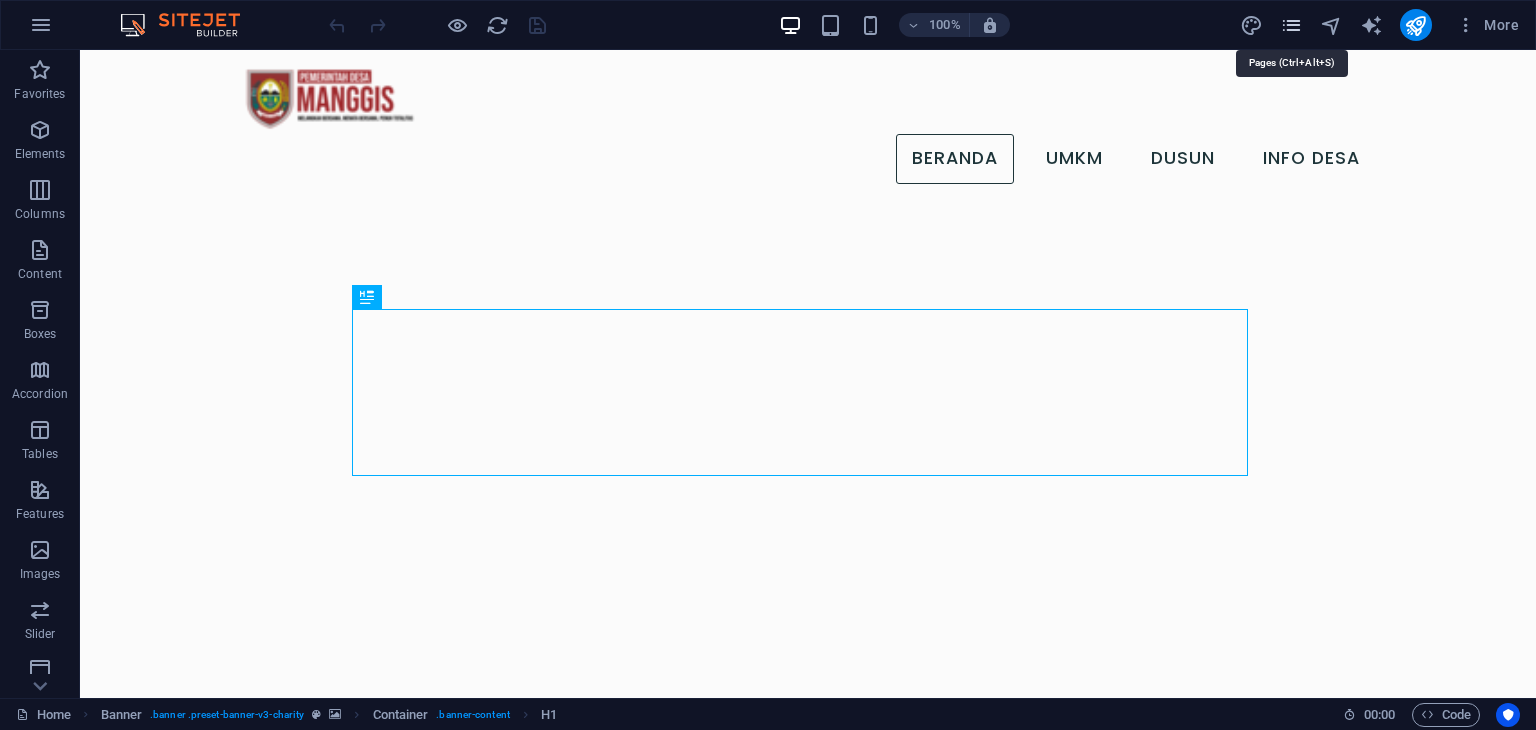 click at bounding box center [1291, 25] 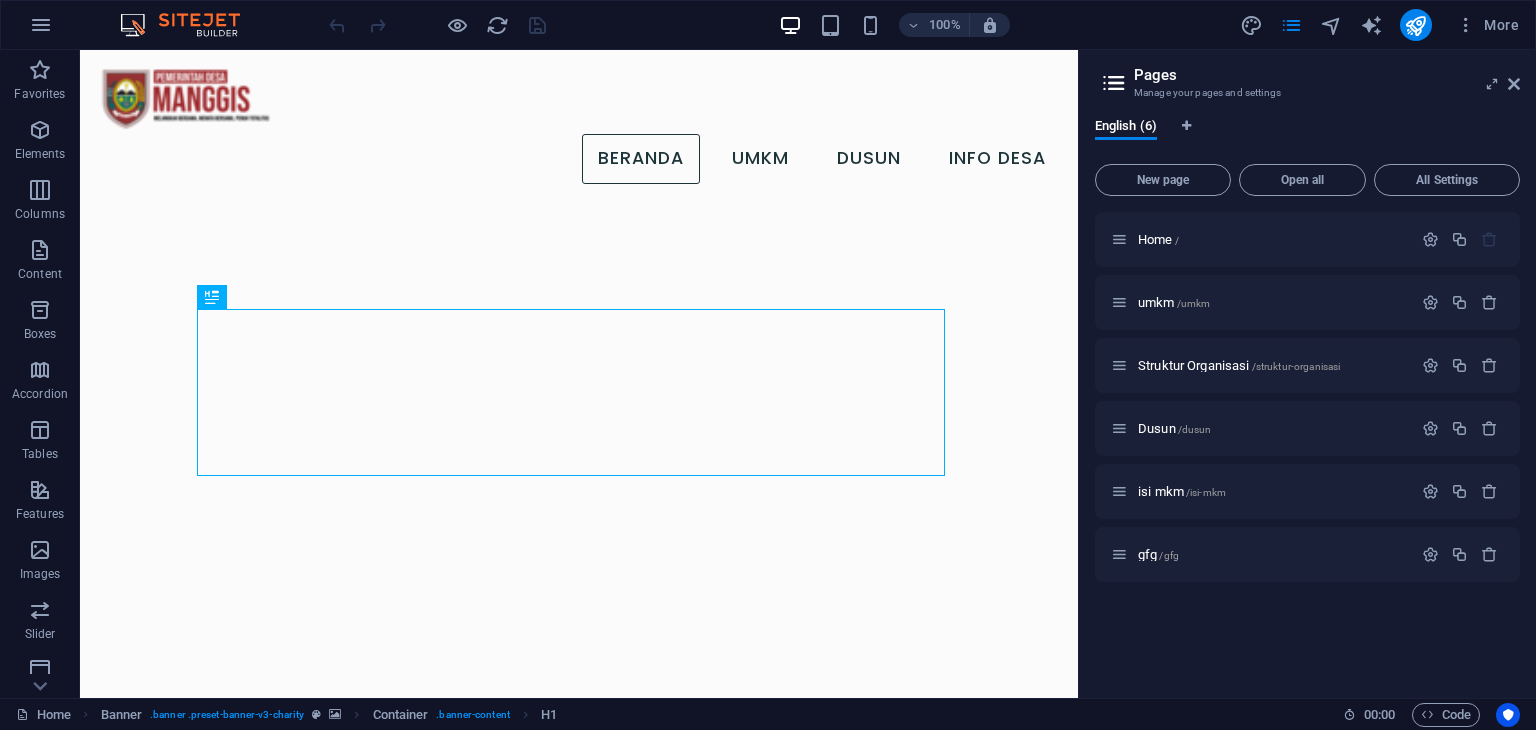 click on "Home / umkm /umkm Struktur Organisasi /struktur-organisasi Dusun /dusun isi mkm  /isi-mkm gfg /gfg" at bounding box center (1307, 447) 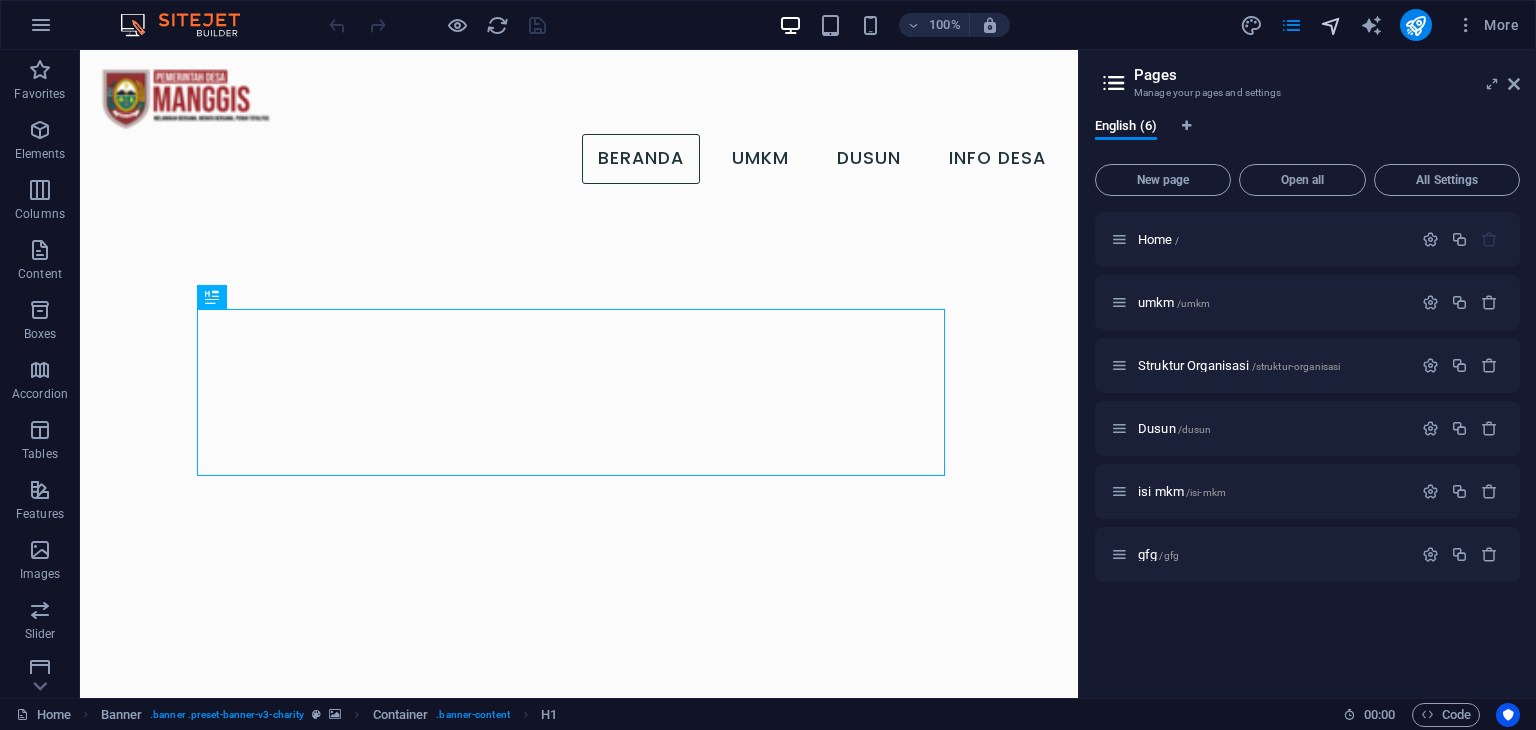 click at bounding box center (1331, 25) 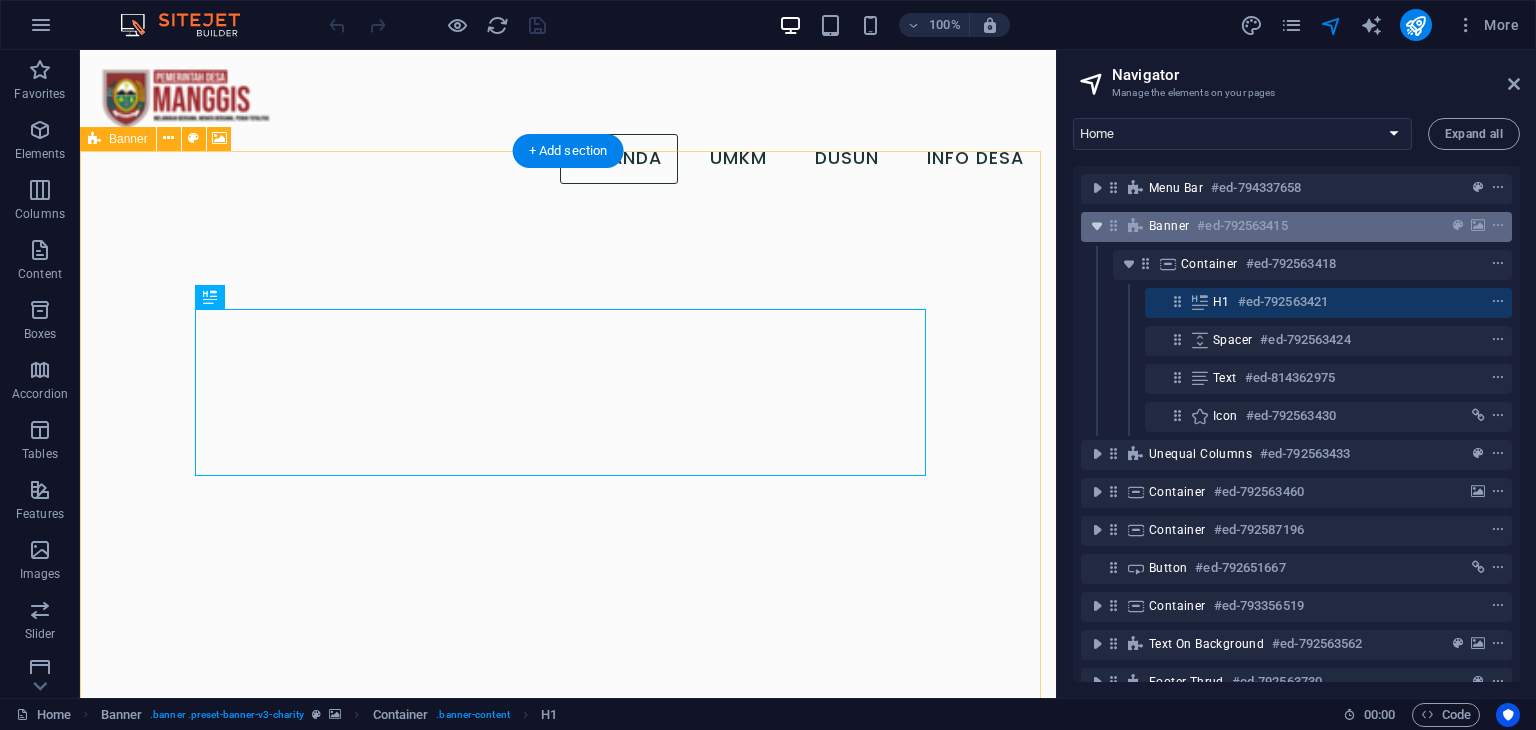 click at bounding box center [1097, 226] 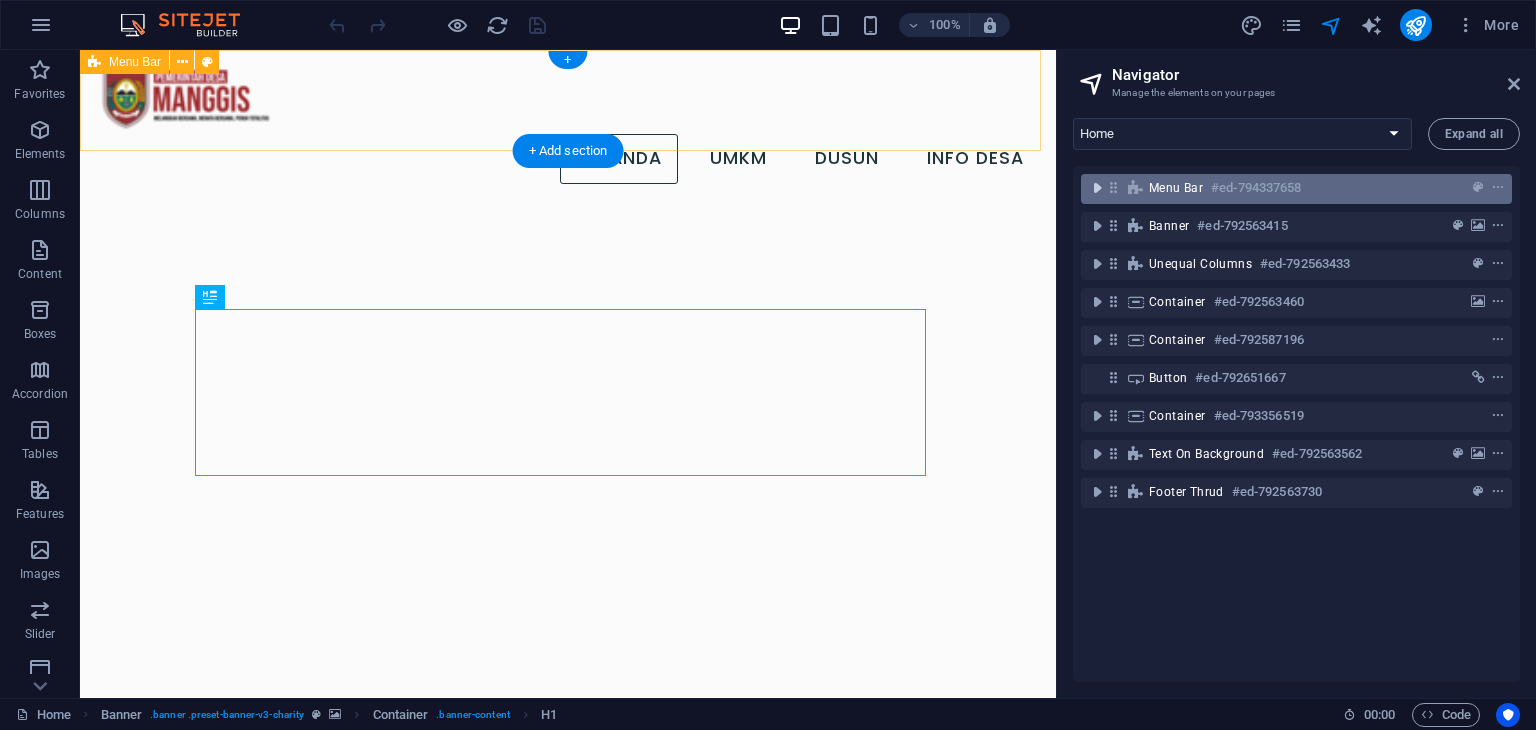 click at bounding box center [1097, 188] 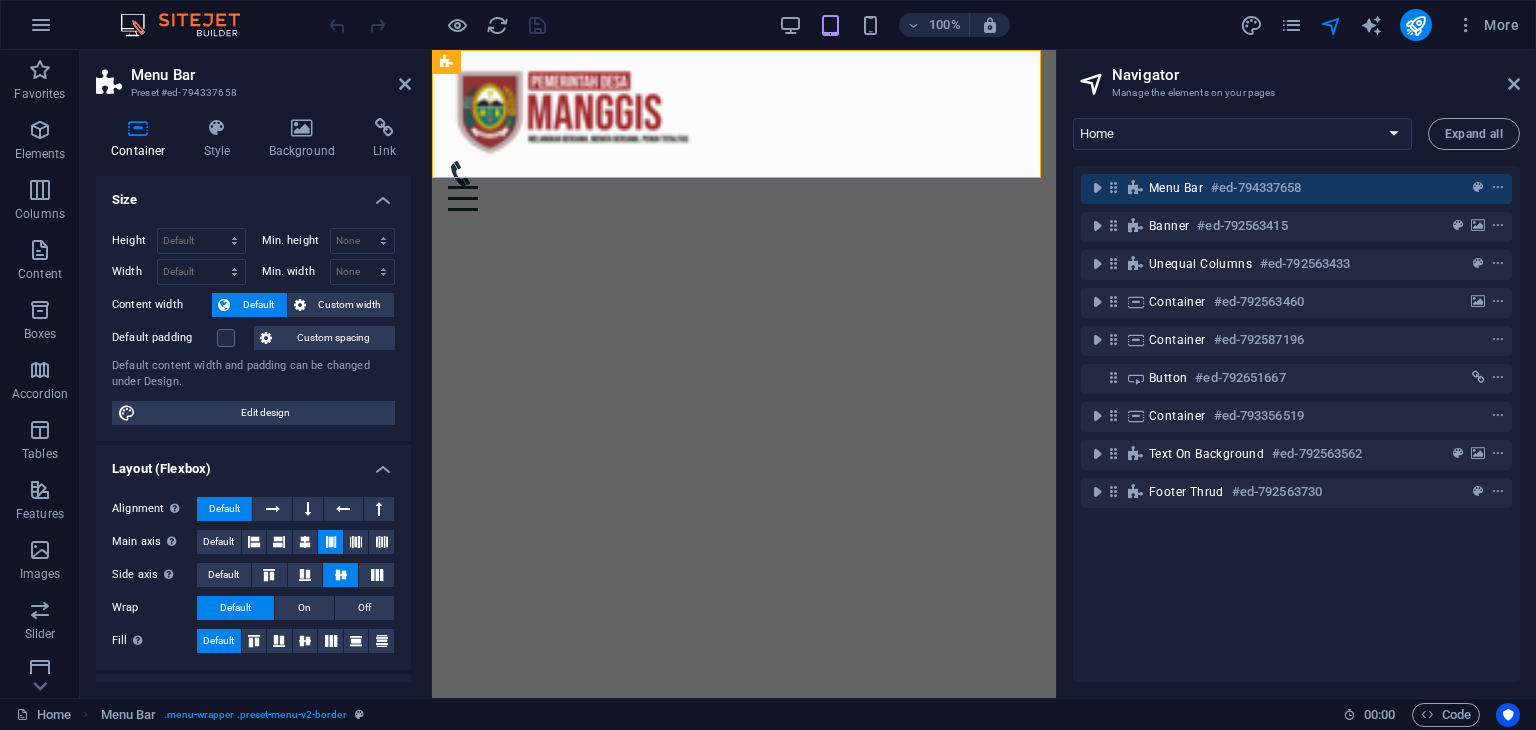 click on "Menu Bar" at bounding box center [271, 75] 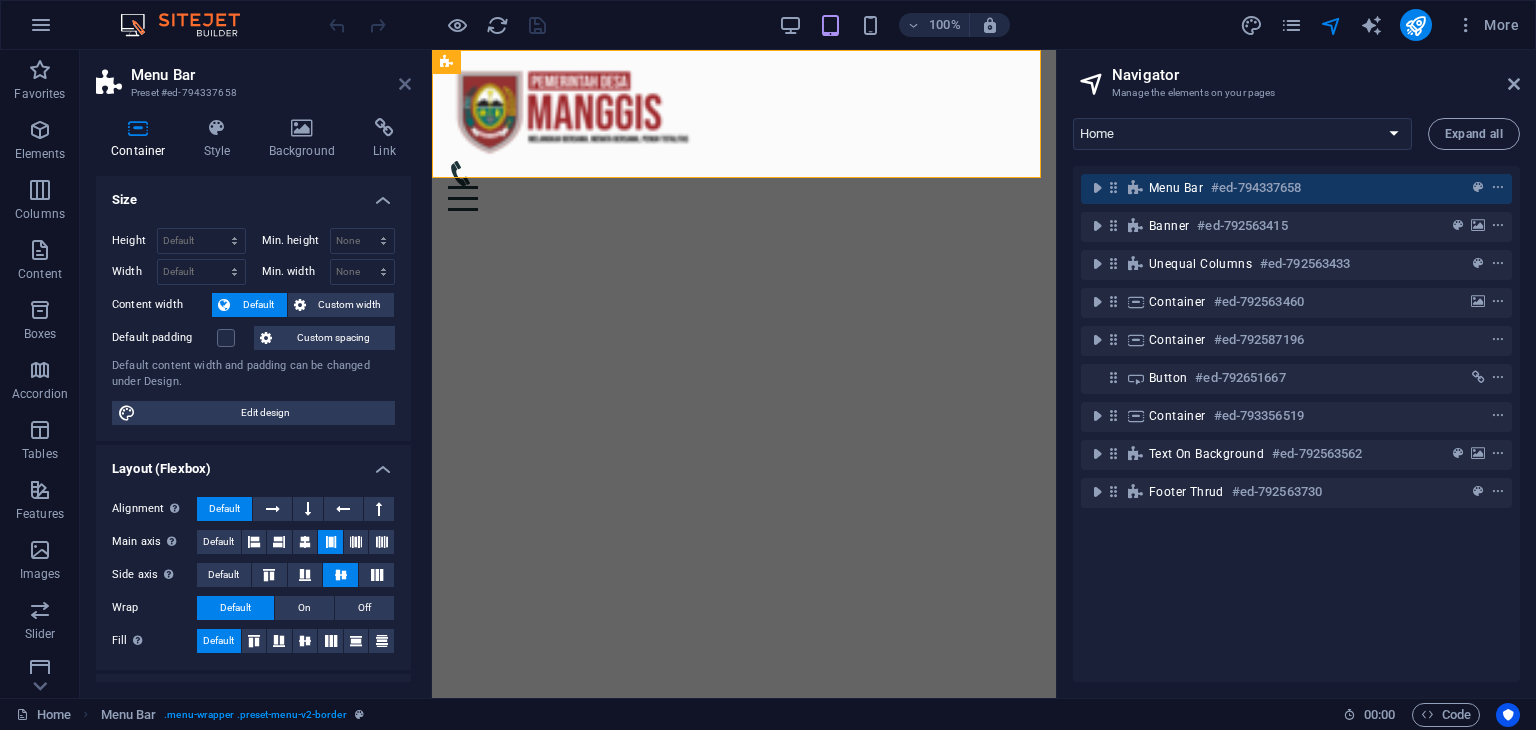 click at bounding box center [405, 84] 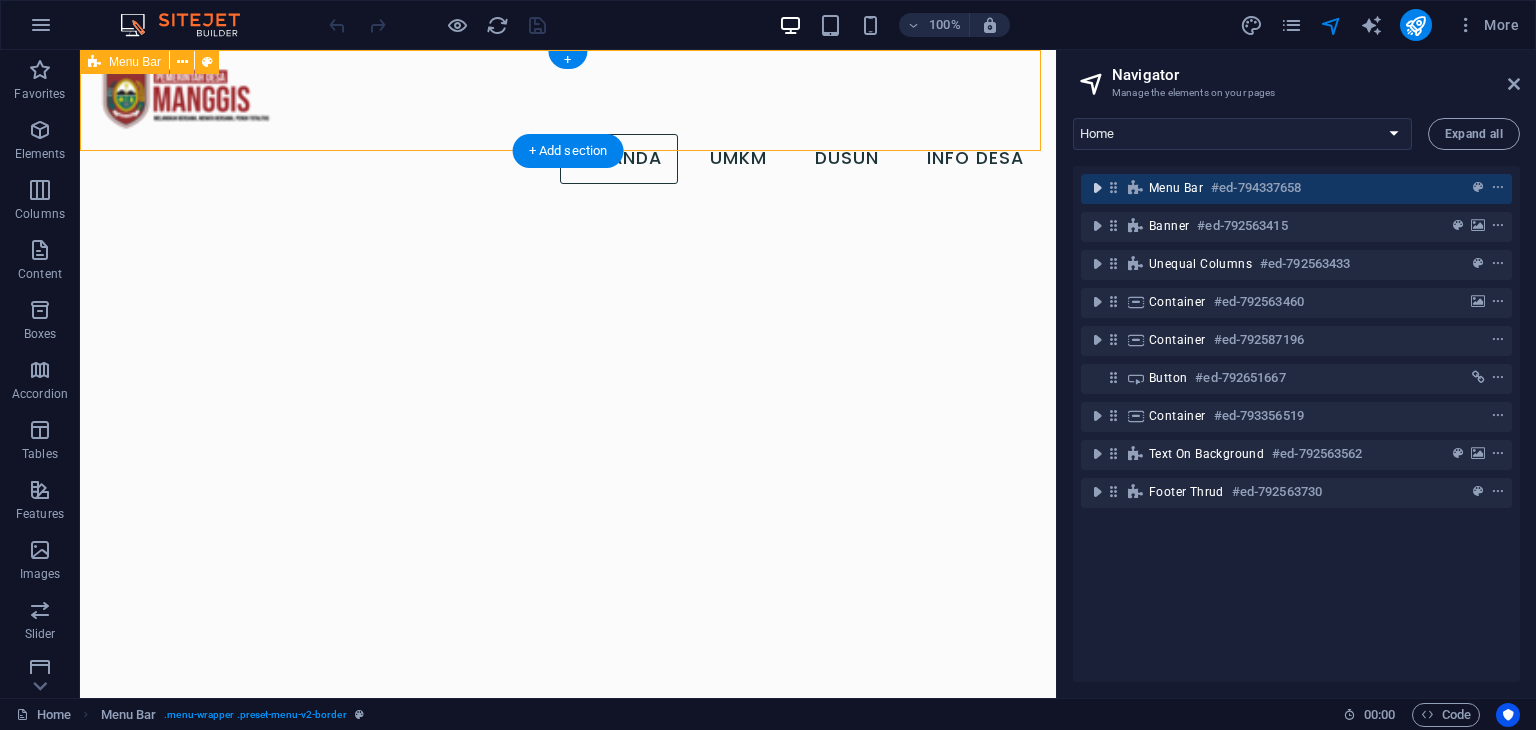 click at bounding box center [1097, 188] 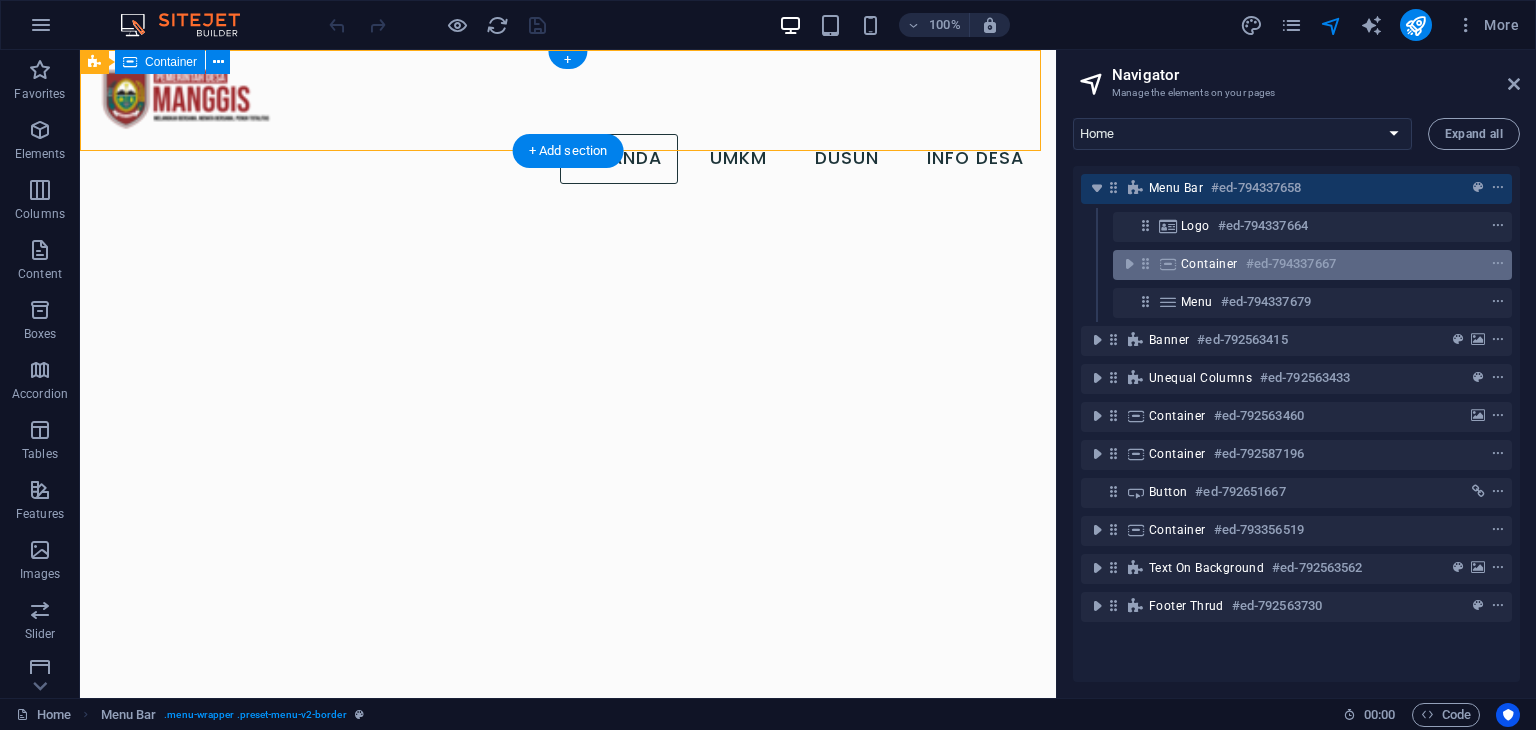 click on "Container" at bounding box center (1209, 264) 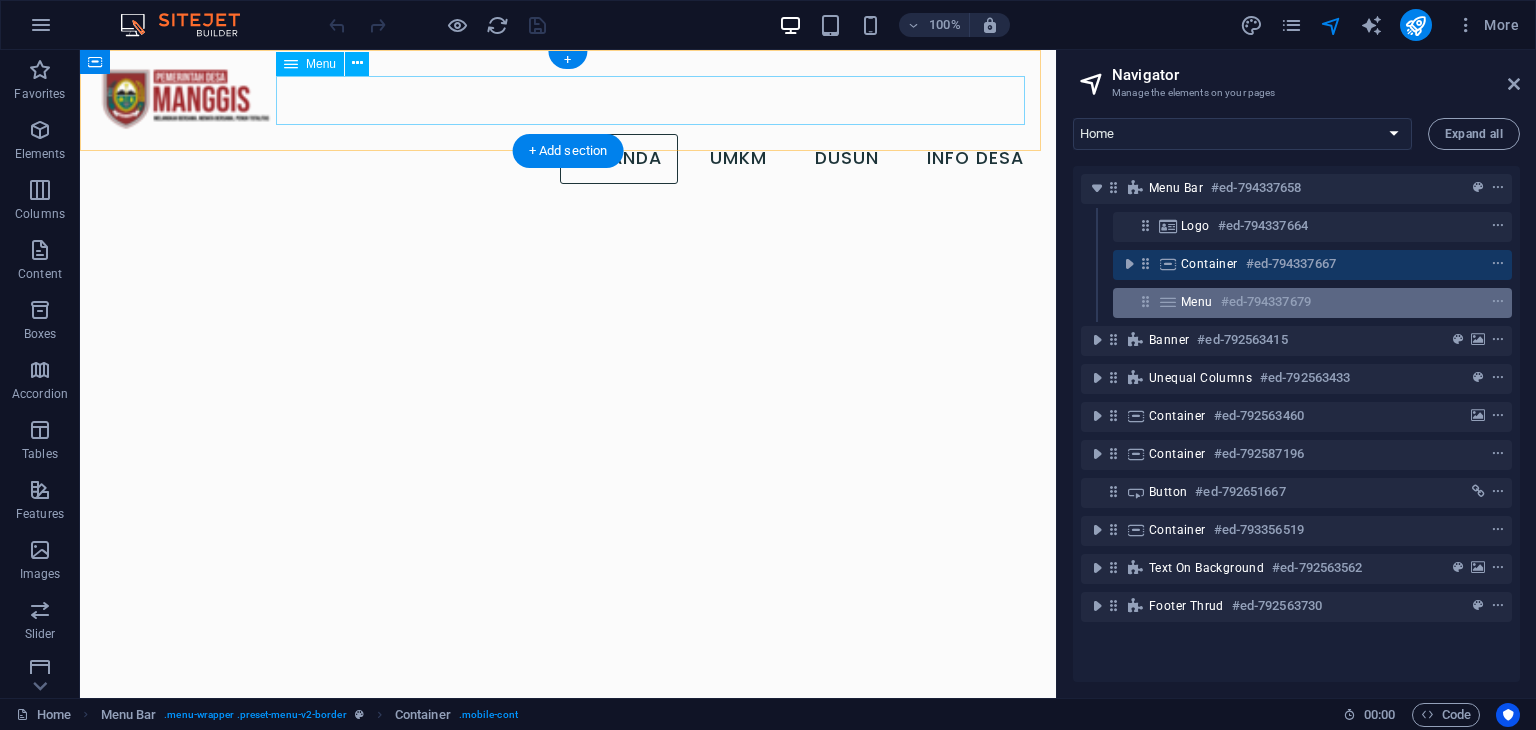 click at bounding box center (1168, 302) 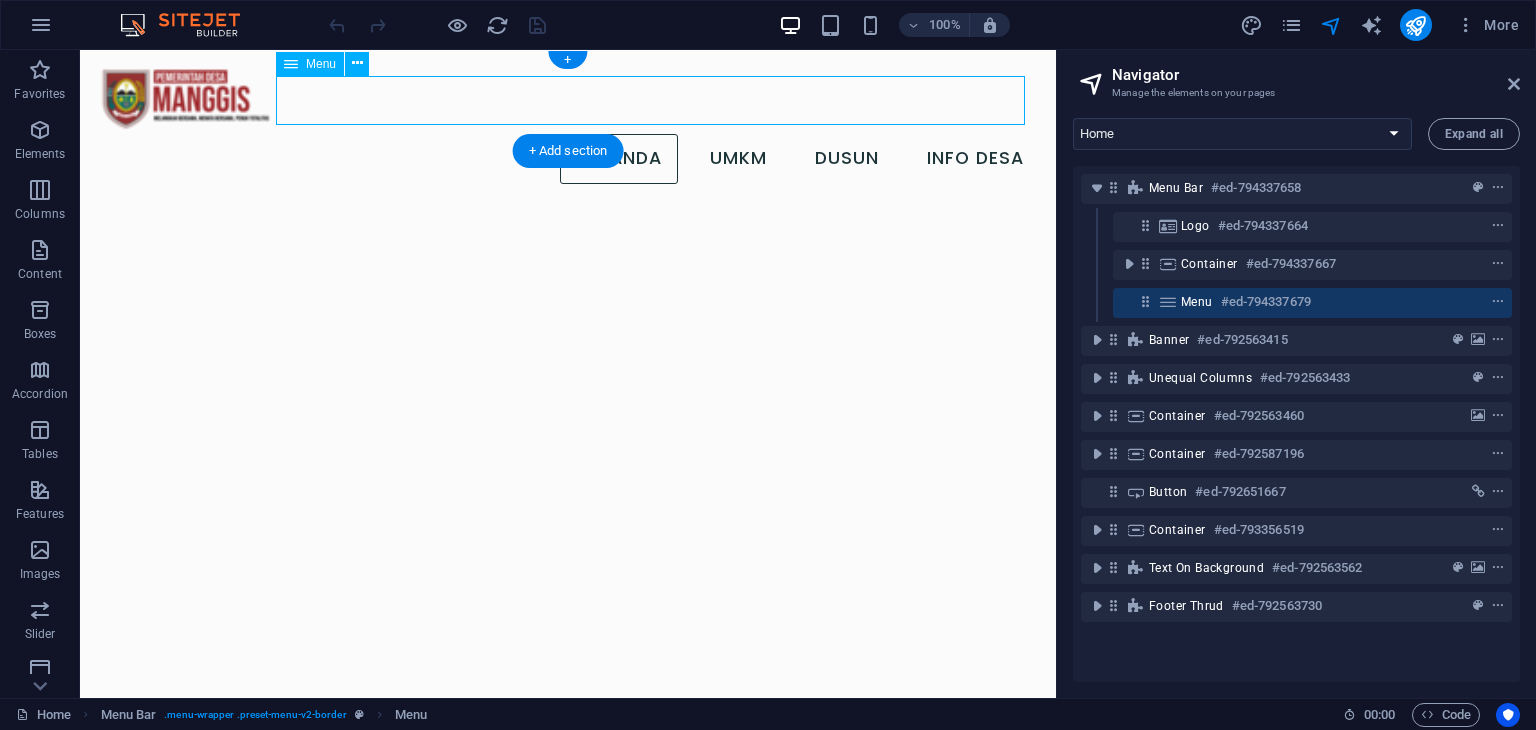 click at bounding box center (1168, 302) 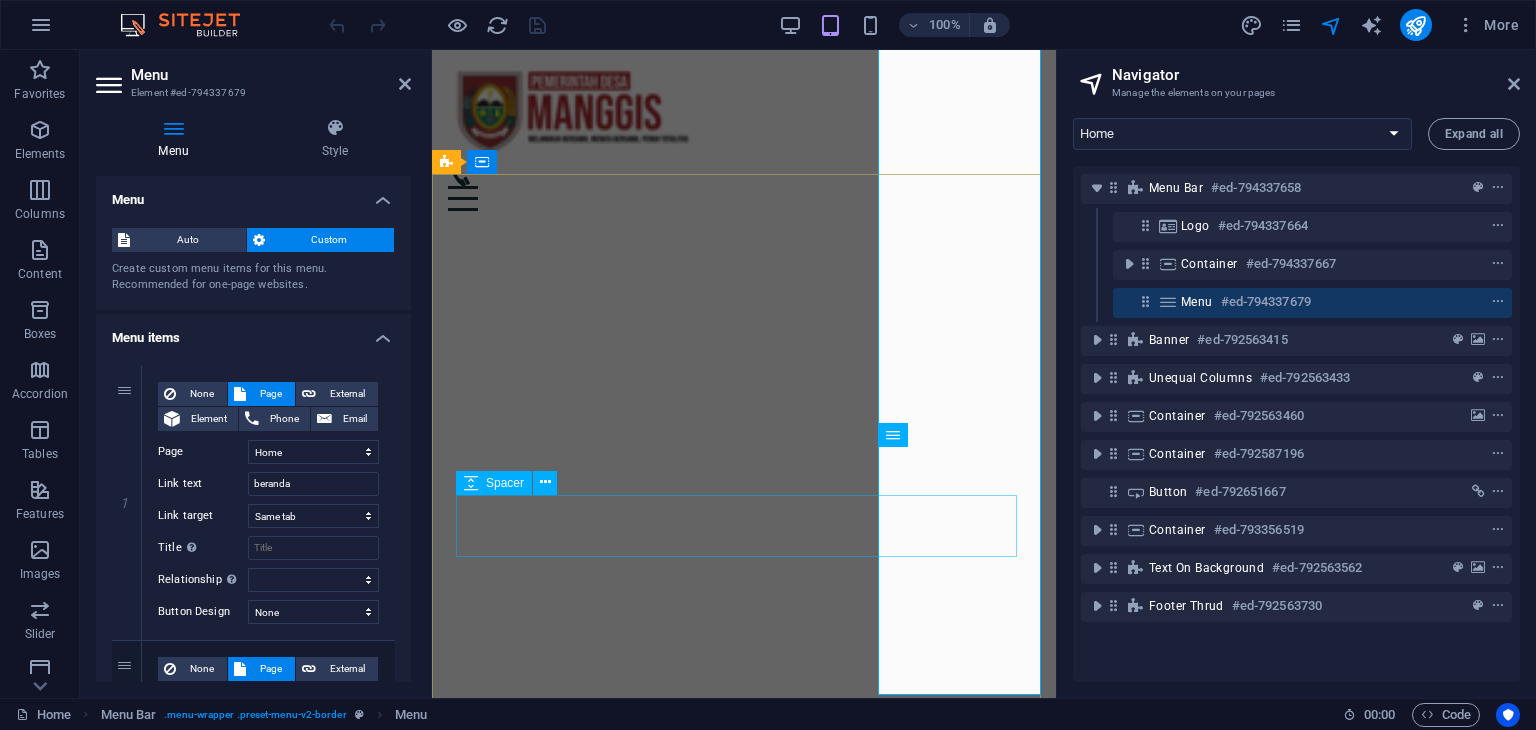 scroll, scrollTop: 0, scrollLeft: 0, axis: both 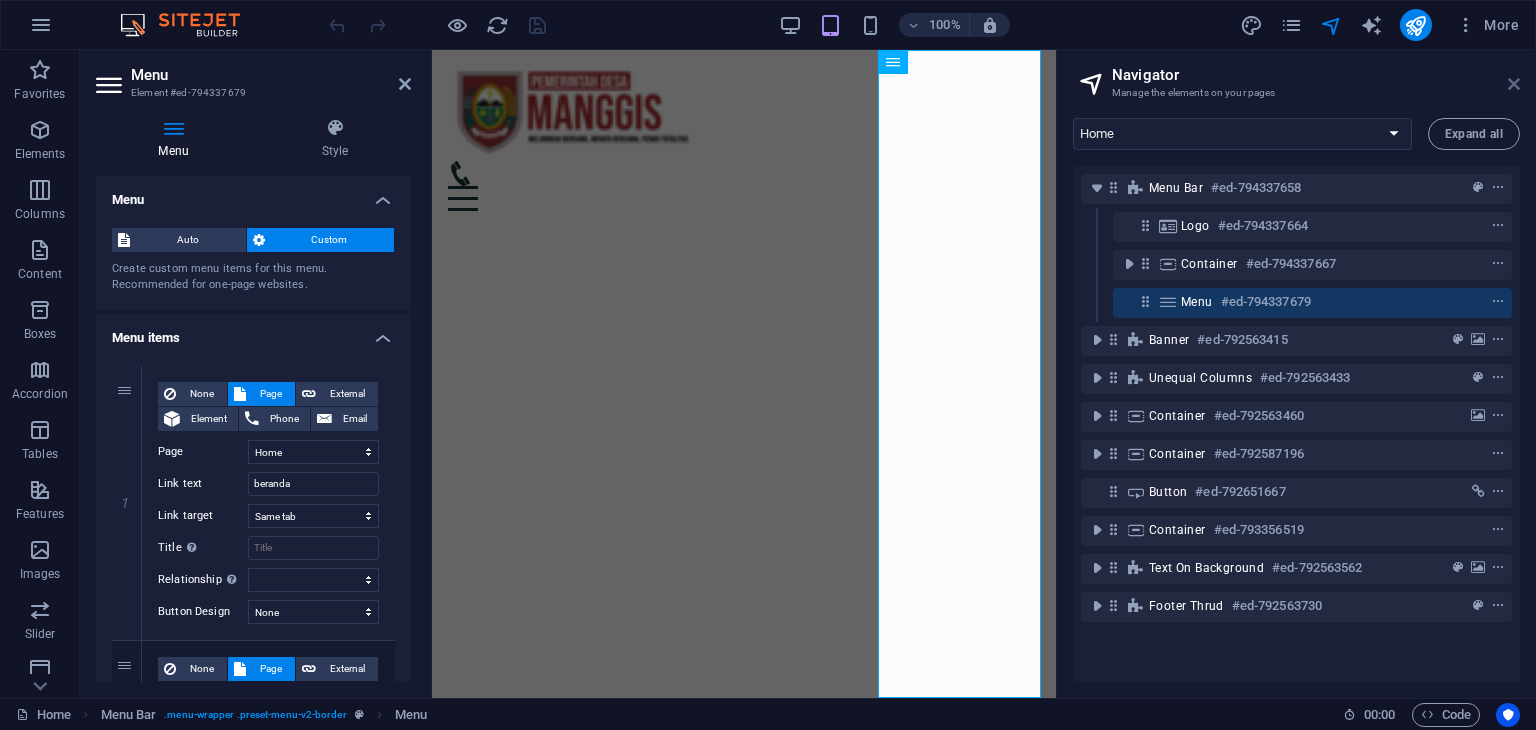 click at bounding box center [1514, 84] 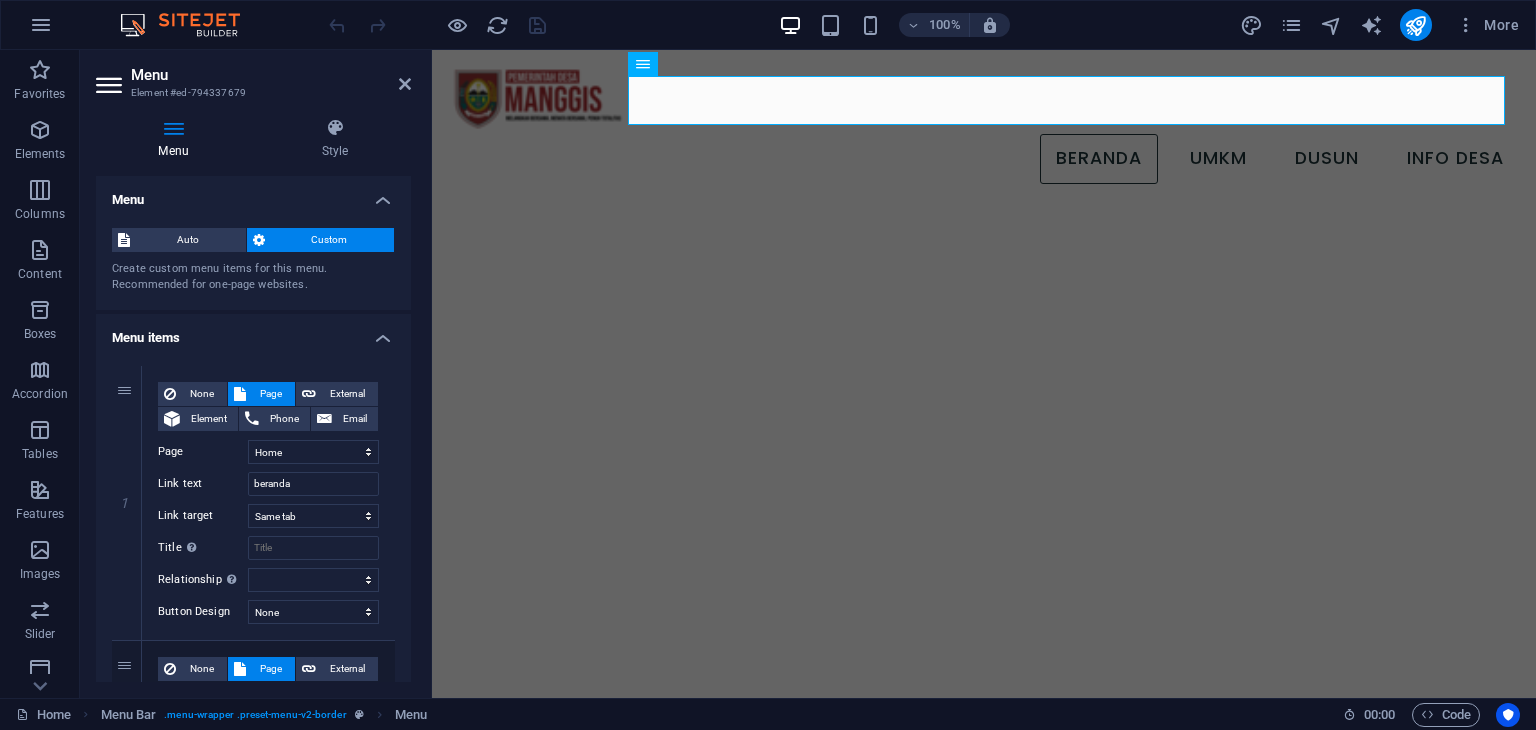 click on "Menu items" at bounding box center (253, 332) 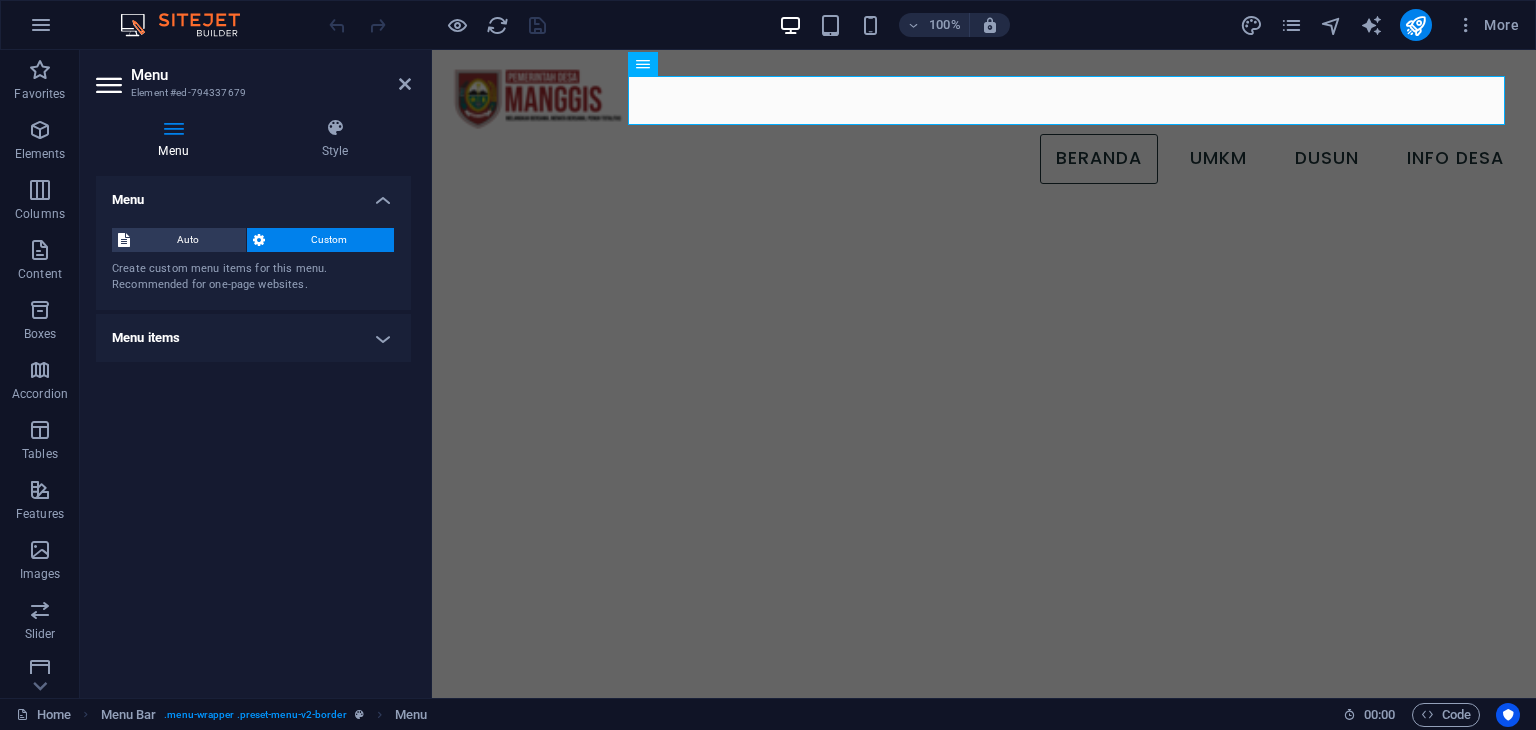 click on "Menu items" at bounding box center (253, 338) 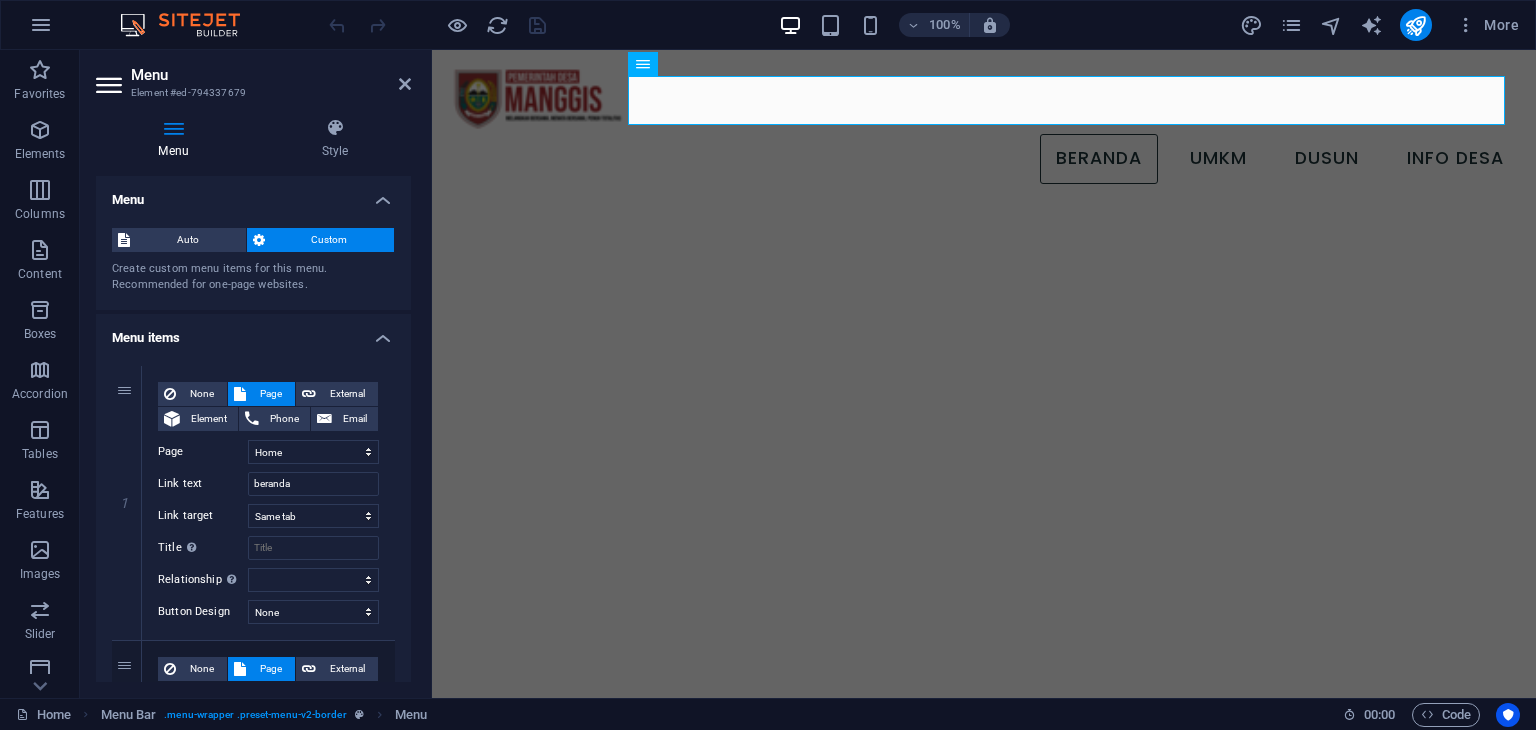 drag, startPoint x: 400, startPoint y: 278, endPoint x: 403, endPoint y: 351, distance: 73.061615 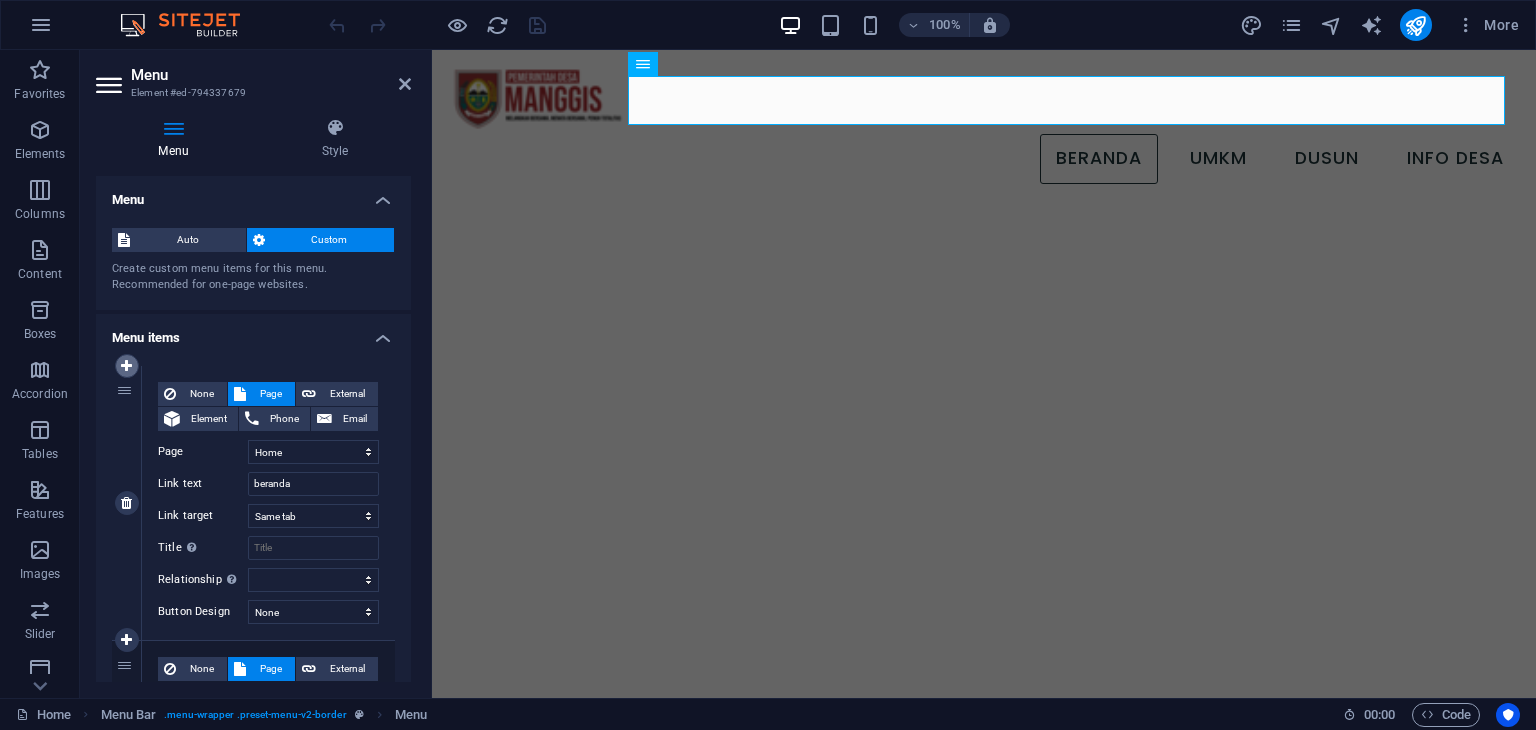 click at bounding box center [126, 366] 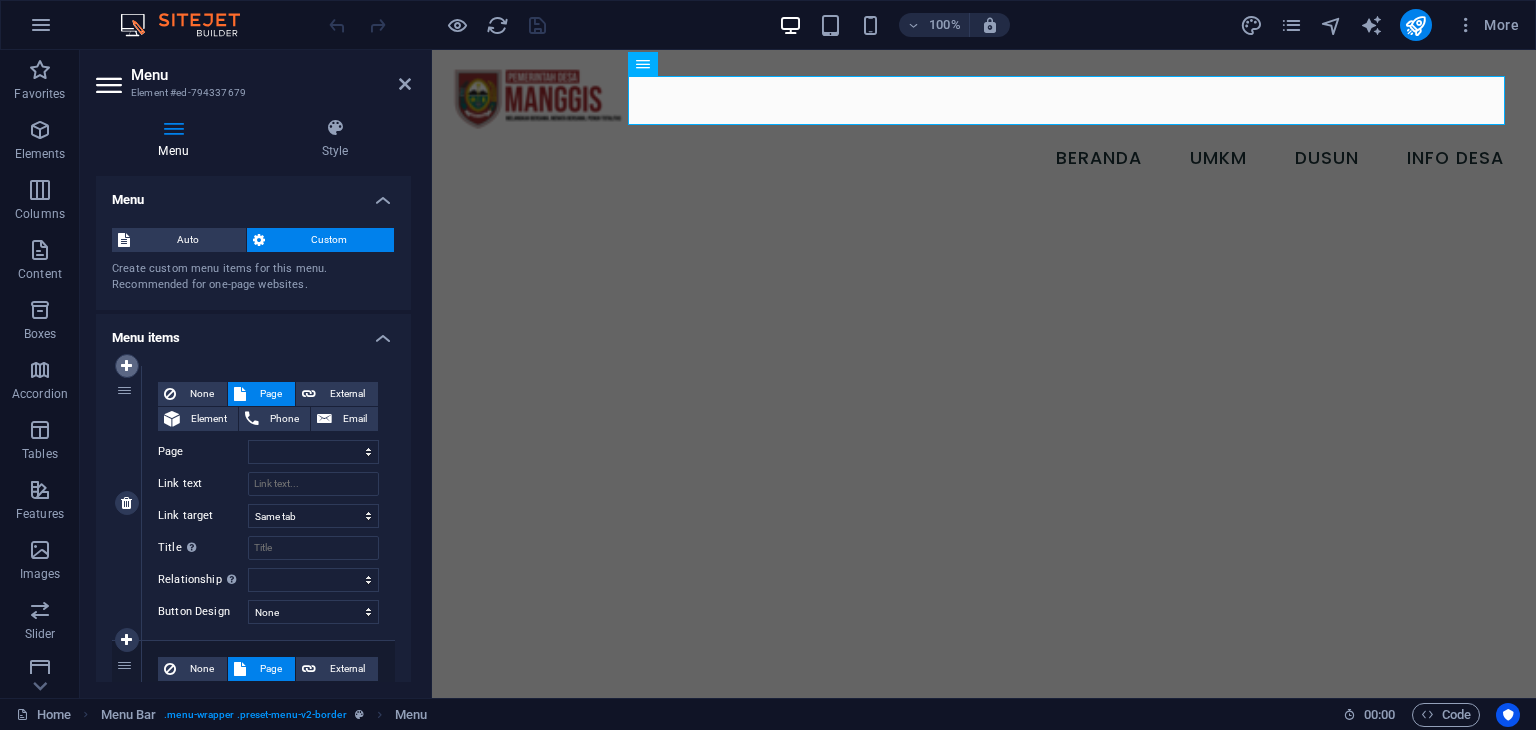 select 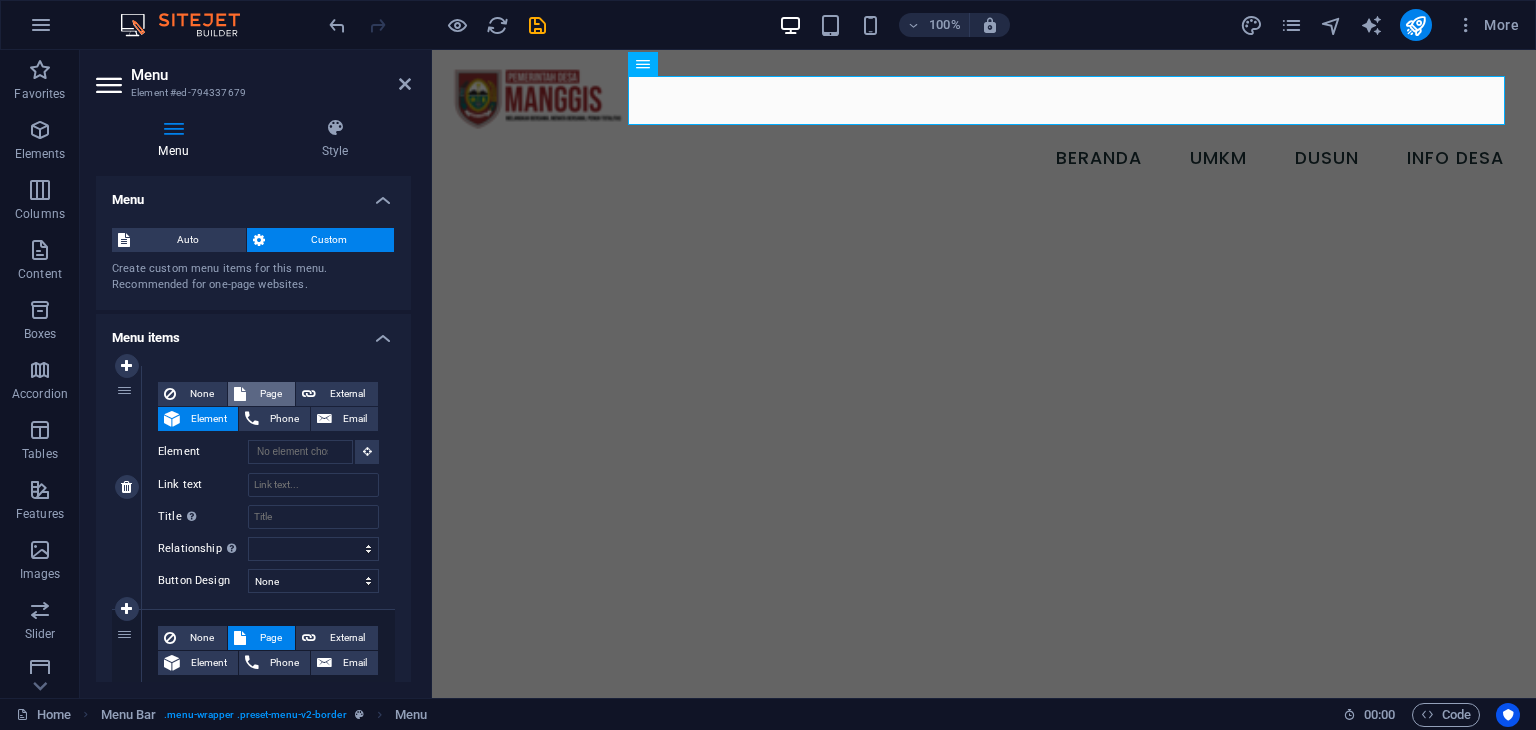 click on "Page" at bounding box center (261, 394) 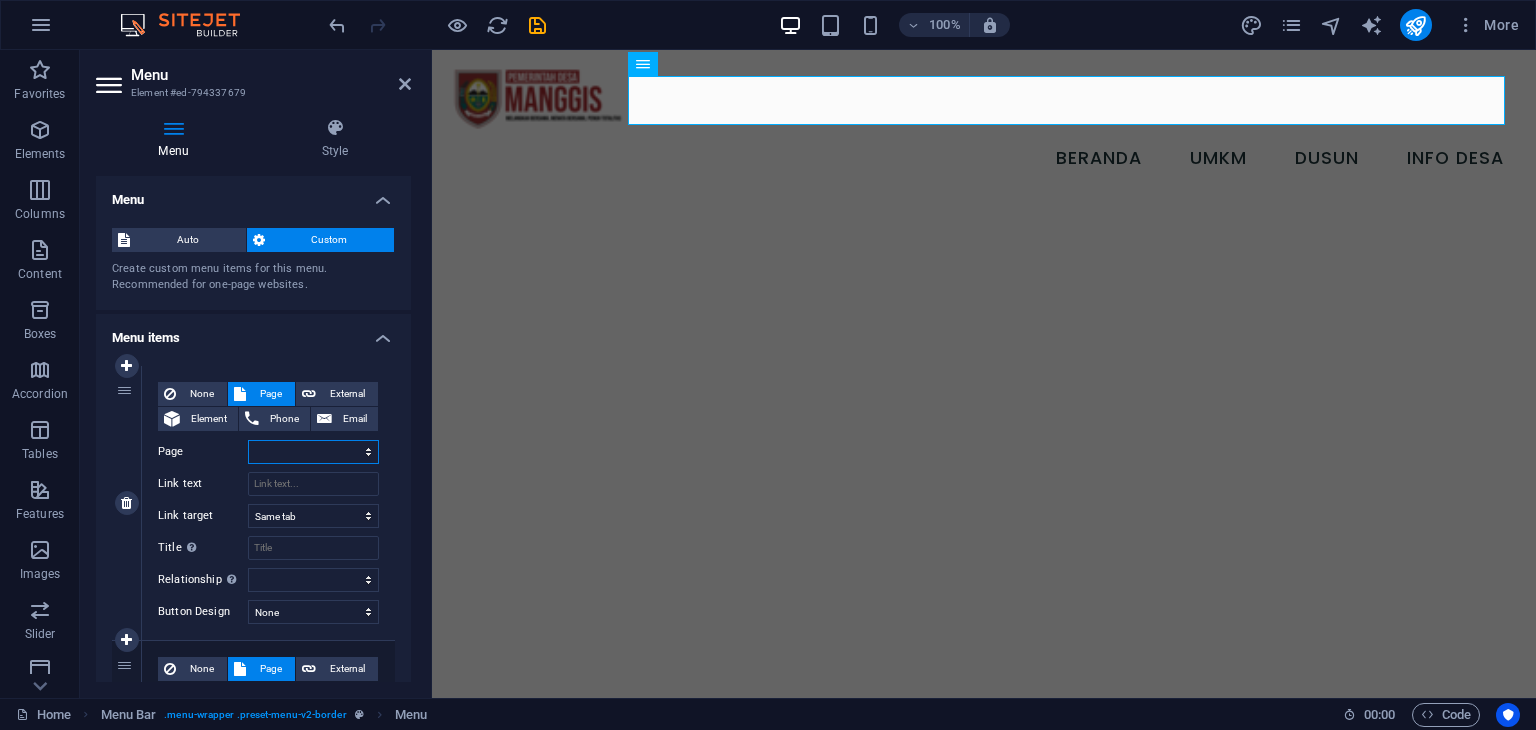 click on "Home umkm Struktur Organisasi Dusun isi mkm  gfg" at bounding box center [313, 452] 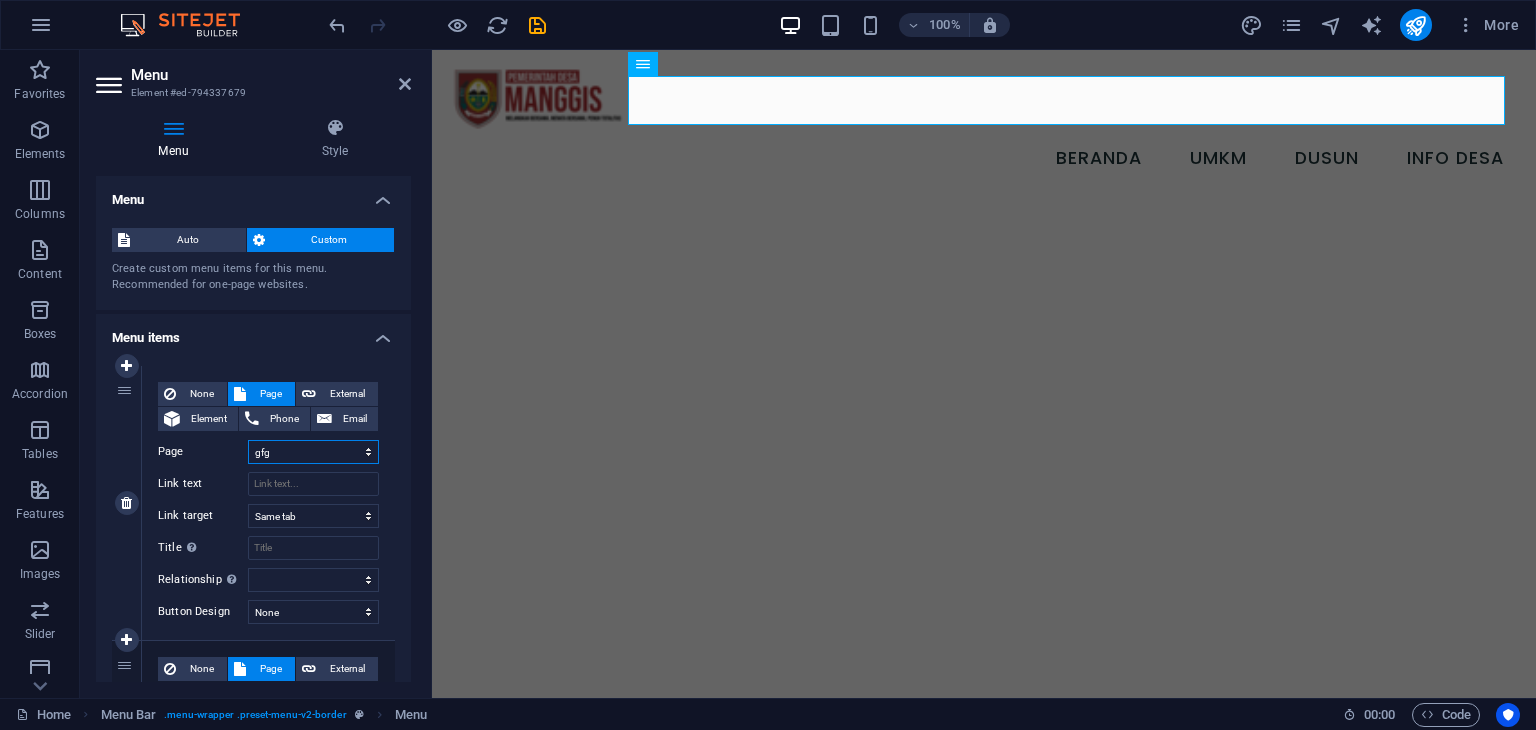 click on "Home umkm Struktur Organisasi Dusun isi mkm  gfg" at bounding box center (313, 452) 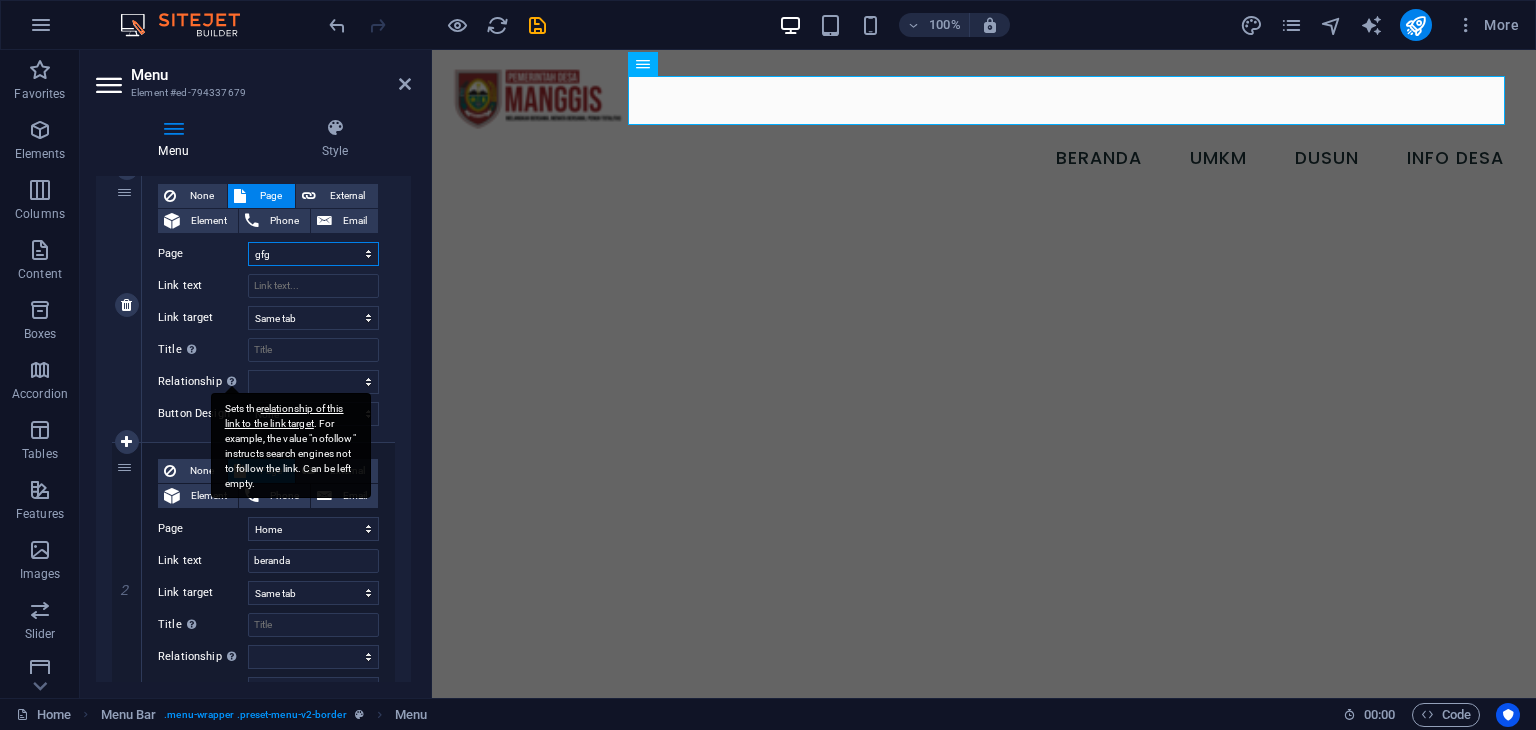 scroll, scrollTop: 200, scrollLeft: 0, axis: vertical 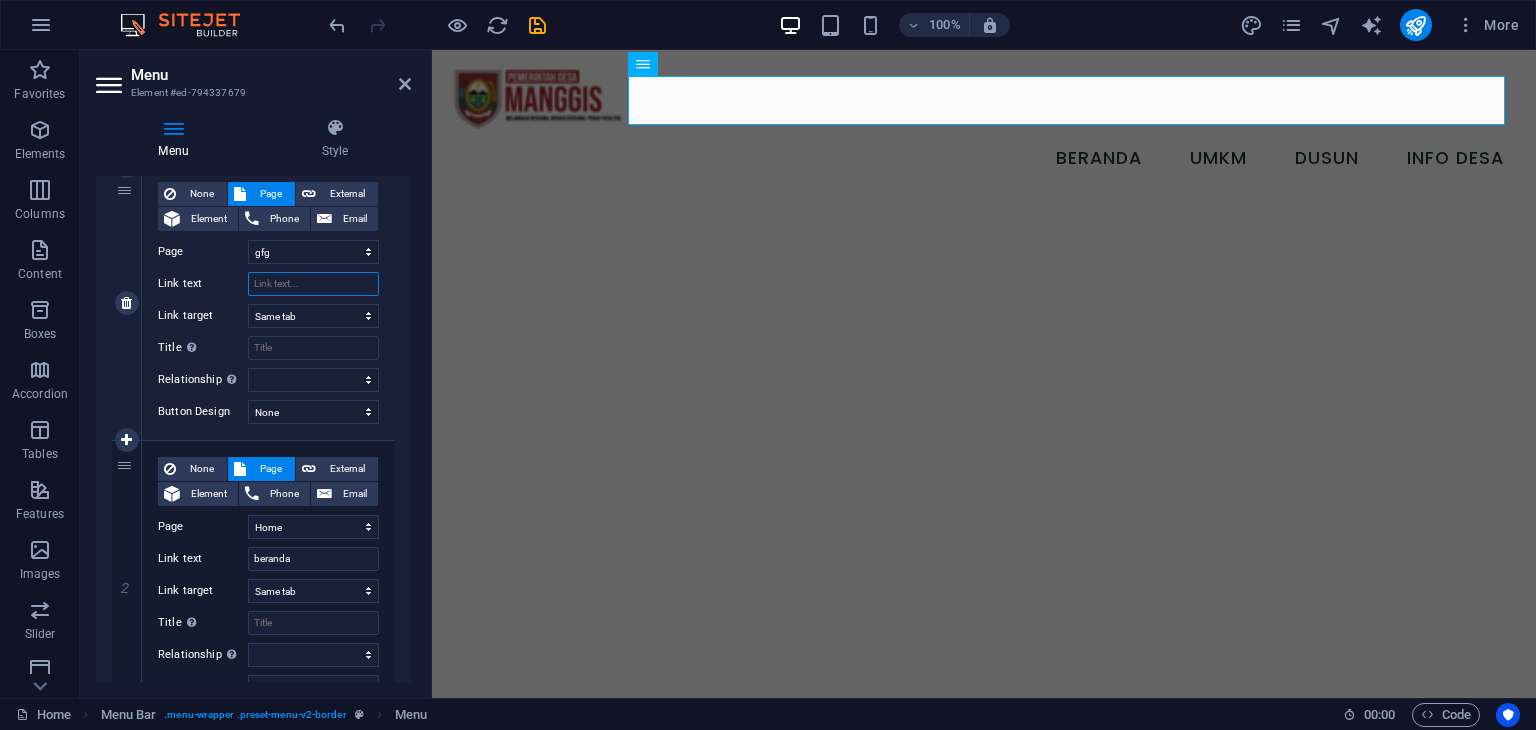 click on "Link text" at bounding box center [313, 284] 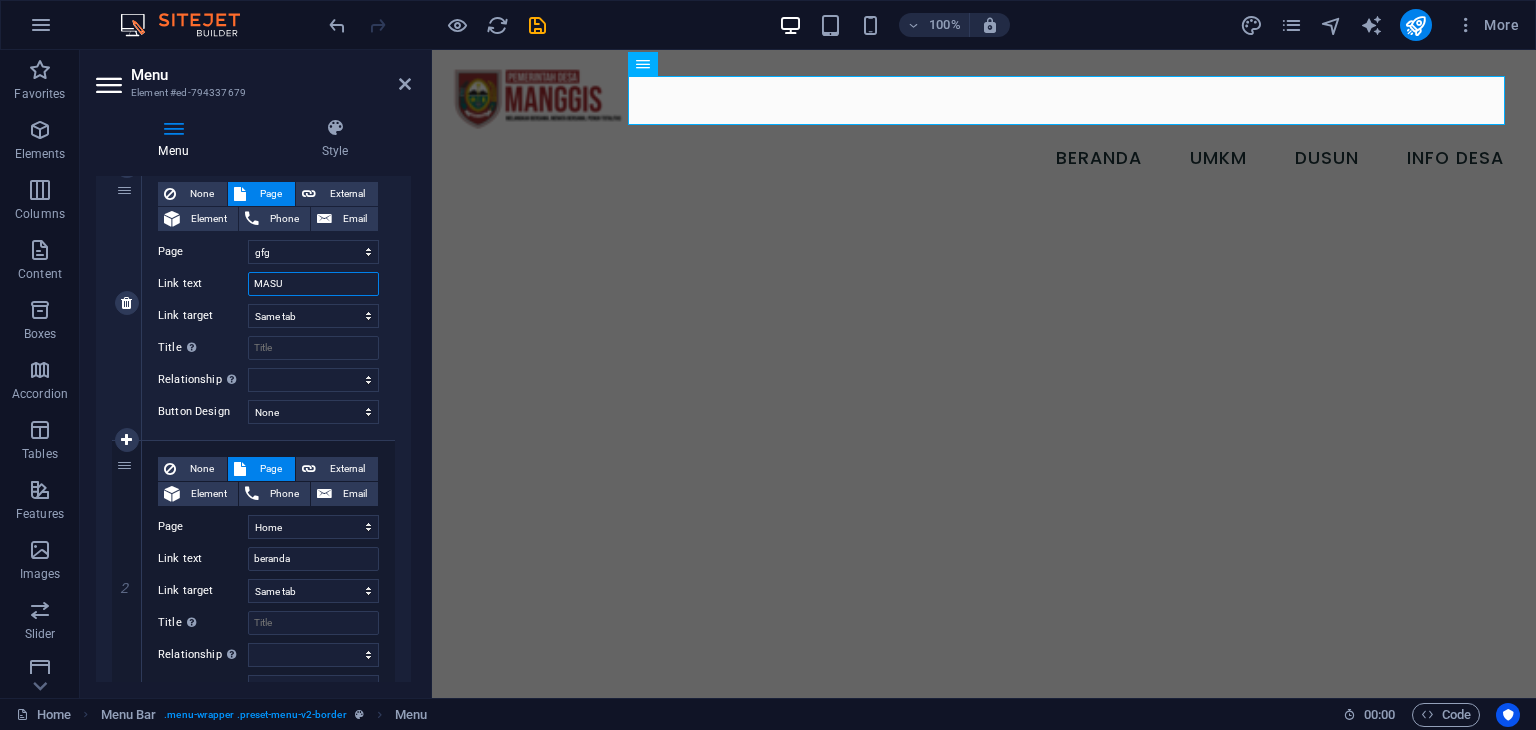 type on "MASUK" 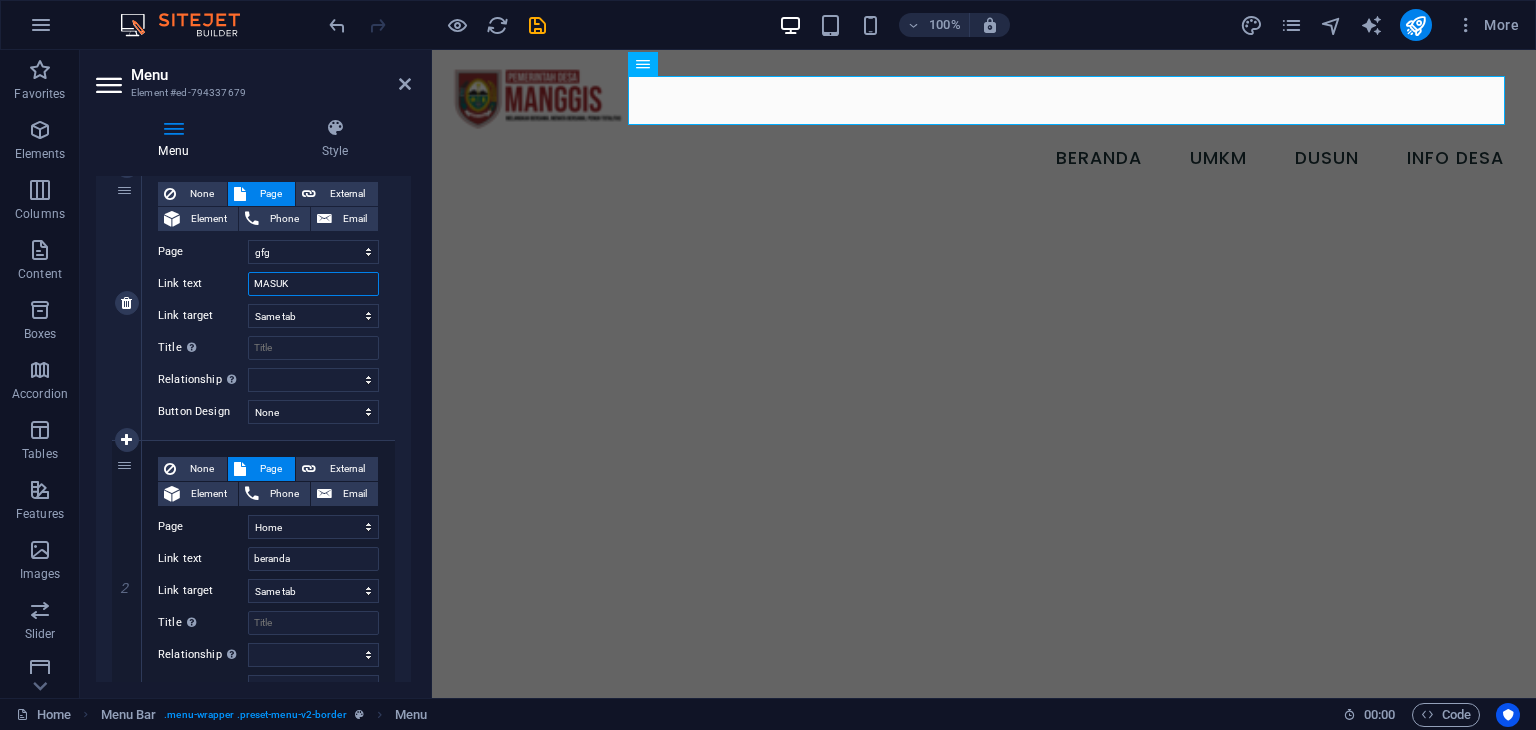 select 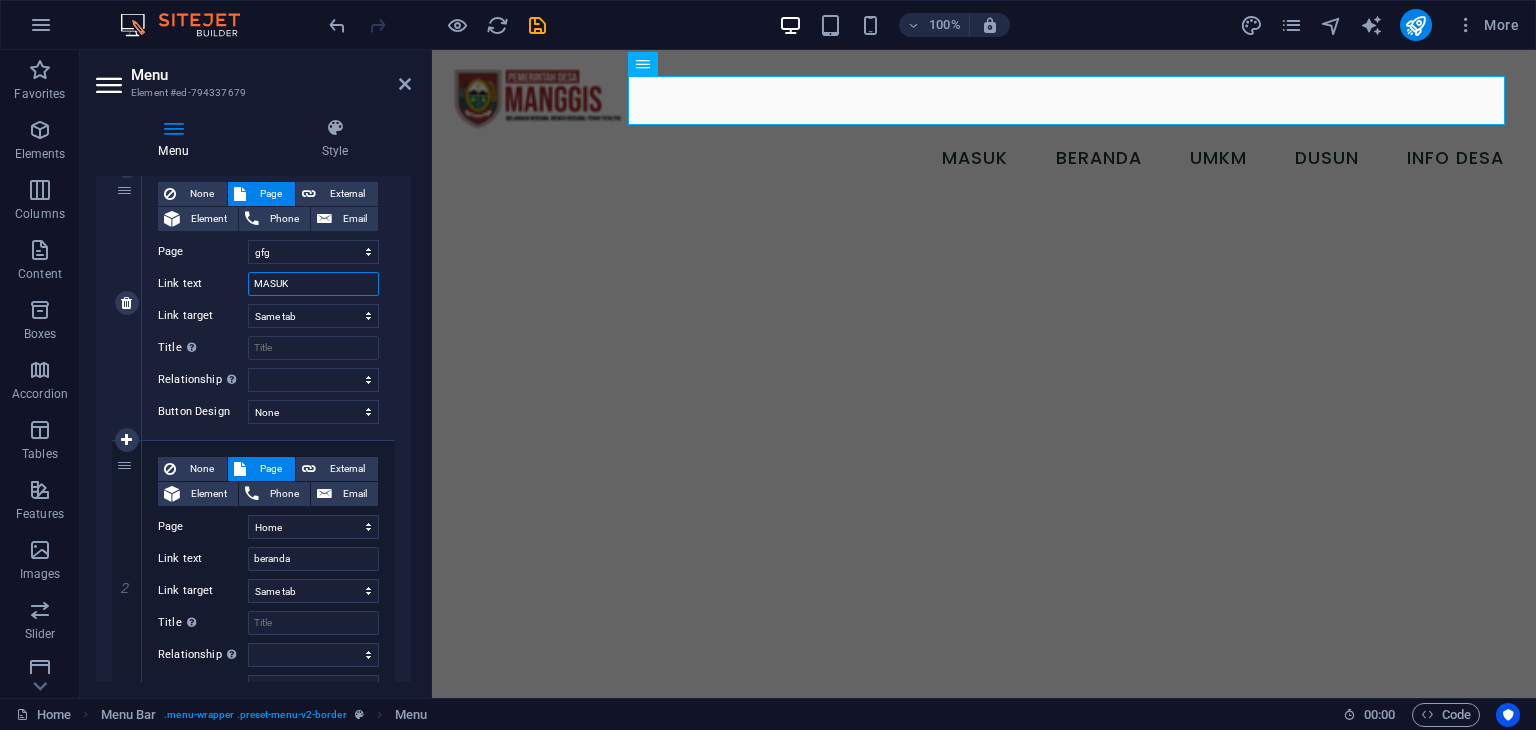 type on "MASUK" 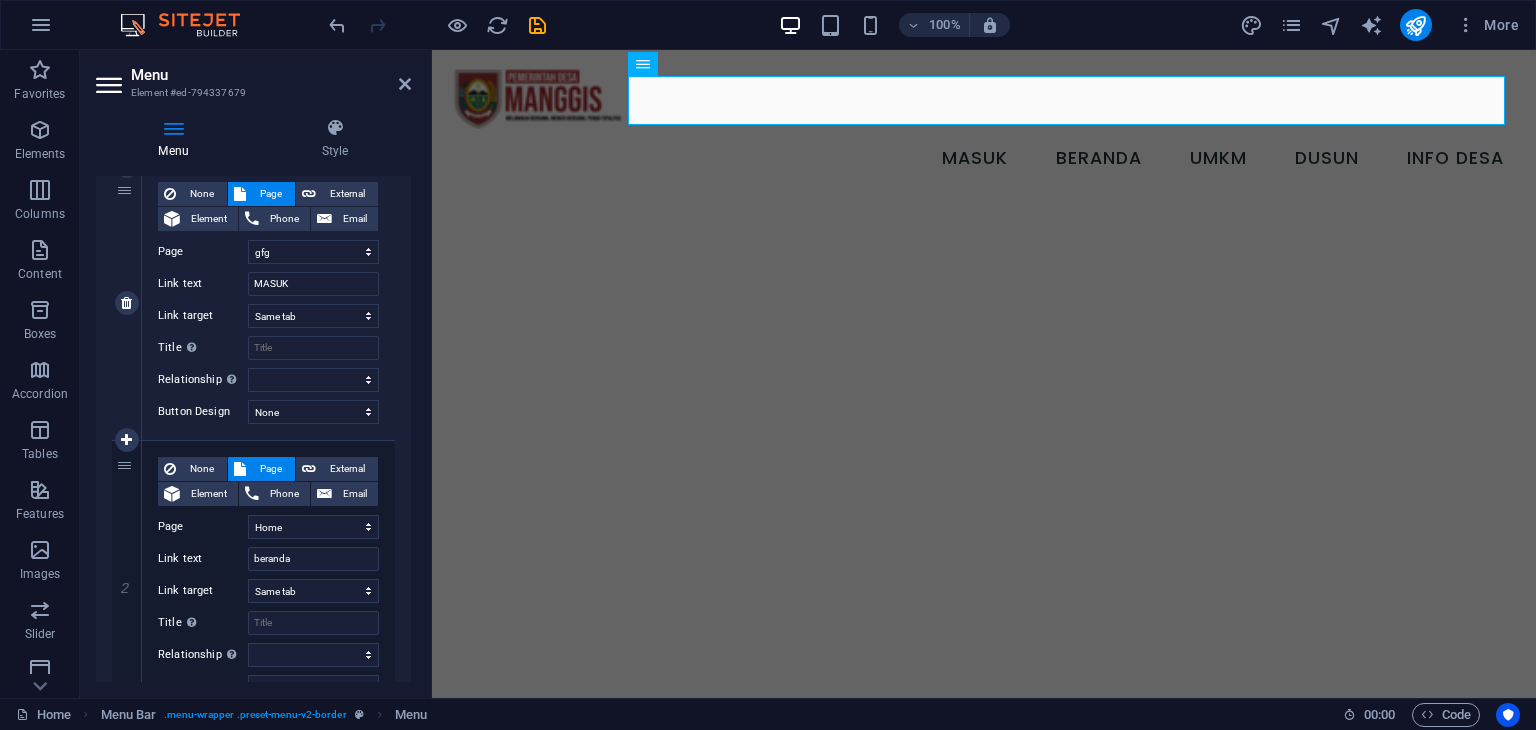 click on "1" at bounding box center [127, 303] 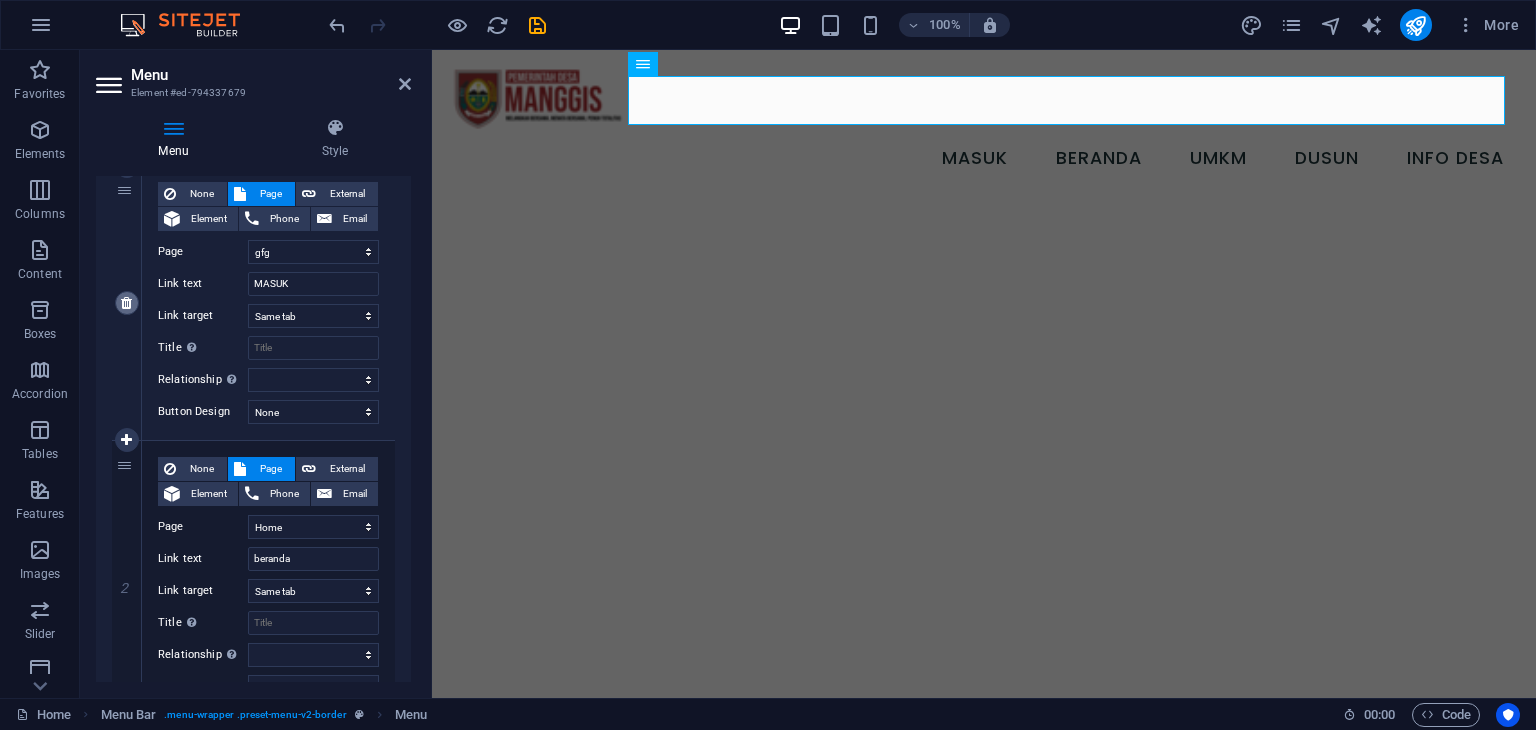 click at bounding box center (126, 303) 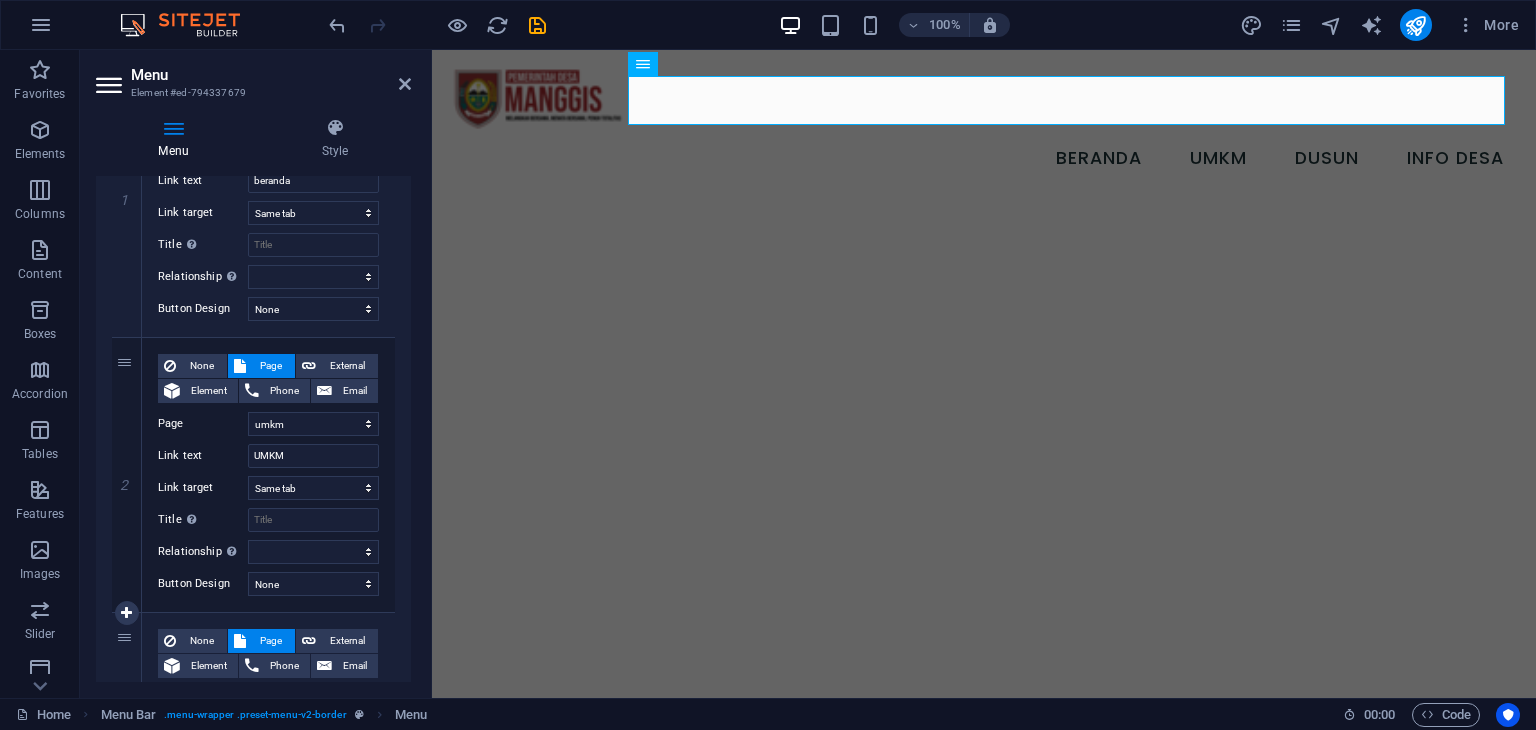 scroll, scrollTop: 838, scrollLeft: 0, axis: vertical 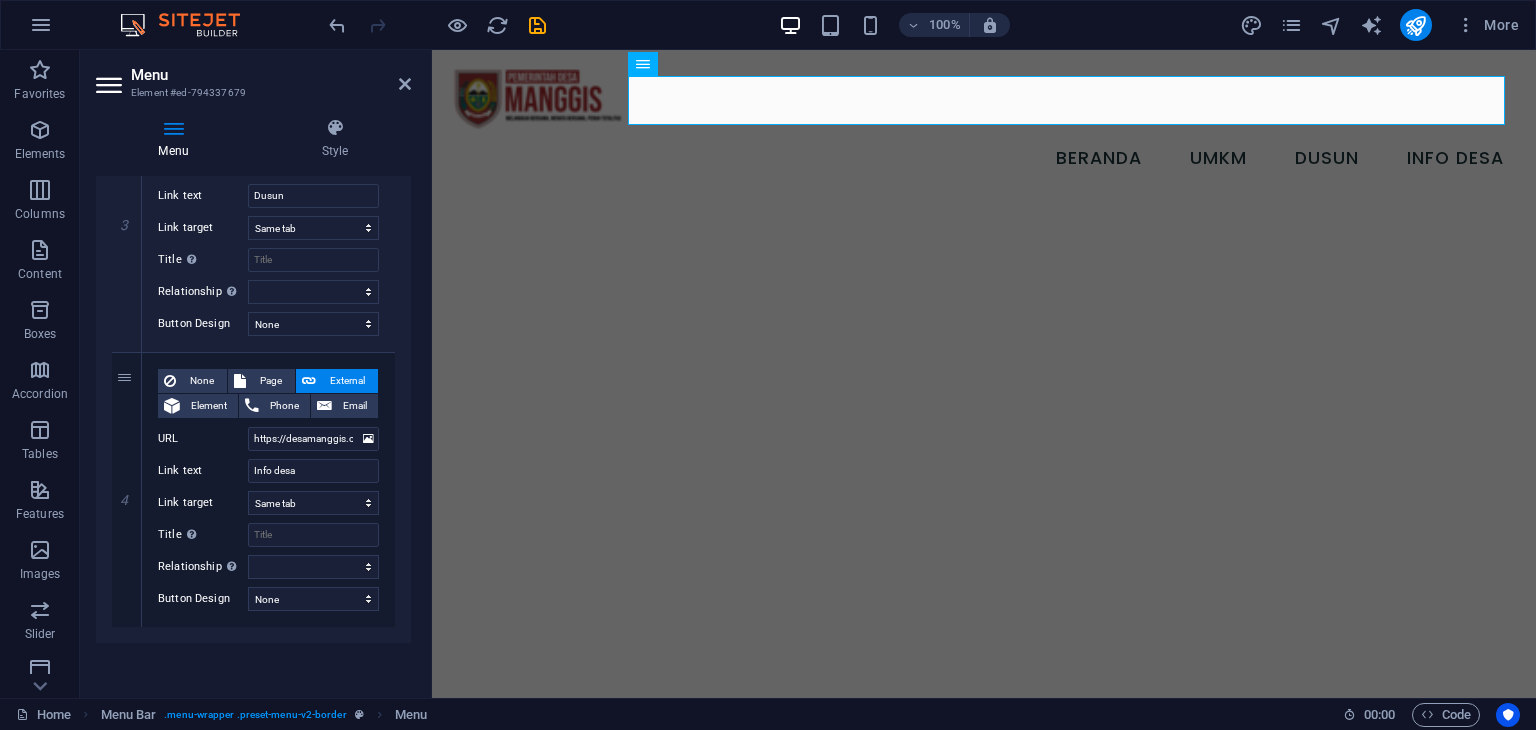 click on "Menu Auto Custom Create custom menu items for this menu. Recommended for one-page websites. Manage pages Menu items 1 None Page External Element Phone Email Page Home umkm Struktur Organisasi Dusun isi mkm  gfg Element
URL /15336867 Phone Email Link text beranda Link target New tab Same tab Overlay Title Additional link description, should not be the same as the link text. The title is most often shown as a tooltip text when the mouse moves over the element. Leave empty if uncertain. Relationship Sets the  relationship of this link to the link target . For example, the value "nofollow" instructs search engines not to follow the link. Can be left empty. alternate author bookmark external help license next nofollow noreferrer noopener prev search tag Button Design None Default Primary Secondary 2 None Page External Element Phone Email Page Home umkm Struktur Organisasi Dusun isi mkm  gfg Element
URL /15336870 Phone Email Link text UMKM Link target New tab Same tab" at bounding box center [253, 429] 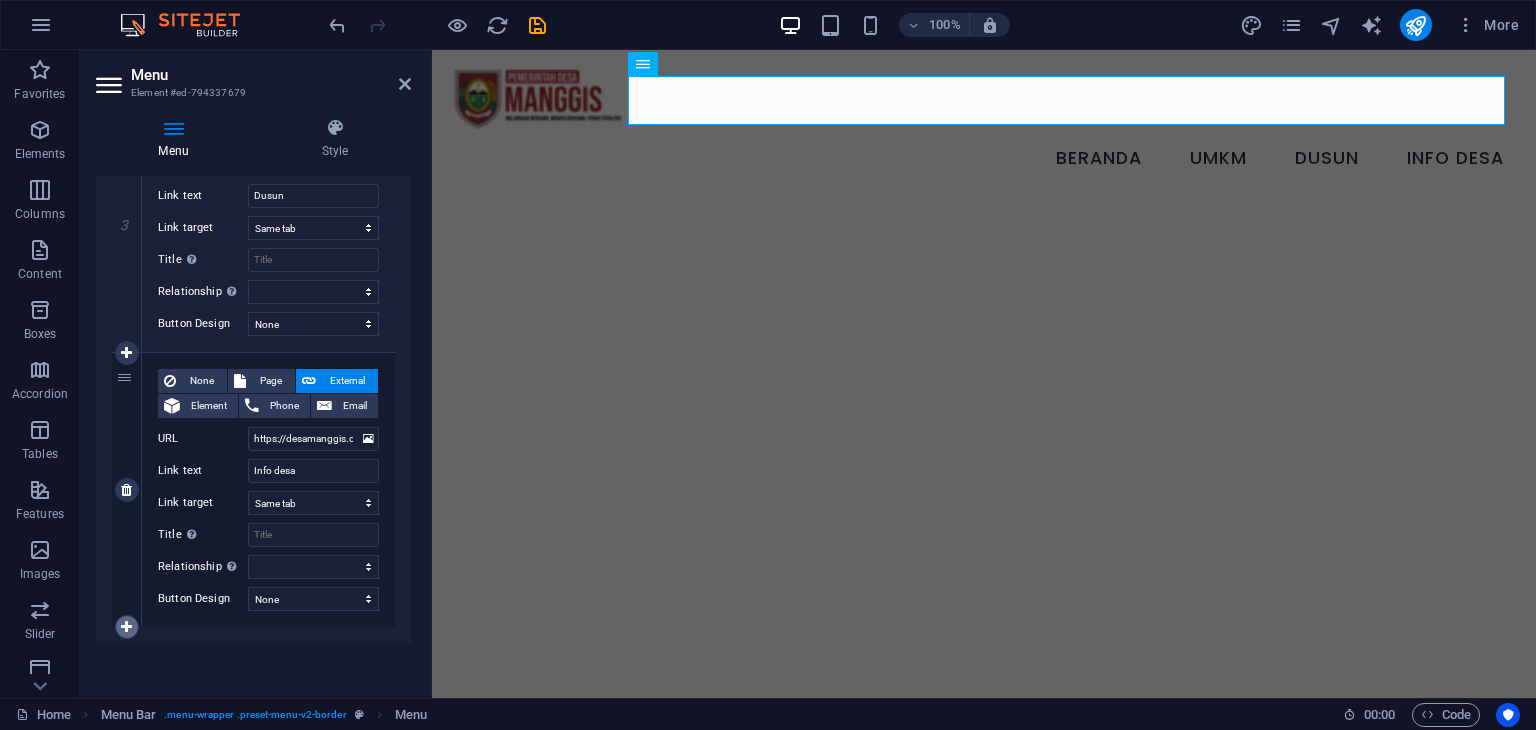 click at bounding box center [126, 627] 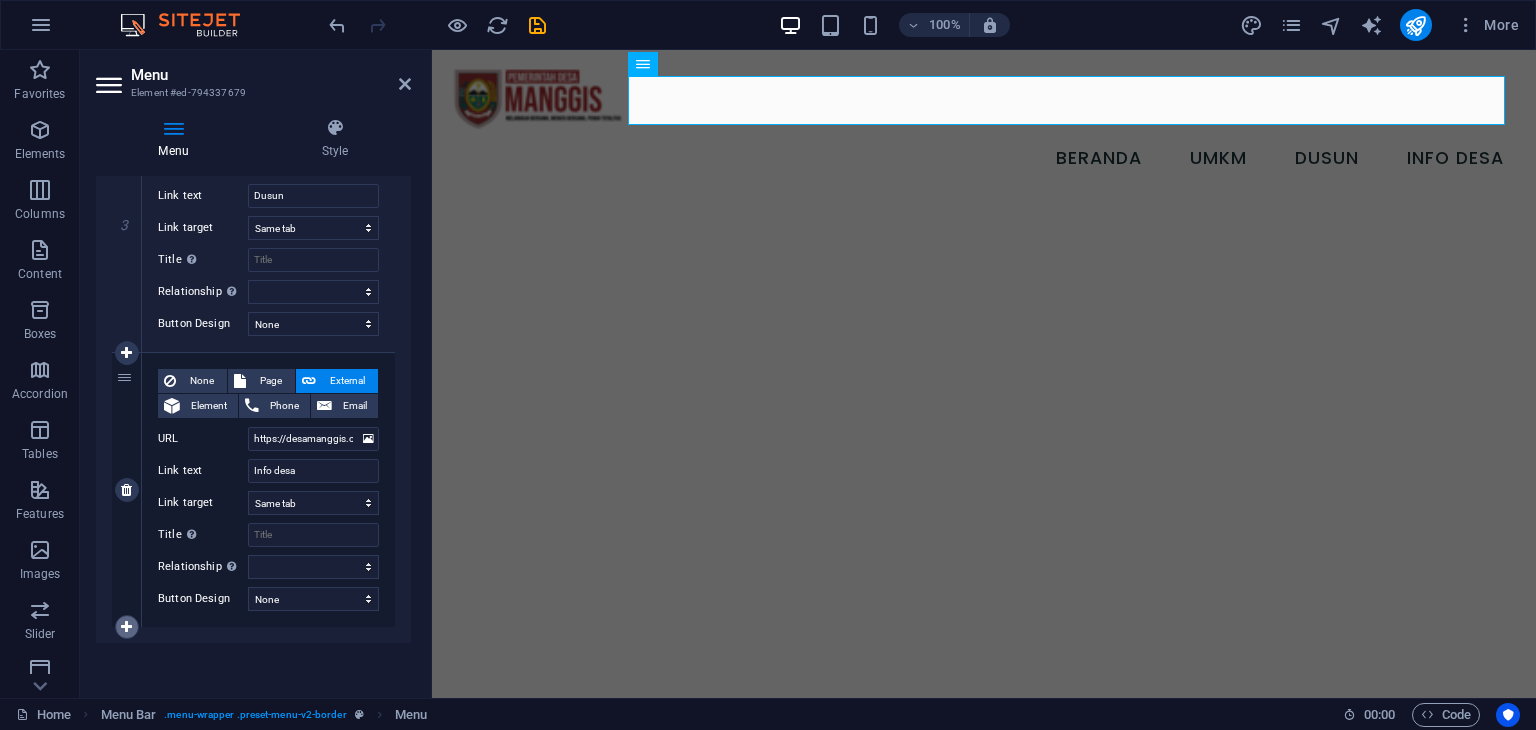 select 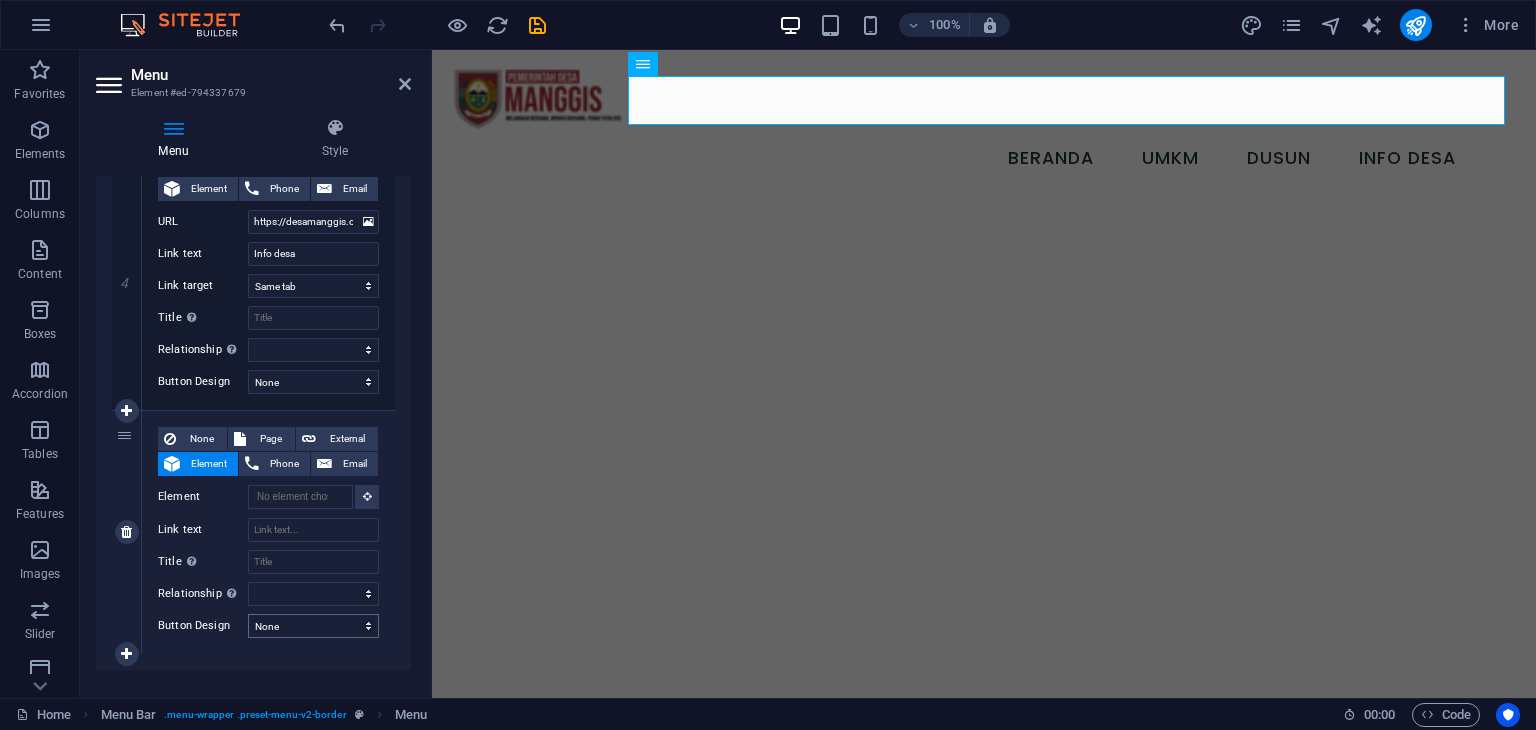 scroll, scrollTop: 1082, scrollLeft: 0, axis: vertical 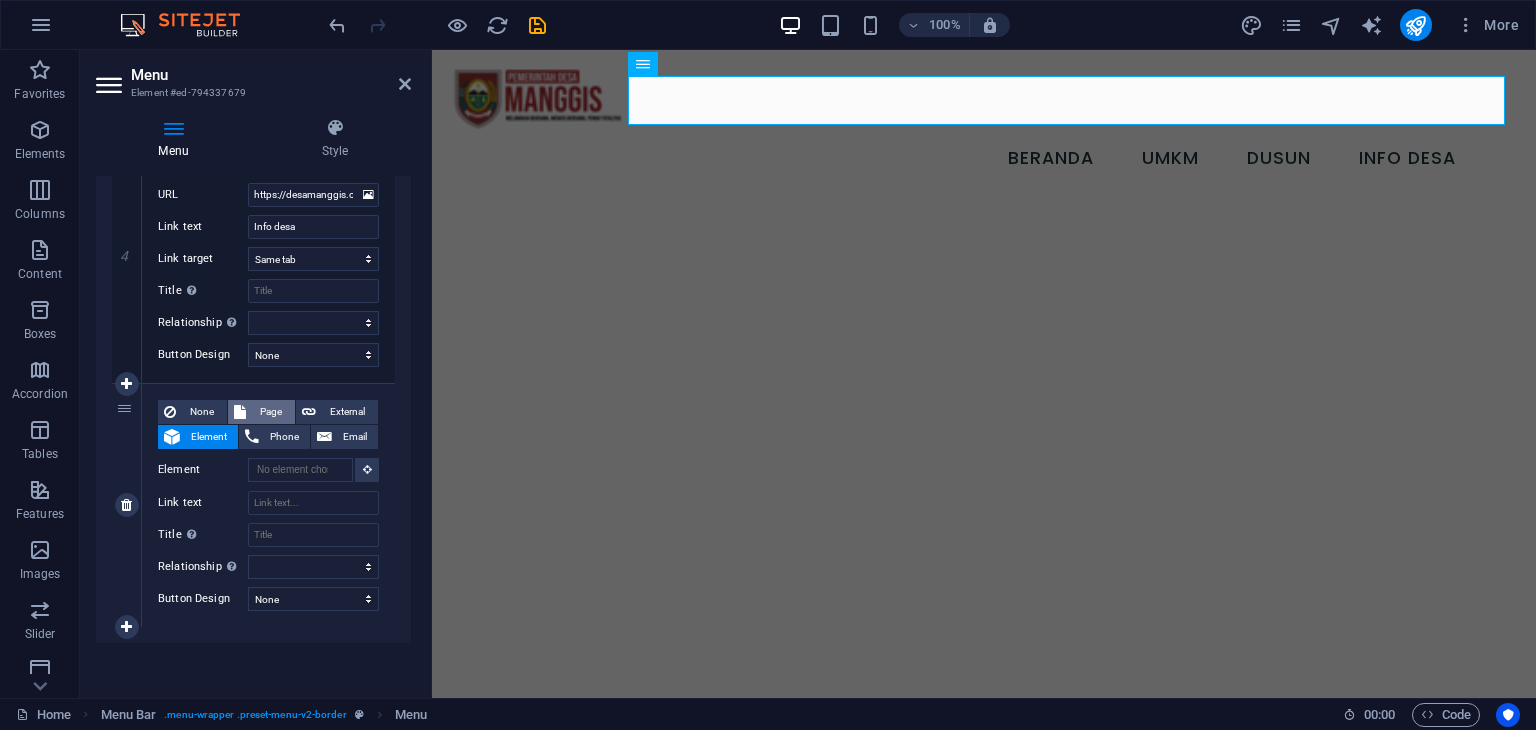 click on "Page" at bounding box center (270, 412) 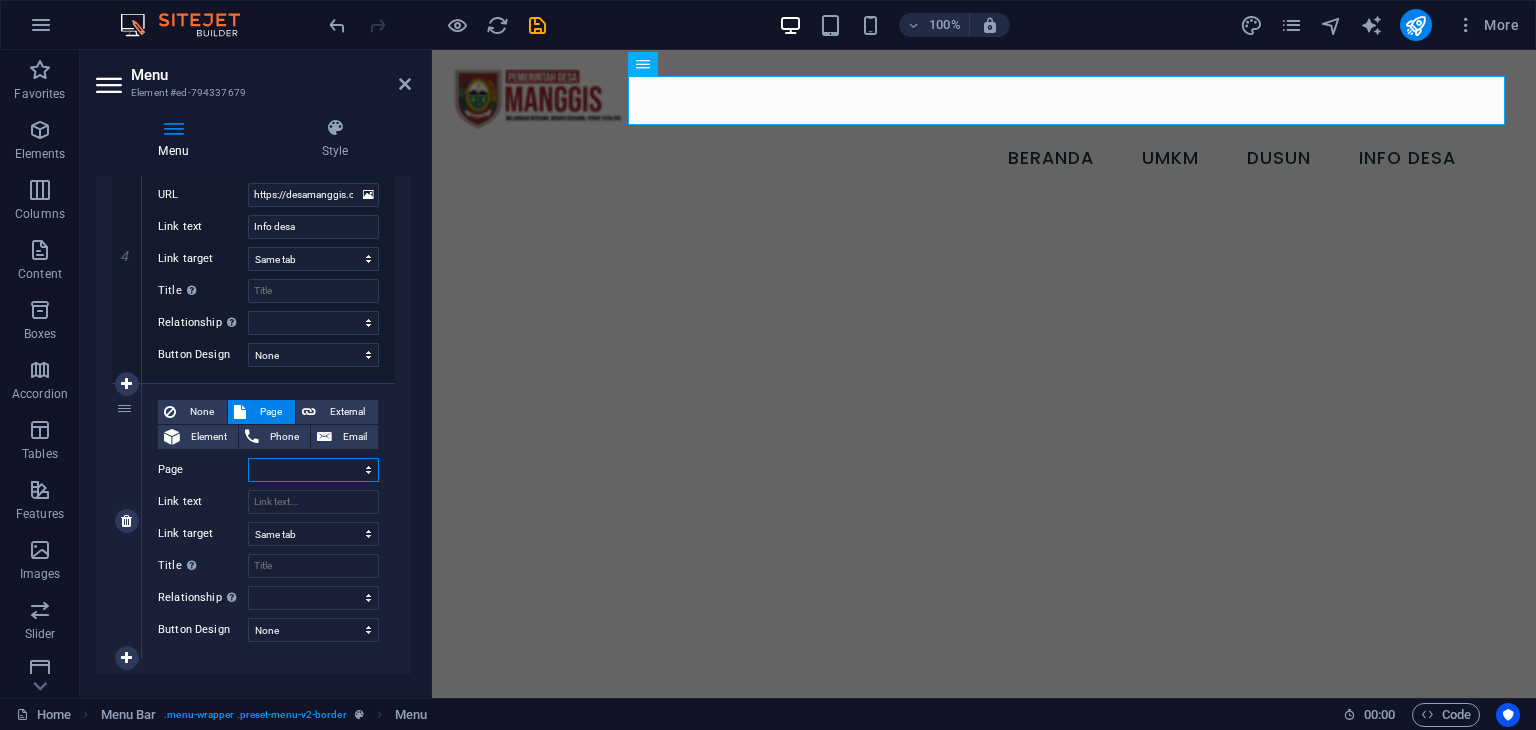 click on "Home umkm Struktur Organisasi Dusun isi mkm  gfg" at bounding box center (313, 470) 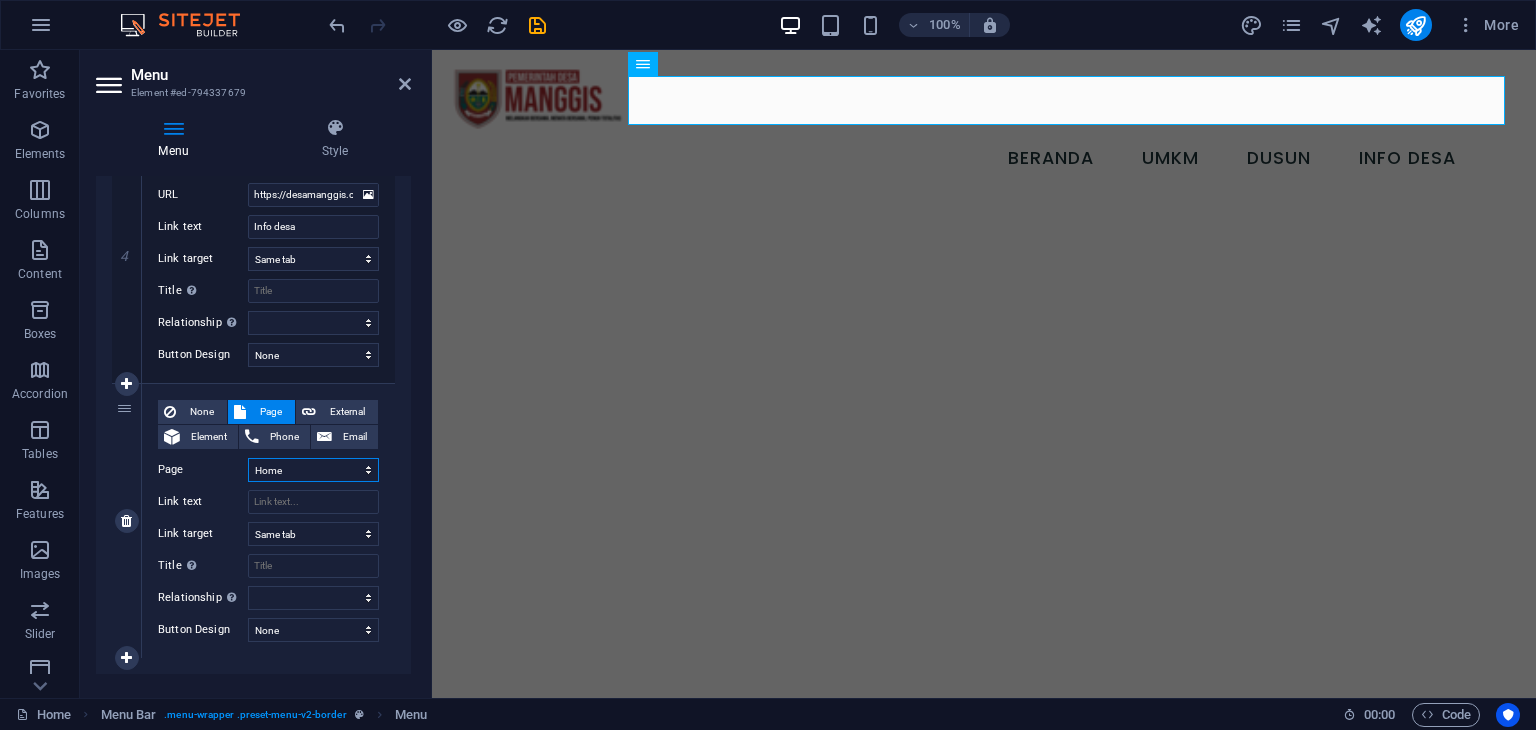 click on "Home umkm Struktur Organisasi Dusun isi mkm  gfg" at bounding box center (313, 470) 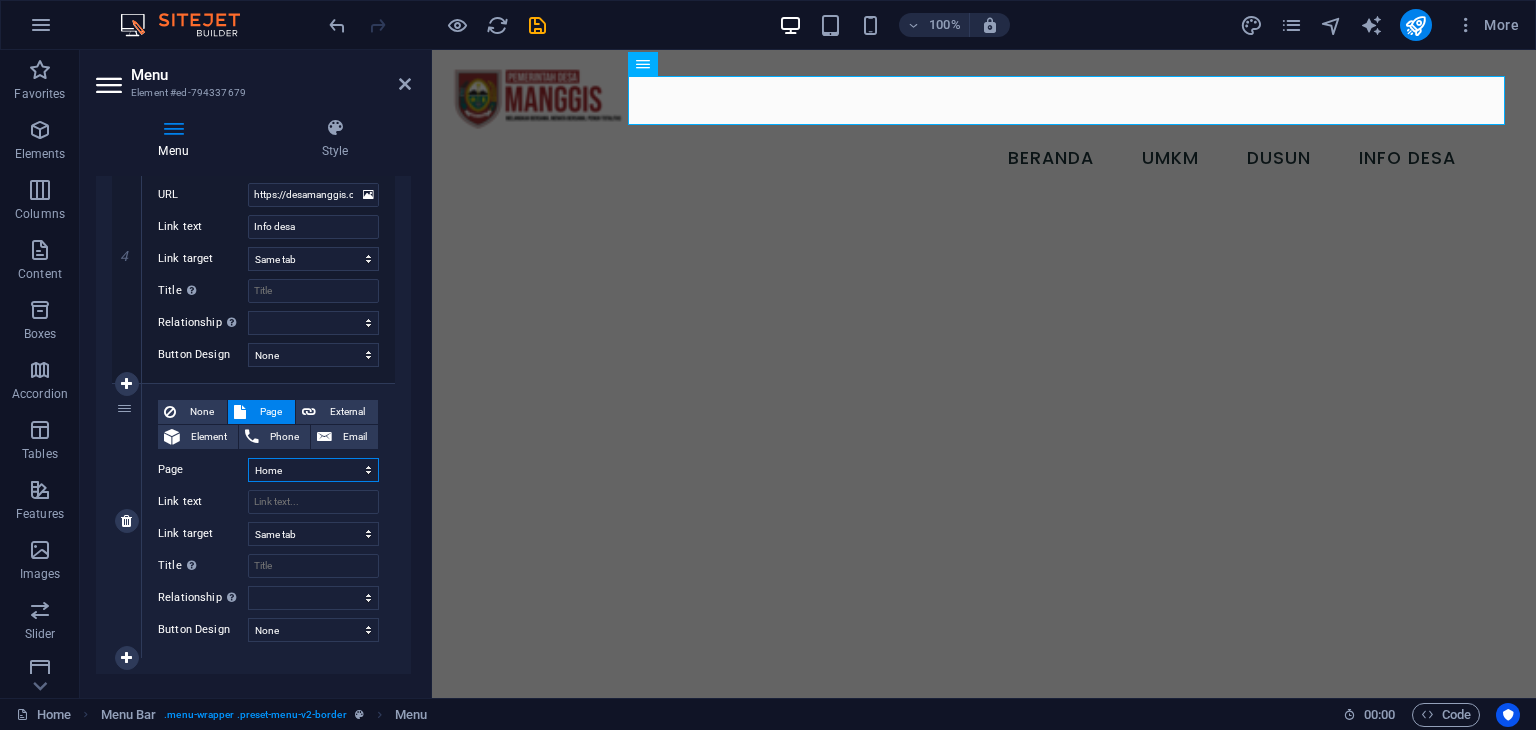 click on "Home umkm Struktur Organisasi Dusun isi mkm  gfg" at bounding box center [313, 470] 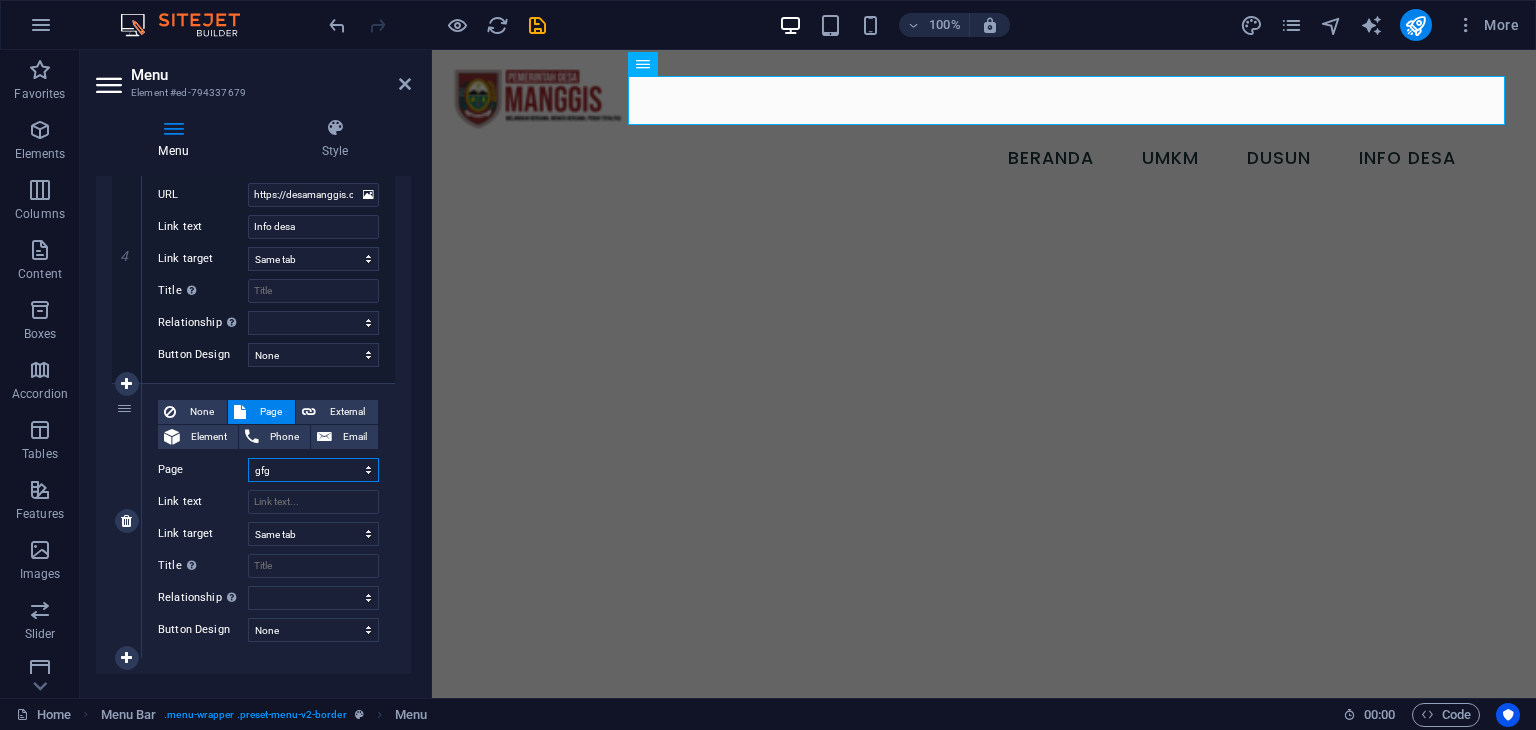click on "Home umkm Struktur Organisasi Dusun isi mkm  gfg" at bounding box center (313, 470) 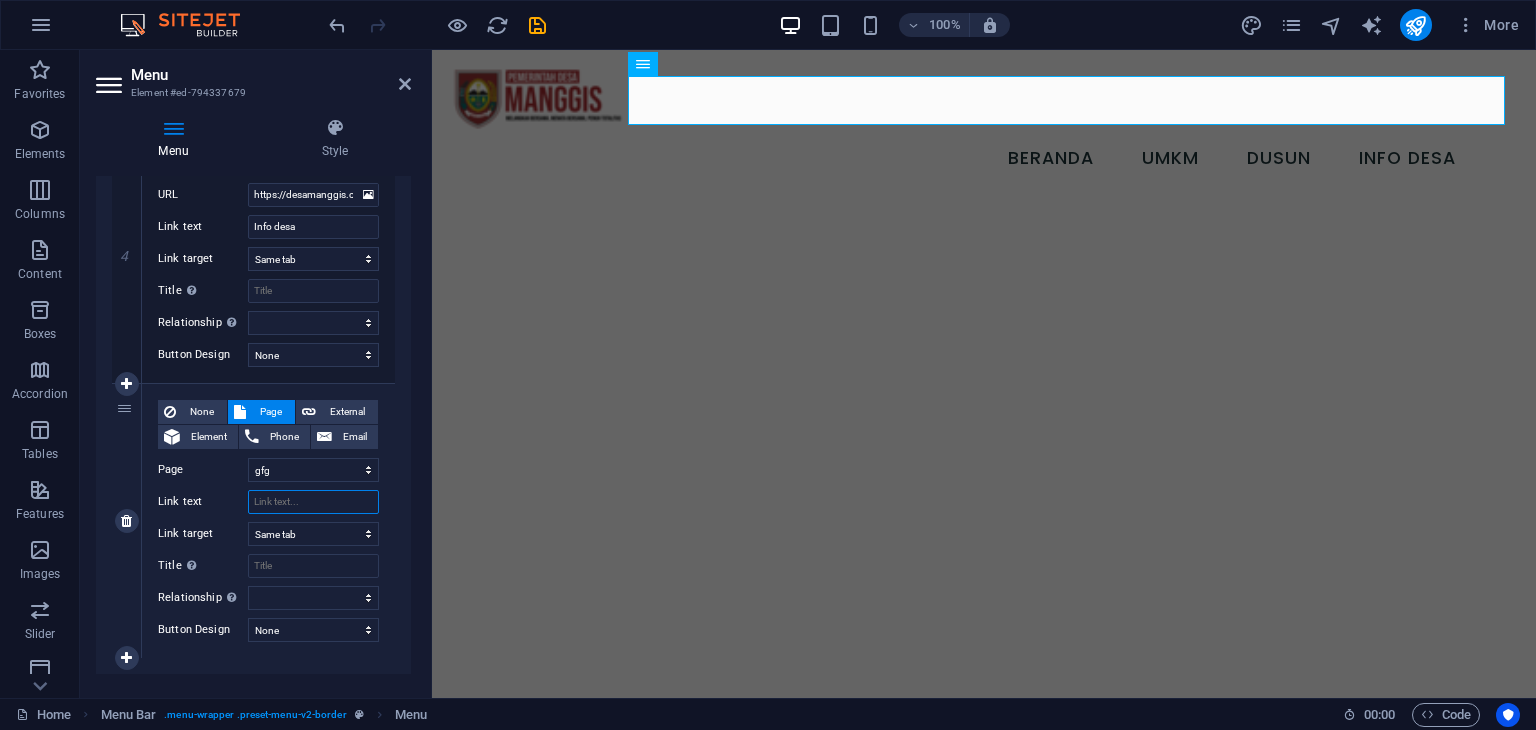 click on "Link text" at bounding box center (313, 502) 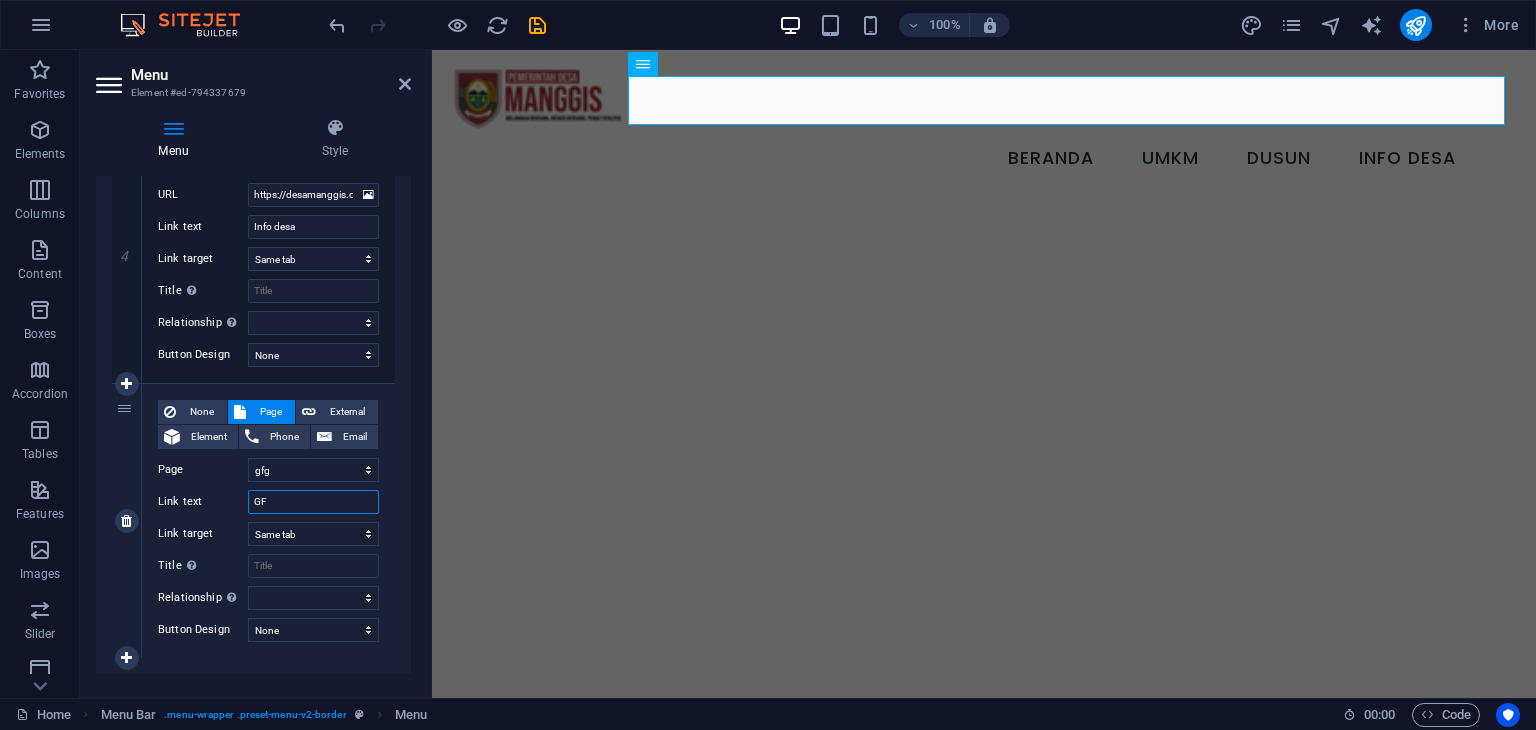type on "GFG" 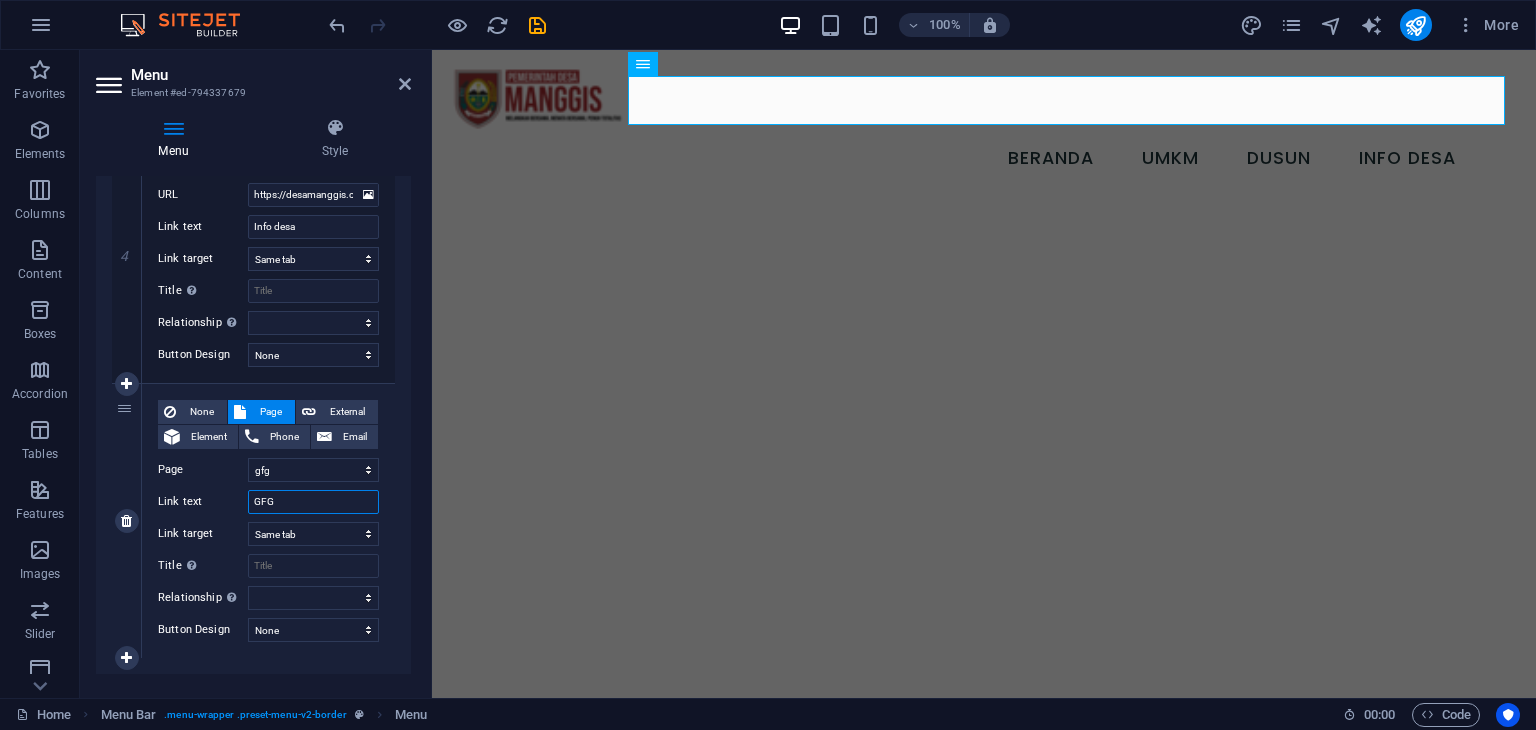 select 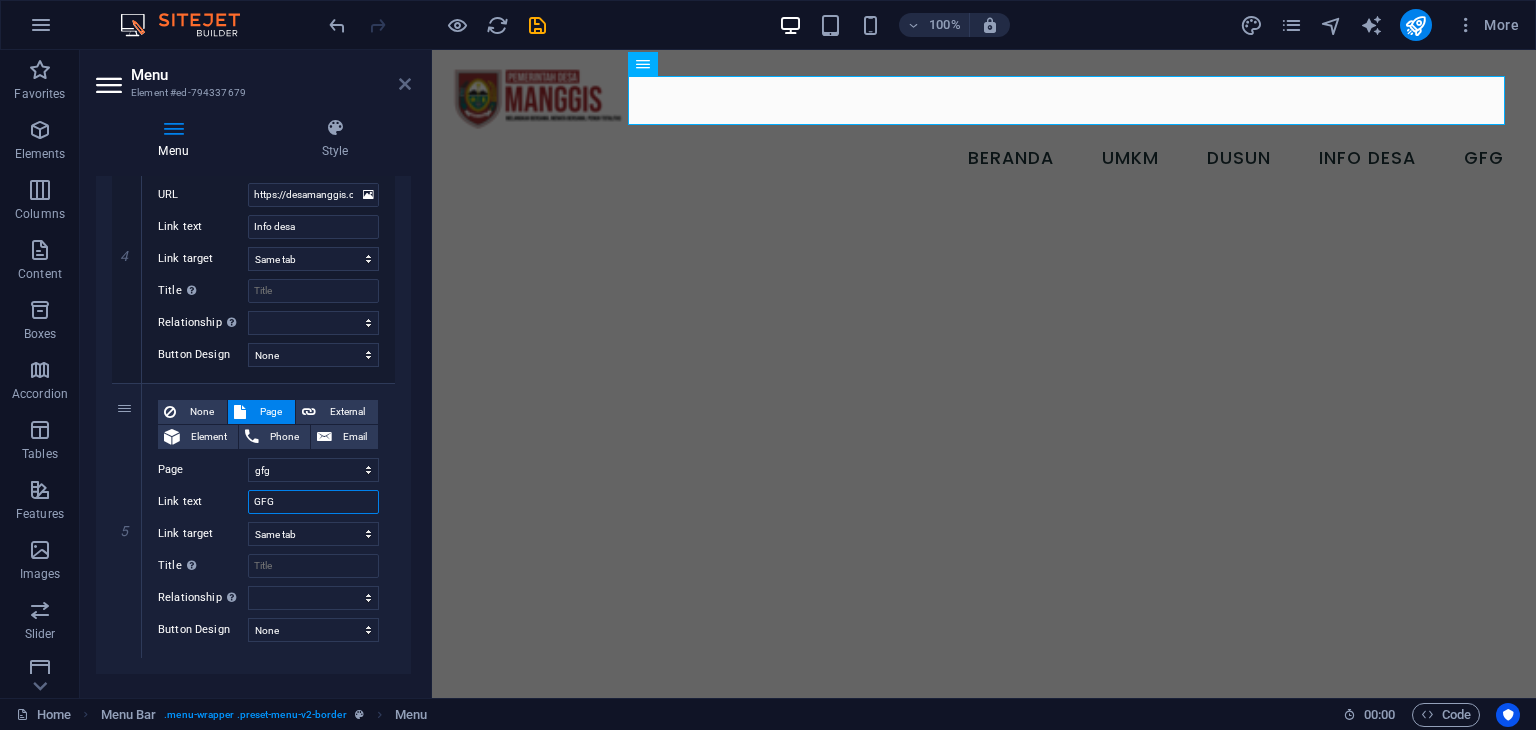 type on "GFG" 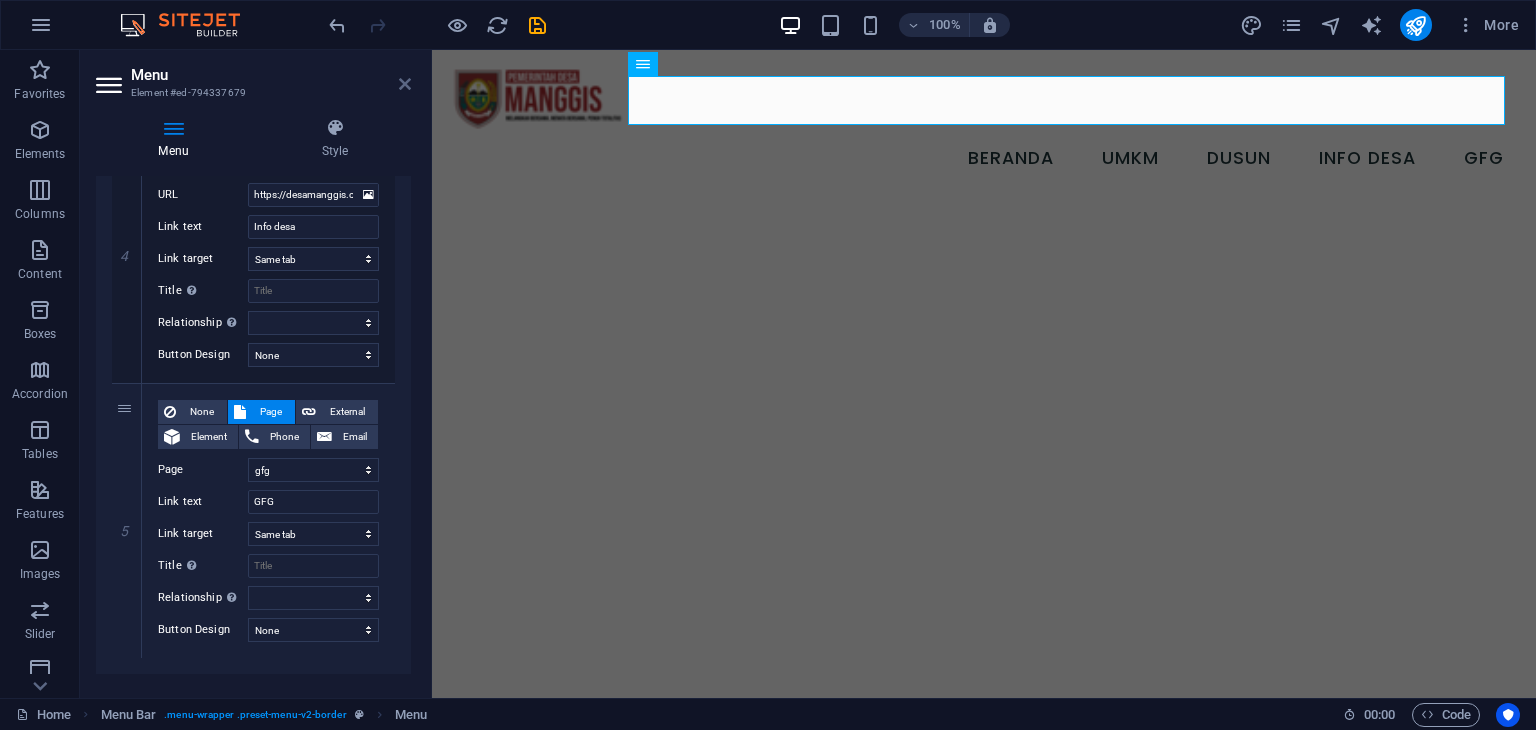 click at bounding box center (405, 84) 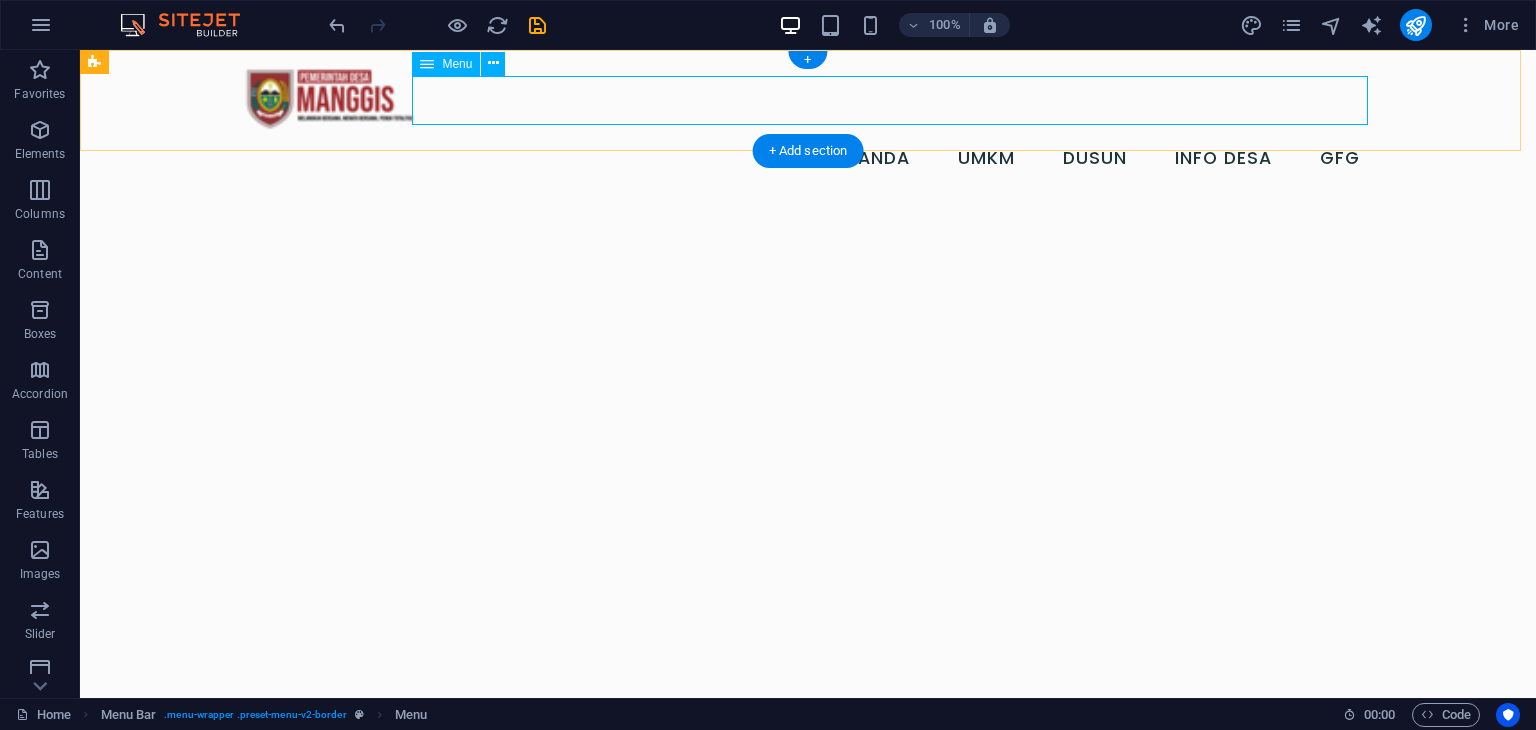 click on "beranda UMKM Dusun Info desa GFG" at bounding box center (808, 159) 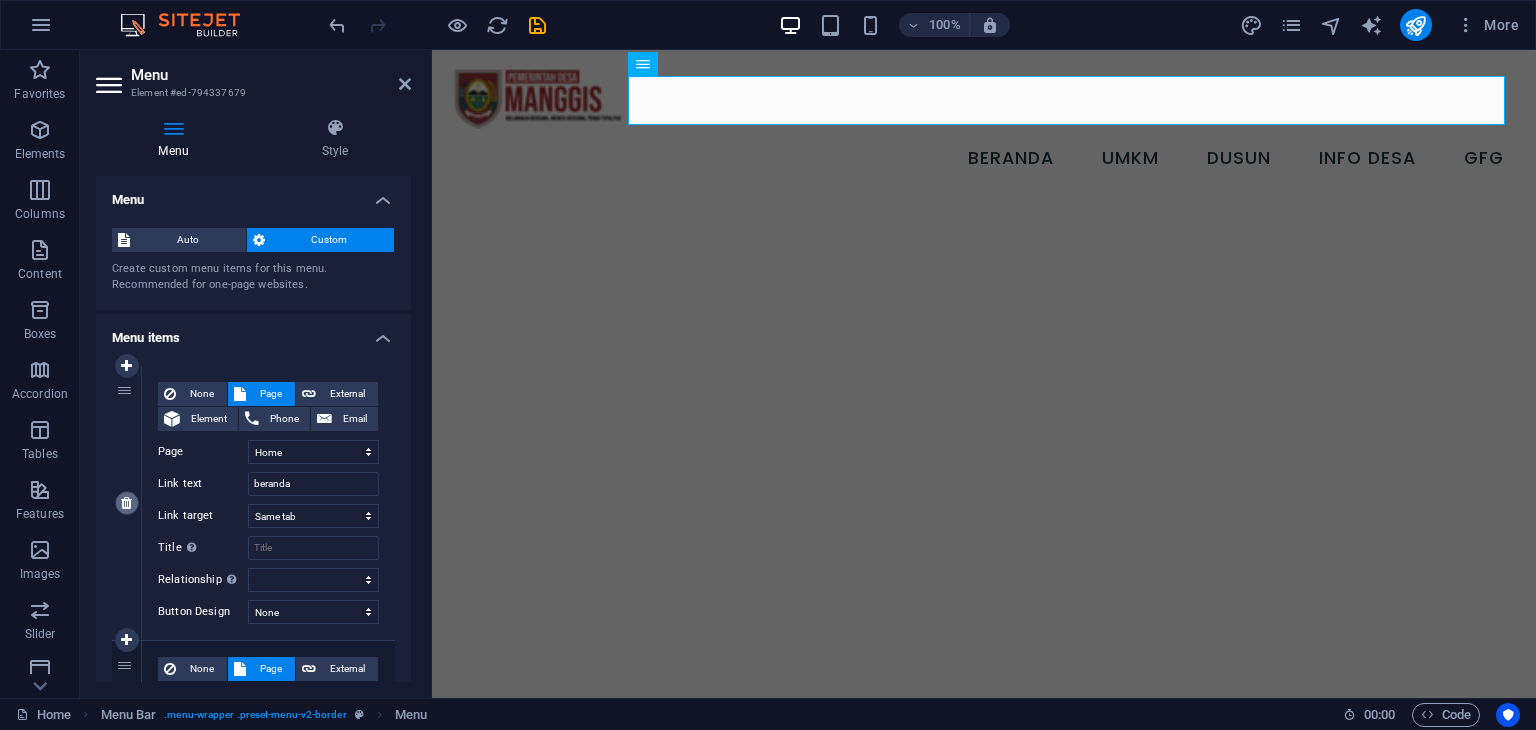 click at bounding box center [126, 503] 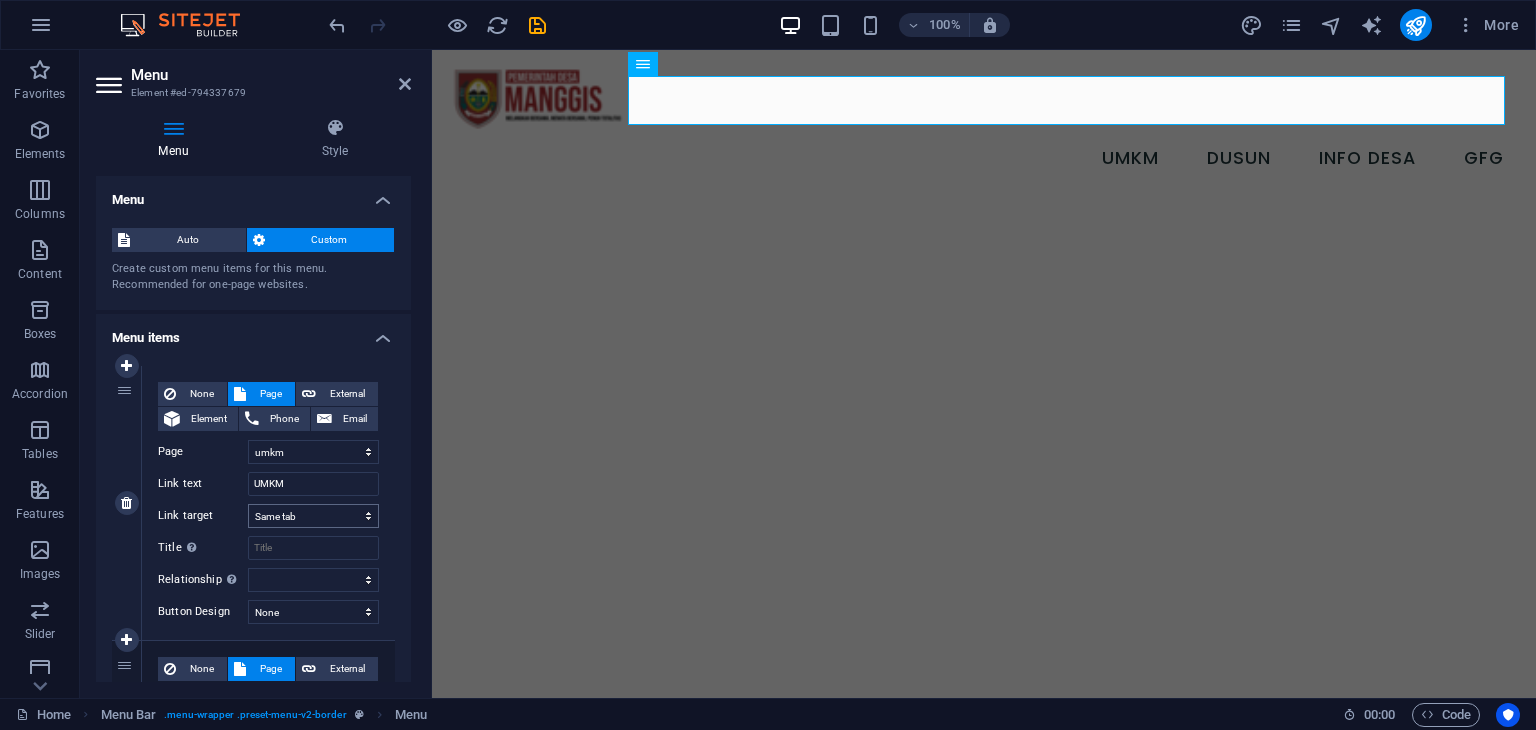 select on "0" 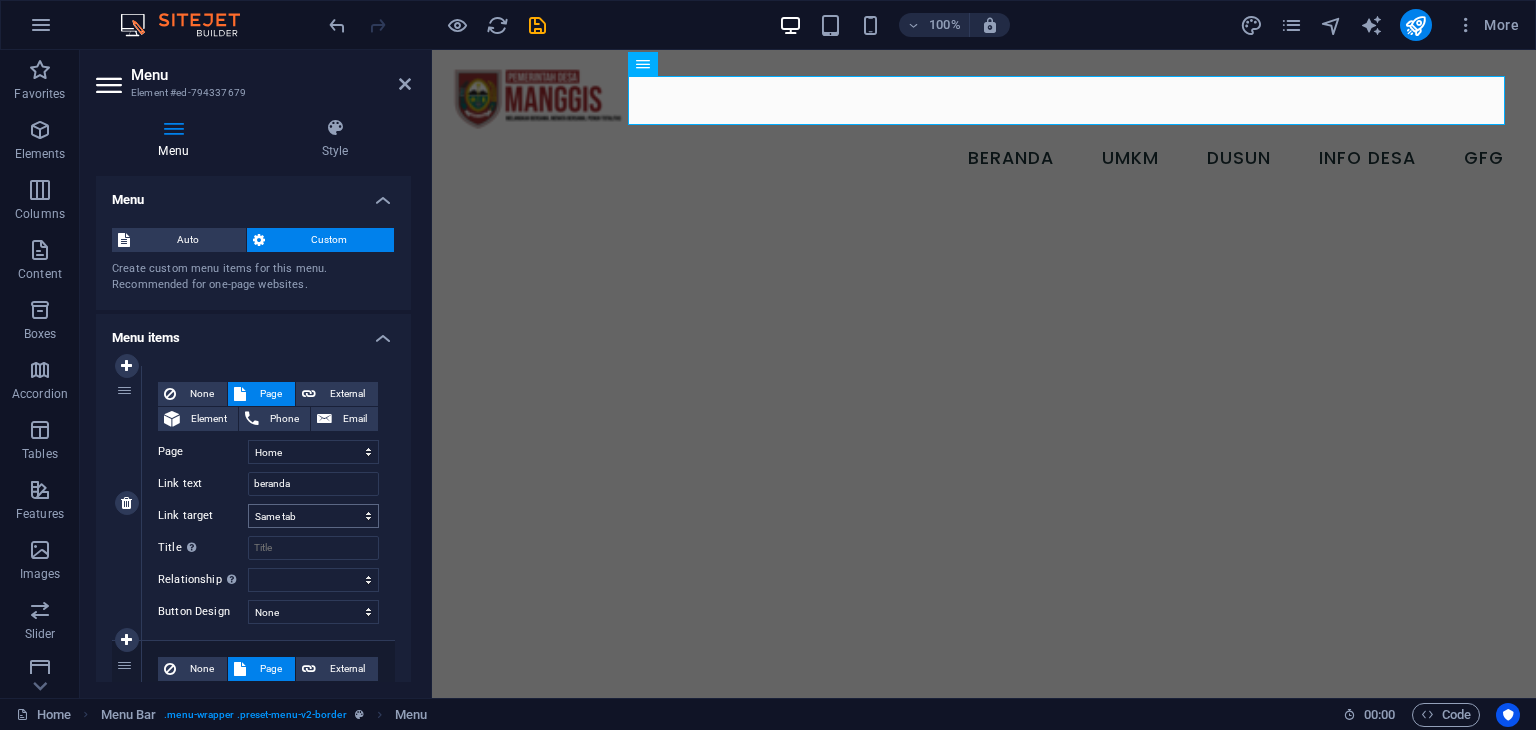 select on "5" 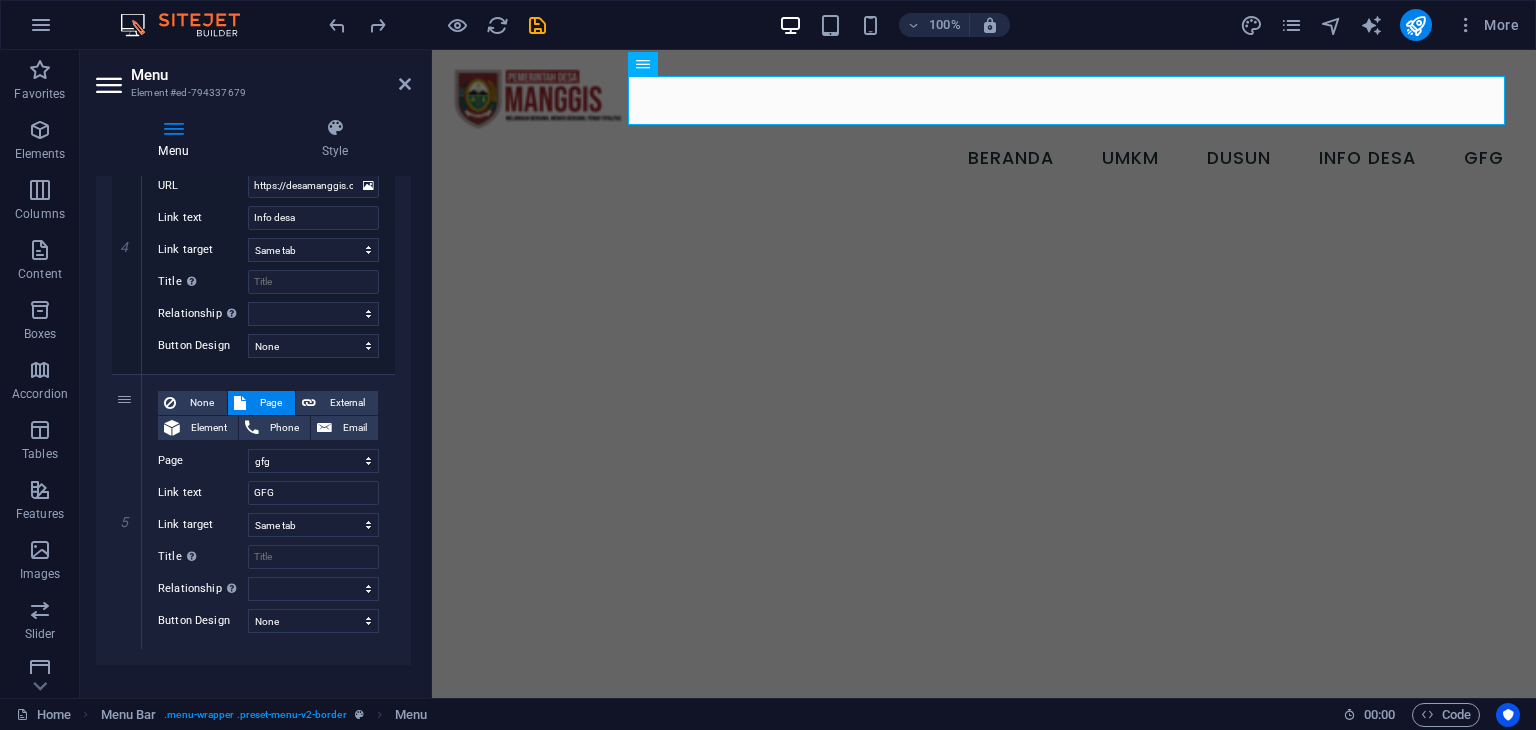 scroll, scrollTop: 1113, scrollLeft: 0, axis: vertical 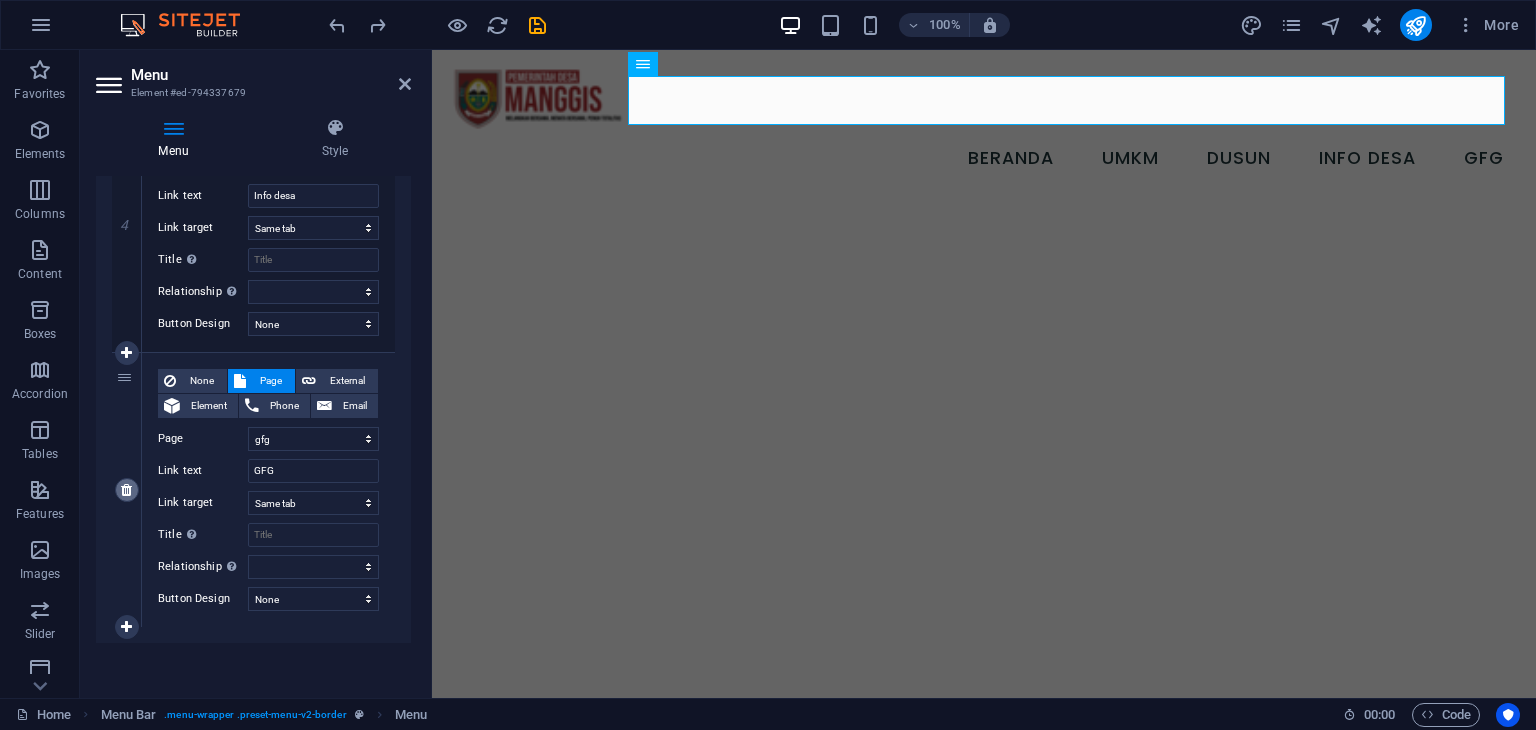 click at bounding box center [126, 490] 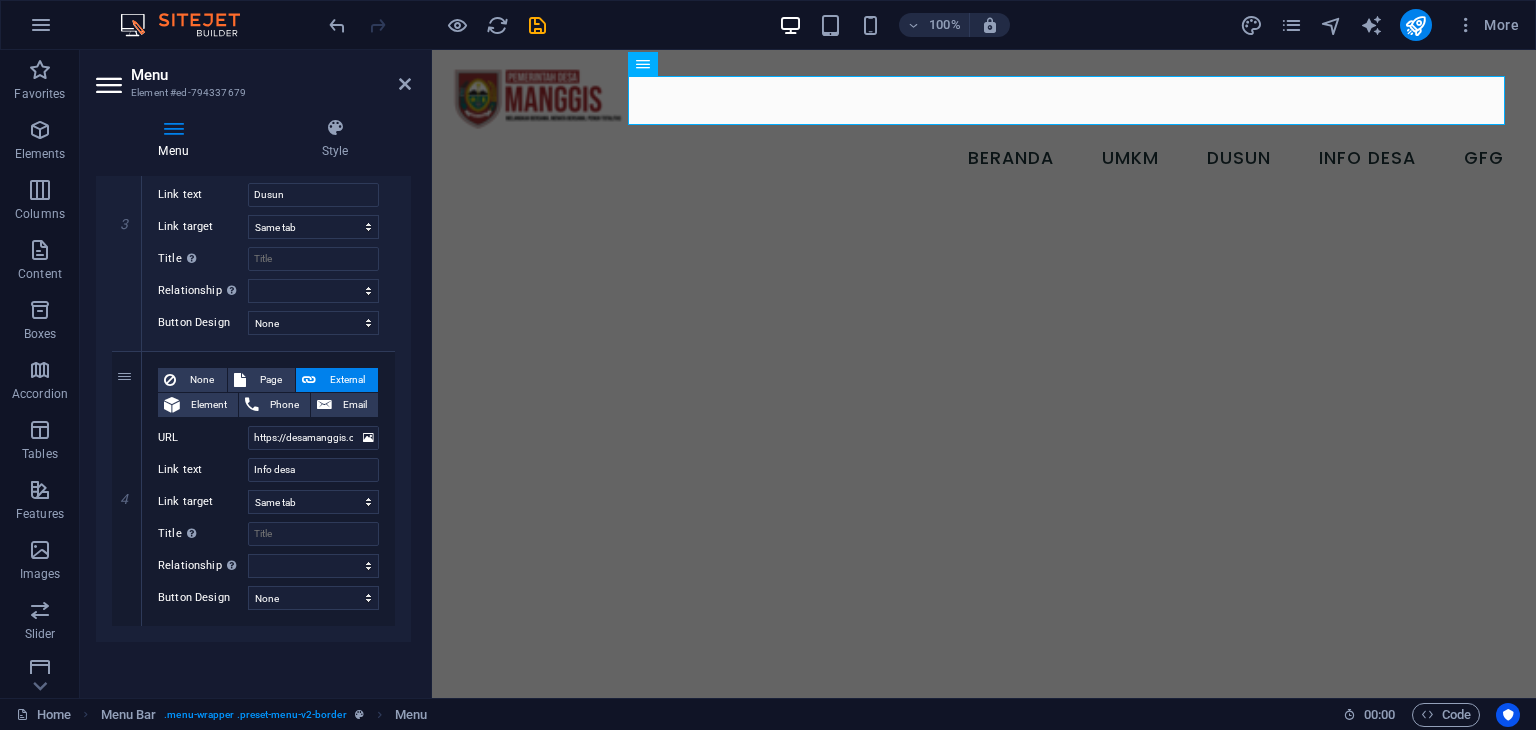 scroll, scrollTop: 838, scrollLeft: 0, axis: vertical 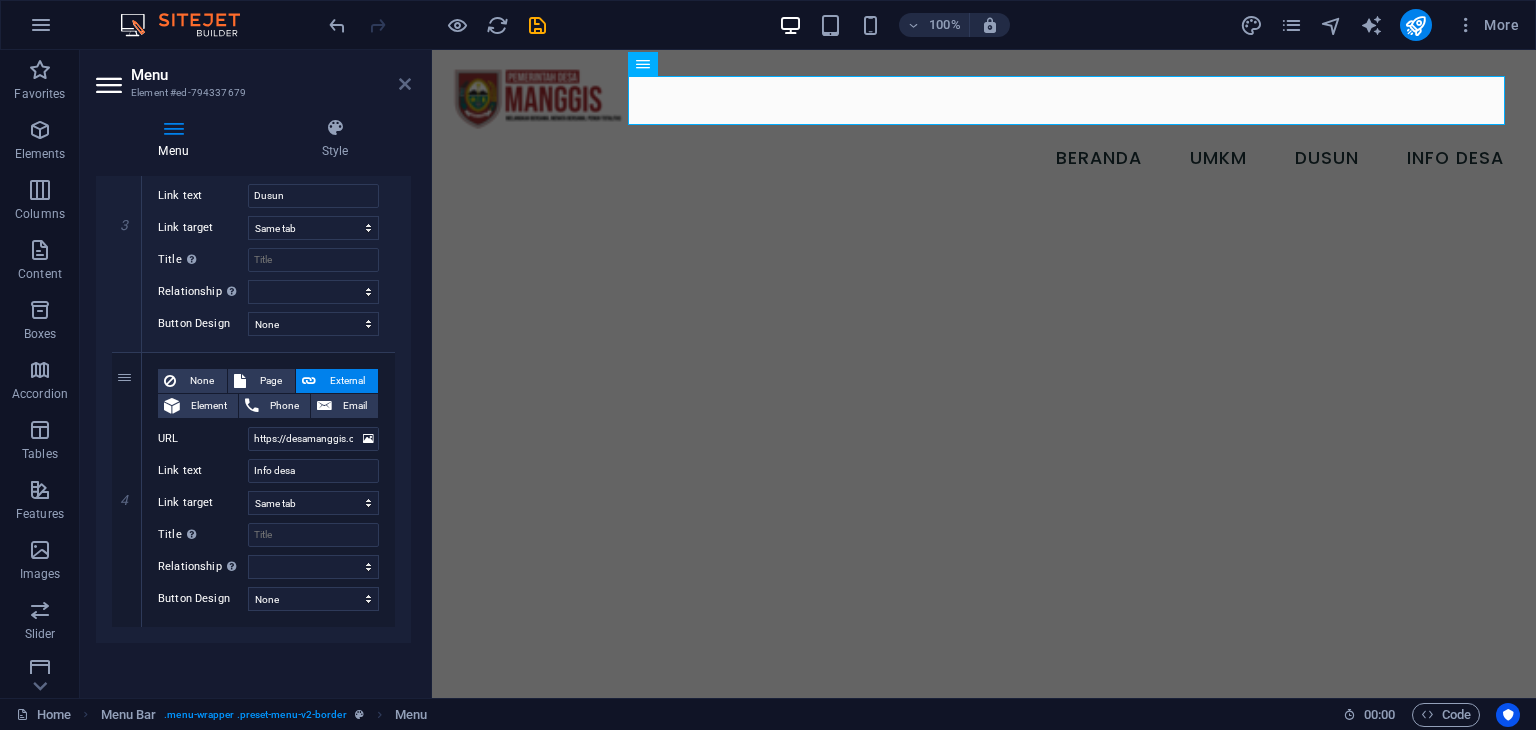 click at bounding box center [405, 84] 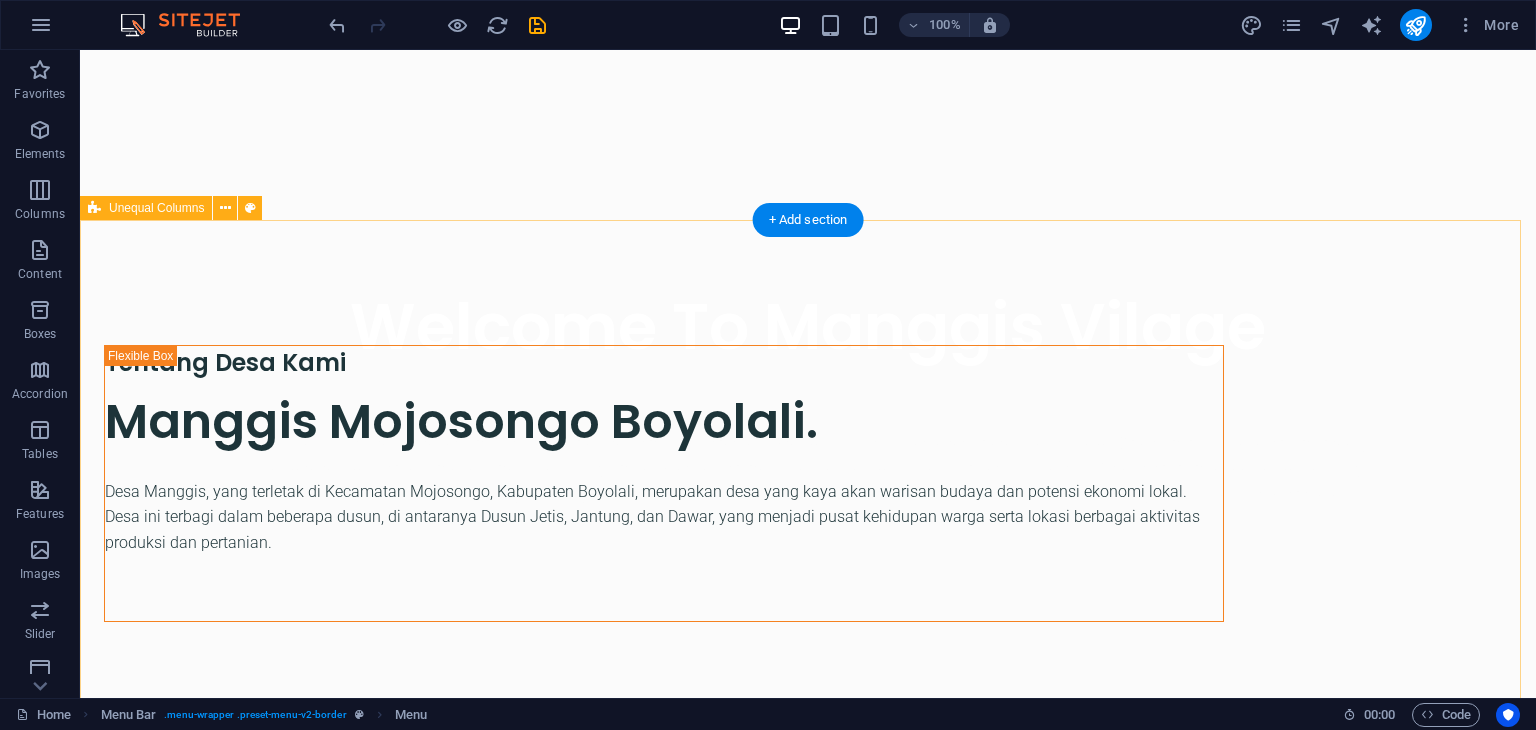 scroll, scrollTop: 1000, scrollLeft: 0, axis: vertical 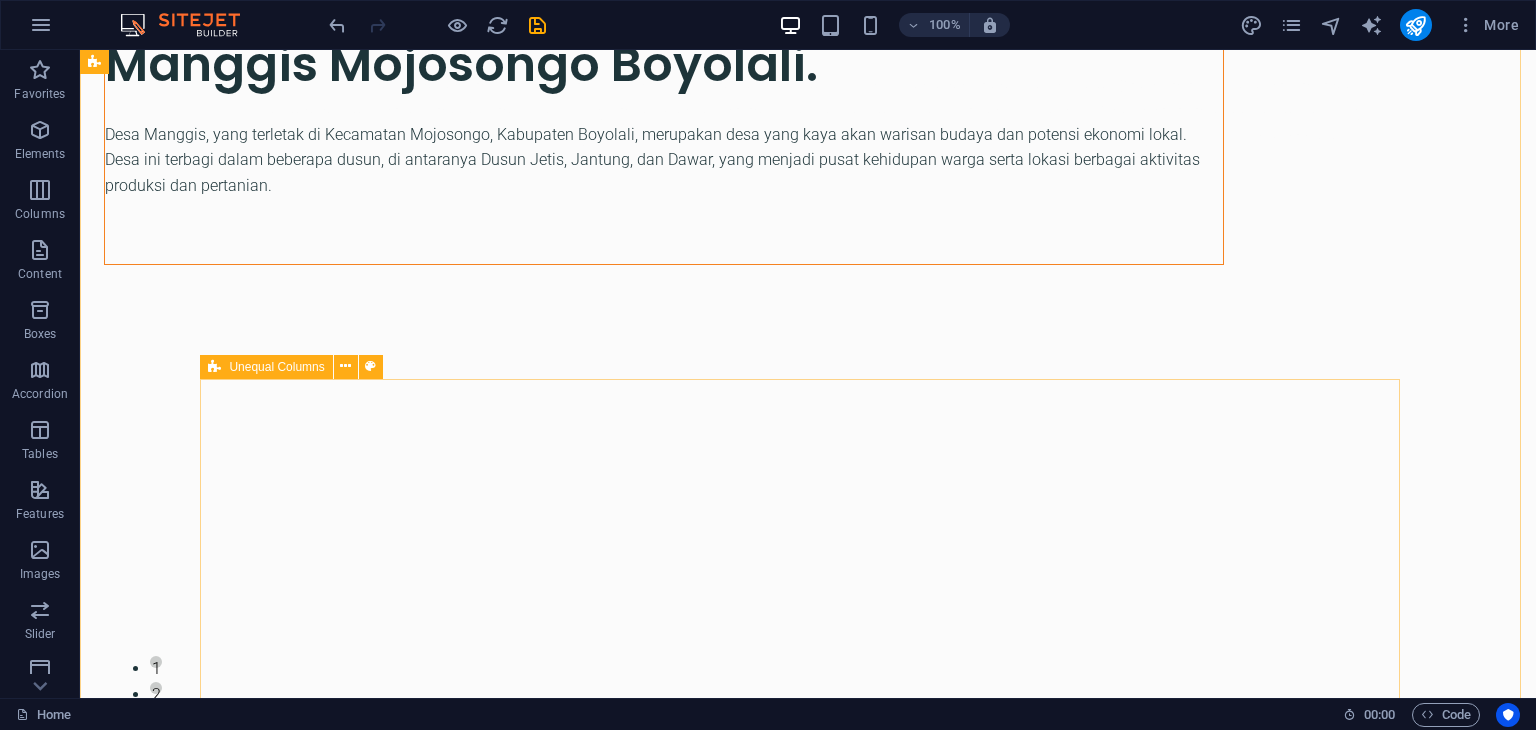 click on "Sambutan Kepala Desa [CITY] [FIRST] [LAST], SE.MM Website ini kami rancang sebagai jendela digital desa yang menyajikan informasi seputar profil desa, potensi wilayah, kegiatan pemerintahan, layanan administrasi, serta kabar-kabar terkini dari masyarakat. Harapan kami, kehadiran website ini dapat memperkuat partisipasi masyarakat dalam pembangunan desa, serta menjalin konektivitas yang lebih luas antara warga, perantau, dan mitra desa. Sebagai Kepala Desa [CITY], saya mengajak seluruh elemen masyarakat untuk turut menjaga semangat kebersamaan, terus berinovasi, dan membangun desa dengan hati. Mari jadikan teknologi sebagai alat pemersatu dan pendorong kemajuan desa kita tercinta." at bounding box center [664, 1624] 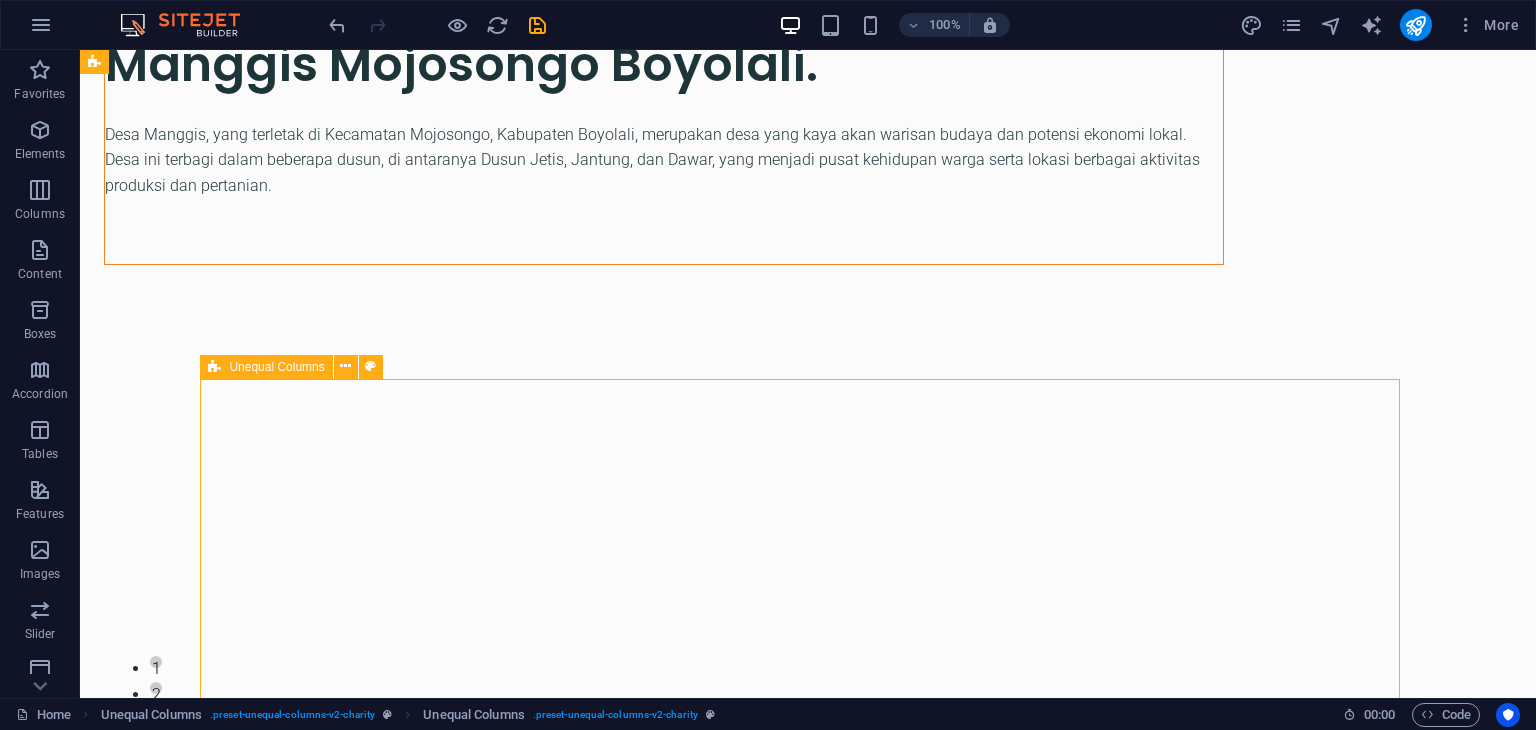 scroll, scrollTop: 1400, scrollLeft: 0, axis: vertical 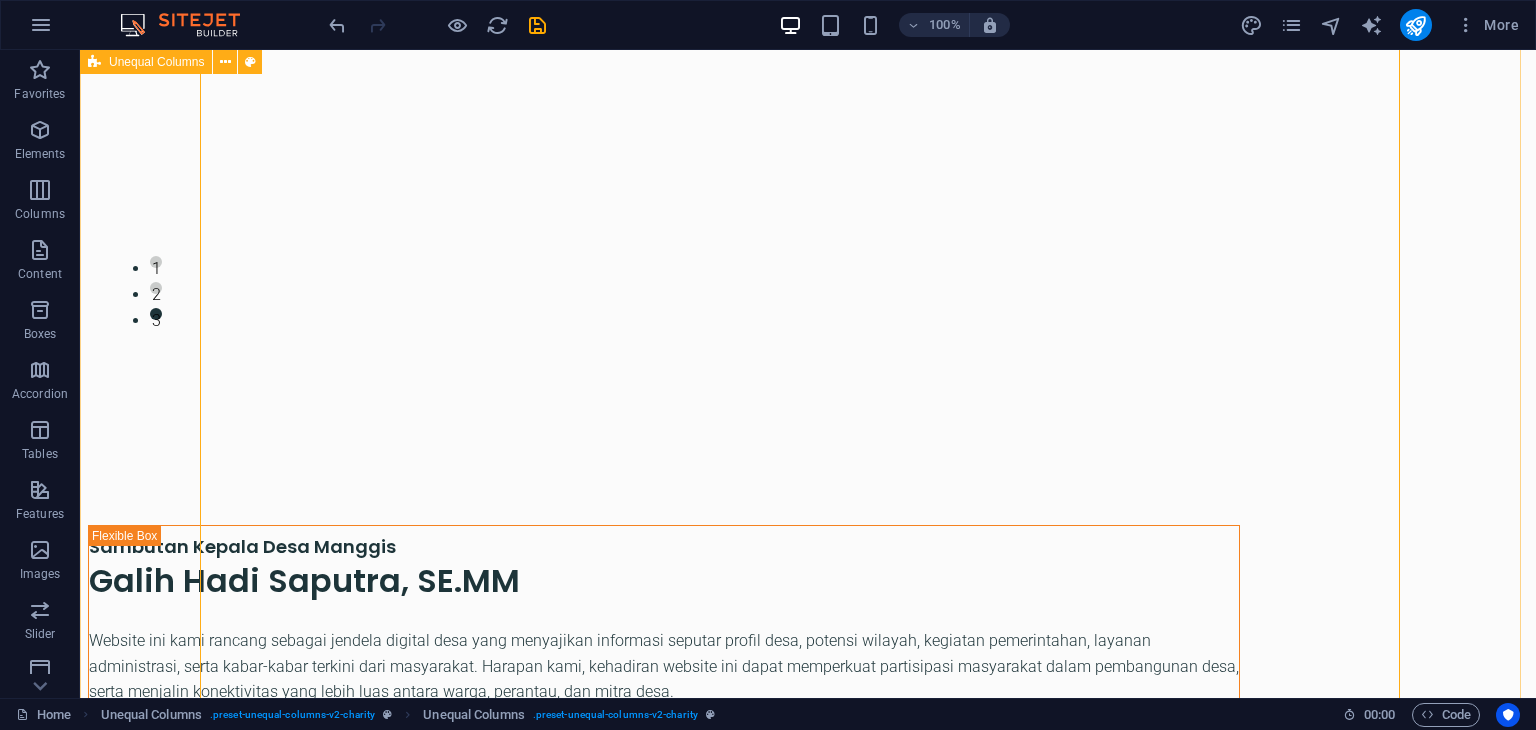 click on "Tentang Desa Kami Manggis Mojosongo Boyolali. Desa Manggis, yang terletak di Kecamatan Mojosongo, Kabupaten Boyolali, merupakan desa yang kaya akan warisan budaya dan potensi ekonomi lokal. Desa ini terbagi dalam beberapa dusun, di antaranya Dusun Jetis, Jantung, dan Dawar, yang menjadi pusat kehidupan warga serta lokasi berbagai aktivitas produksi dan pertanian. 1 2 3 Sambutan Kepala Desa Manggis Galih Hadi Saputra, SE.MM Website ini kami rancang sebagai jendela digital desa yang menyajikan informasi seputar profil desa, potensi wilayah, kegiatan pemerintahan, layanan administrasi, serta kabar-kabar terkini dari masyarakat. Harapan kami, kehadiran website ini dapat memperkuat partisipasi masyarakat dalam pembangunan desa, serta menjalin konektivitas yang lebih luas antara warga, perantau, dan mitra desa. Visi Misi   Mengedepankan Musyawarah dan transparansi  Menciptakar hubungan keharmonisan diantara Perangkat Desa dan Masyarakat." at bounding box center (808, 1129) 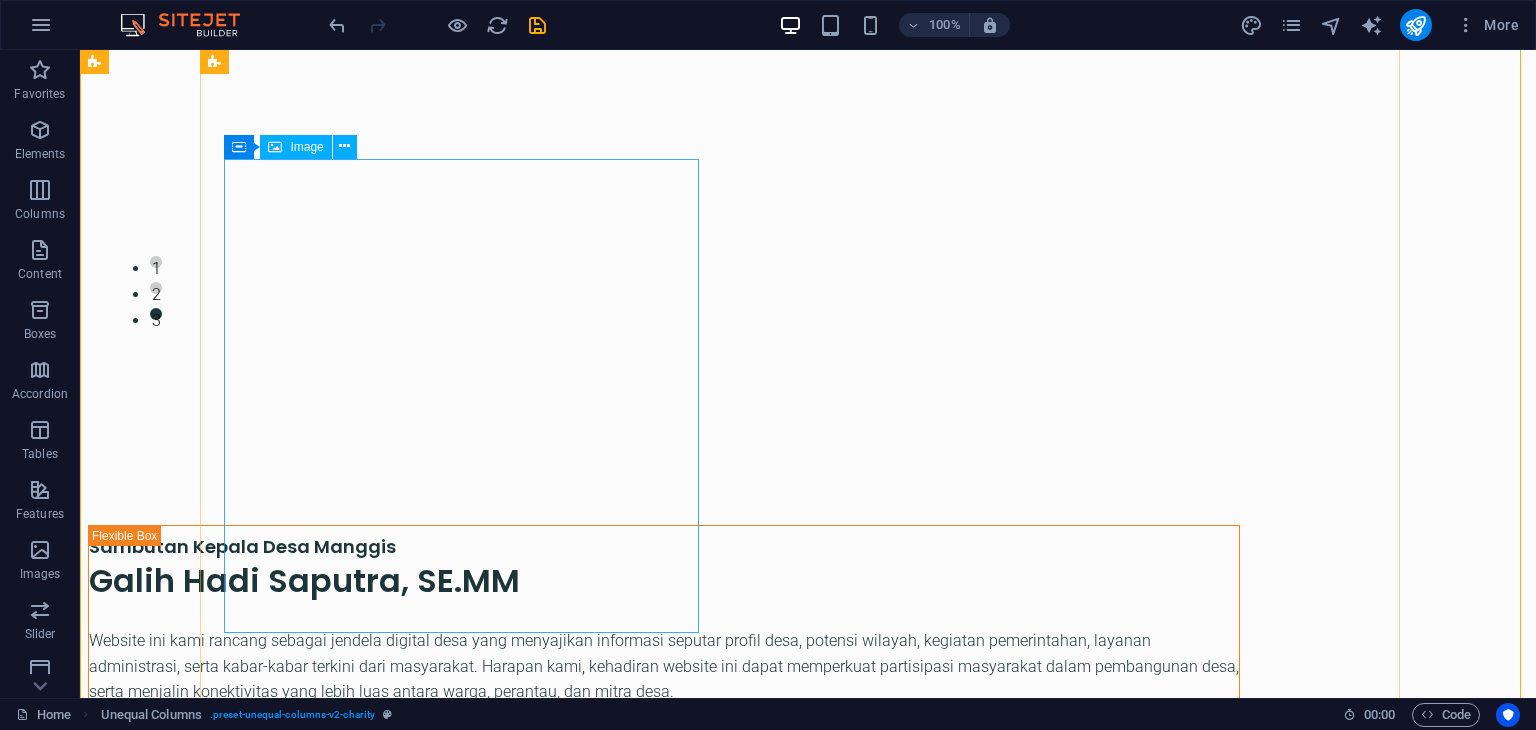 click at bounding box center (664, 1438) 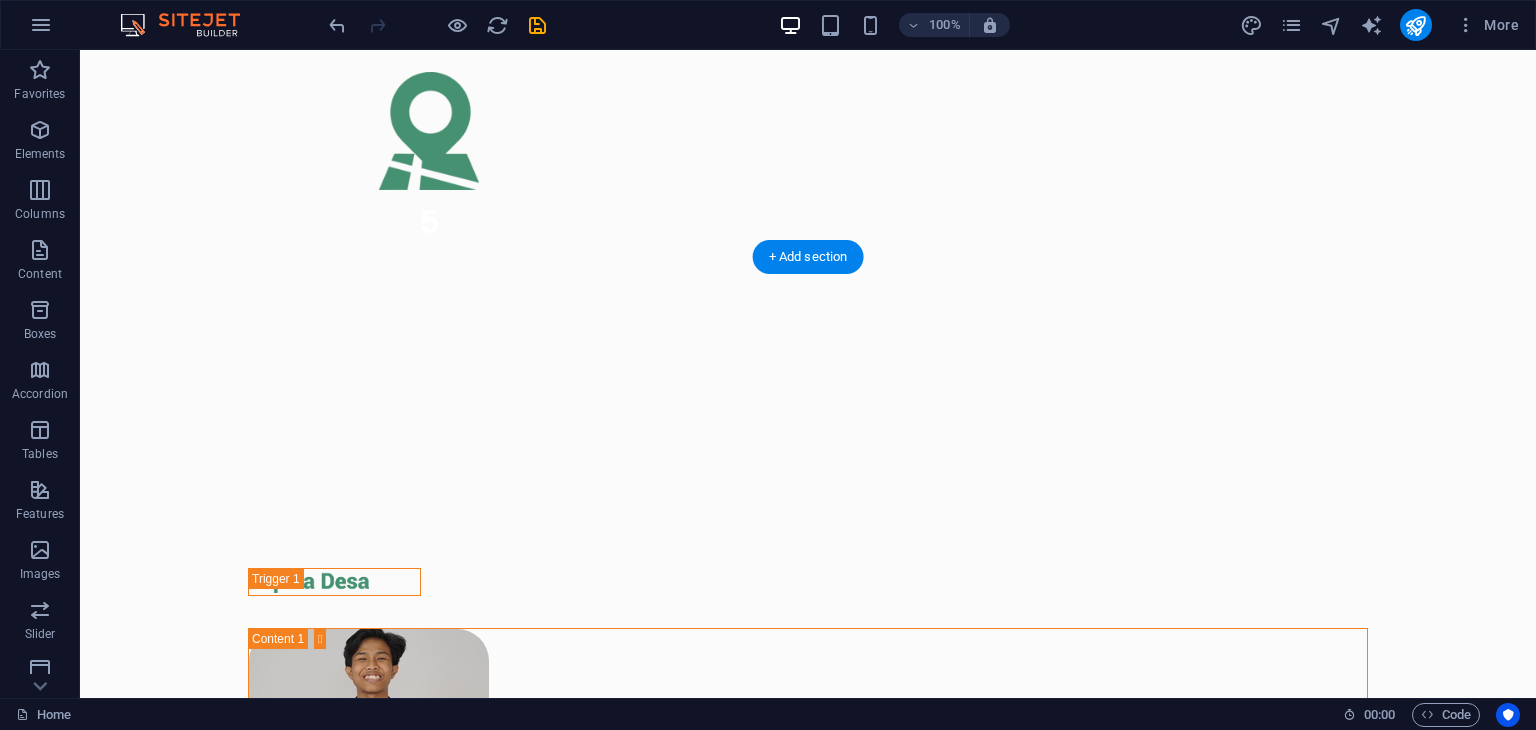 scroll, scrollTop: 6991, scrollLeft: 0, axis: vertical 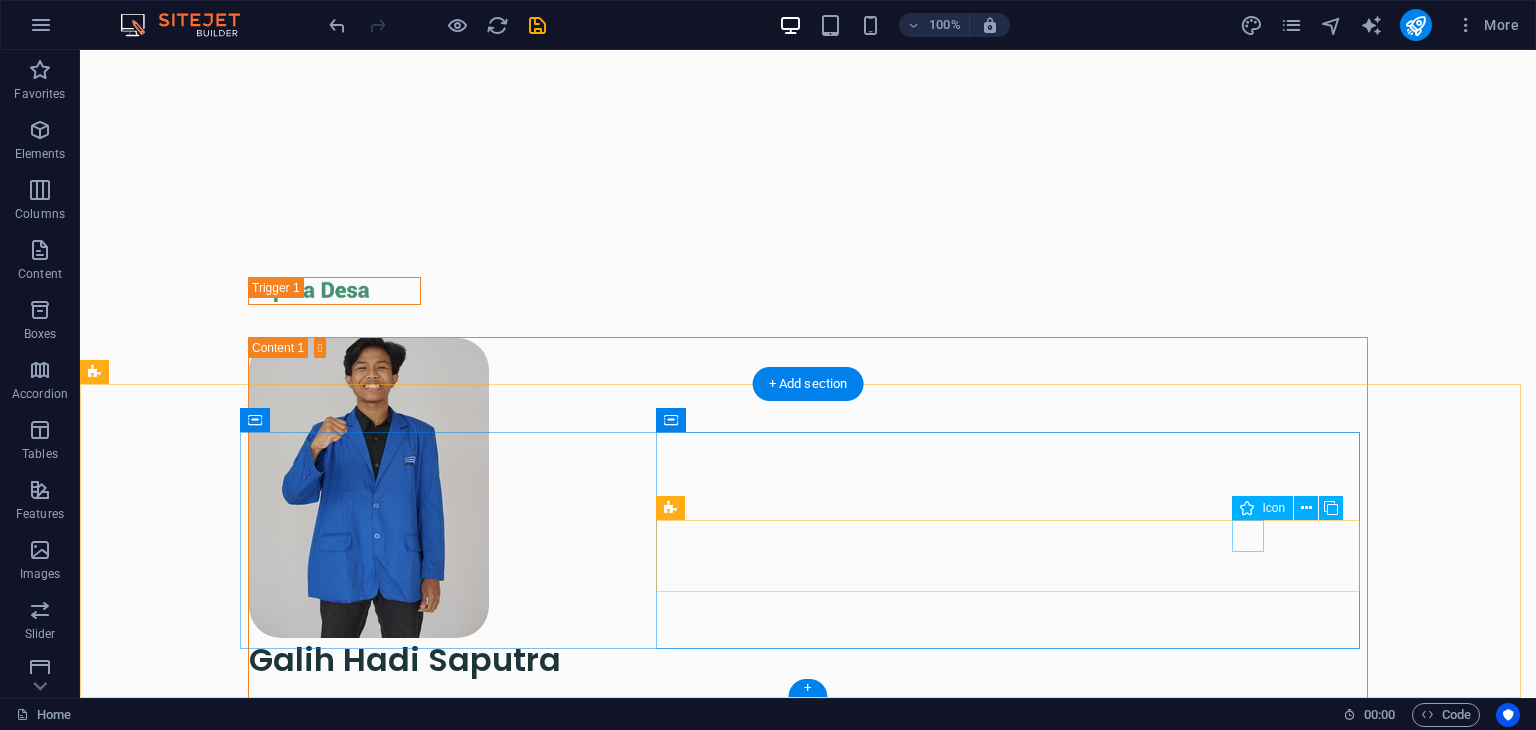click at bounding box center (600, 10505) 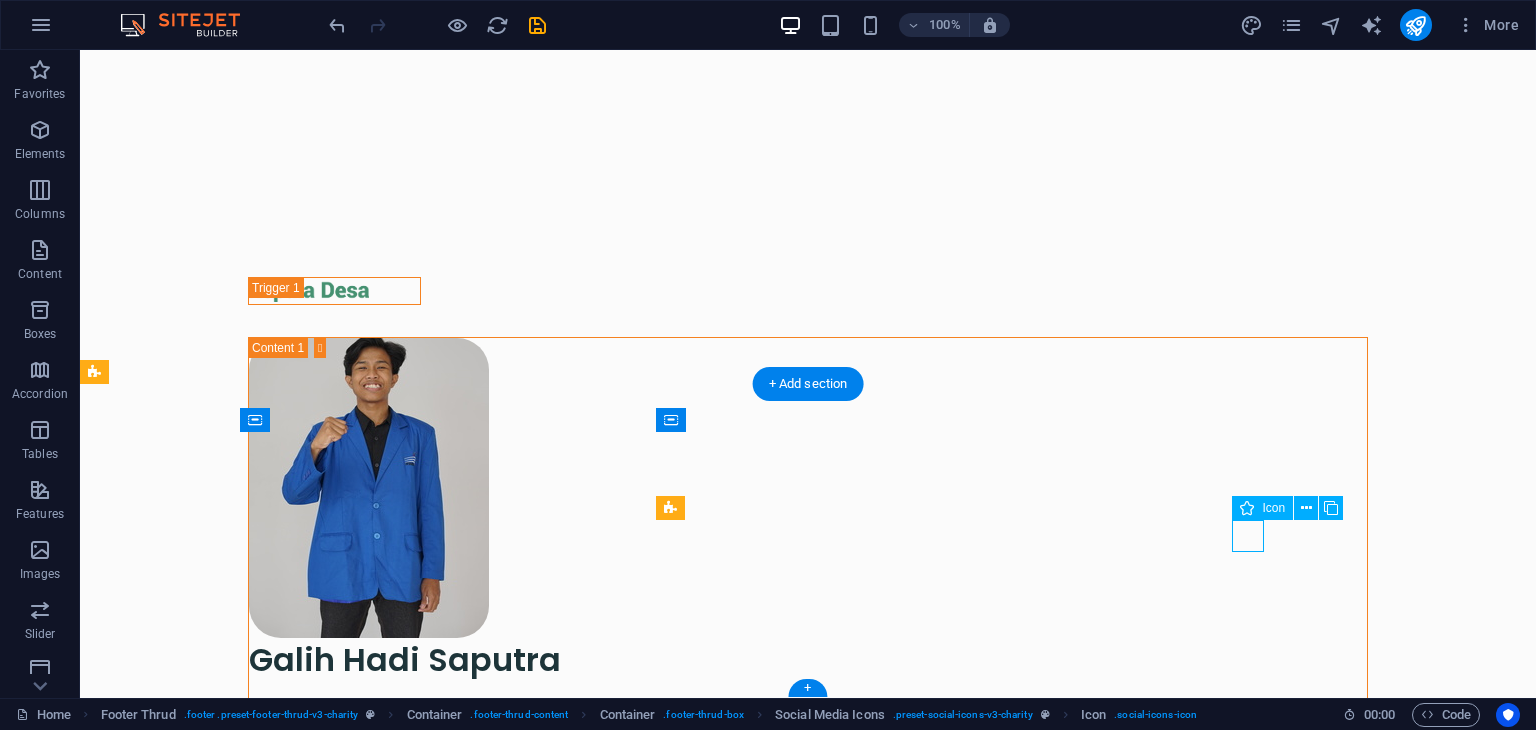 click at bounding box center [600, 10505] 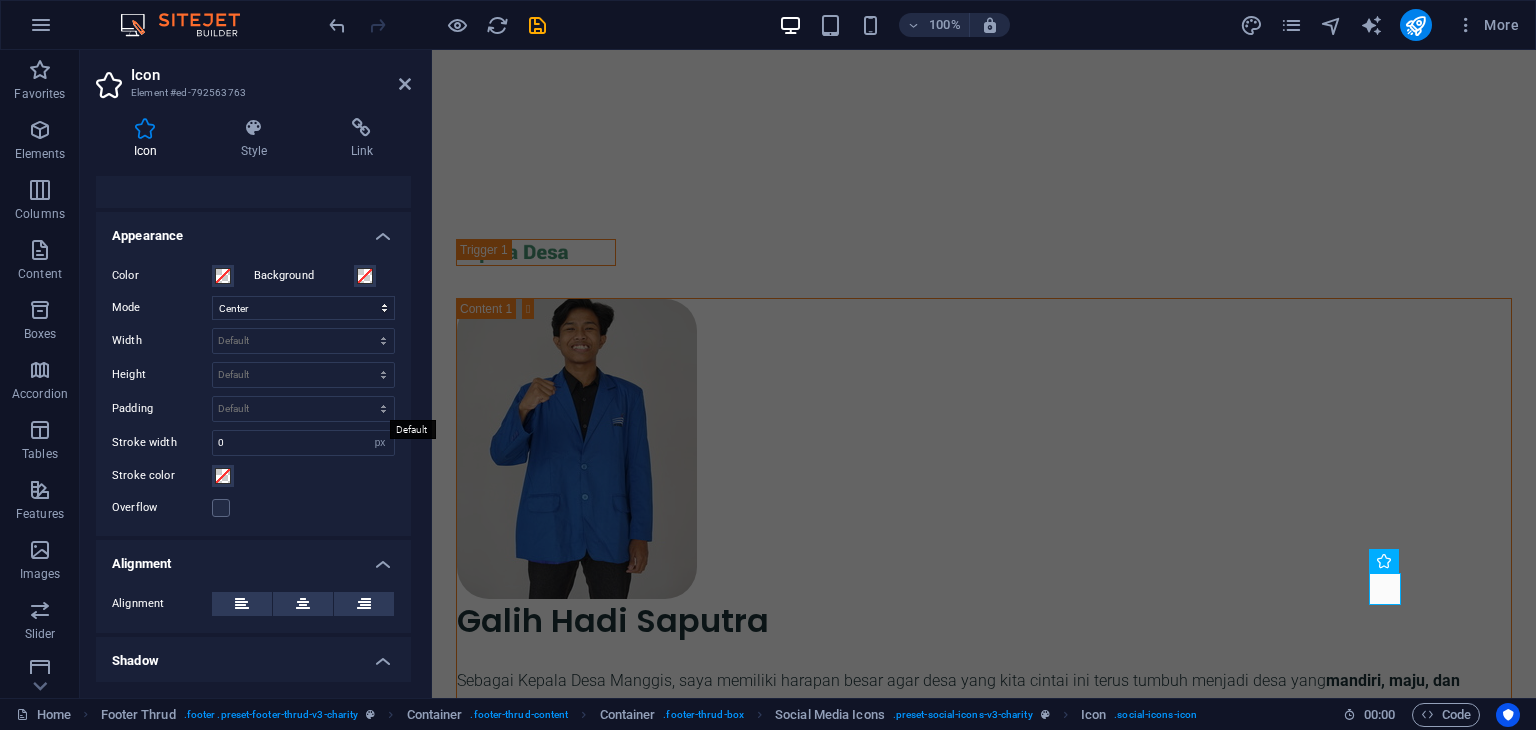 scroll, scrollTop: 0, scrollLeft: 0, axis: both 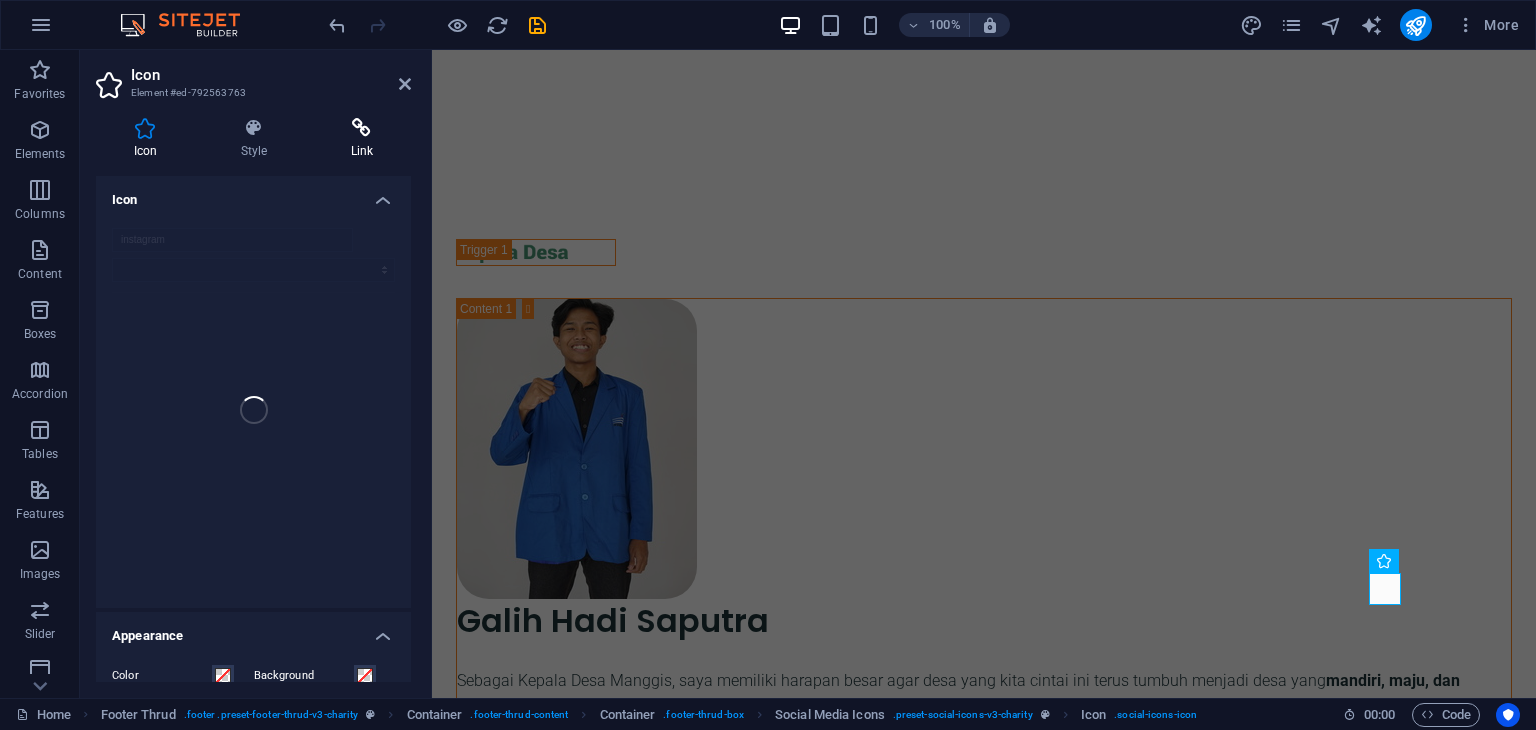 click at bounding box center [362, 128] 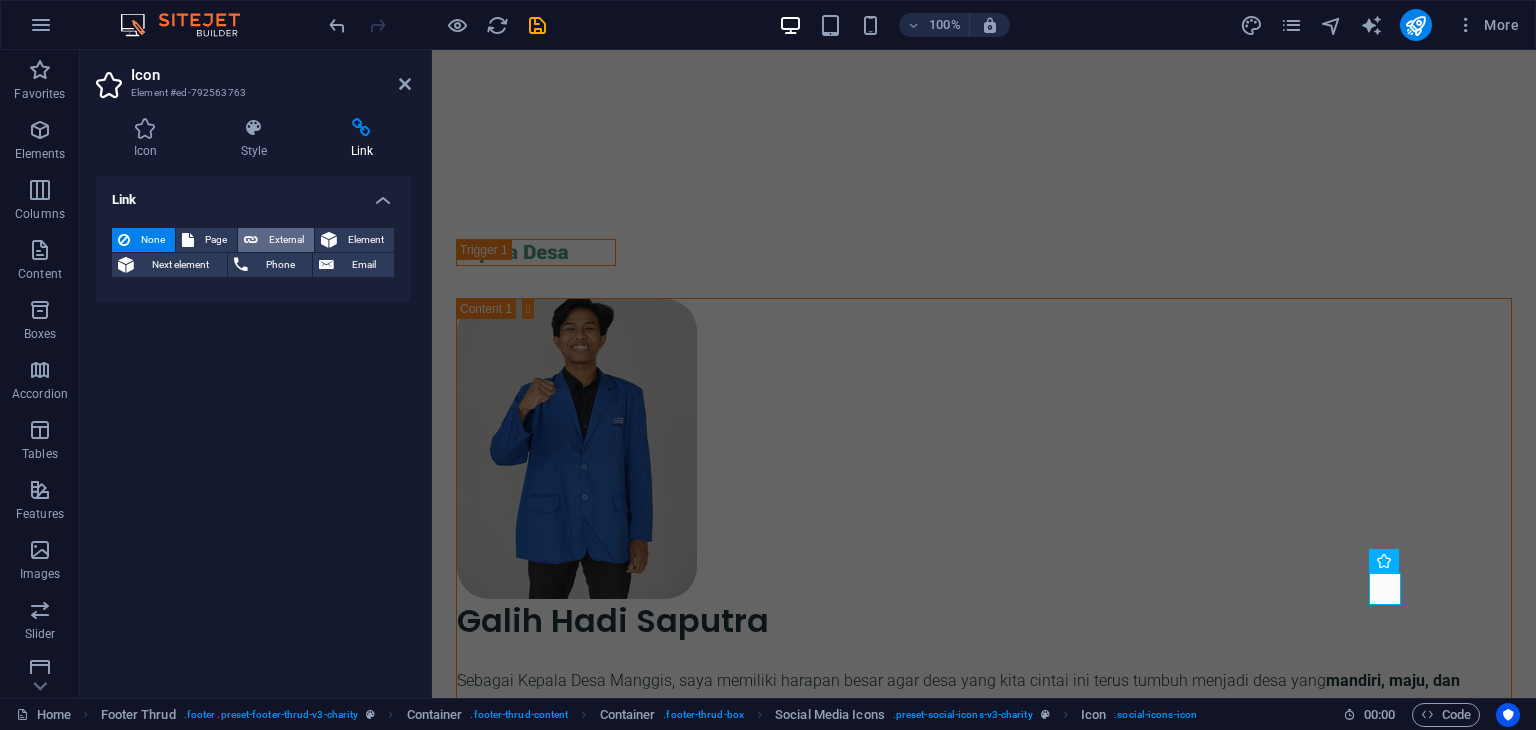 click on "External" at bounding box center (286, 240) 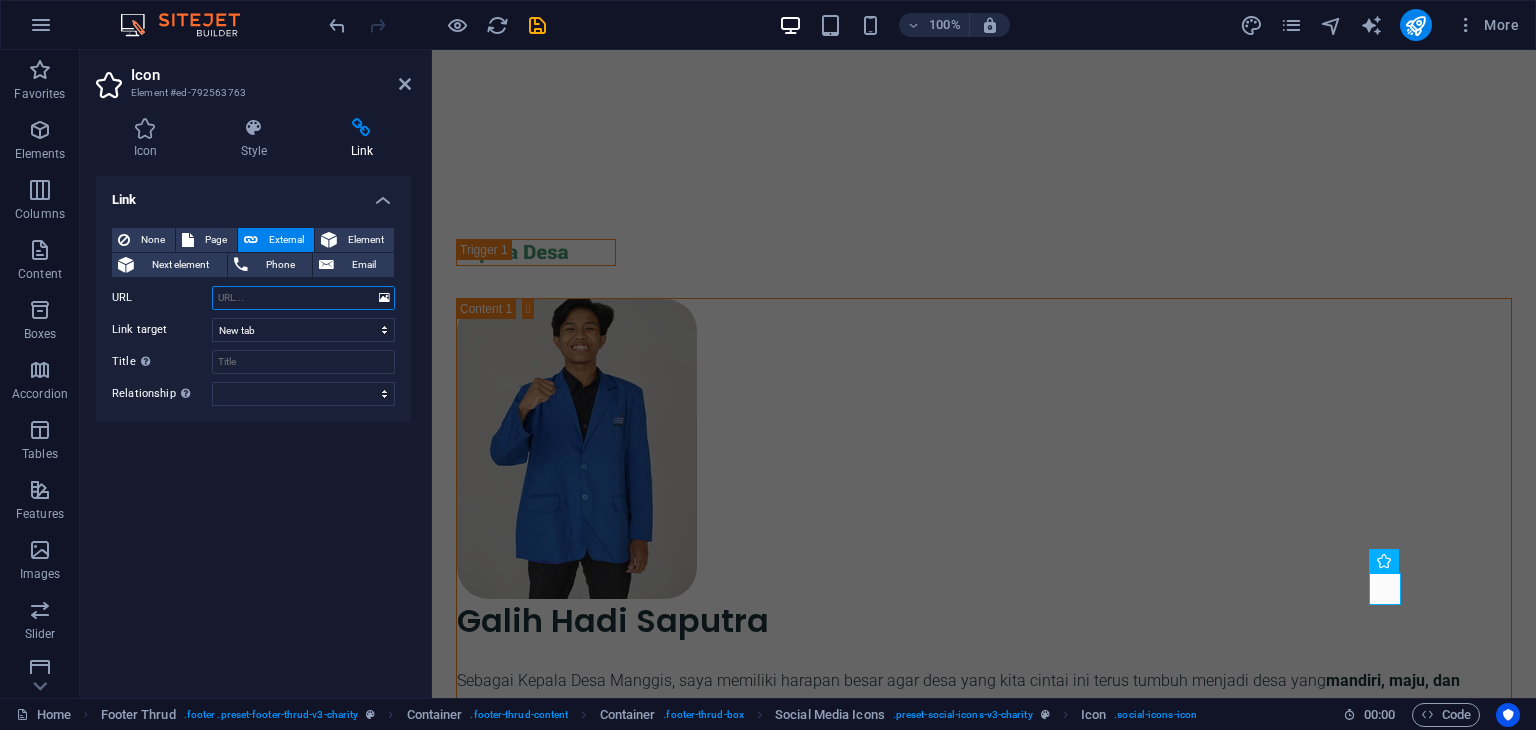 click on "URL" at bounding box center (303, 298) 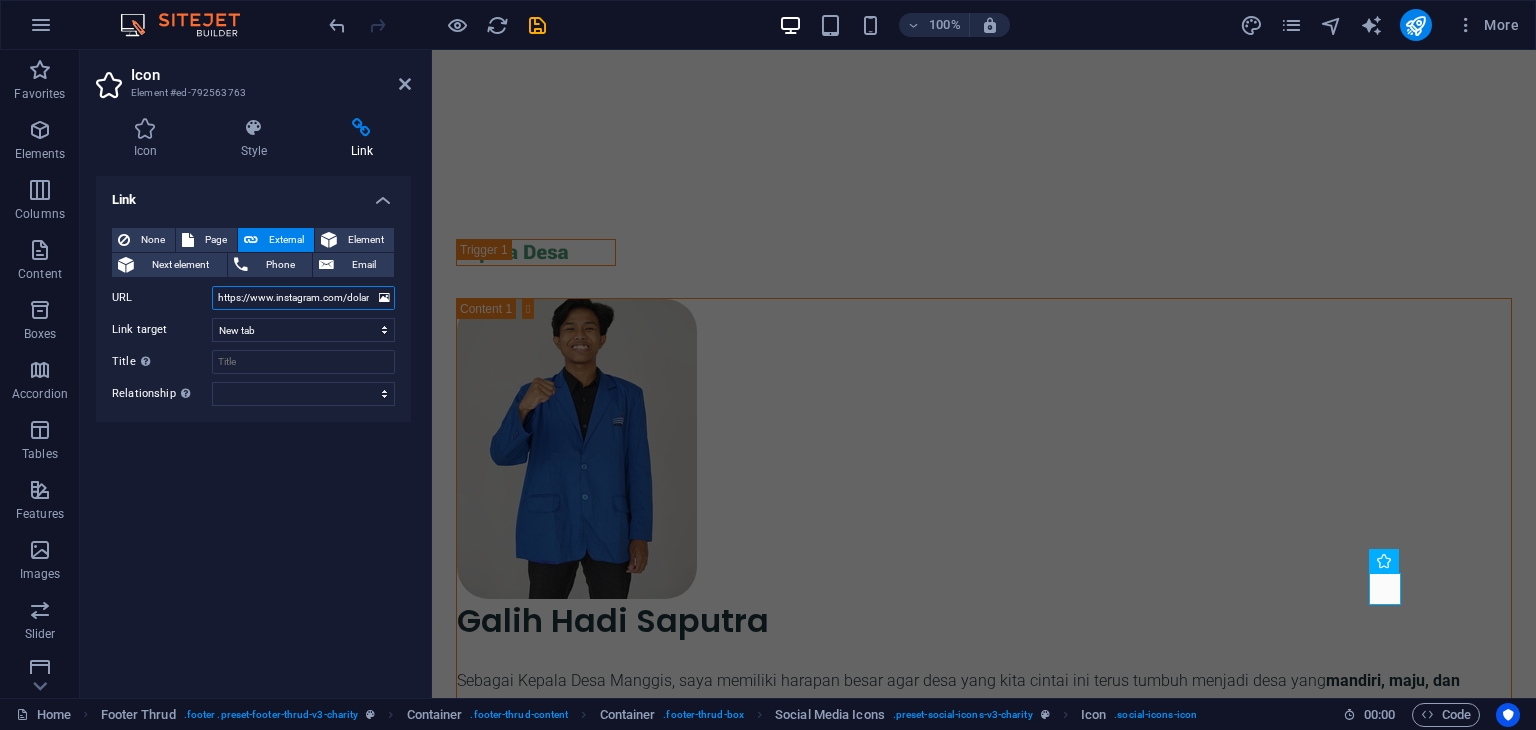 scroll, scrollTop: 0, scrollLeft: 350, axis: horizontal 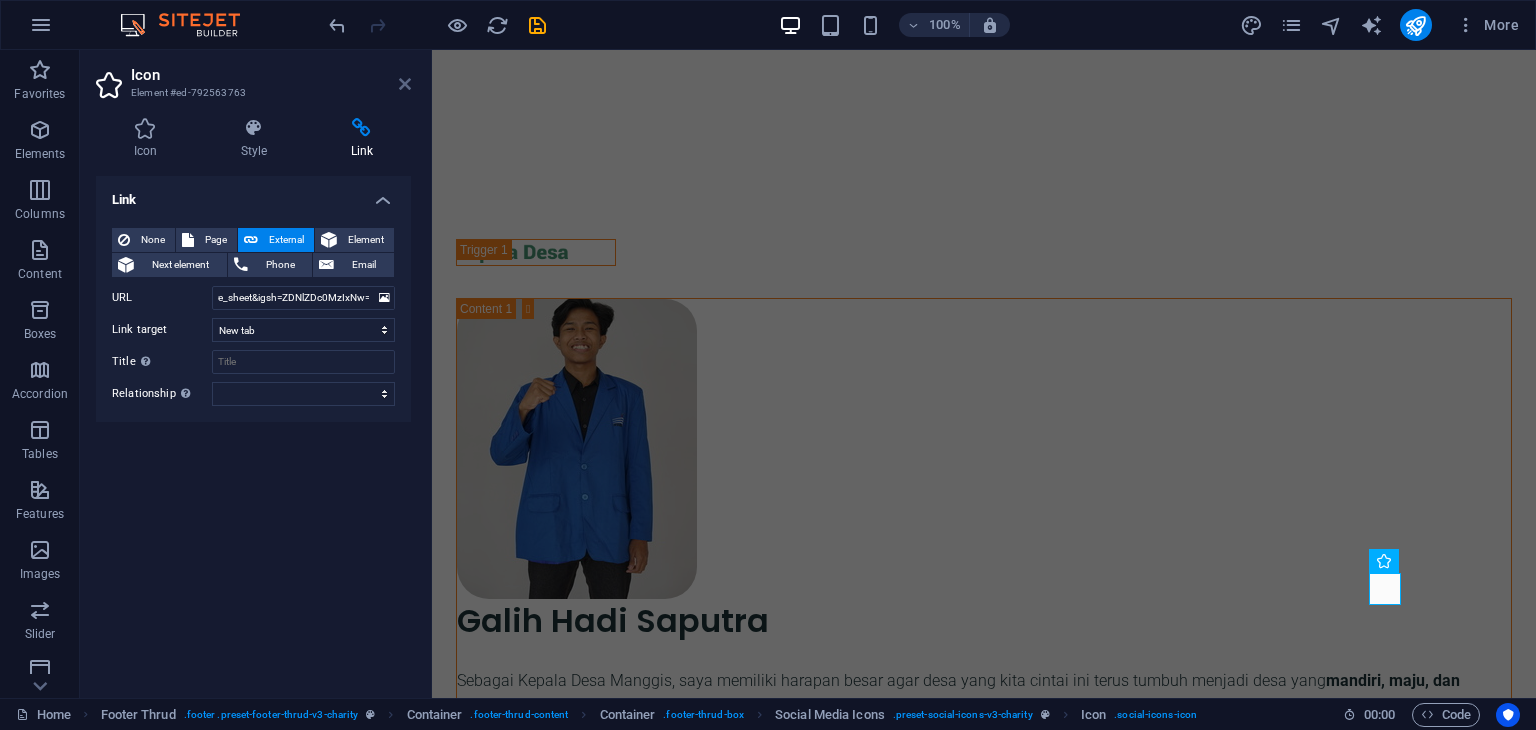 click at bounding box center [405, 84] 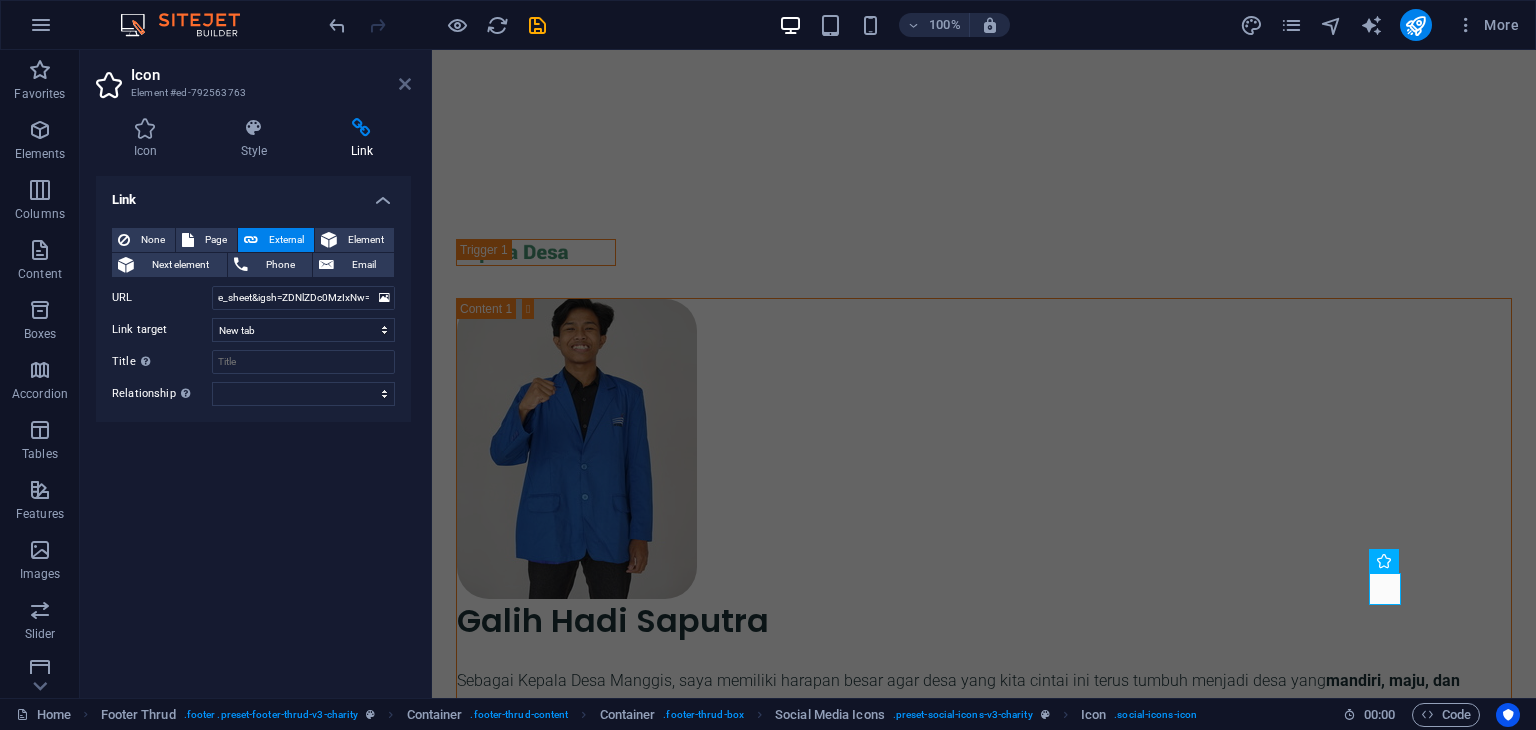 scroll, scrollTop: 0, scrollLeft: 0, axis: both 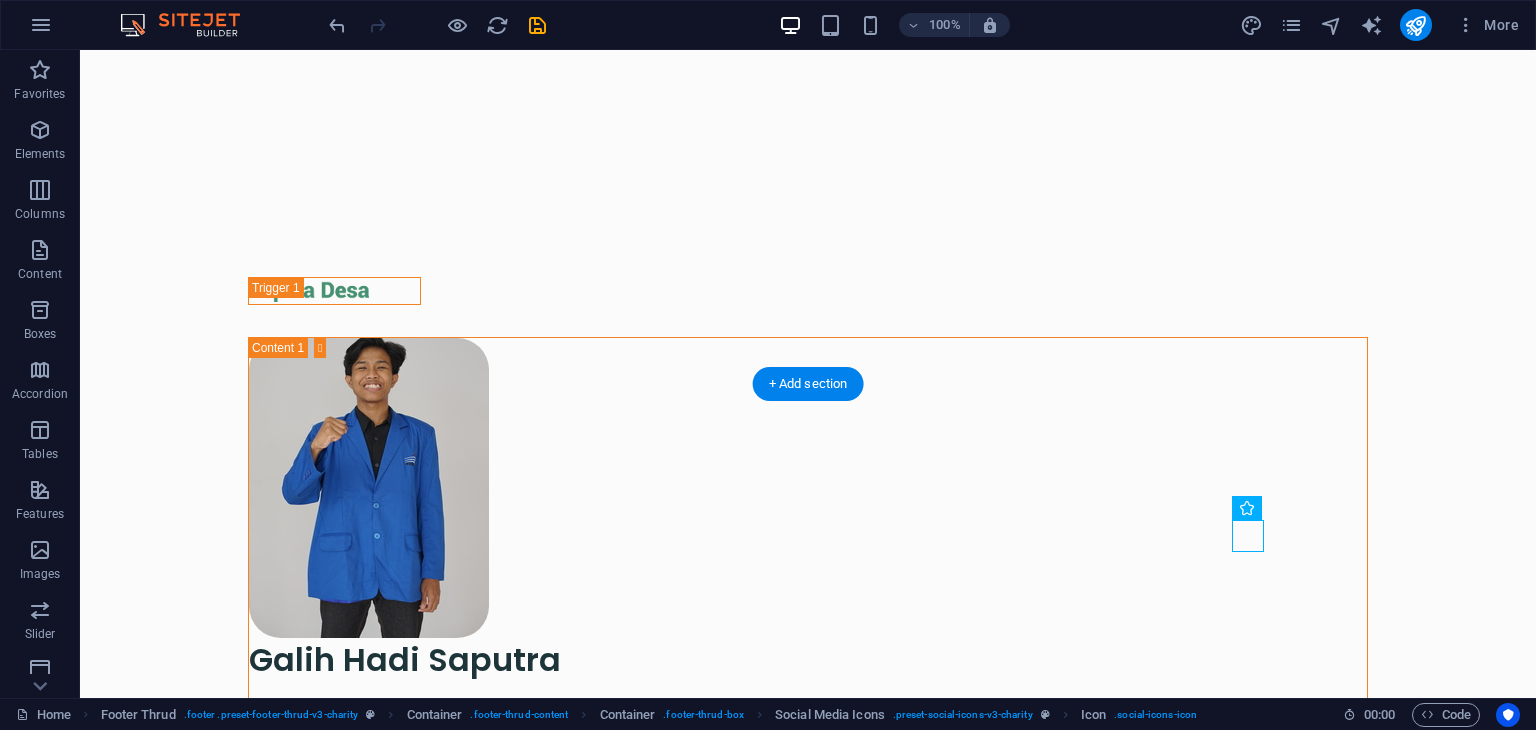 click at bounding box center (-4821, 9066) 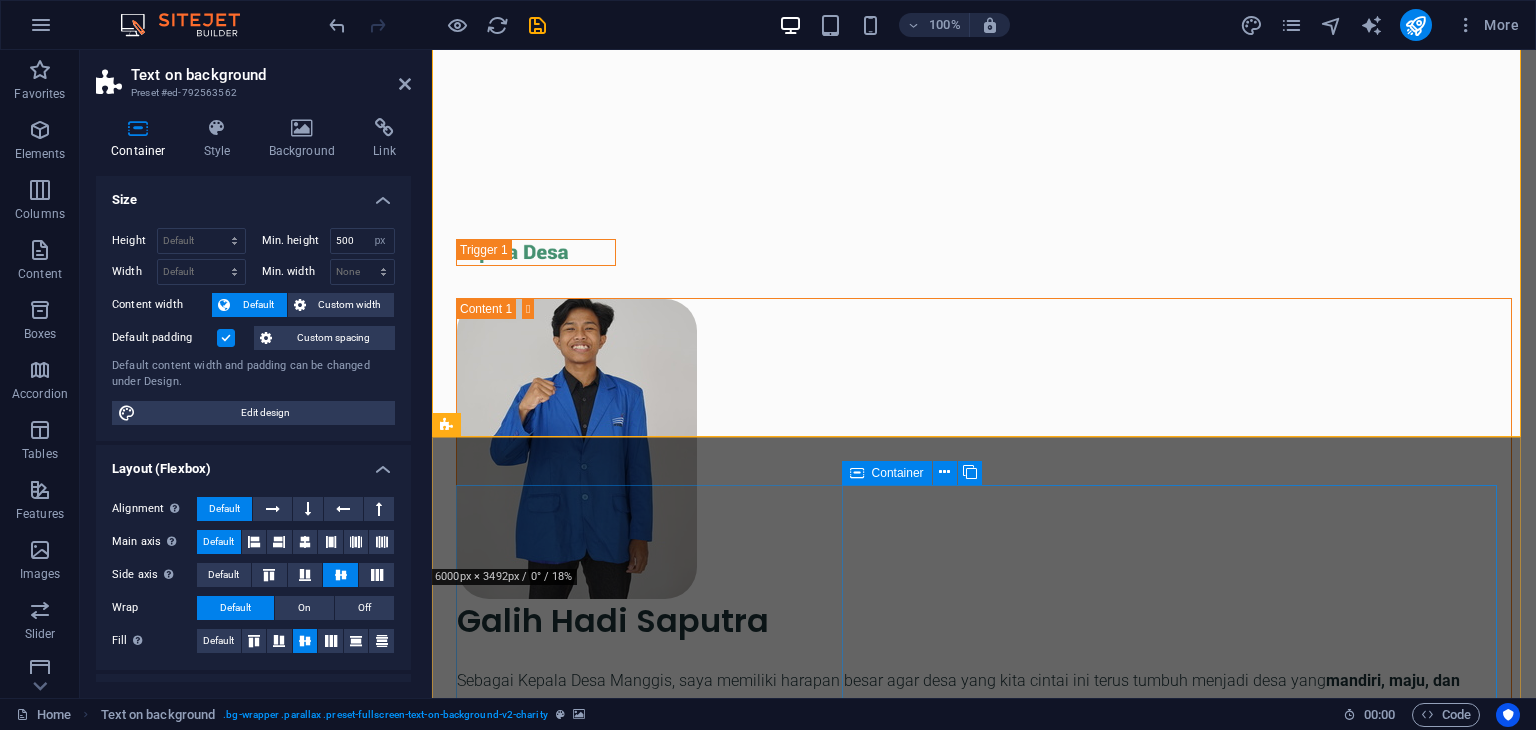 click at bounding box center [788, 10301] 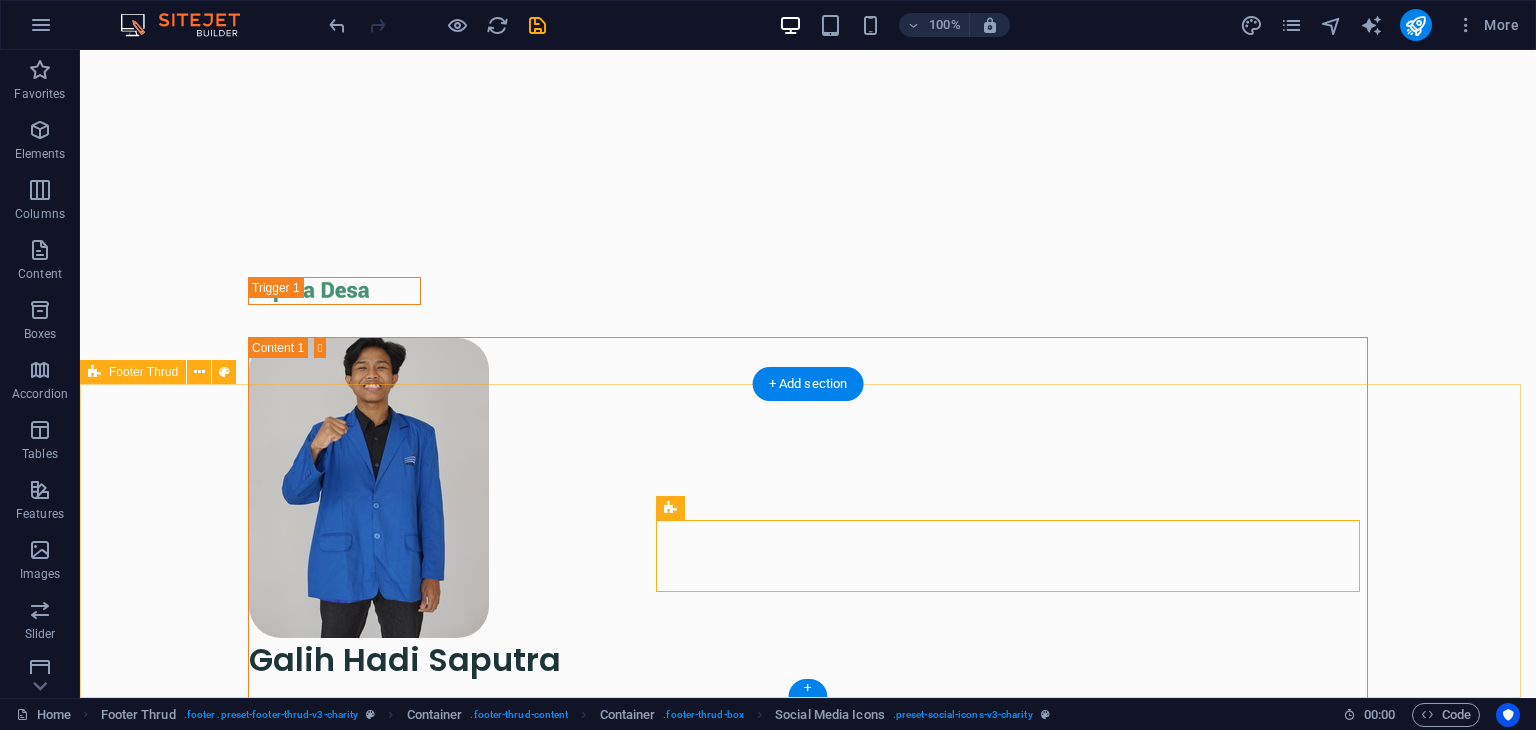 click on "Jalan Bibisrejo, Manggis, Kec. Mojosongo, Kabupaten Boyolali, Jawa Tengah
Hubungi kami   desamanggis.com . All Rights Reserved." at bounding box center (808, 10390) 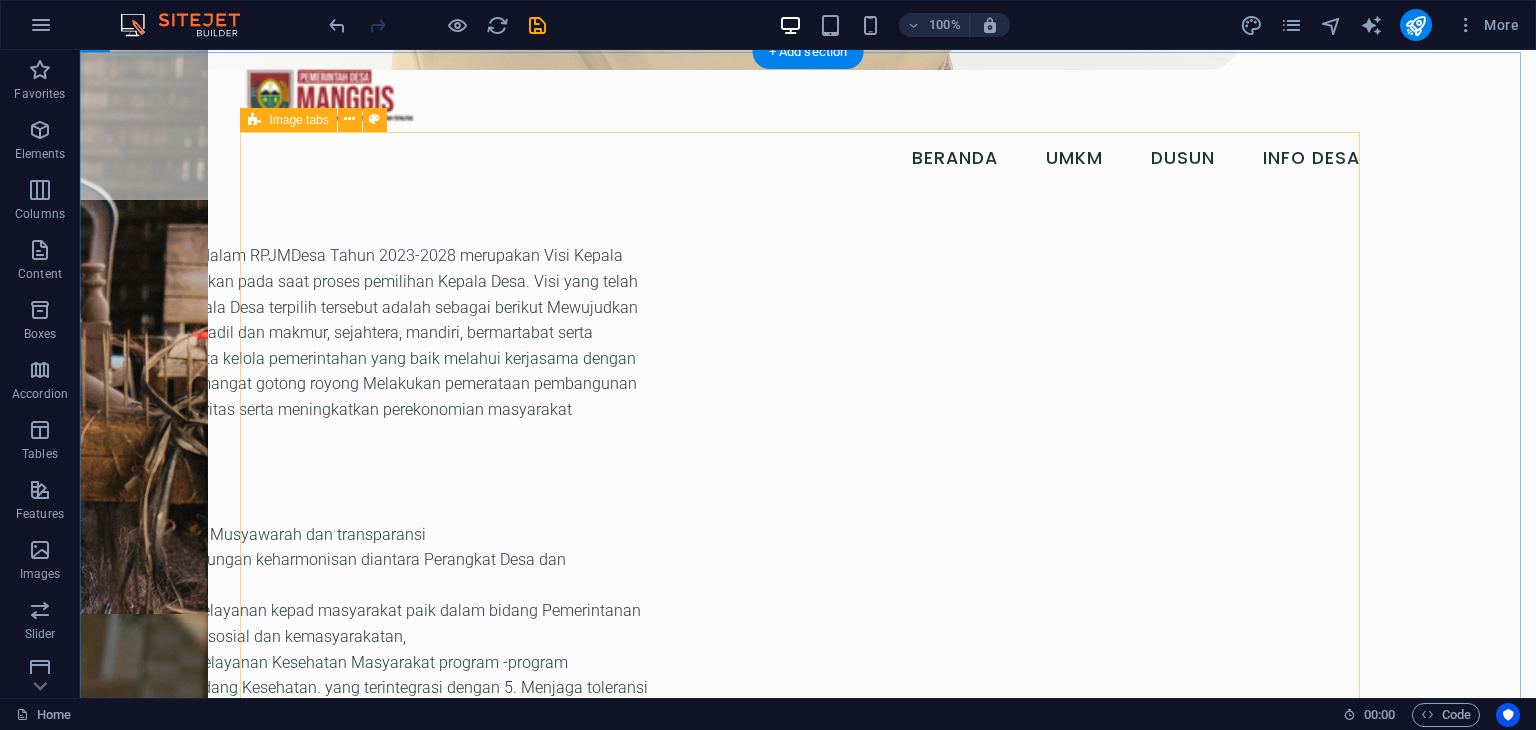 scroll, scrollTop: 2892, scrollLeft: 0, axis: vertical 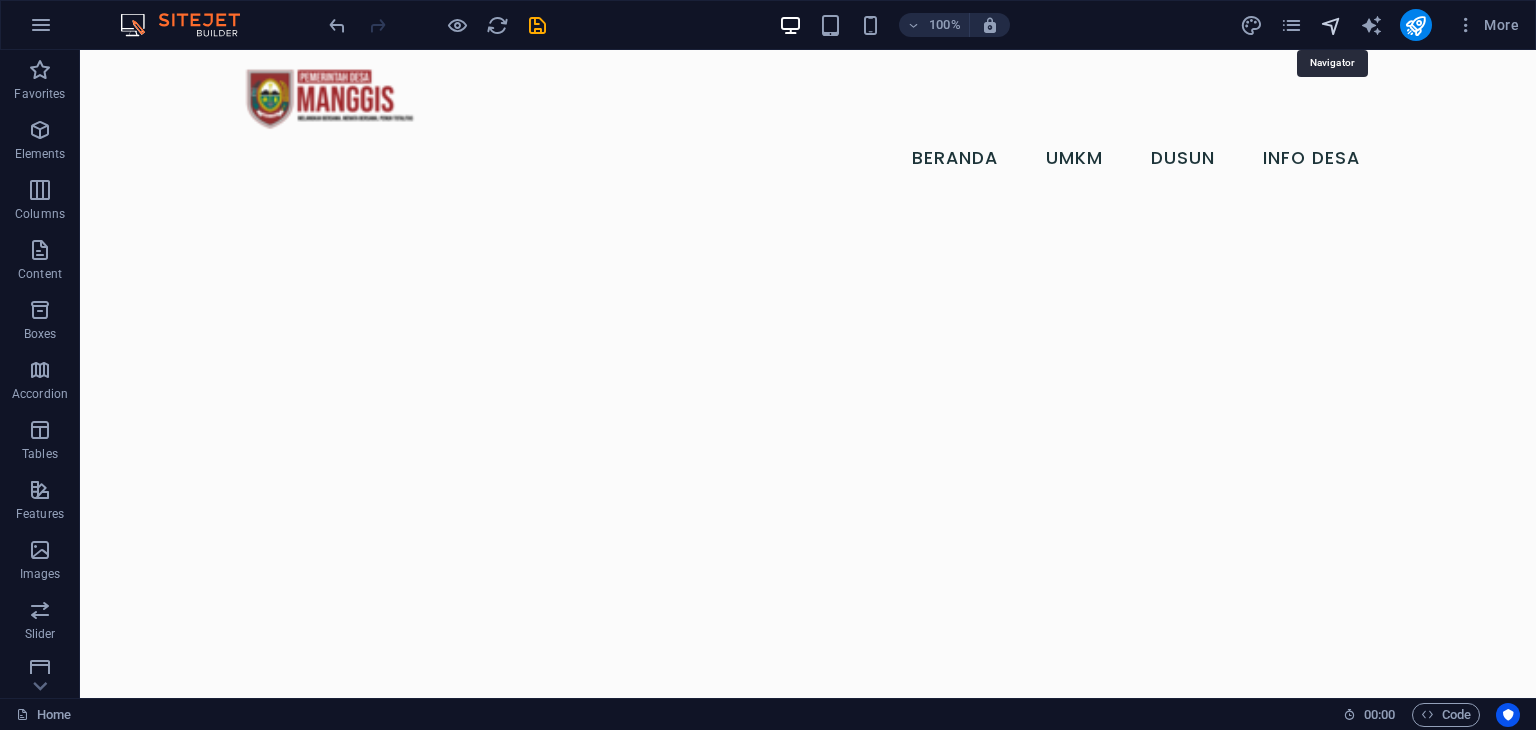 click at bounding box center [1331, 25] 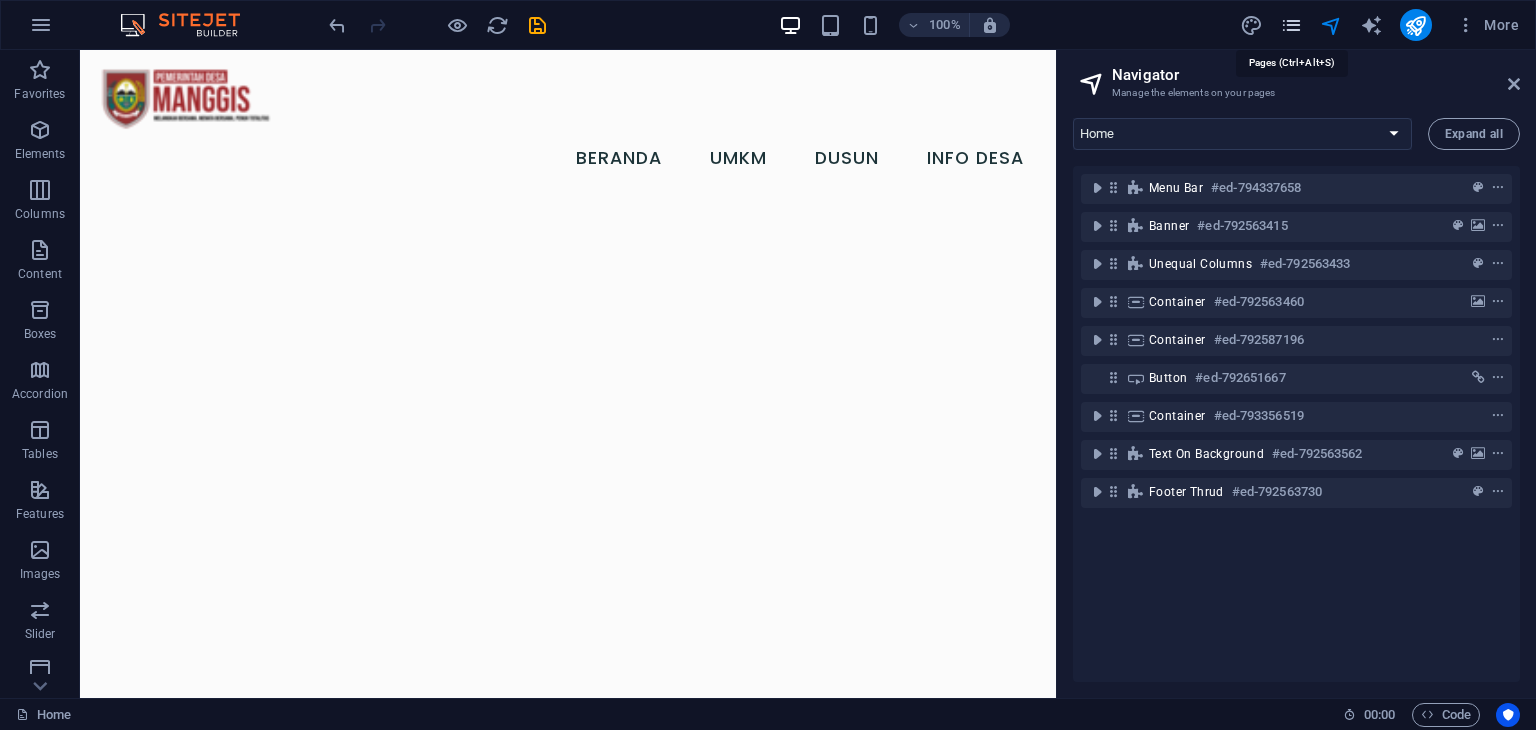 click at bounding box center (1291, 25) 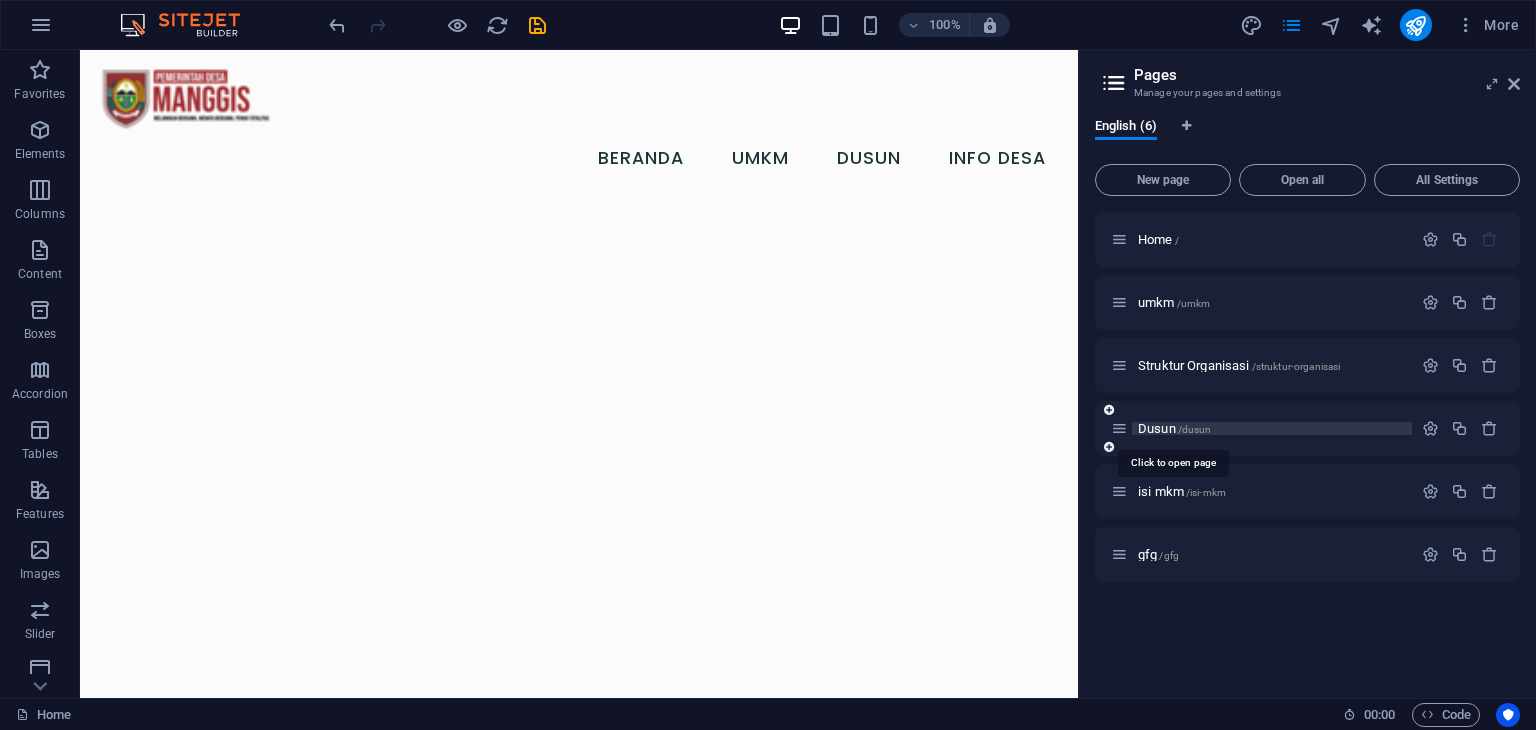 click on "Dusun /dusun" at bounding box center [1175, 428] 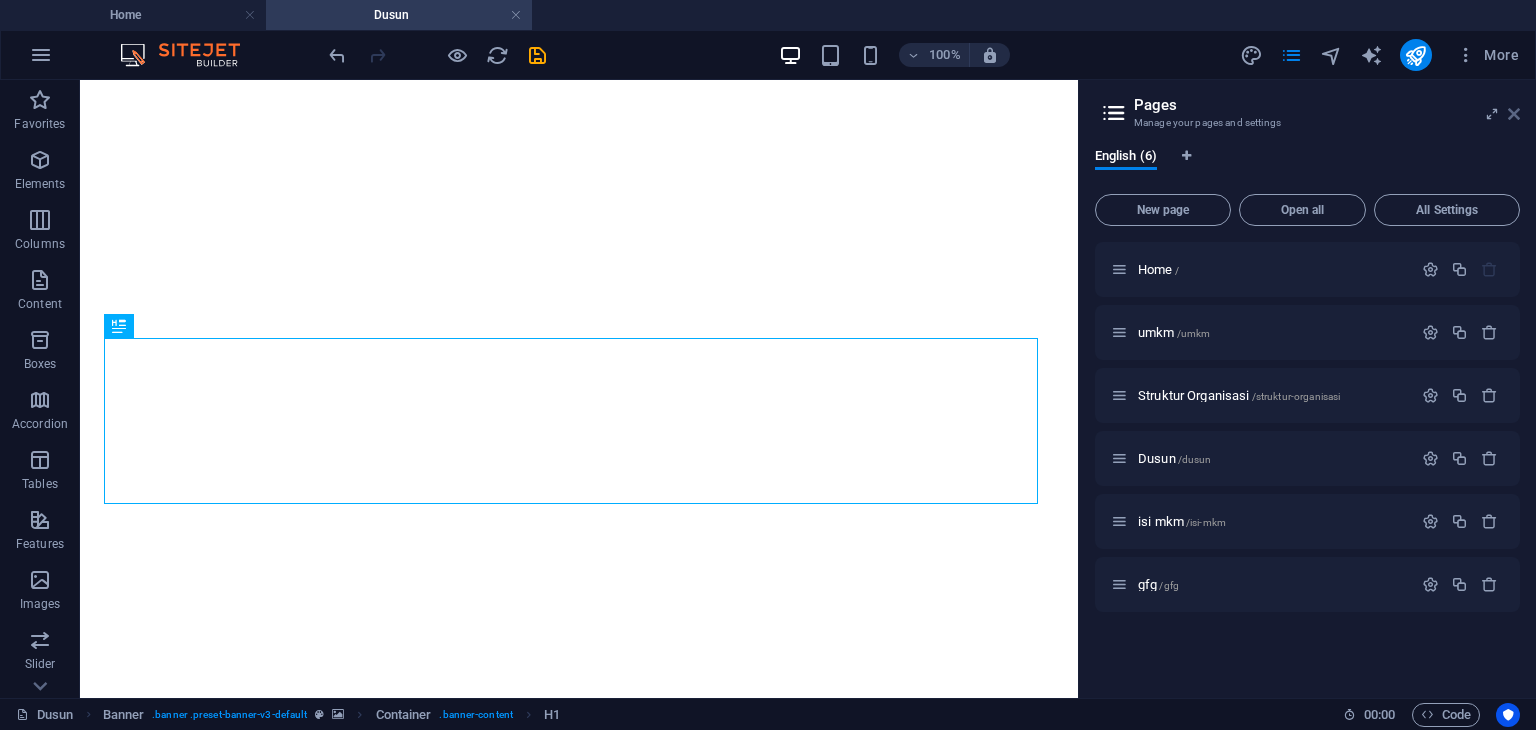 click at bounding box center [1514, 114] 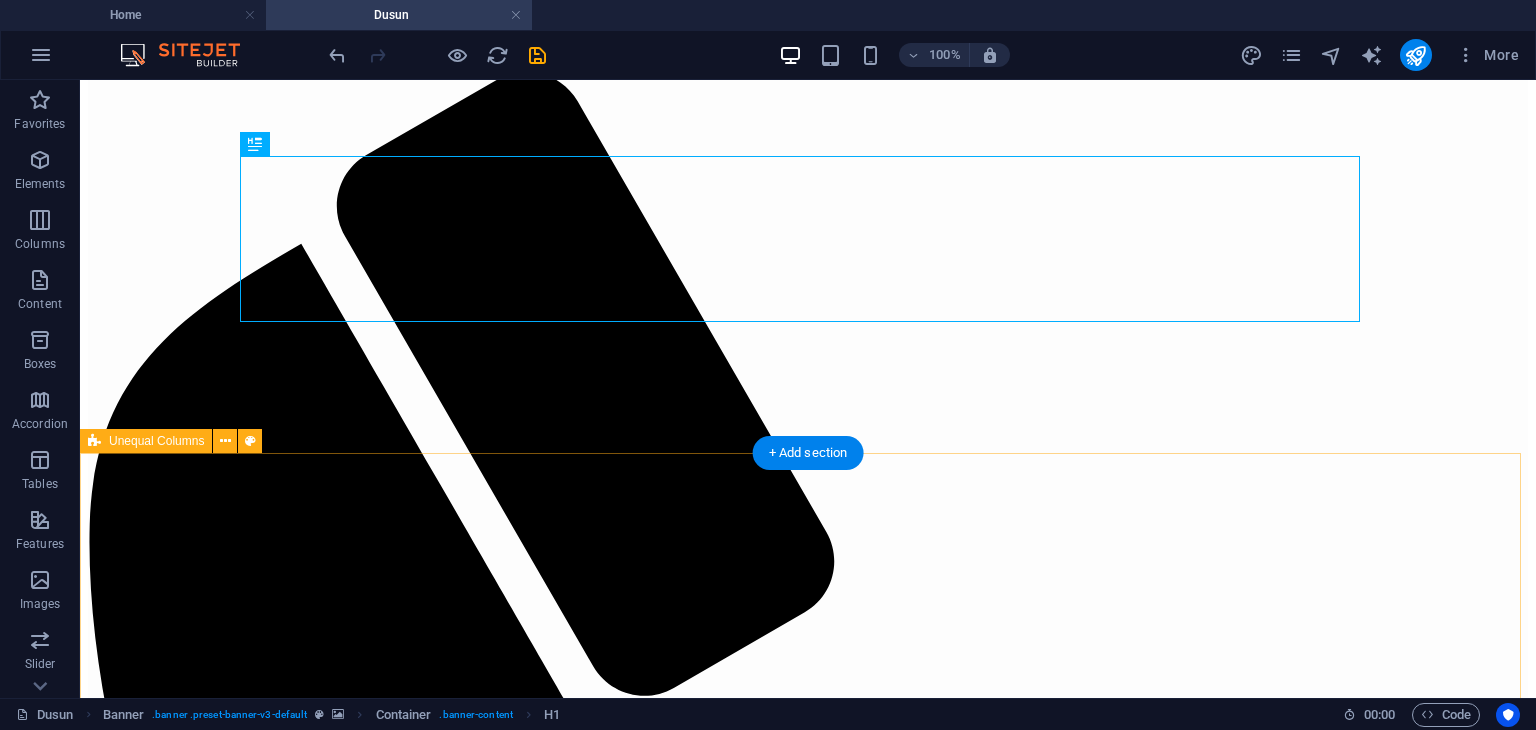 scroll, scrollTop: 100, scrollLeft: 0, axis: vertical 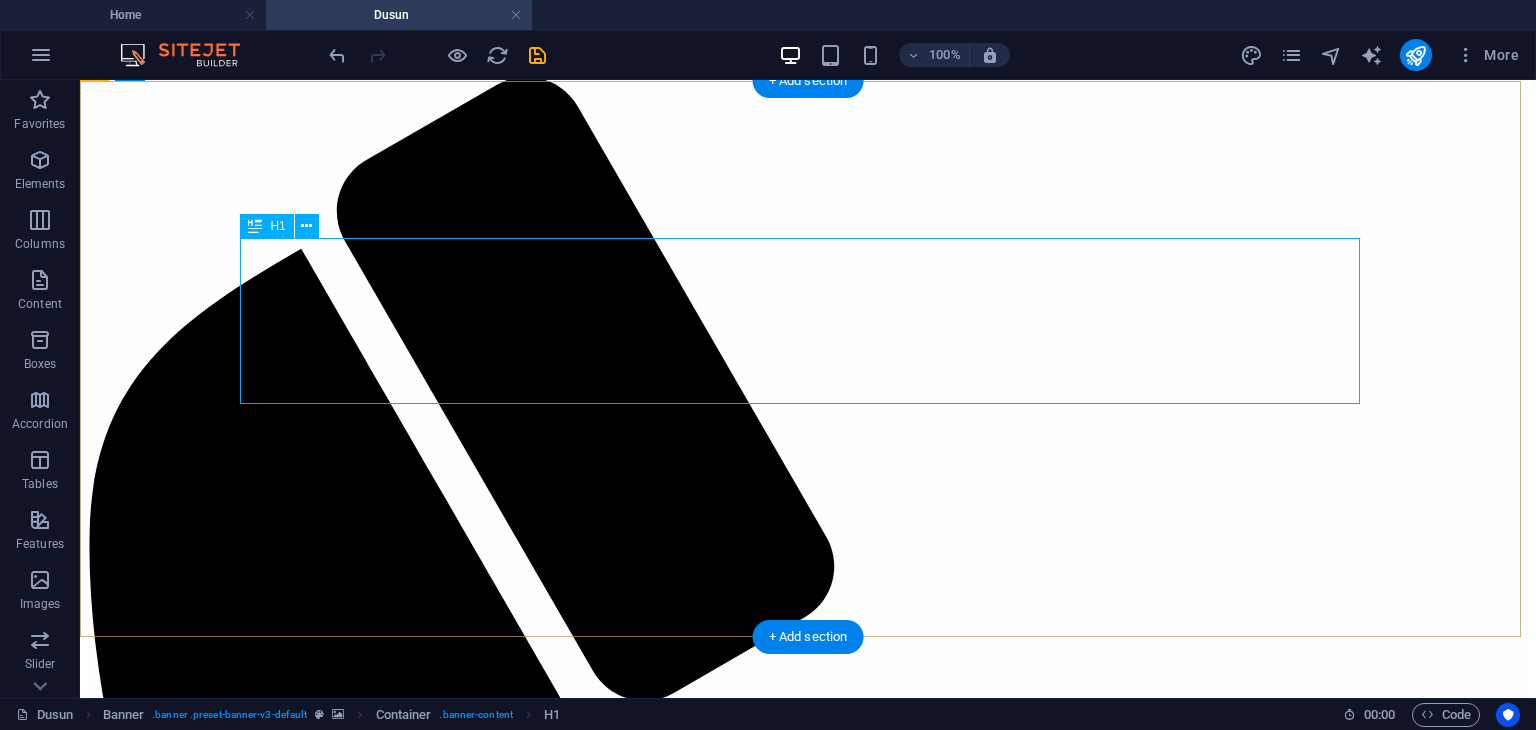 click on "Selamat datang Di Dusun Manggis" at bounding box center [808, 2694] 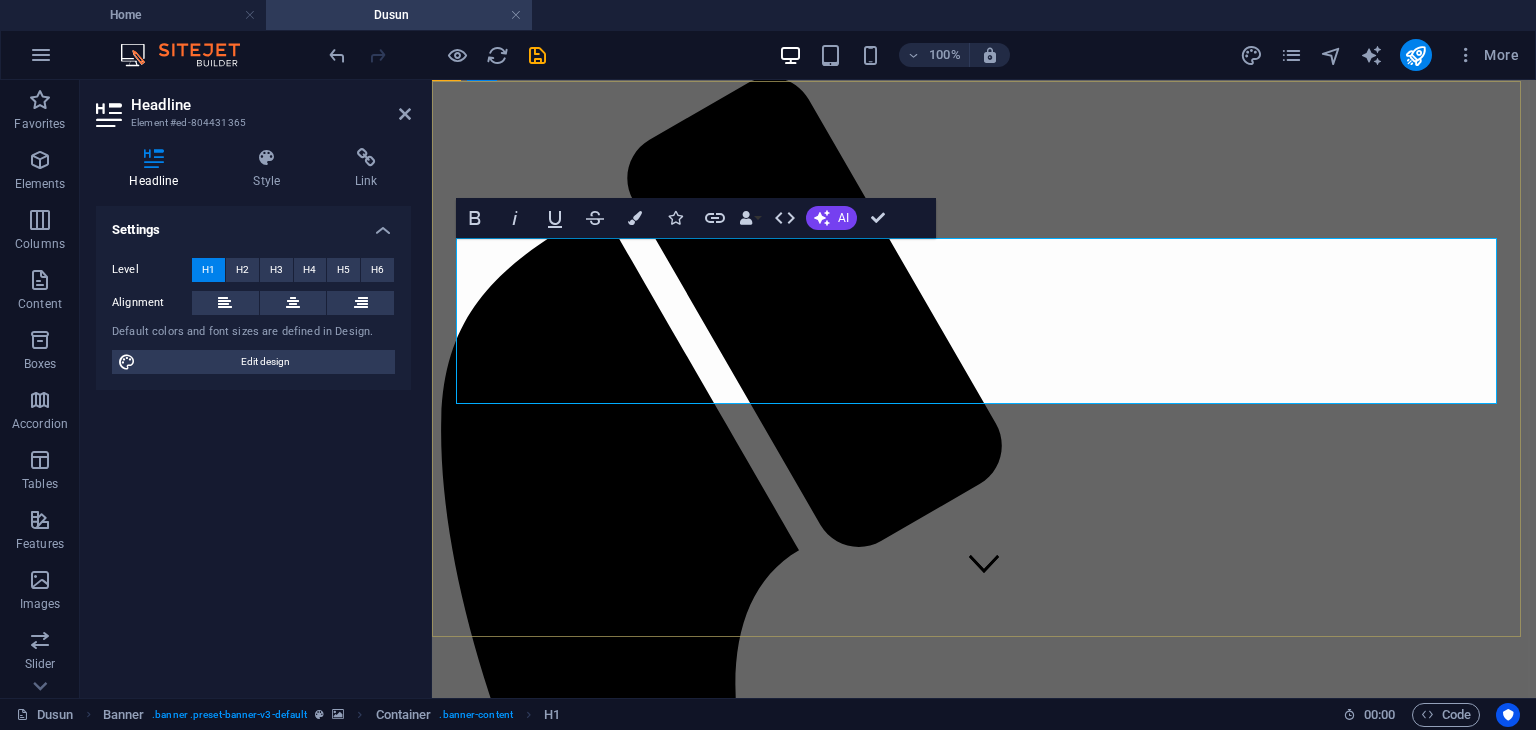 click on "Selamat datang Di Dusun Manggis" at bounding box center [677, 2226] 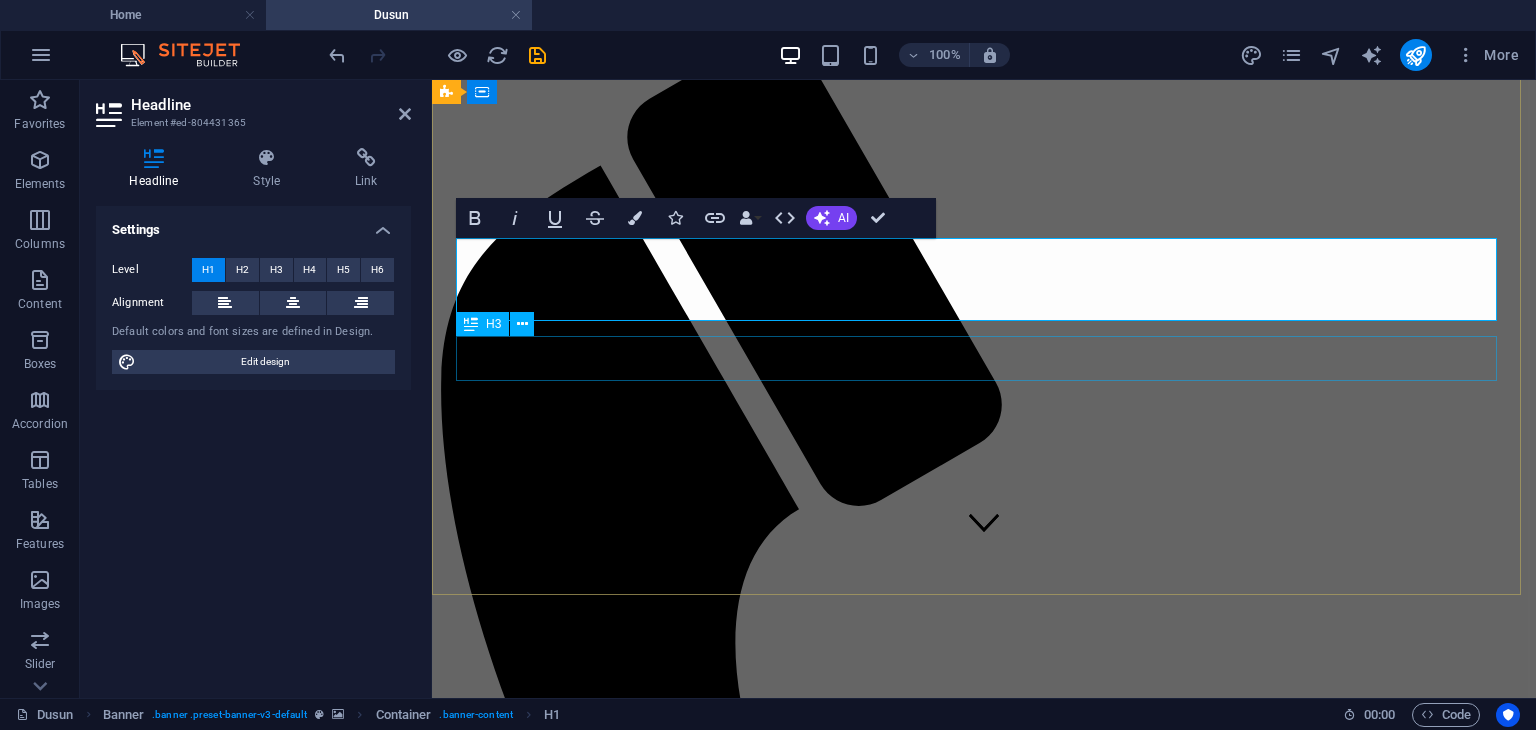 type 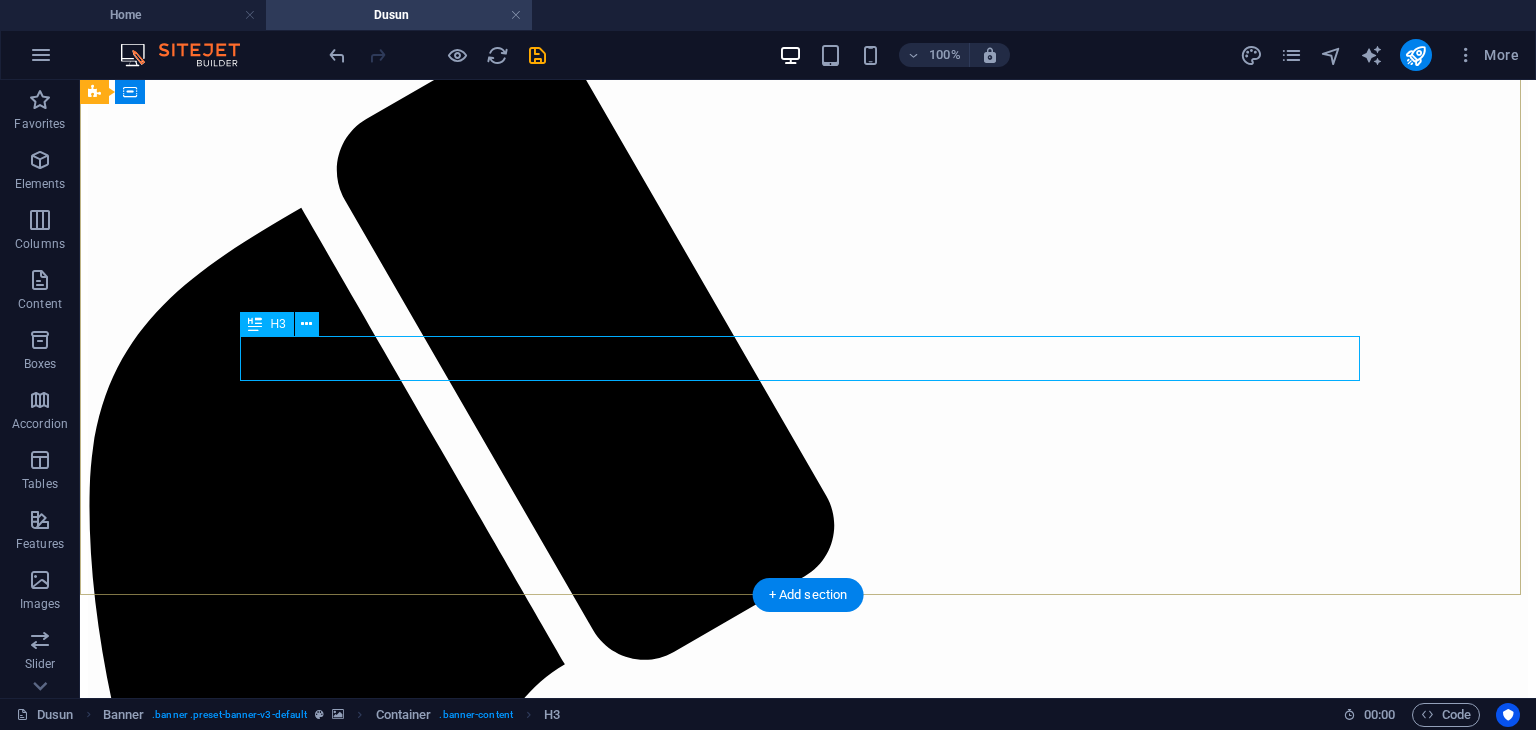 click on "DUKUH 1" at bounding box center (808, 2738) 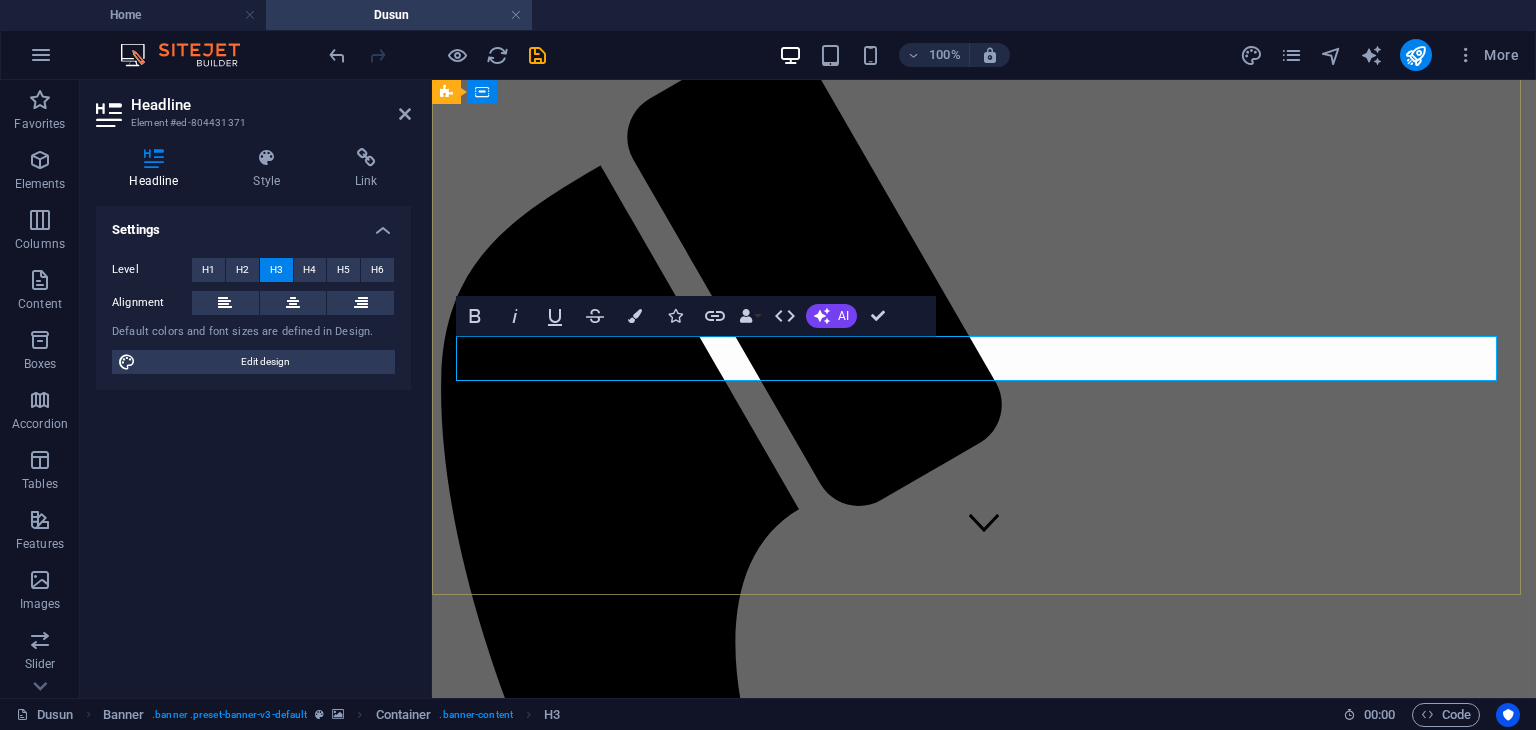 click on "DUKUH 1" at bounding box center (984, 2270) 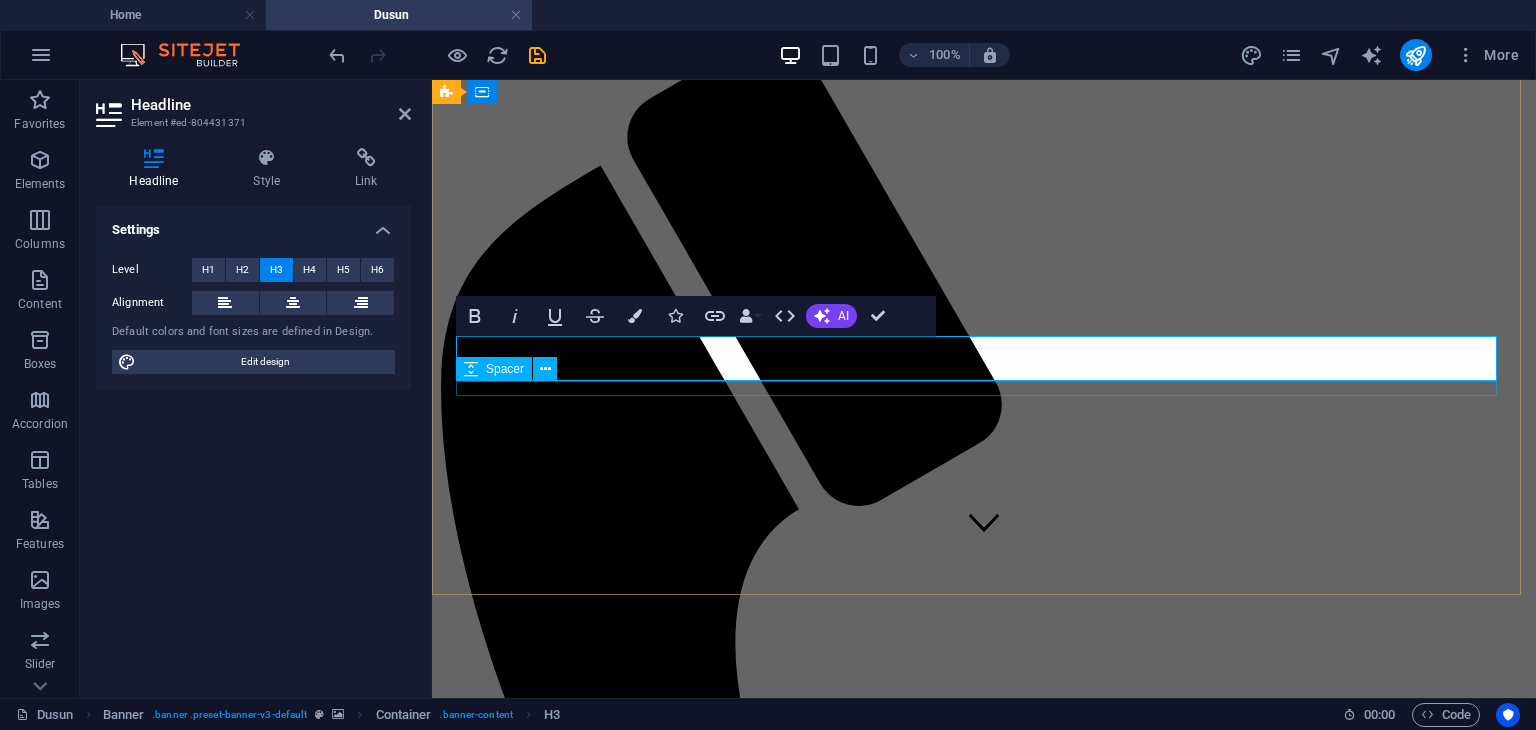 click at bounding box center [984, 2307] 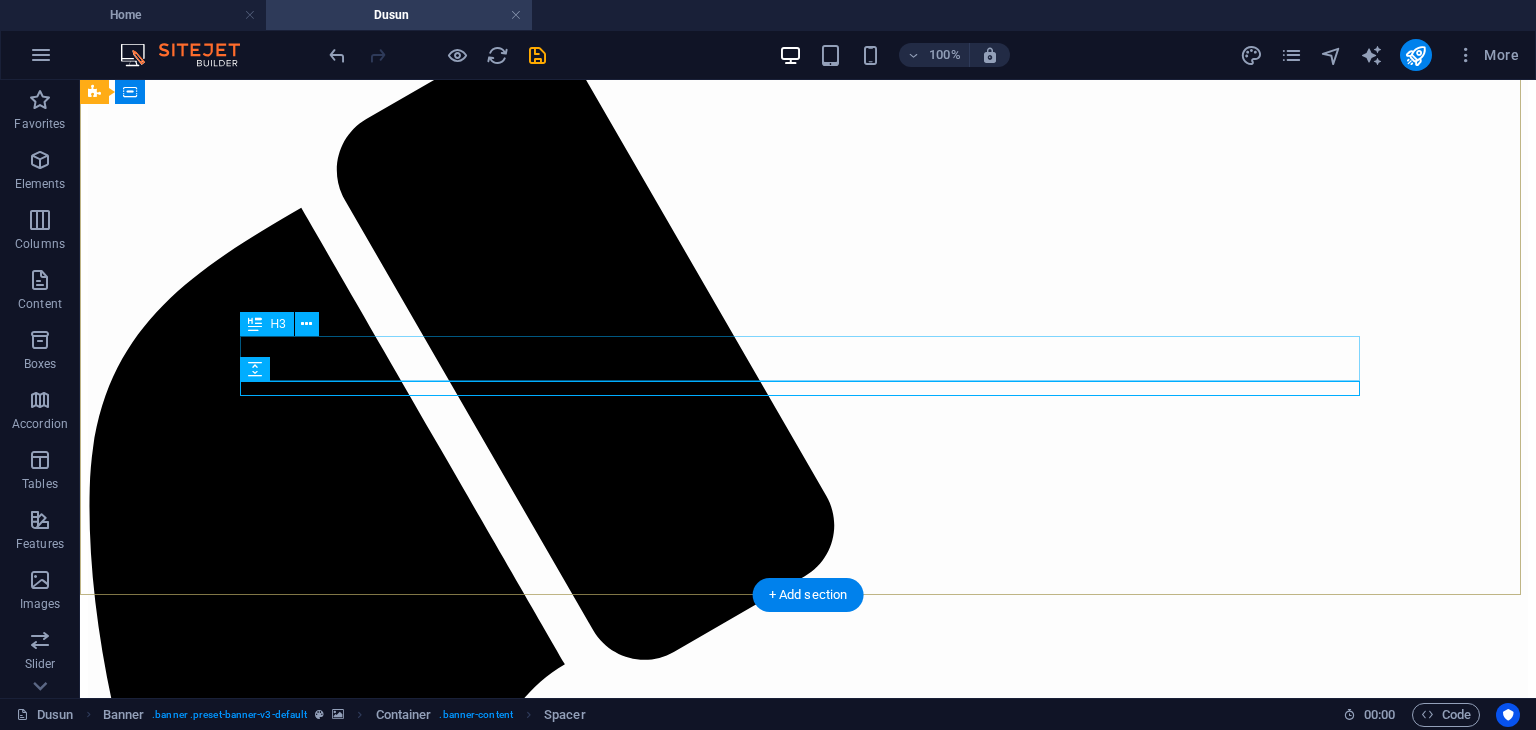 click on "DUKUH 1" at bounding box center [808, 2738] 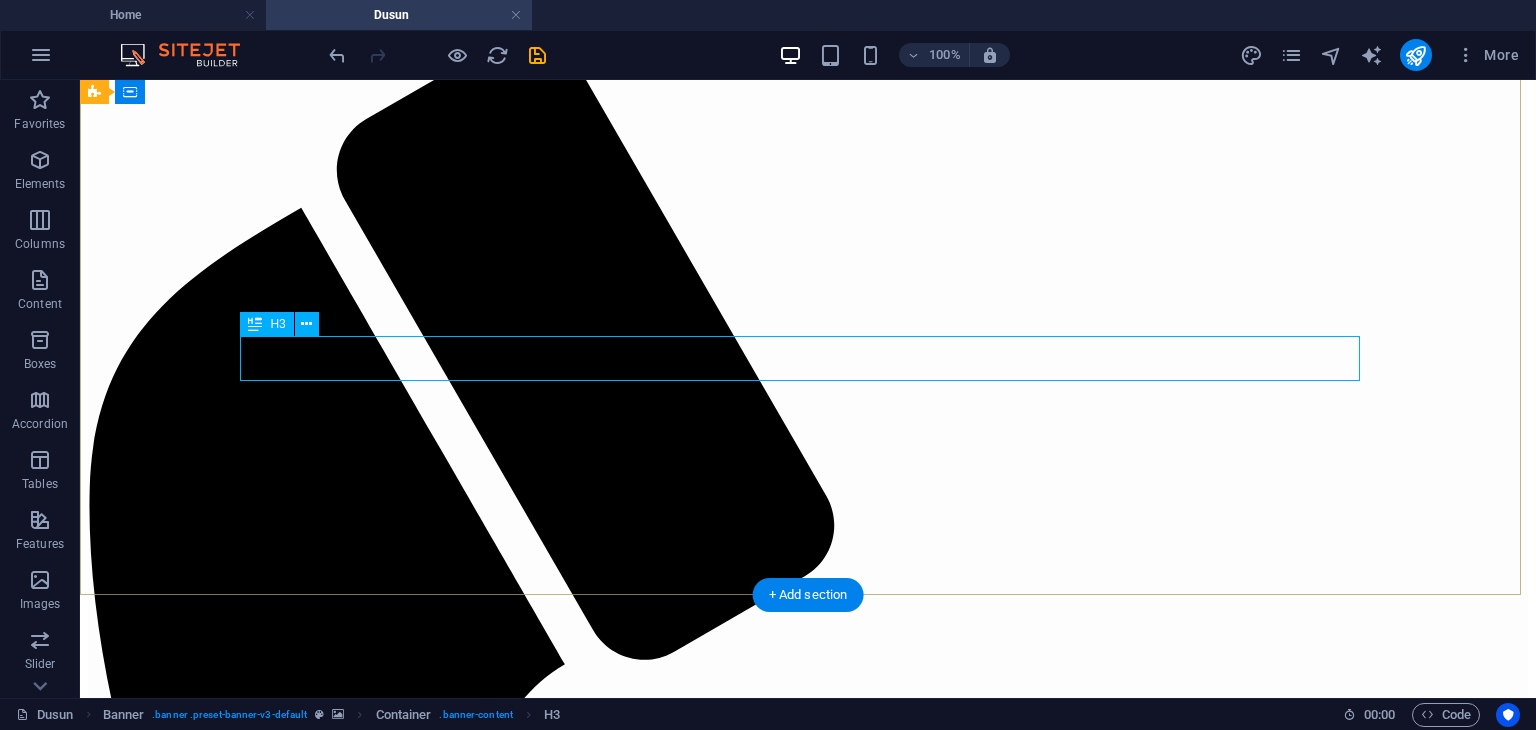 click on "DUKUH 1" at bounding box center (808, 2738) 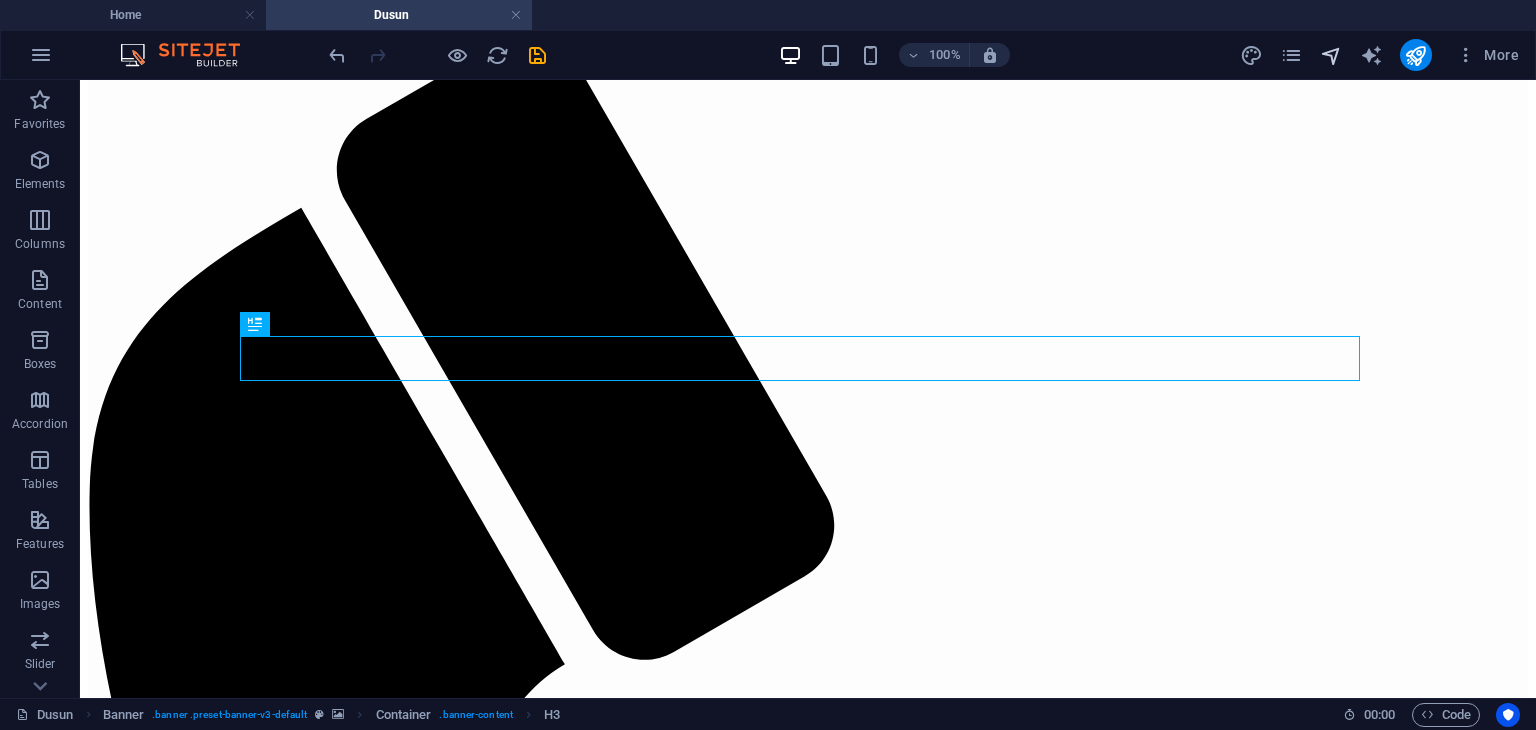 click at bounding box center [1331, 55] 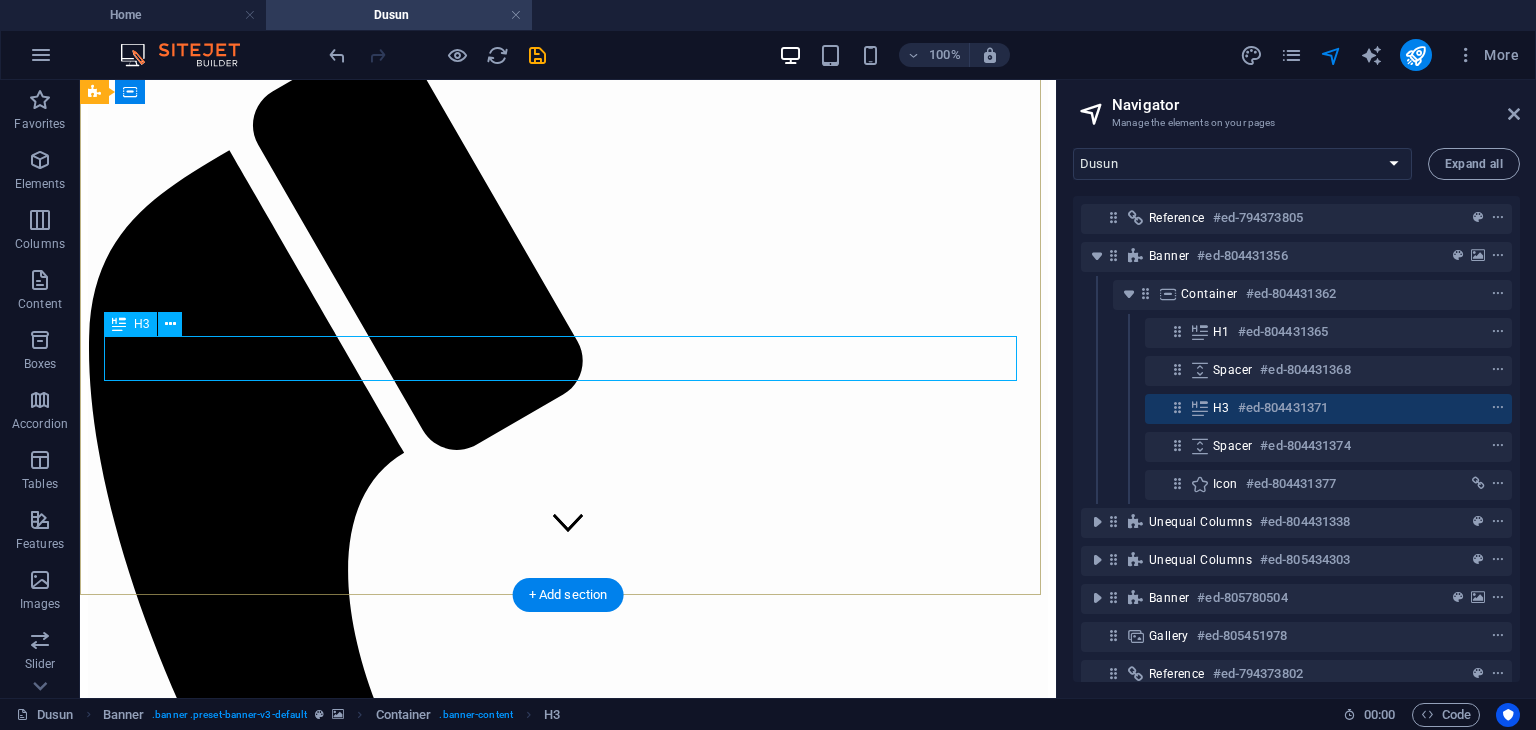 click on "H3" at bounding box center [1221, 408] 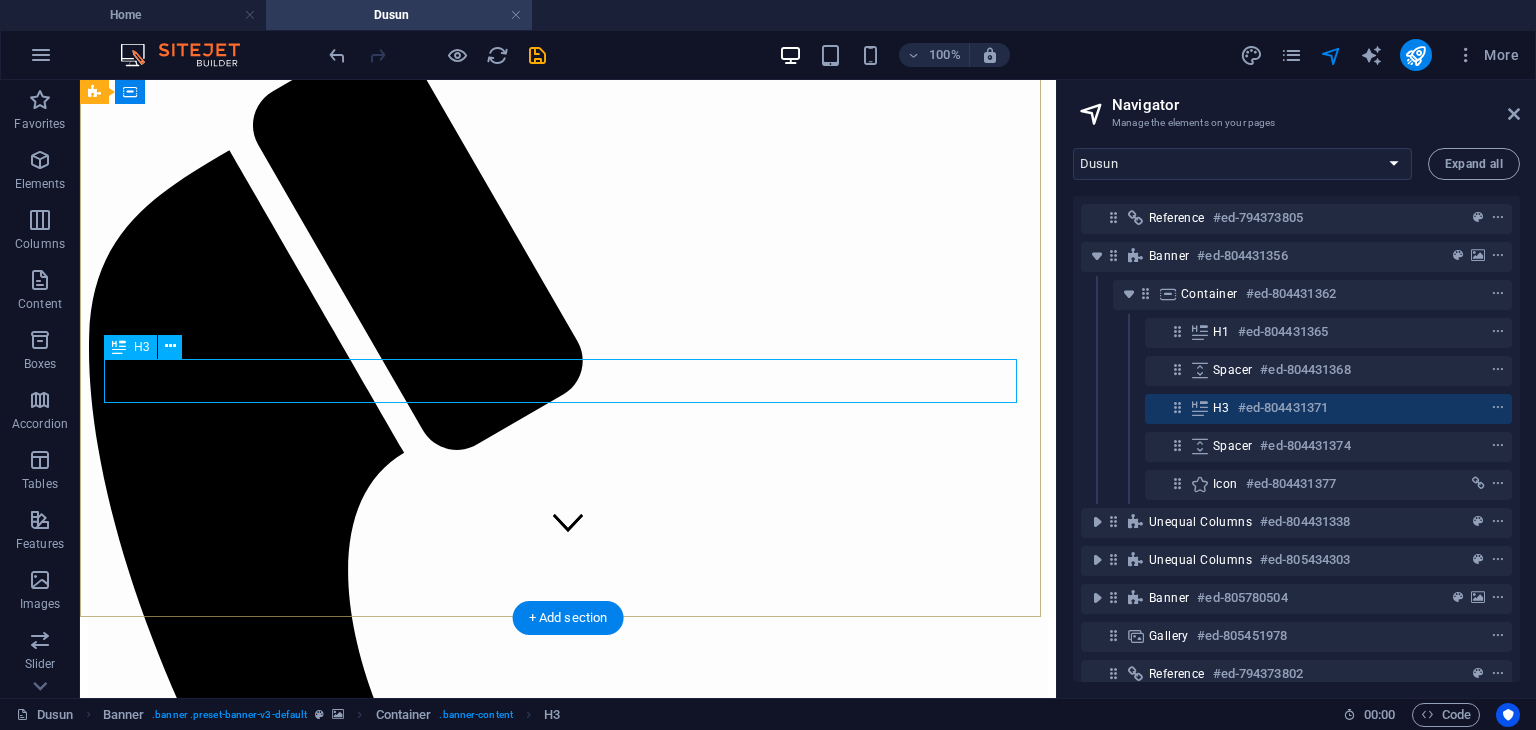 scroll, scrollTop: 119, scrollLeft: 0, axis: vertical 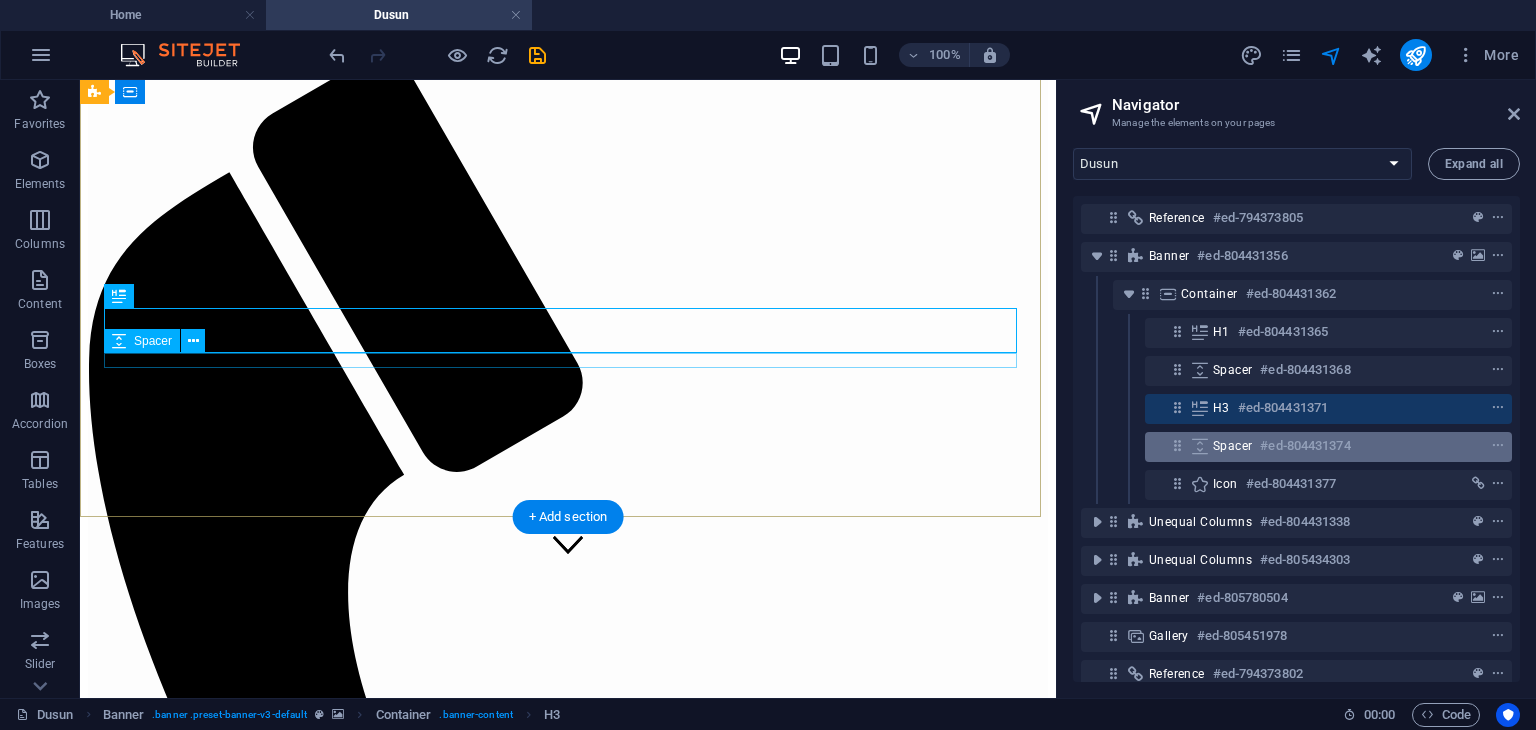 click on "Spacer" at bounding box center (1232, 446) 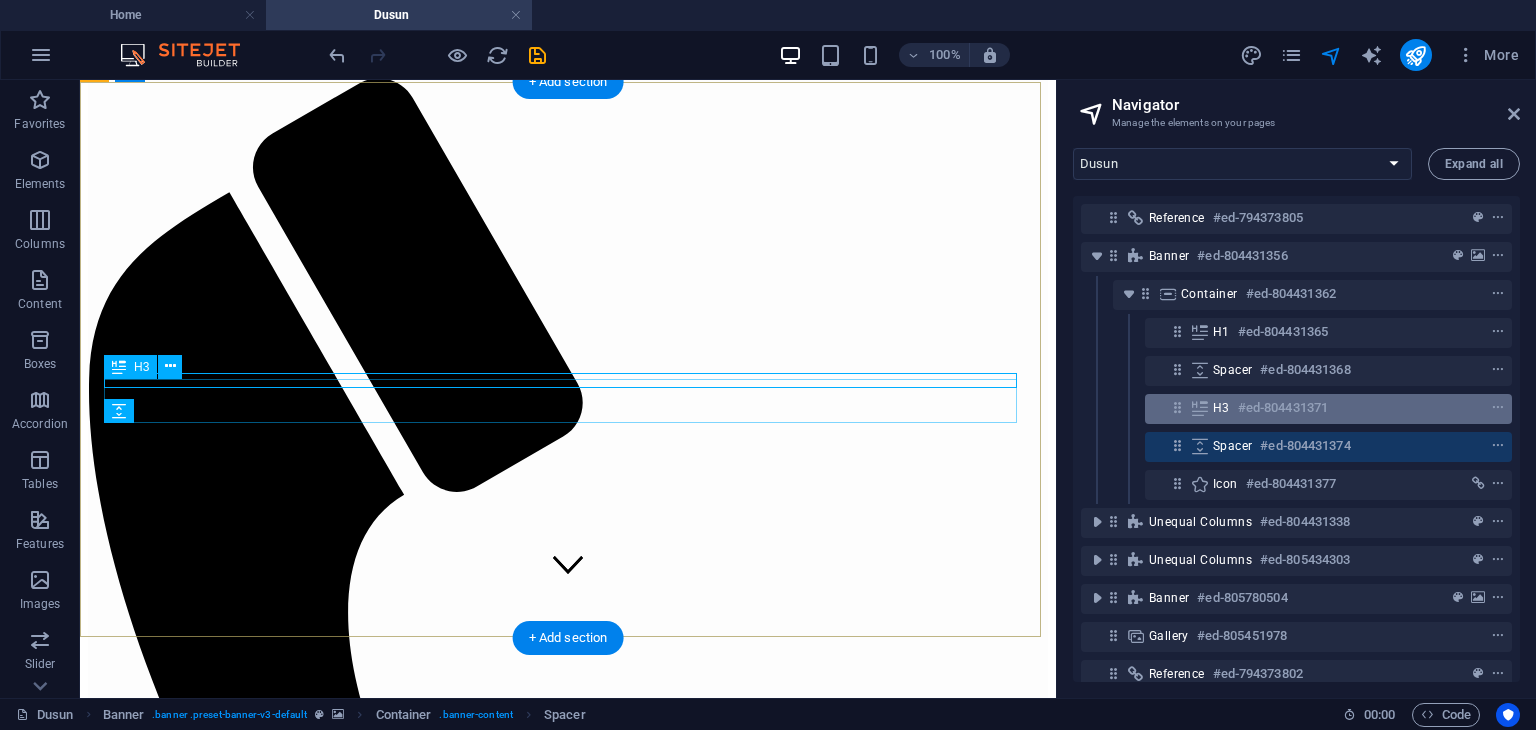 click on "H3" at bounding box center [1221, 408] 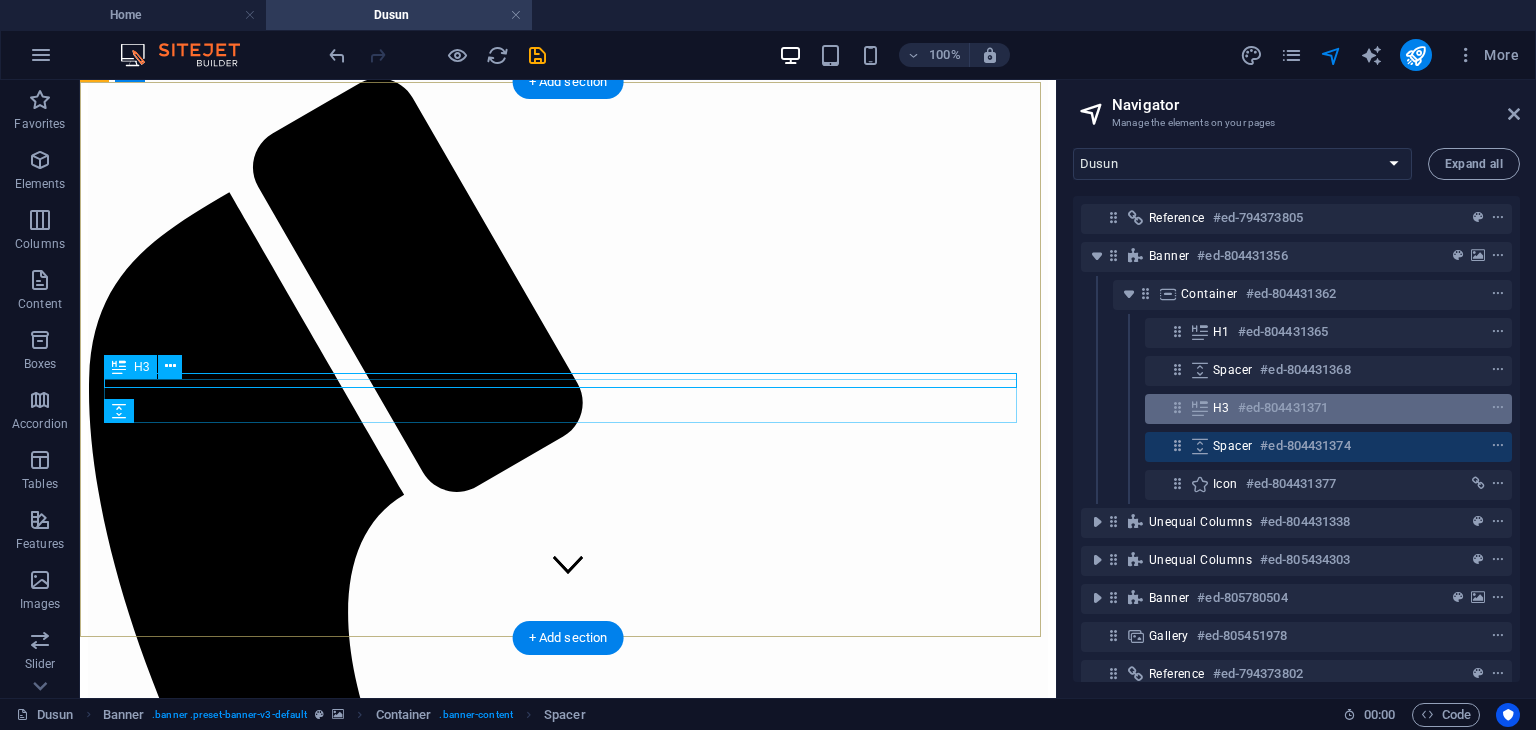 scroll, scrollTop: 119, scrollLeft: 0, axis: vertical 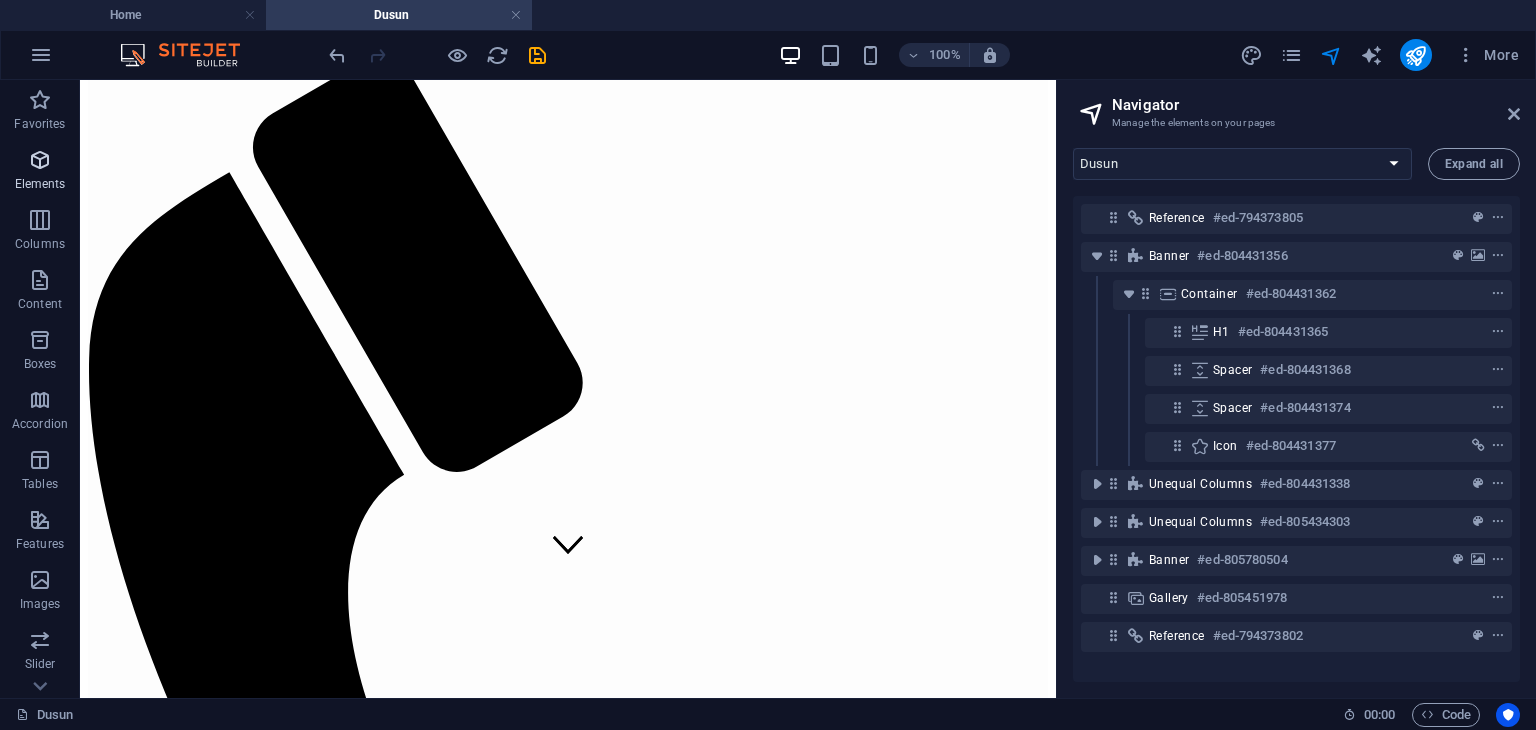click at bounding box center [40, 160] 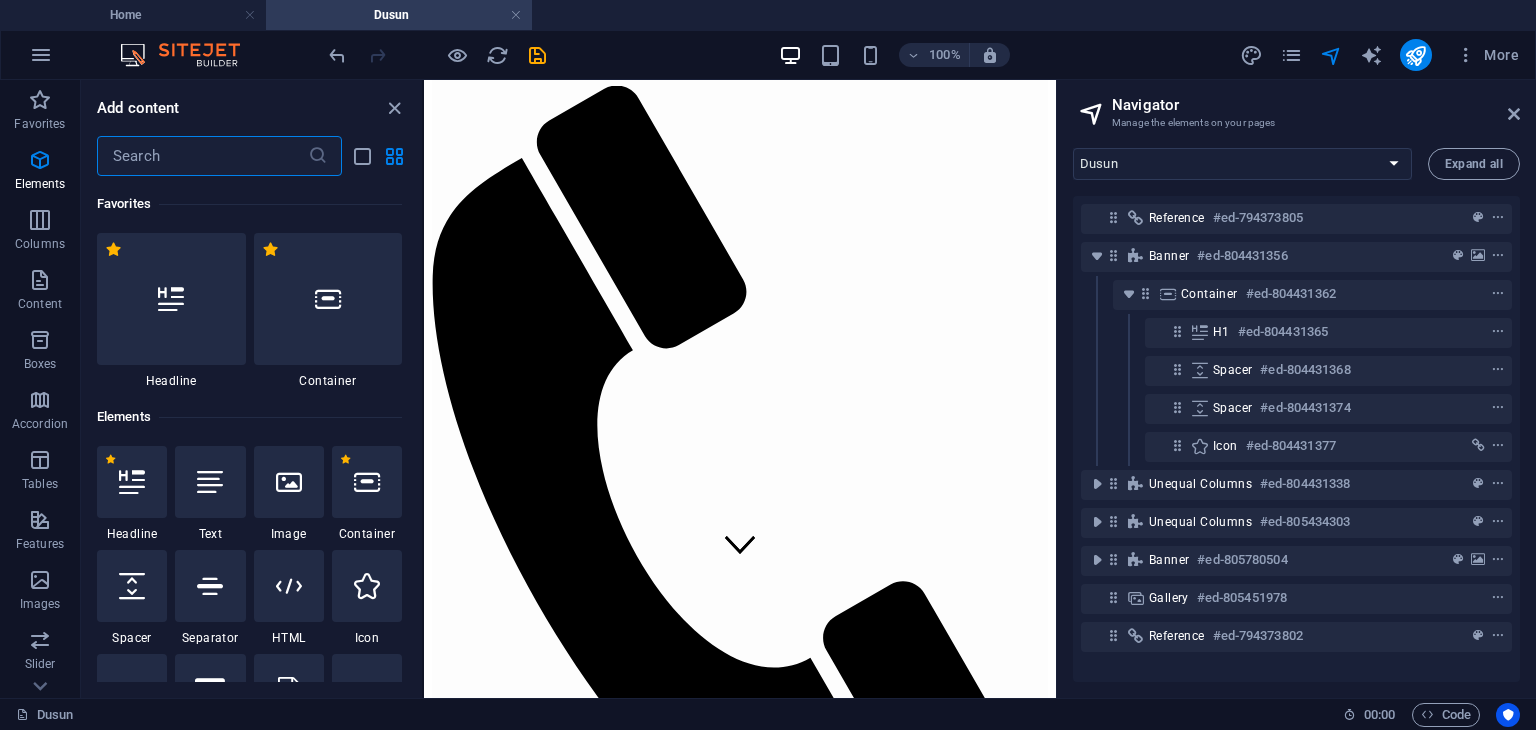 scroll, scrollTop: 139, scrollLeft: 0, axis: vertical 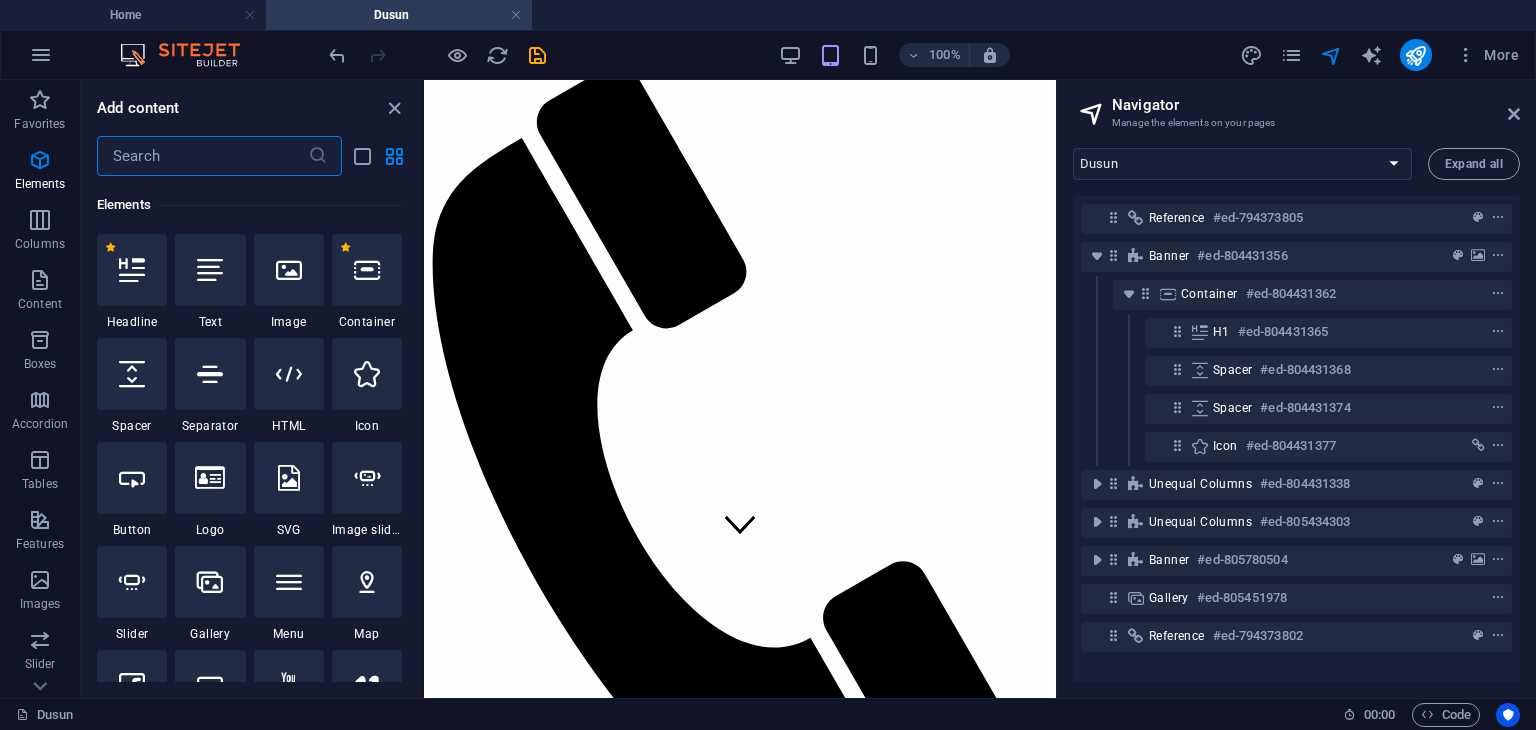 click at bounding box center (202, 156) 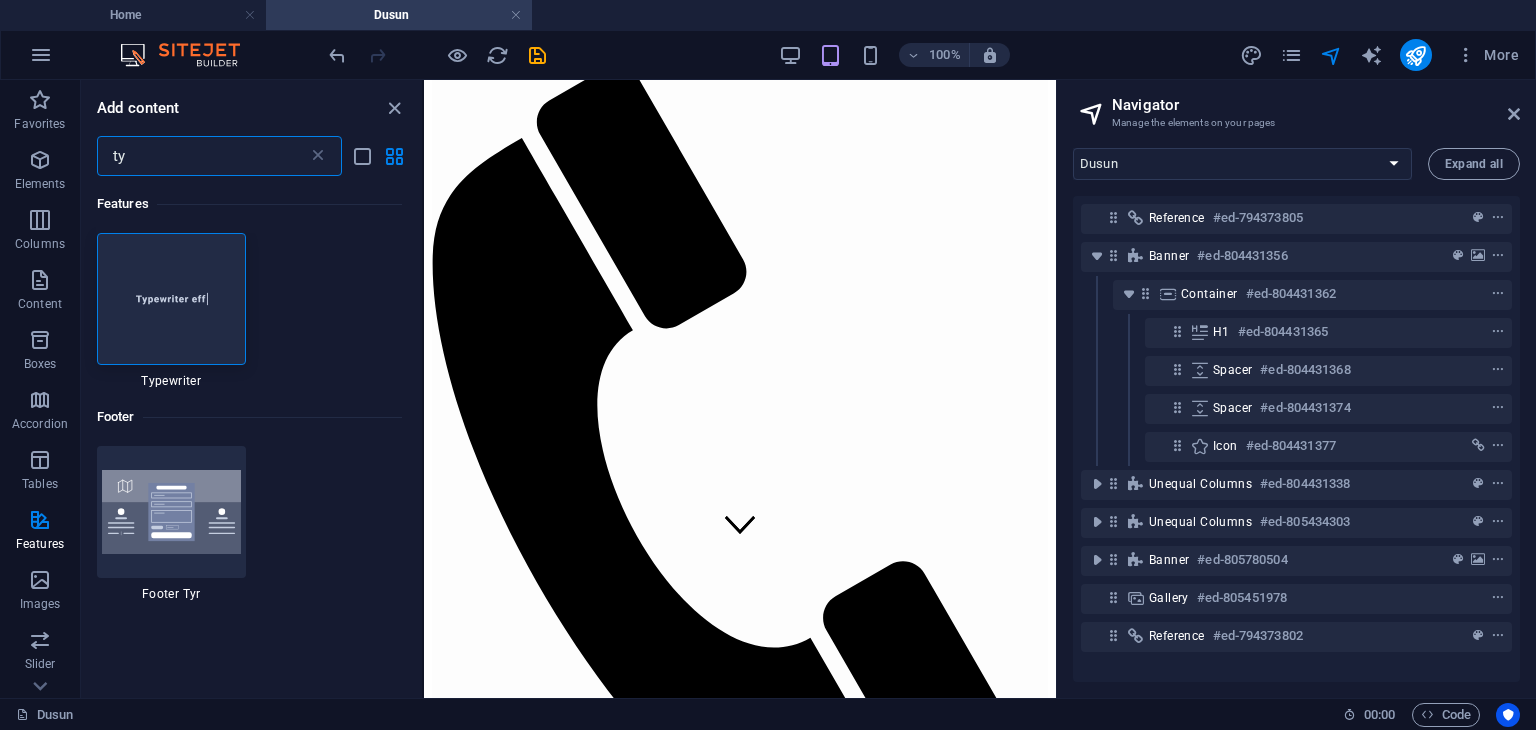 scroll, scrollTop: 0, scrollLeft: 0, axis: both 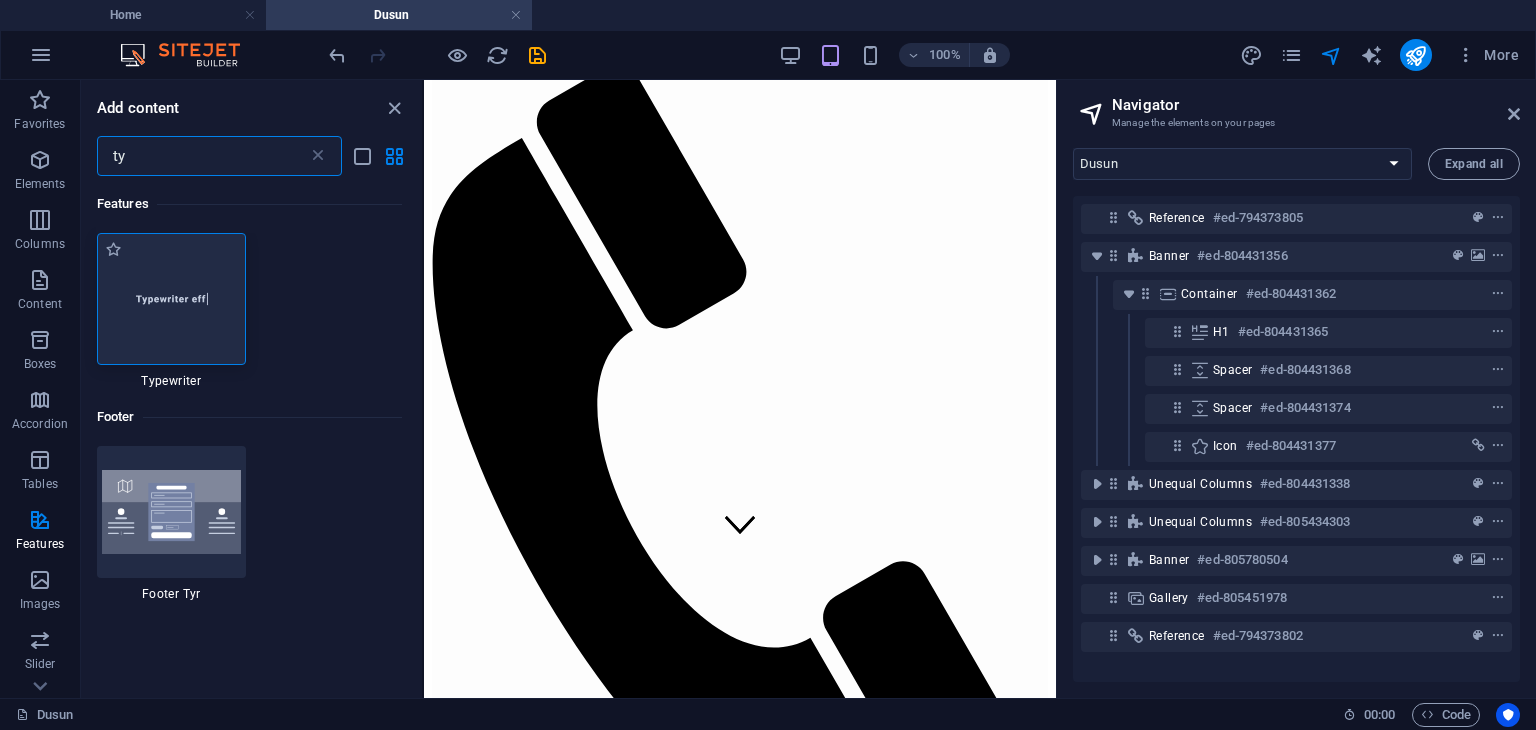 type on "ty" 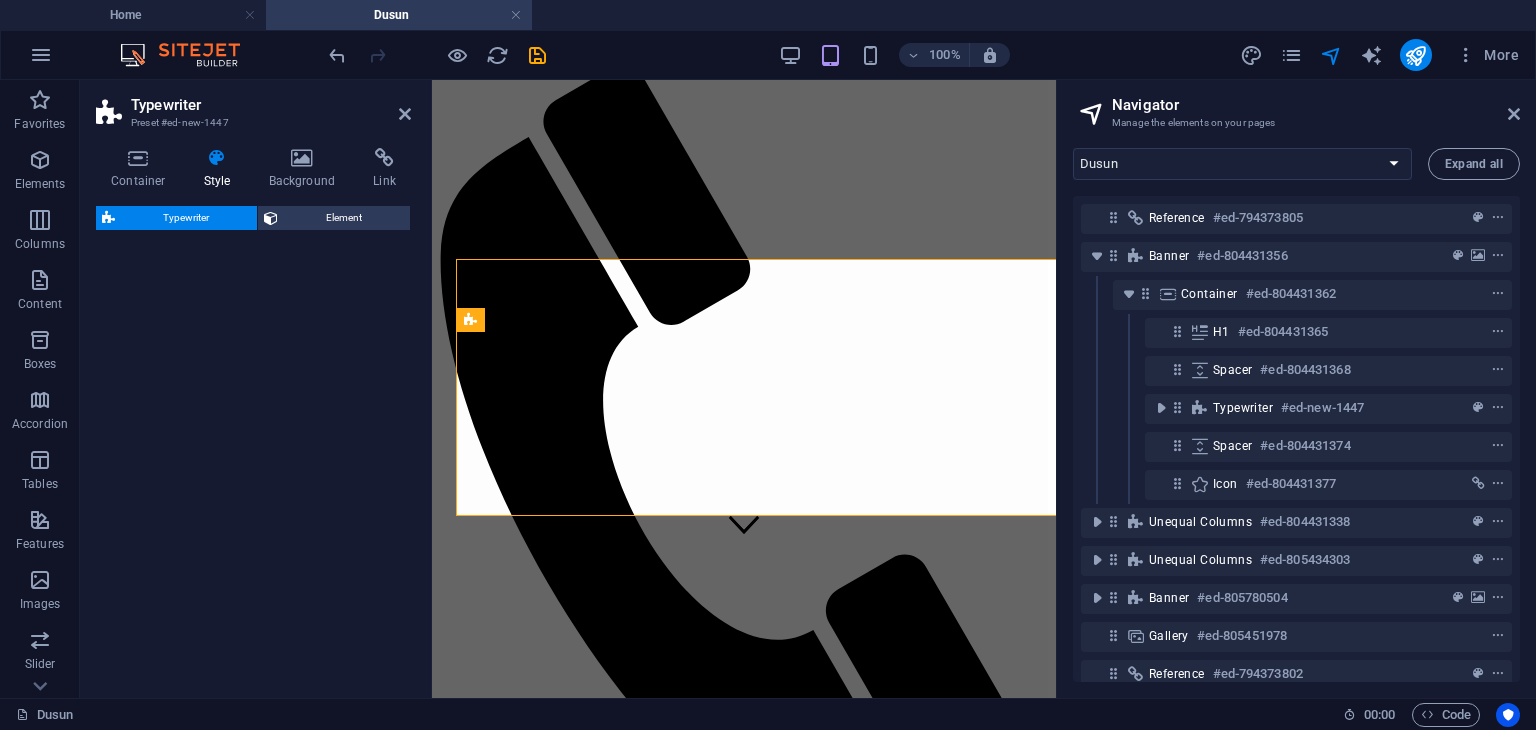 select on "ms" 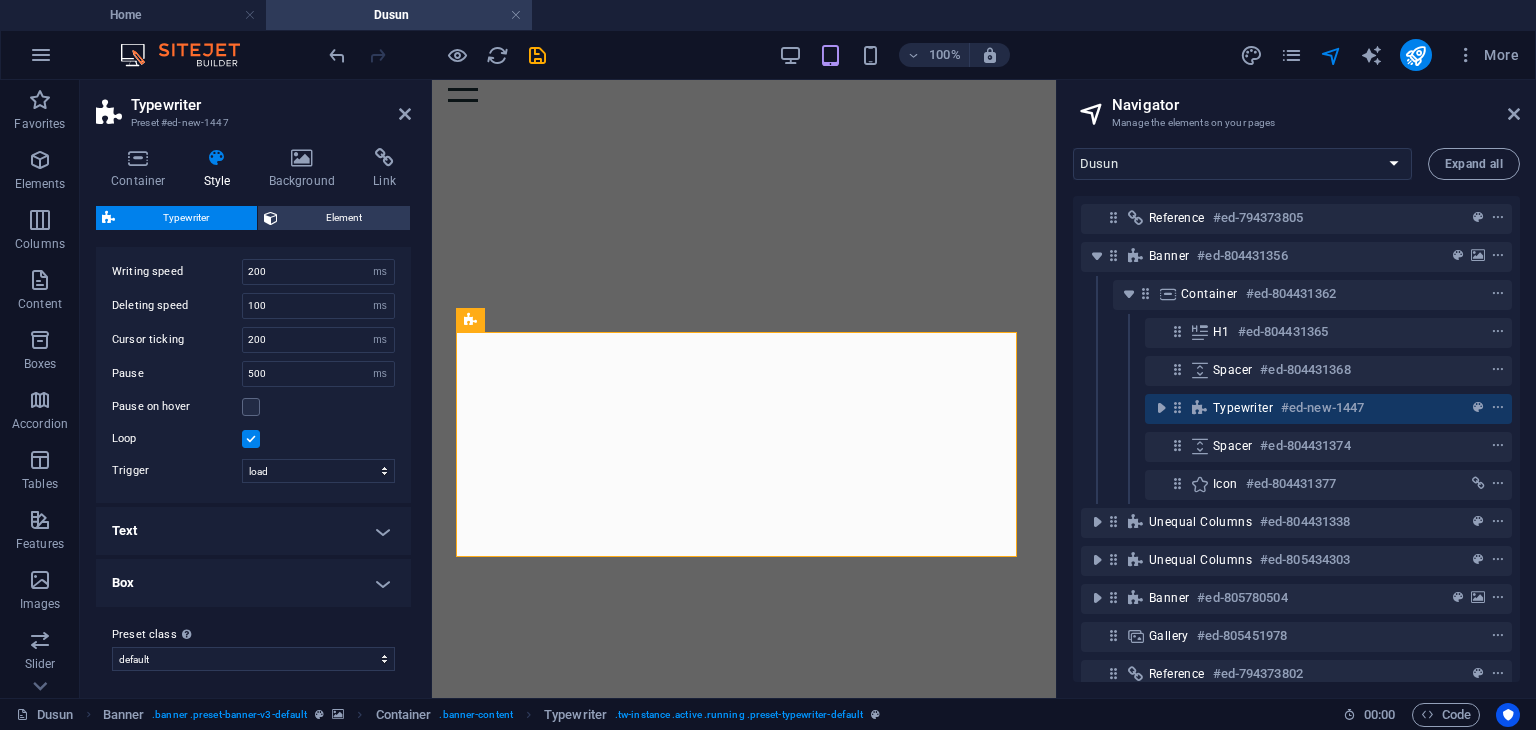 scroll, scrollTop: 47, scrollLeft: 0, axis: vertical 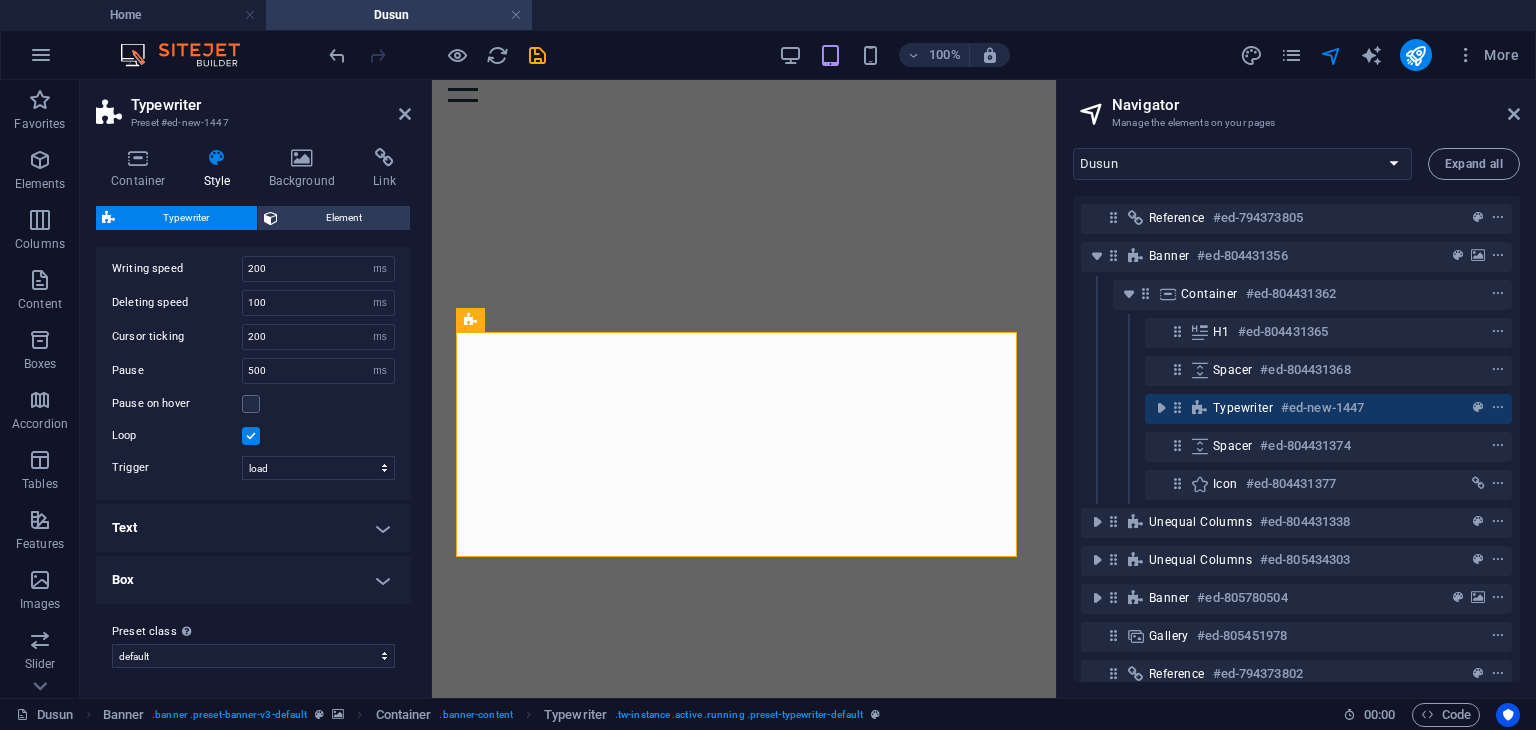 click on "I’m a web d" at bounding box center [744, 1021] 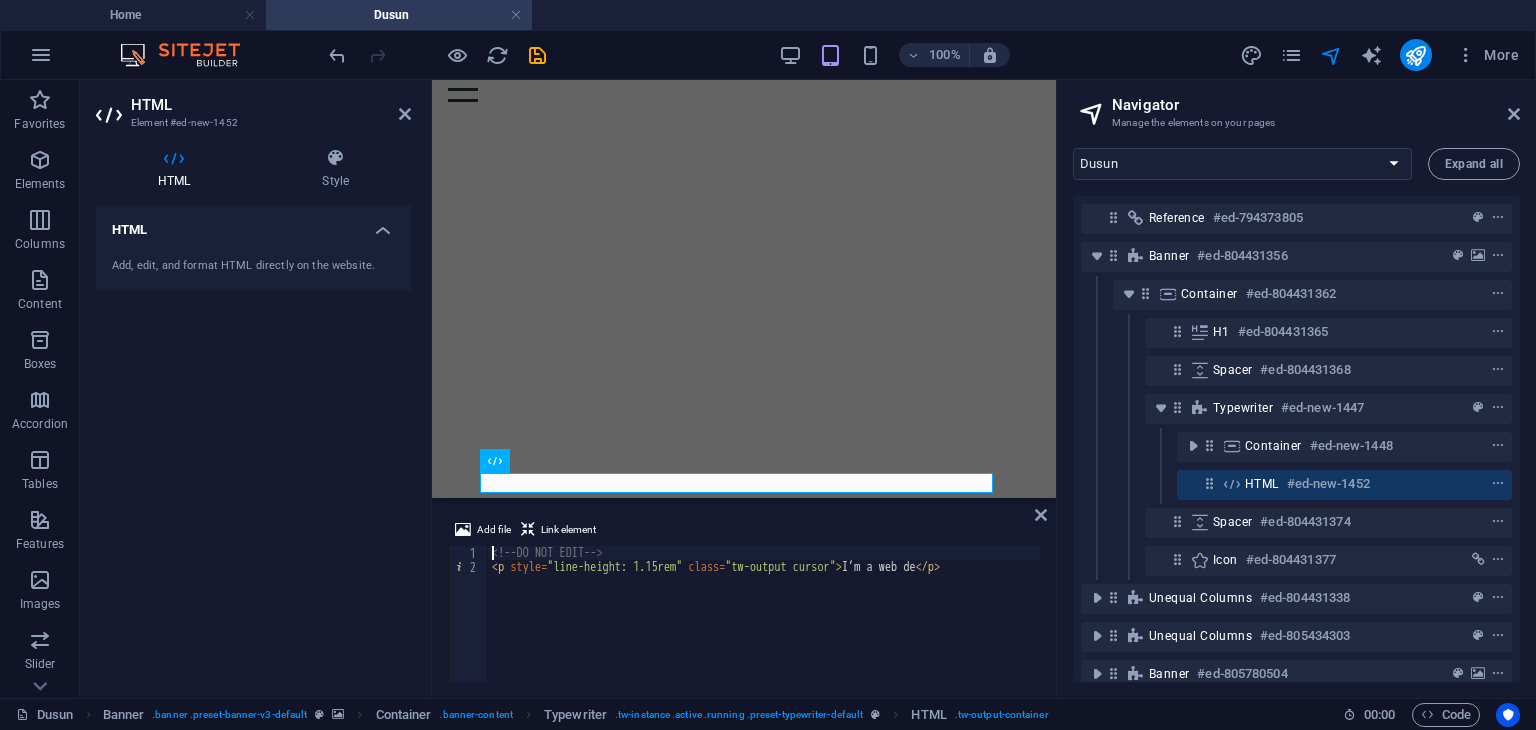 click on "<!--  DO NOT EDIT  --> < p   style = "line-height: 1.15rem"   class = "tw-output cursor" > I’m a web de </ p >" at bounding box center (764, 628) 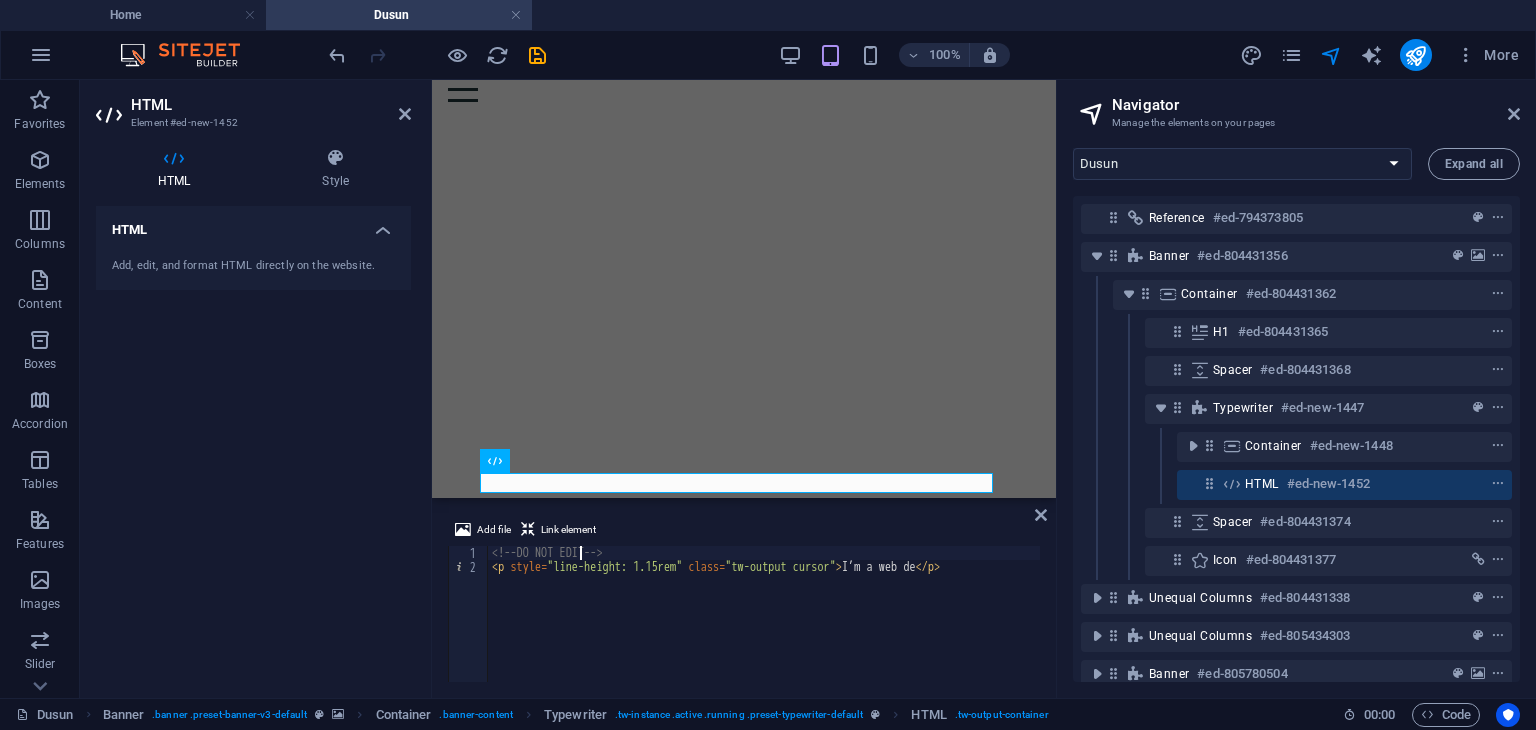 click on "<!--  DO NOT EDIT  --> < p   style = "line-height: 1.15rem"   class = "tw-output cursor" > I’m a web de </ p >" at bounding box center (764, 628) 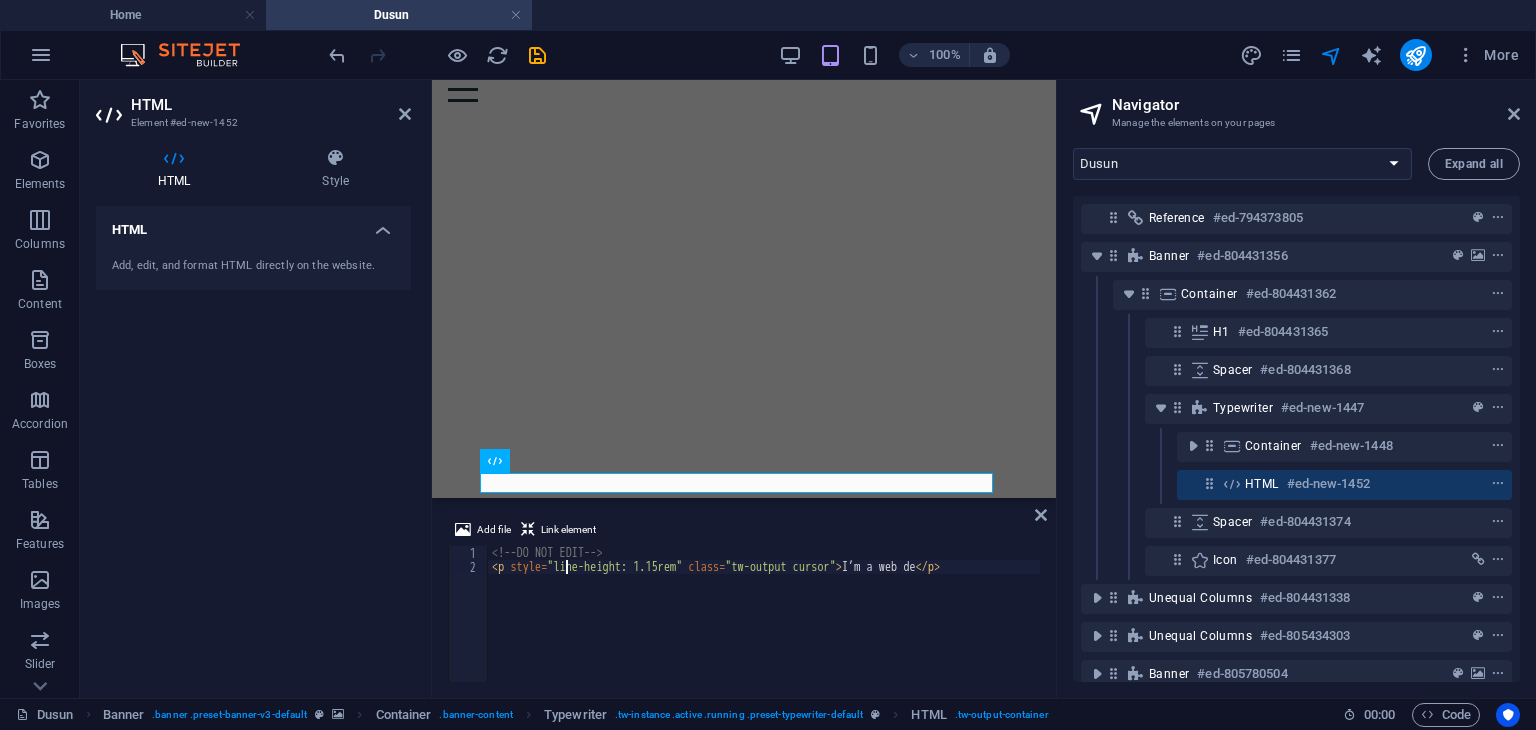 click on "<!--  DO NOT EDIT  --> < p   style = "line-height: 1.15rem"   class = "tw-output cursor" > I’m a web de </ p >" at bounding box center [764, 628] 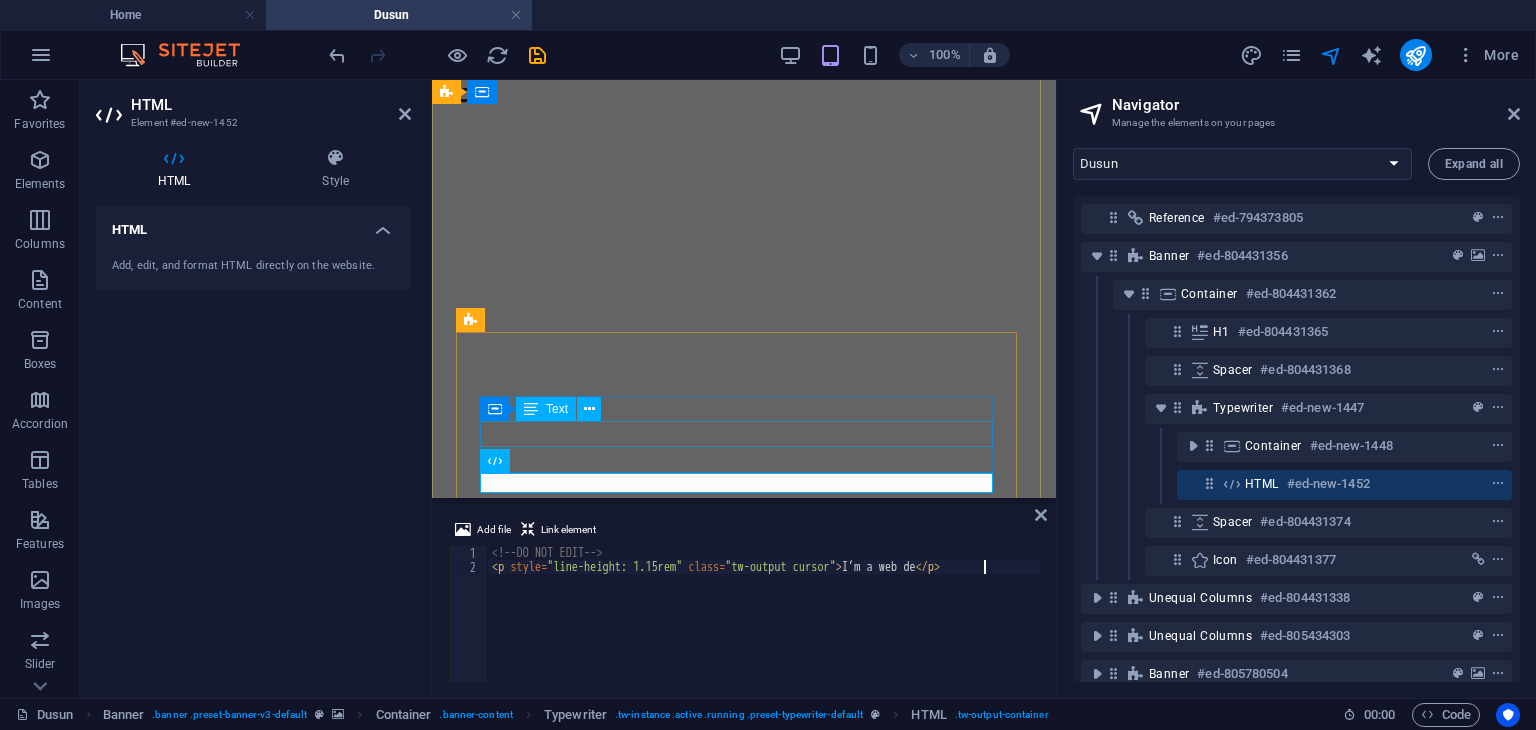 click on "Text" at bounding box center [546, 409] 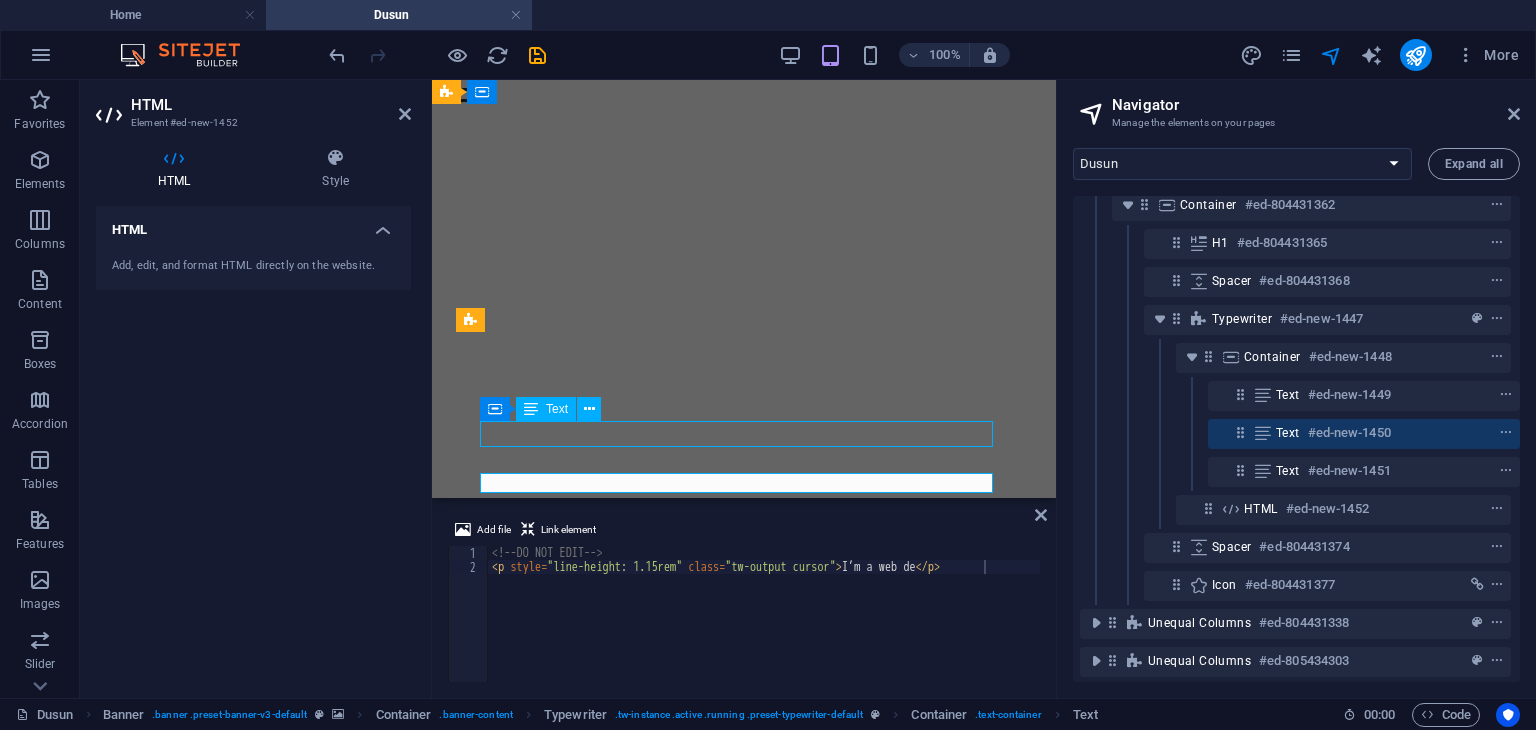 scroll, scrollTop: 92, scrollLeft: 4, axis: both 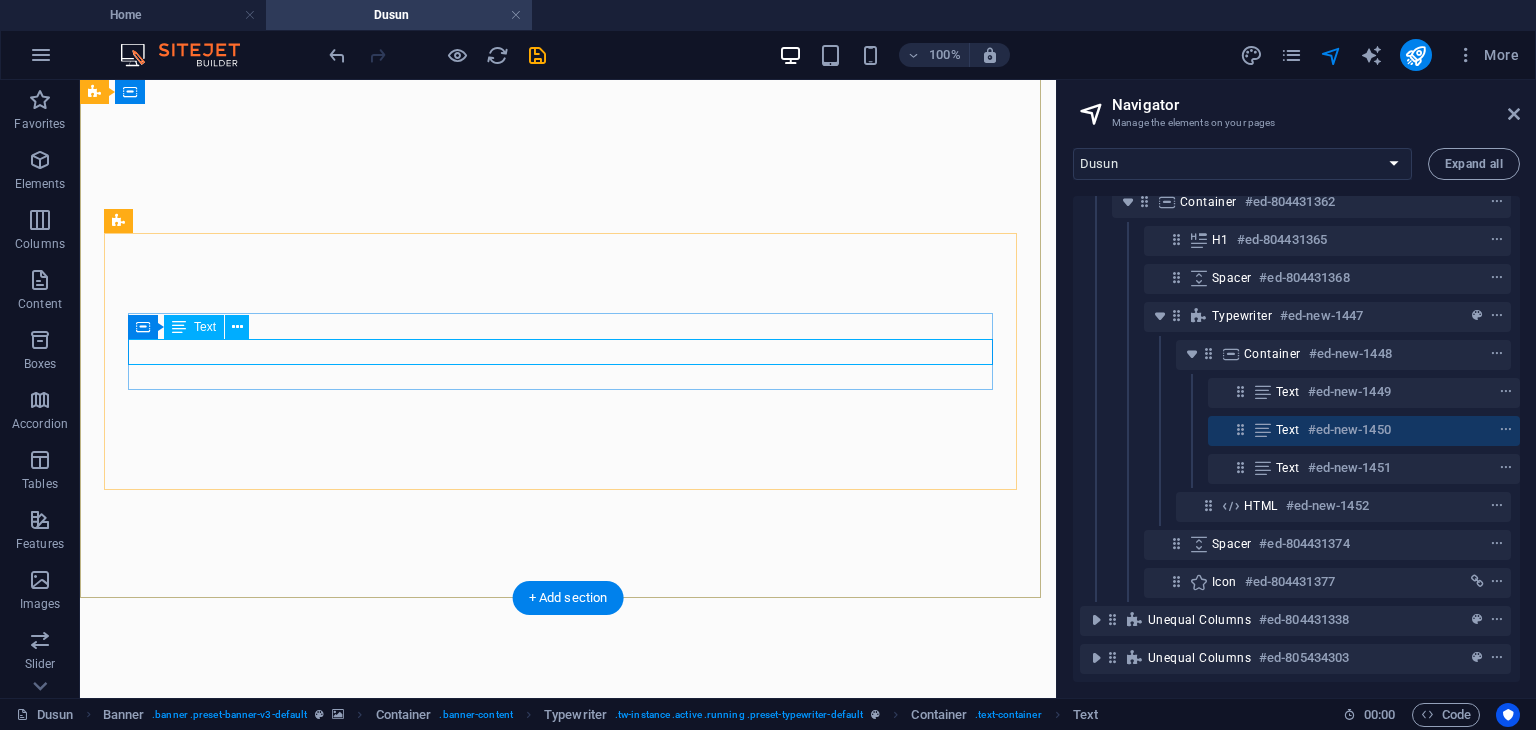 click on "I’m a developer" at bounding box center (568, 1046) 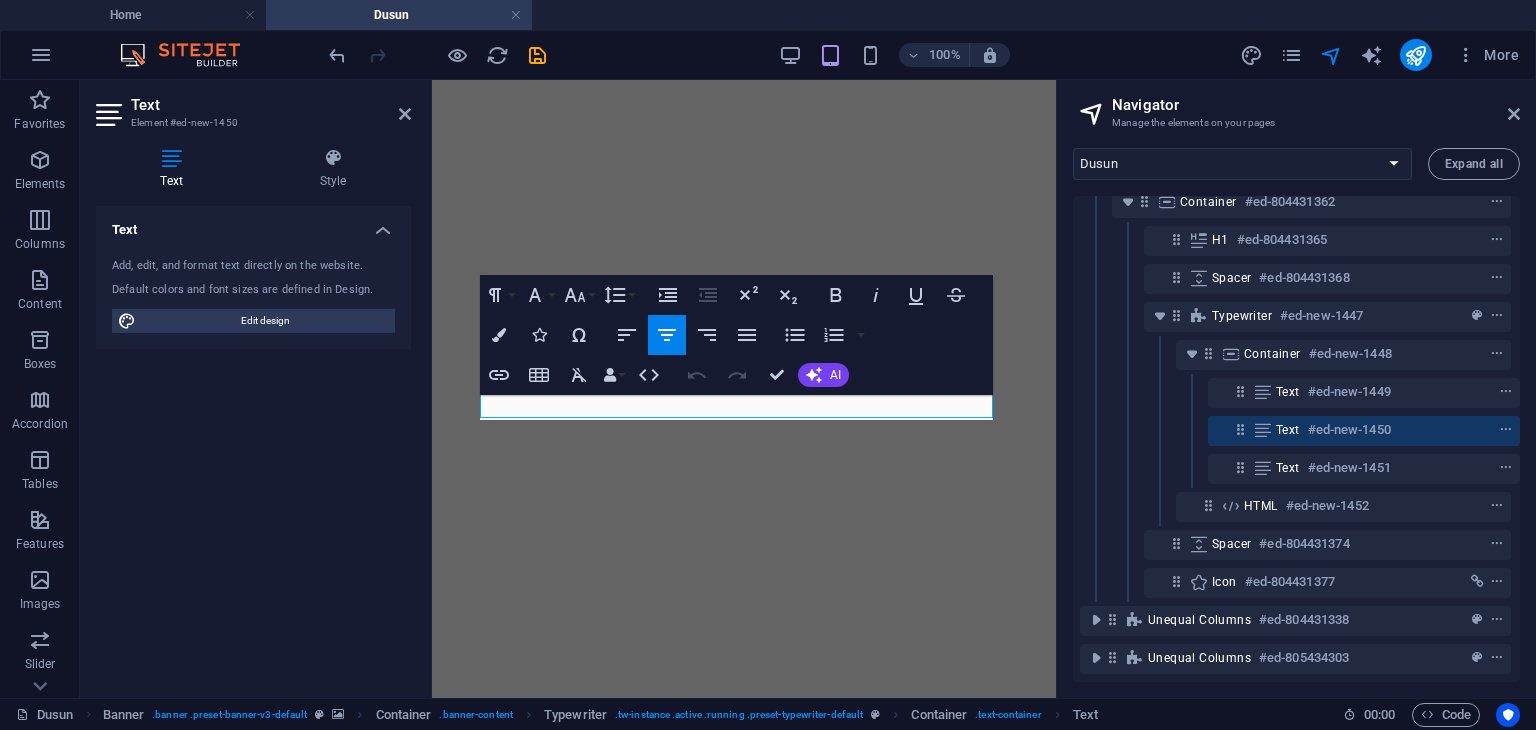 scroll, scrollTop: 165, scrollLeft: 0, axis: vertical 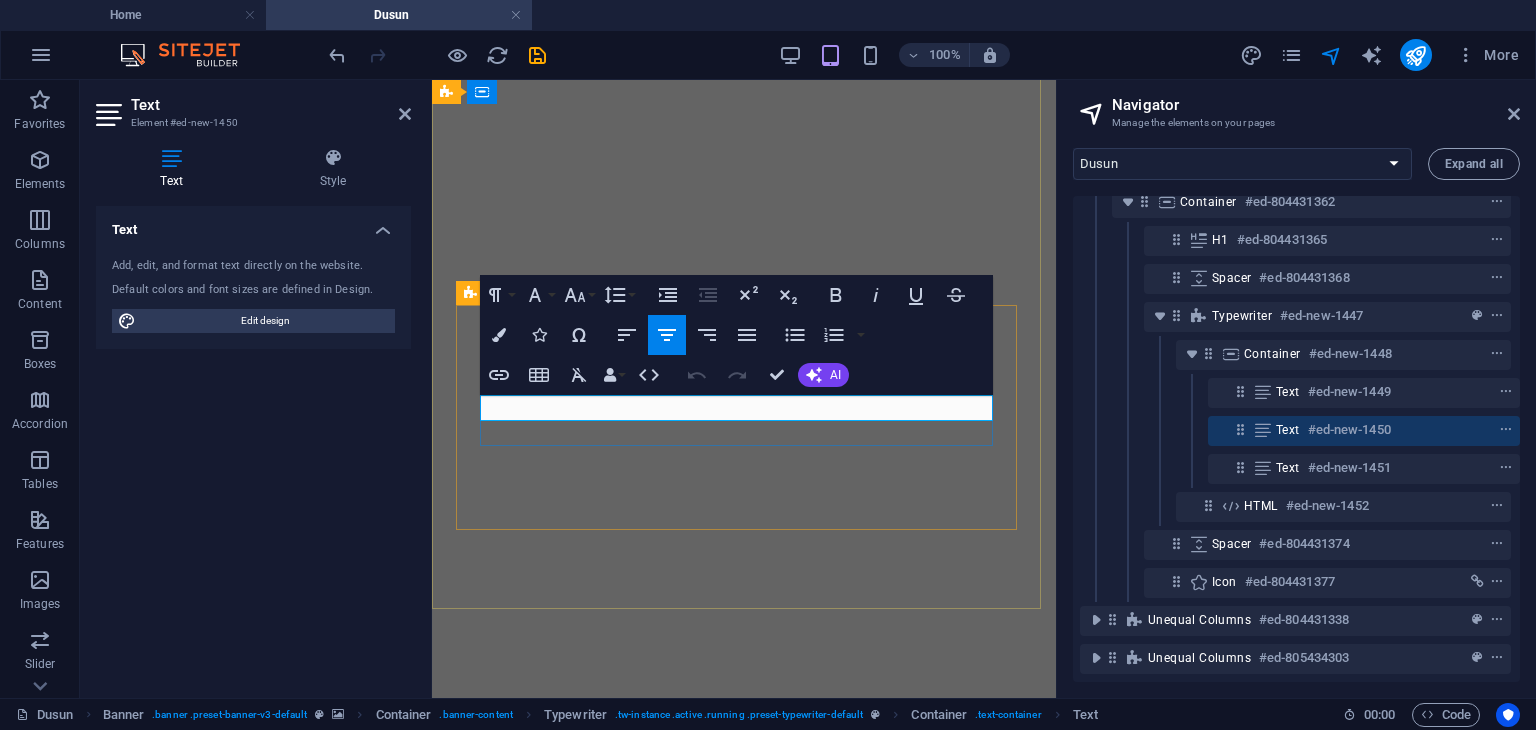 click on "I’m a developer" at bounding box center (744, 947) 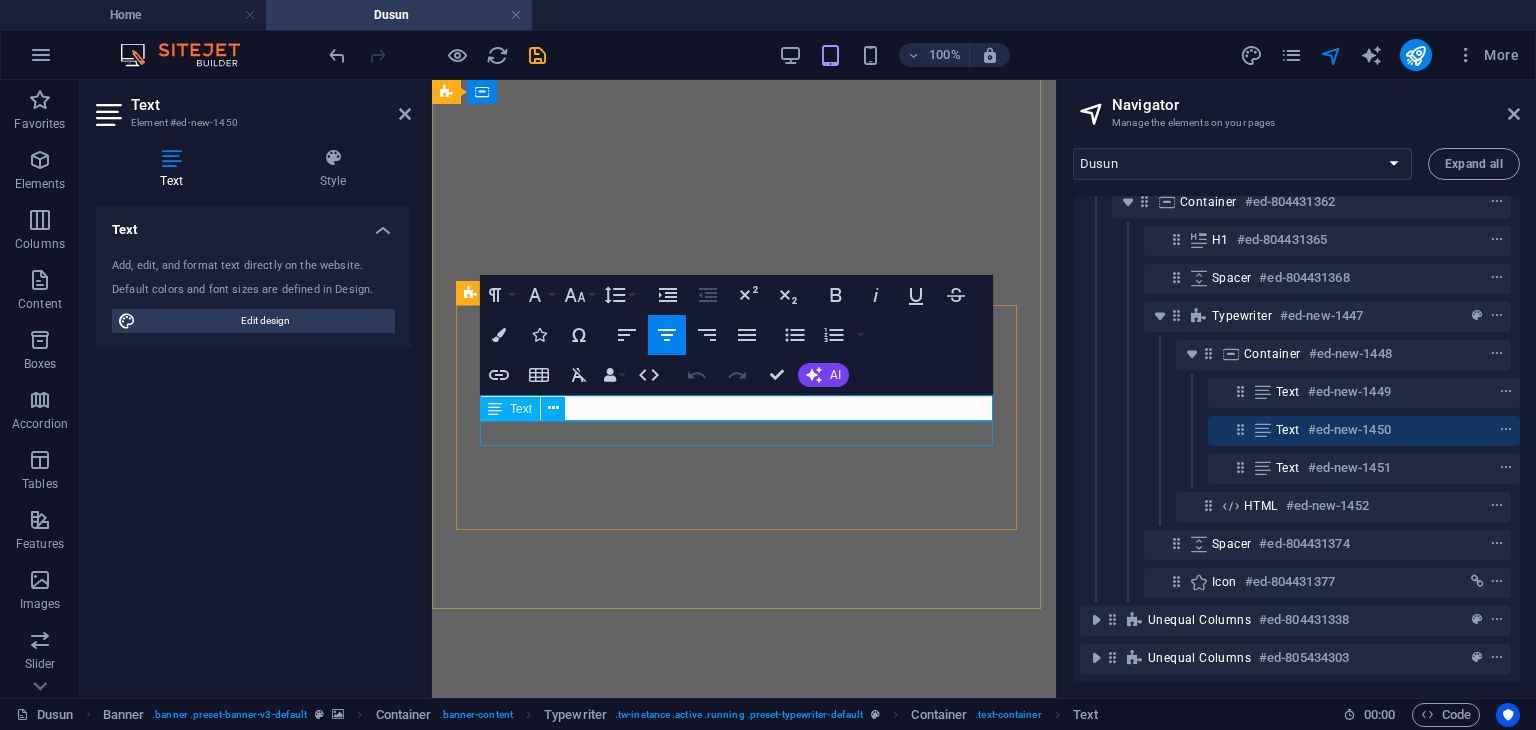 click on "I’m creative" at bounding box center (744, 973) 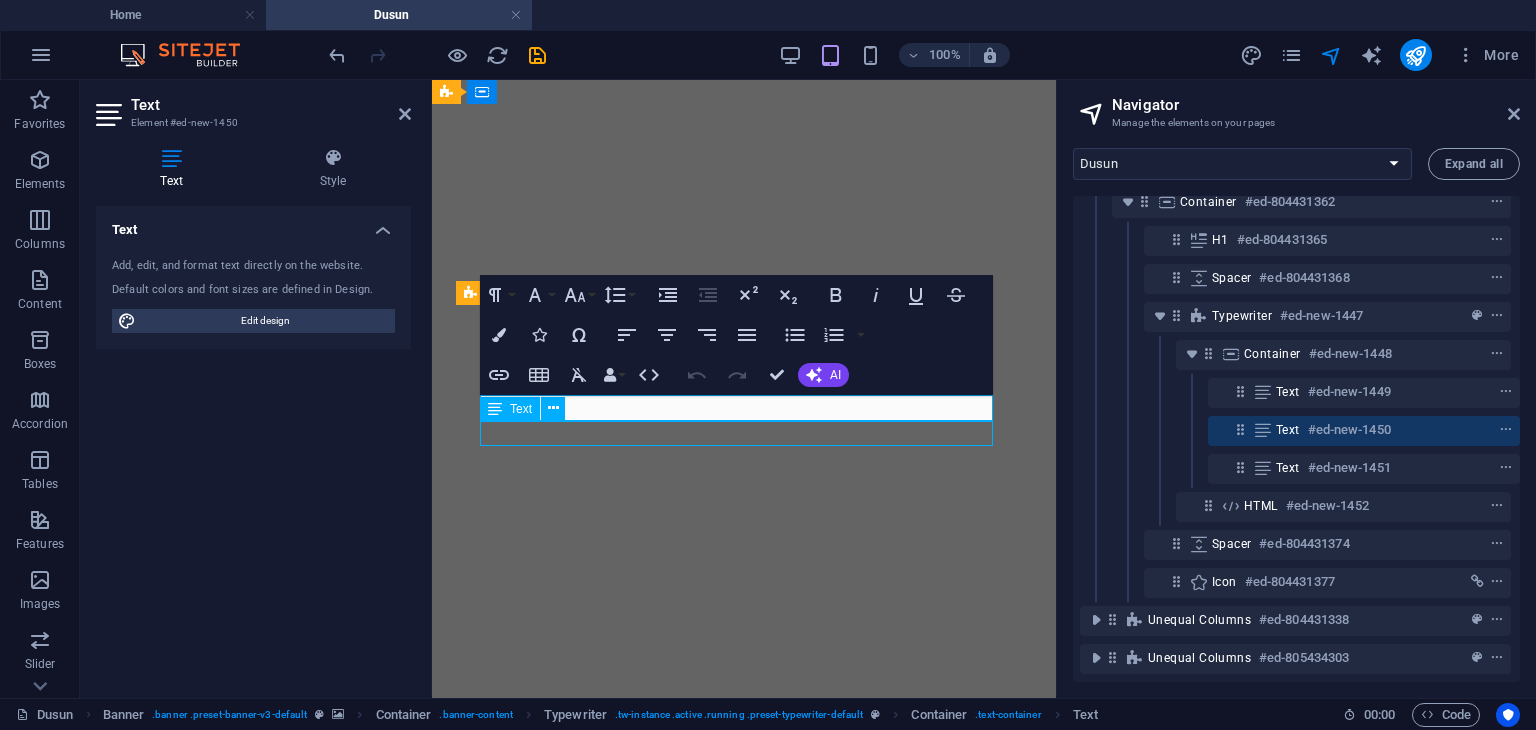 click on "I’m creative" at bounding box center (744, 973) 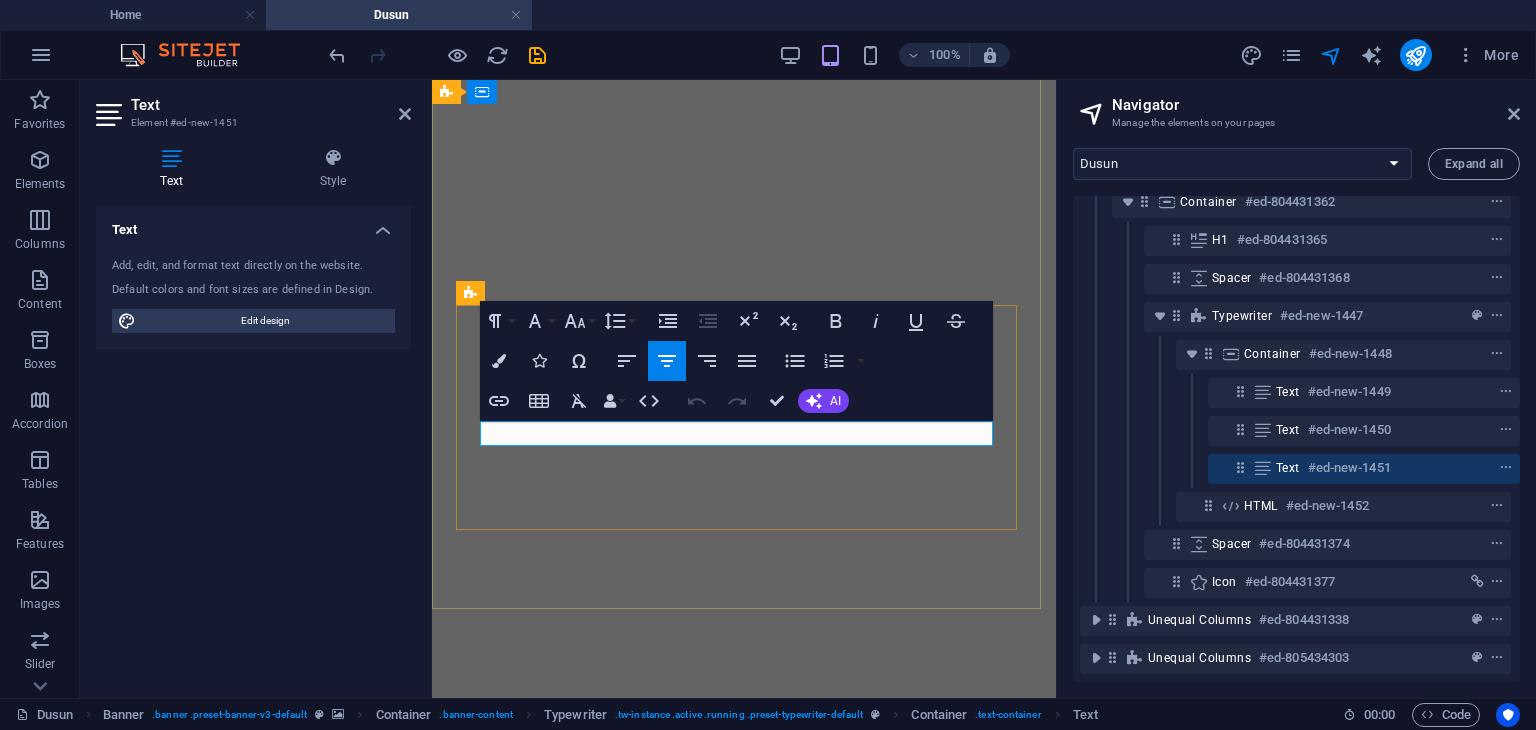 drag, startPoint x: 717, startPoint y: 436, endPoint x: 625, endPoint y: 437, distance: 92.00543 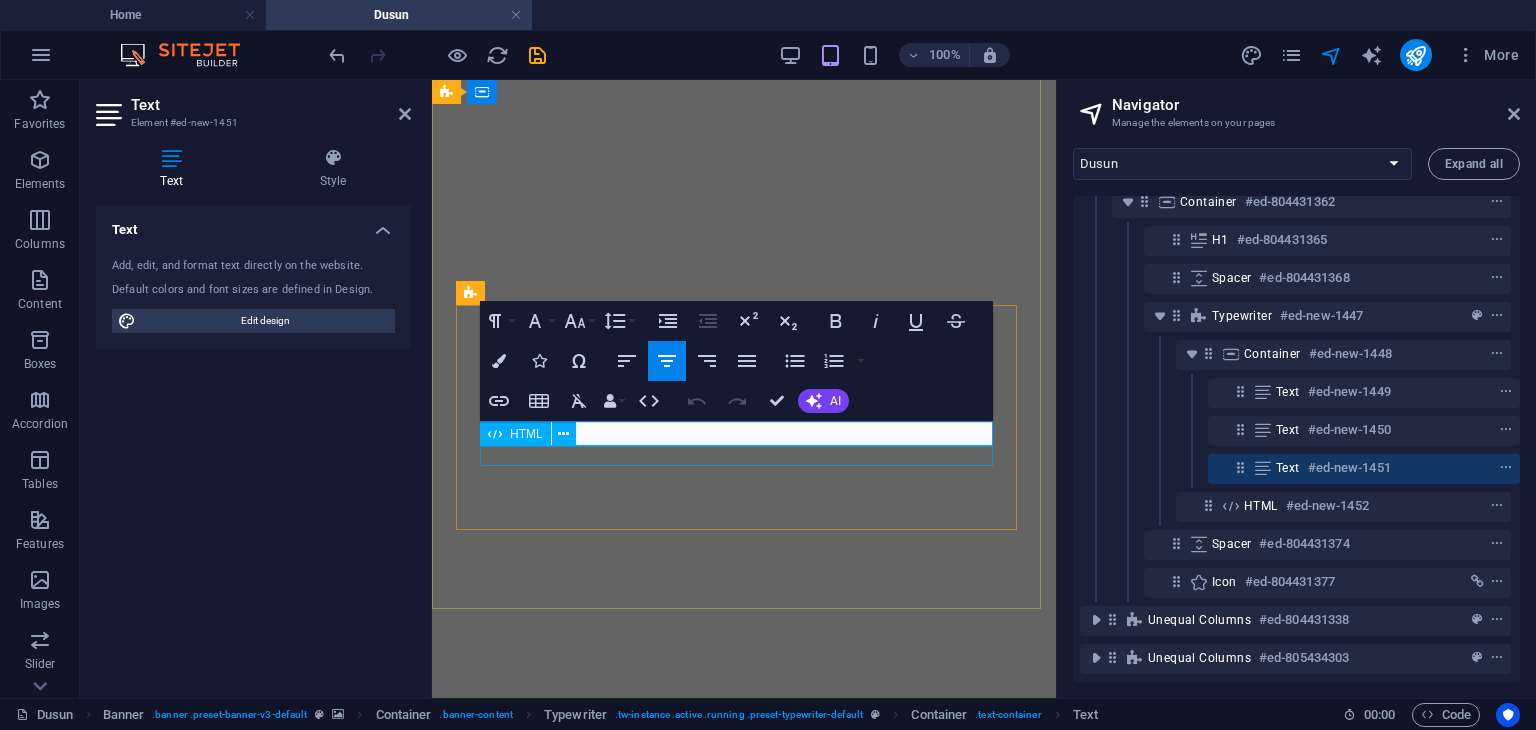 click on "I’m creati" at bounding box center [744, 995] 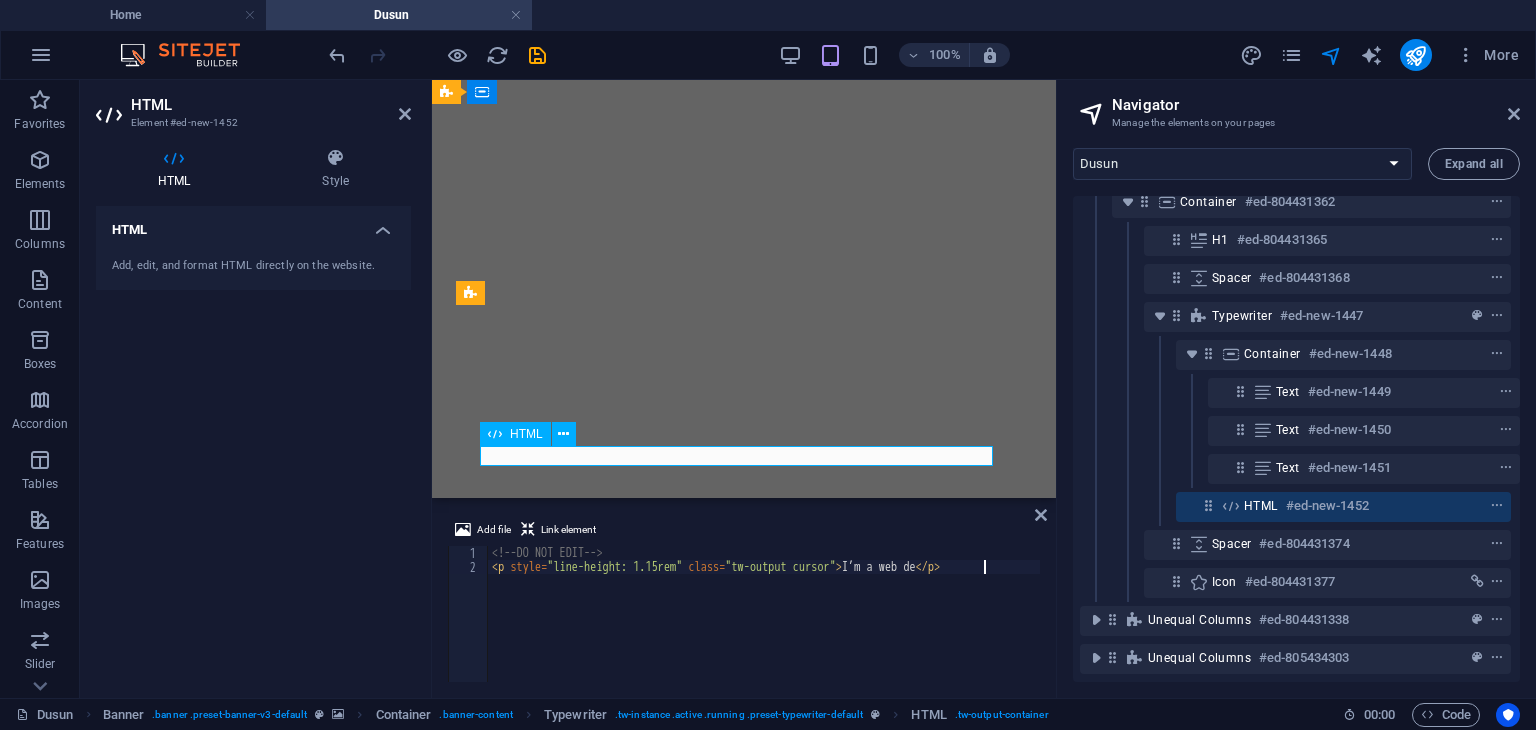 click on "I’m creativ" at bounding box center [744, 995] 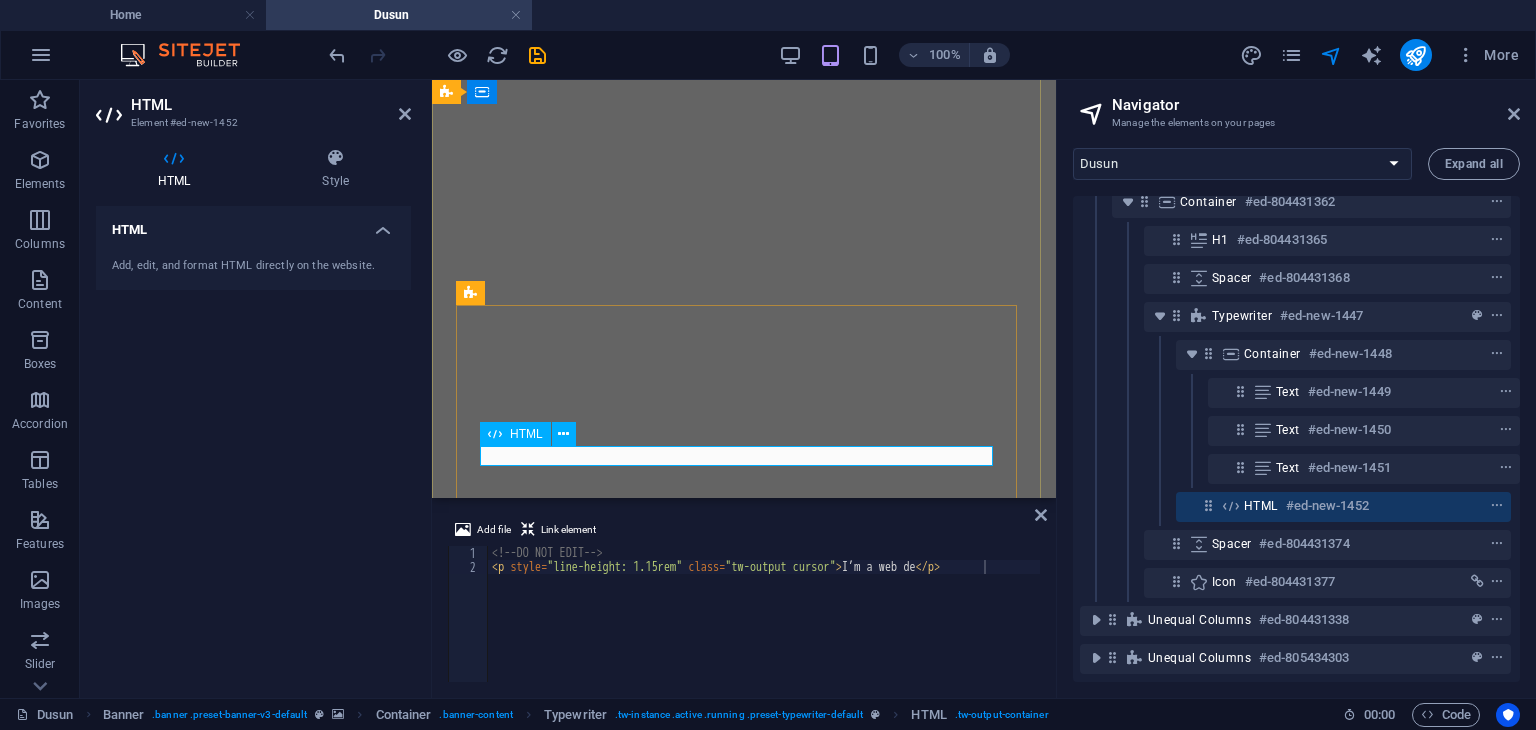 click on "I’m creative" at bounding box center [744, 995] 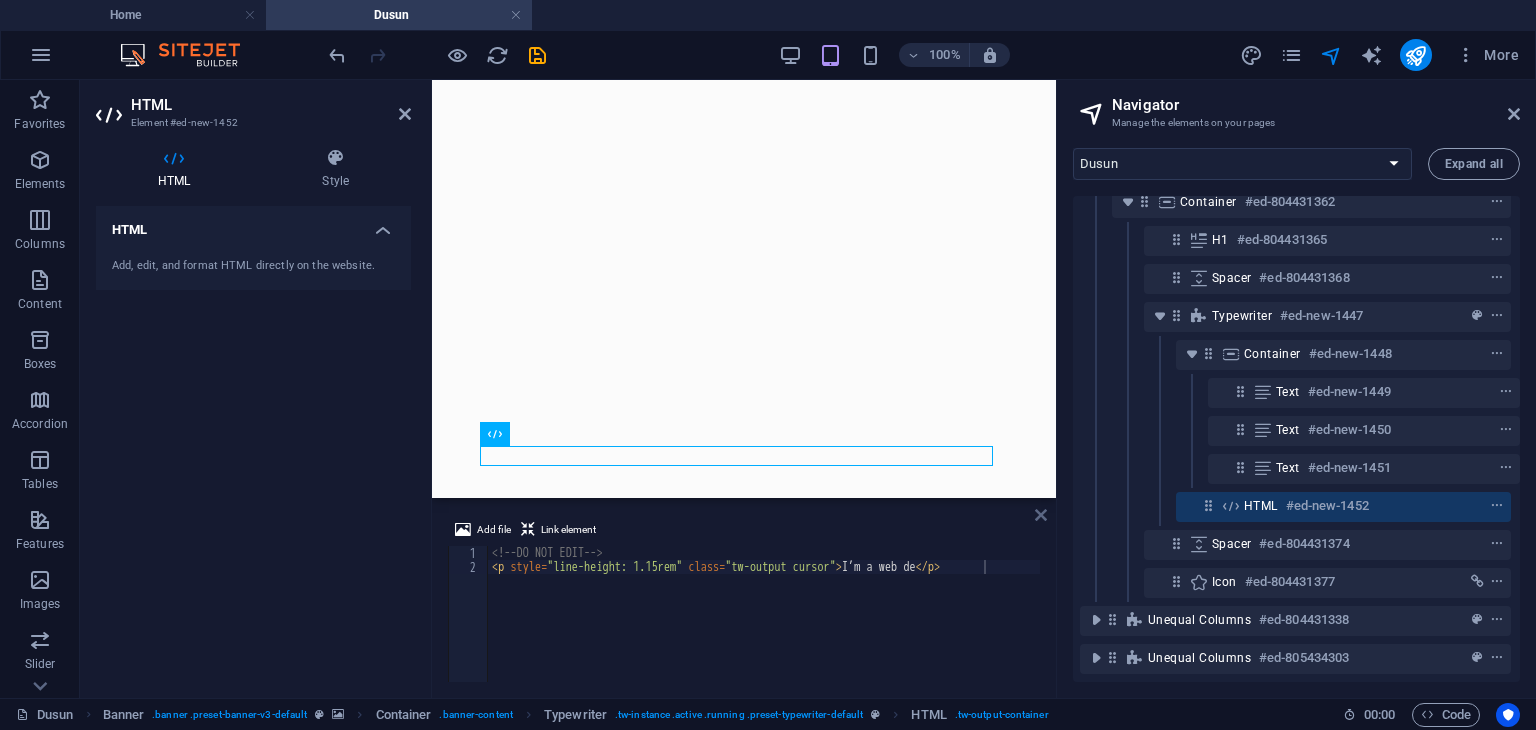 click at bounding box center [1041, 515] 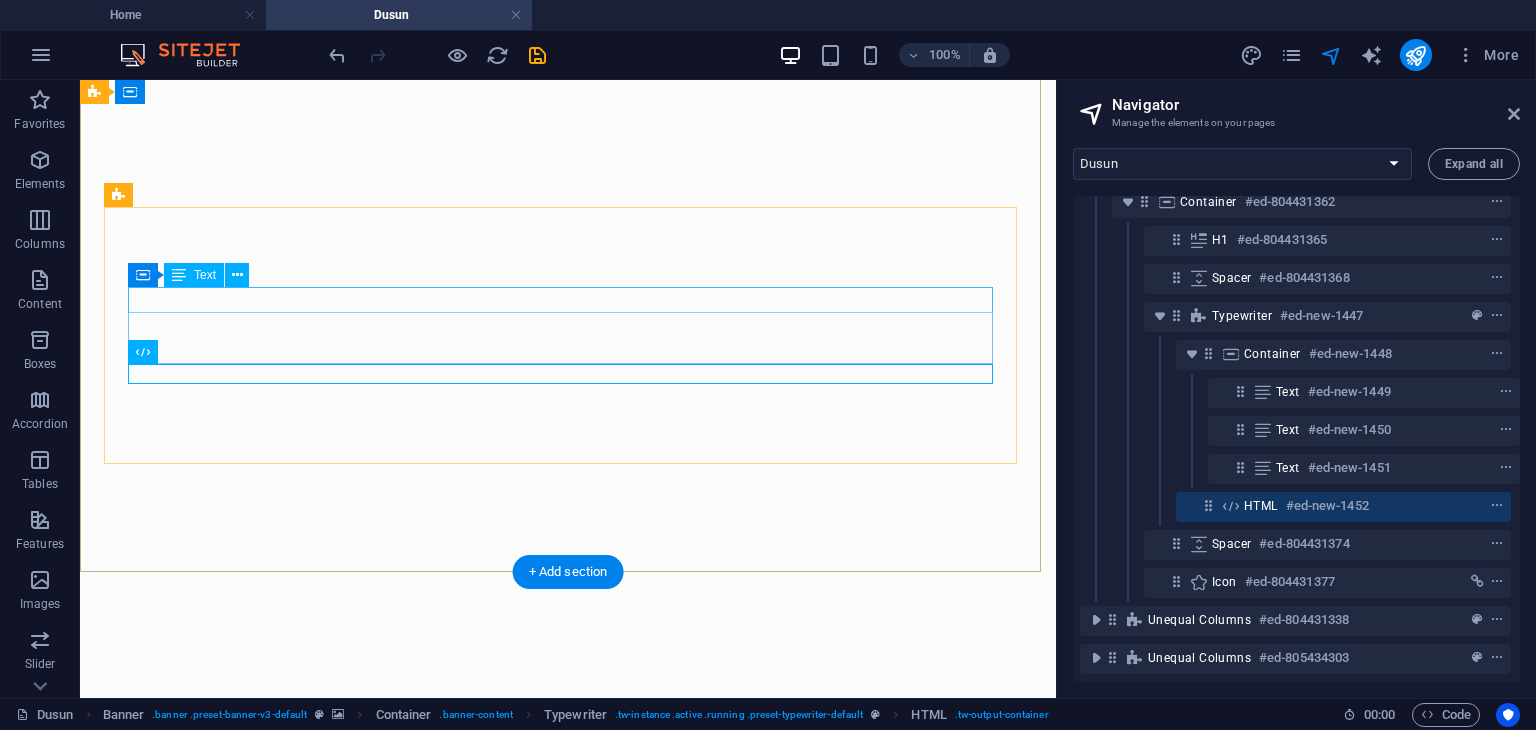 click on "I’m a developer" at bounding box center [568, 1020] 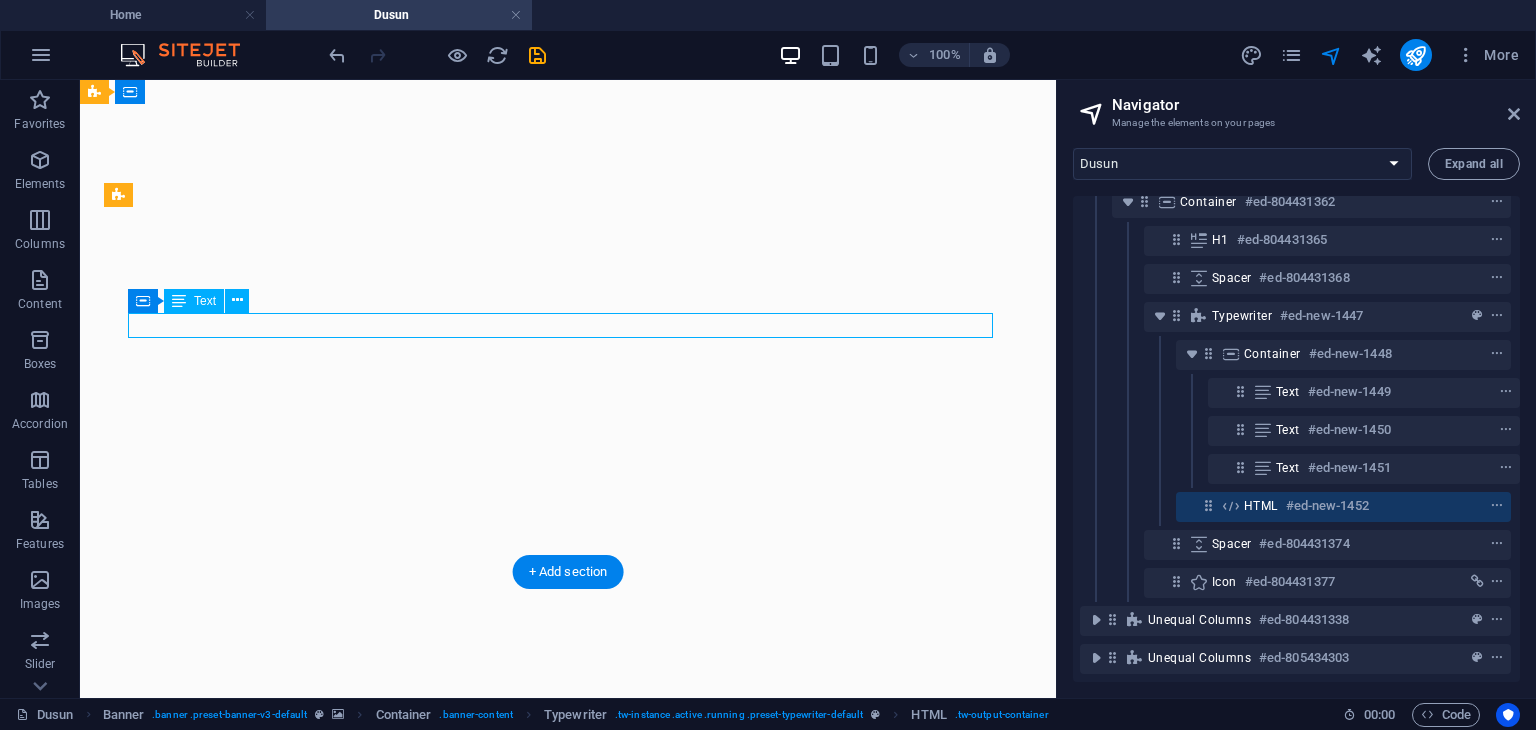click on "I’m a developer" at bounding box center [568, 1020] 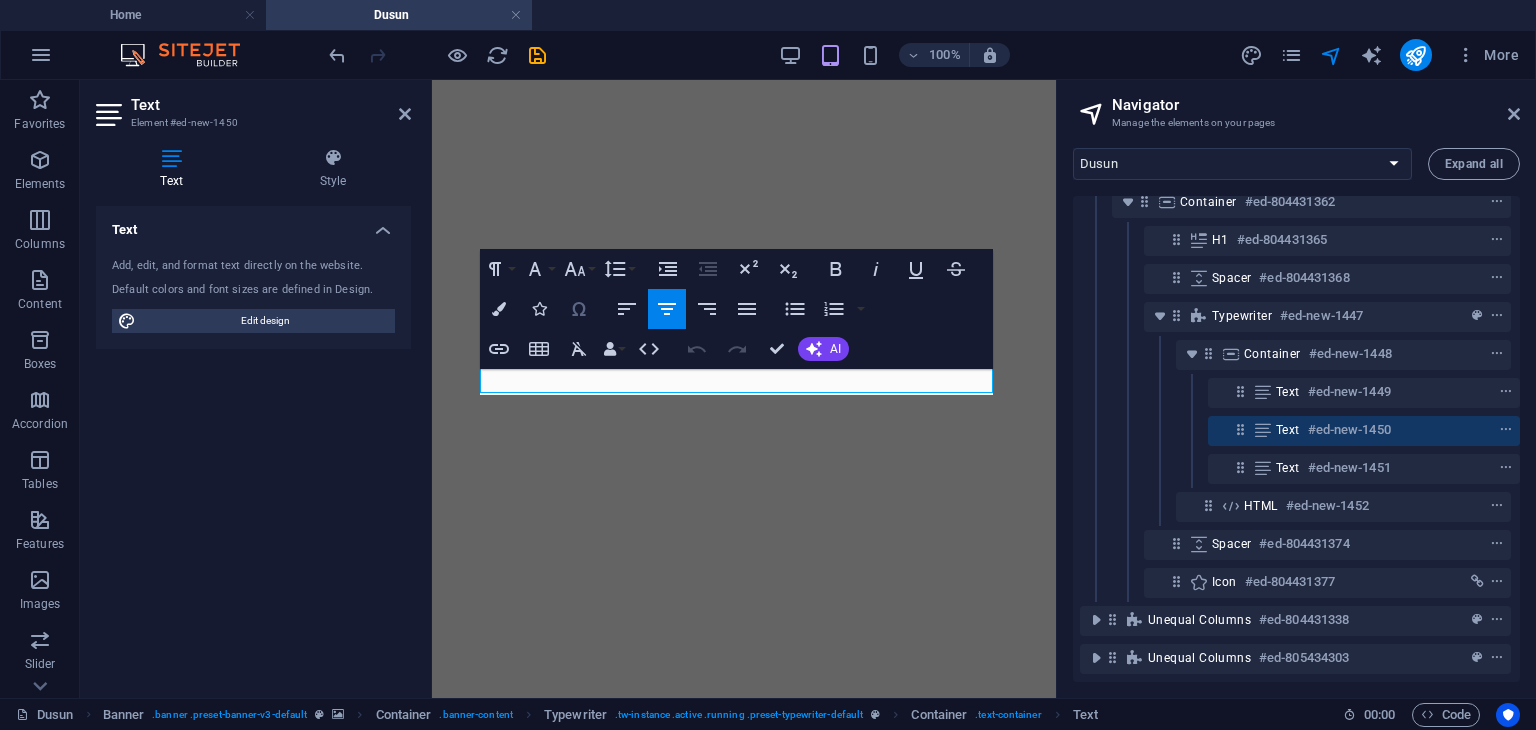 scroll, scrollTop: 192, scrollLeft: 0, axis: vertical 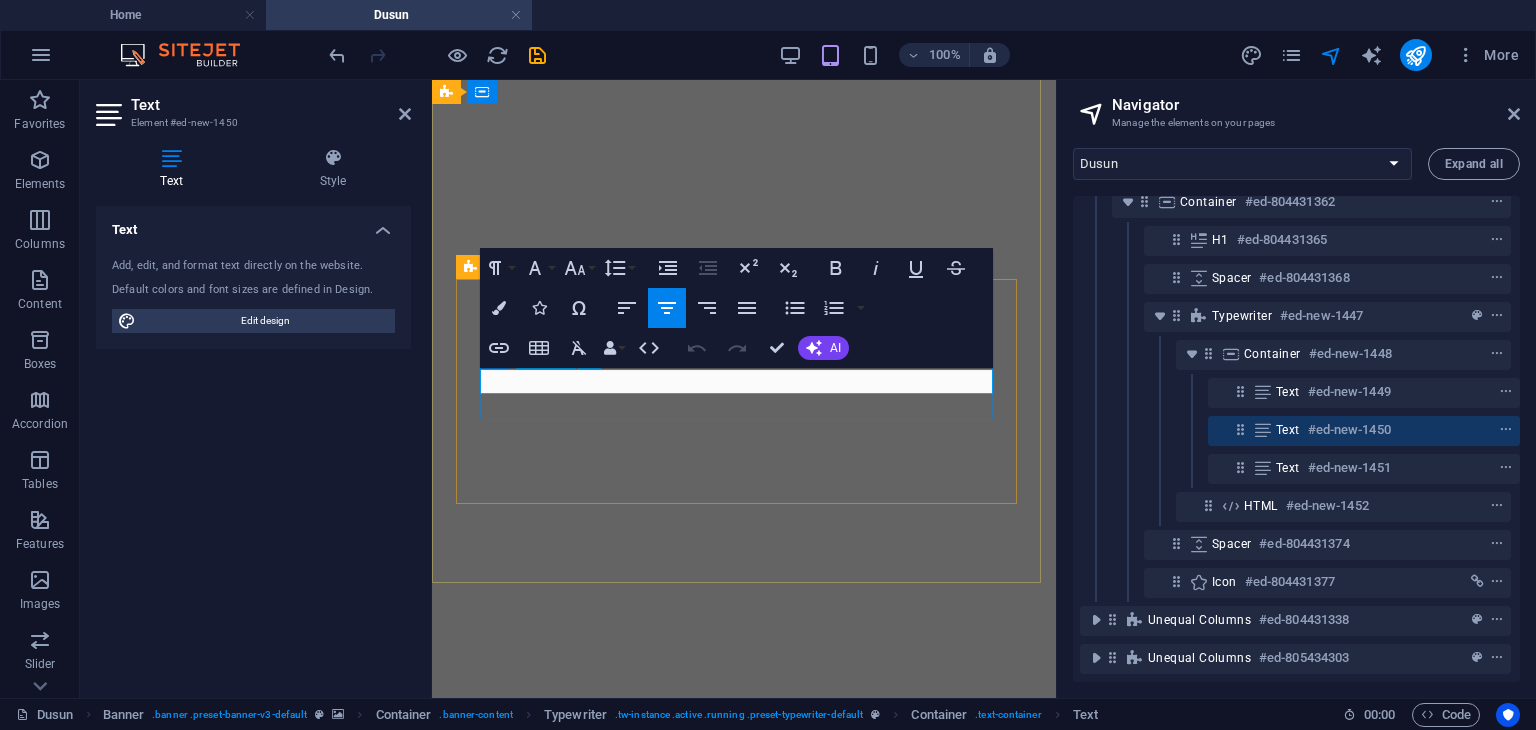 click on "I’m a developer" at bounding box center (744, 920) 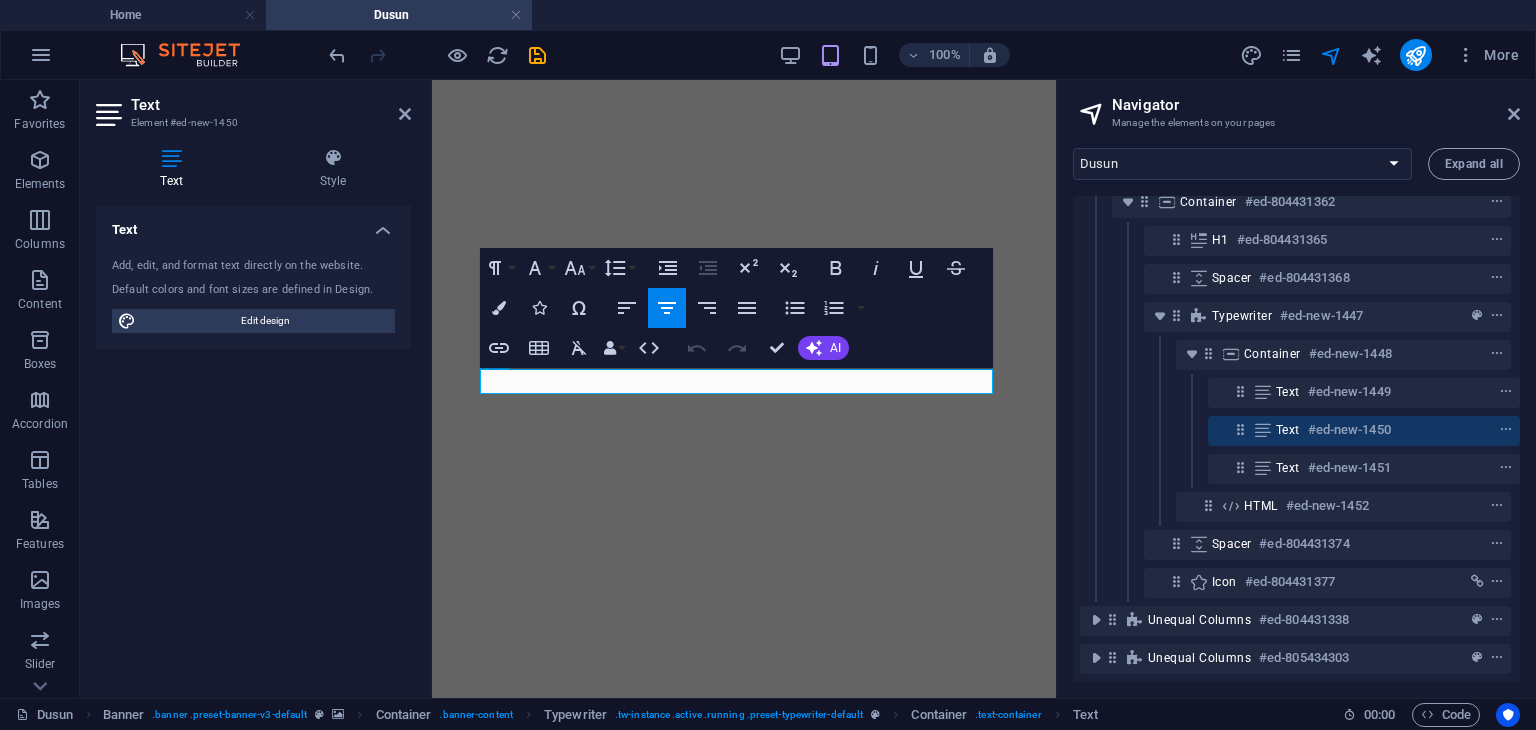 click on "Text #ed-new-1451" at bounding box center (1295, 469) 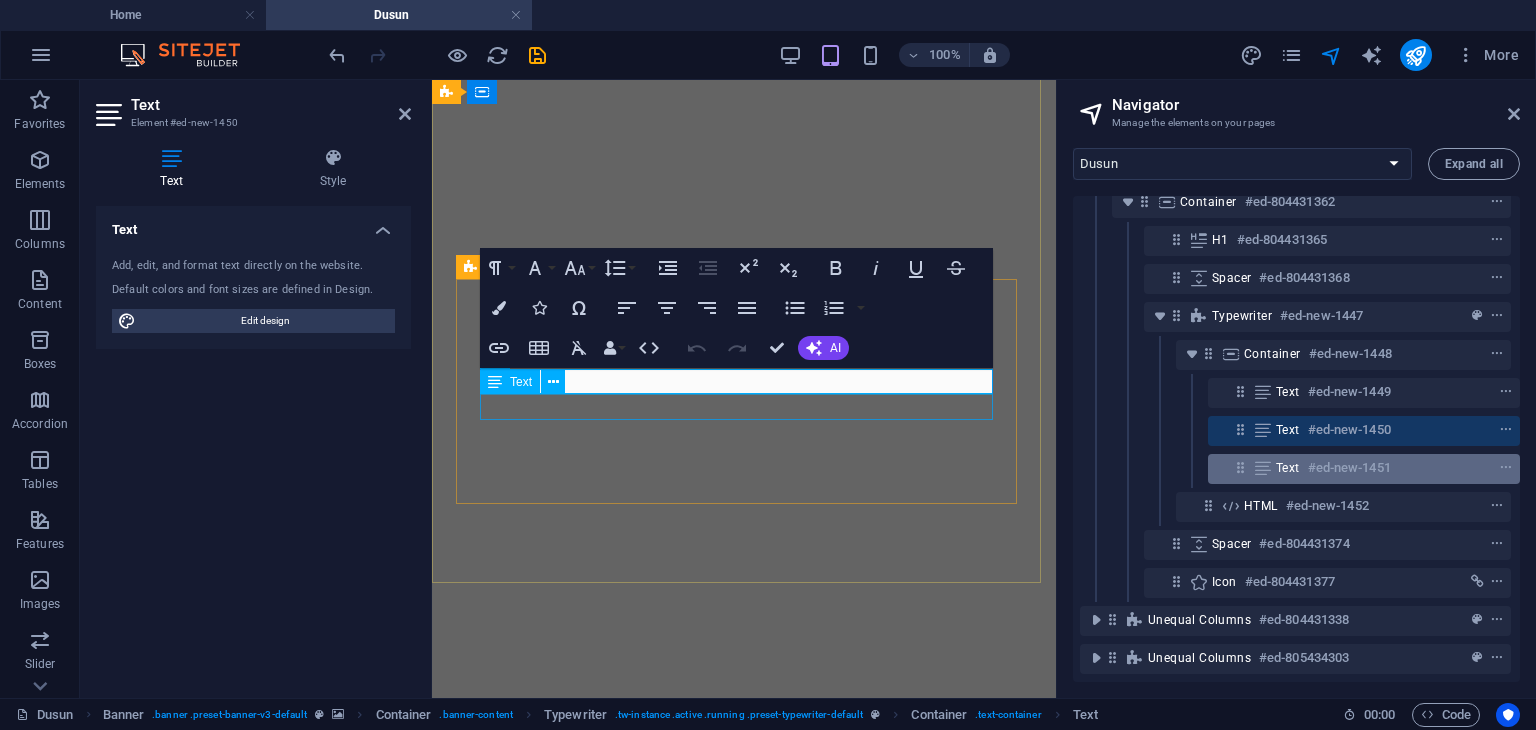 click on "Text #ed-new-1451" at bounding box center (1348, 468) 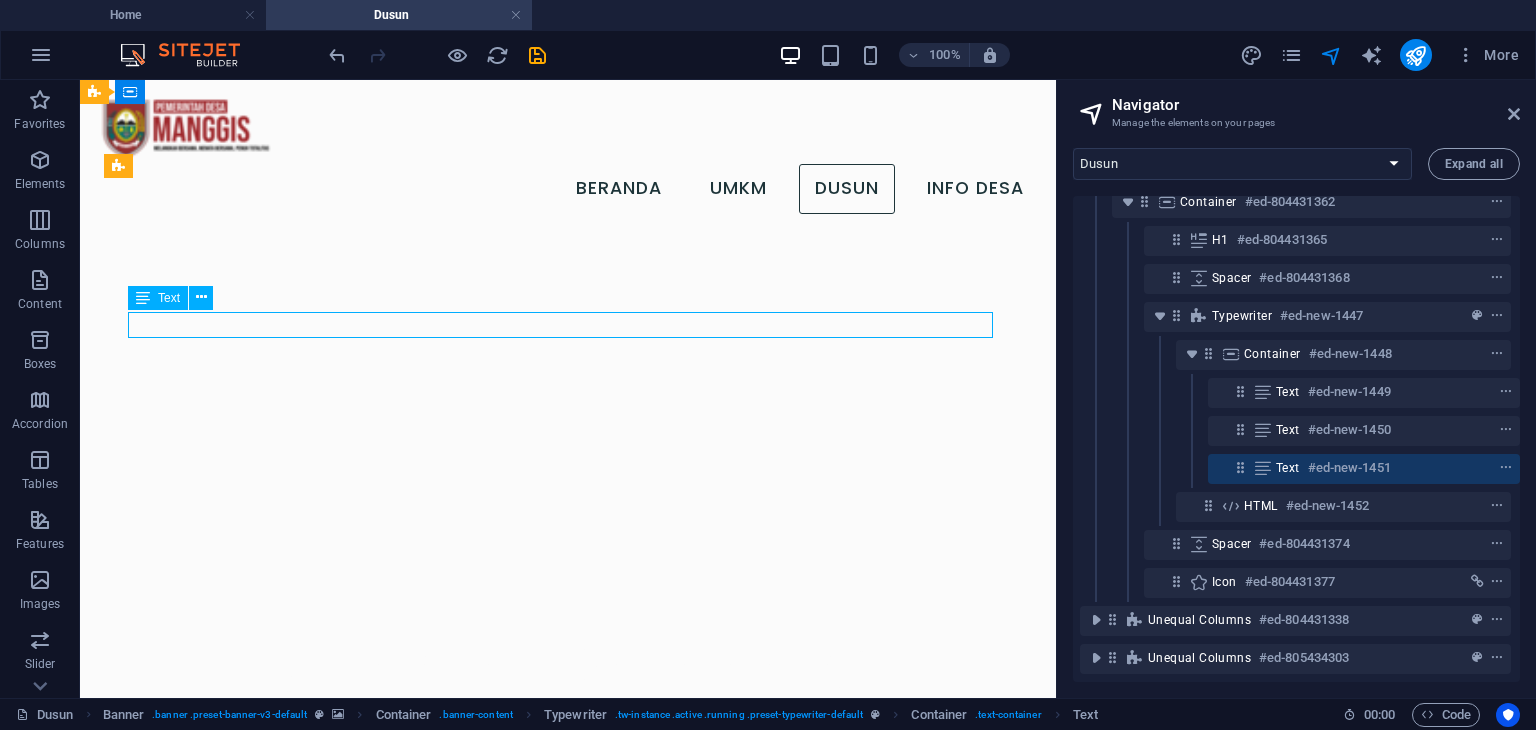 scroll, scrollTop: 203, scrollLeft: 0, axis: vertical 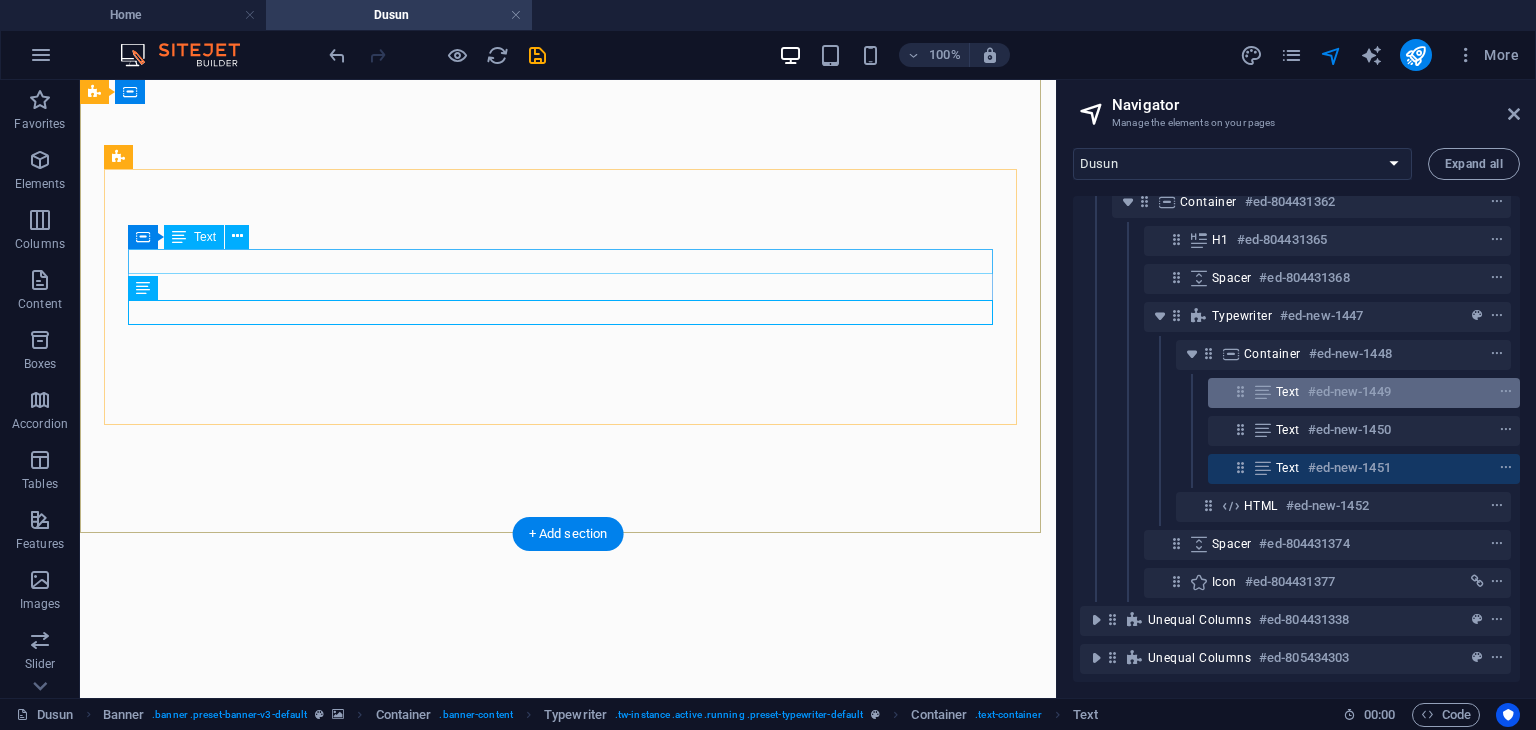 click on "Text #ed-new-1449" at bounding box center (1348, 392) 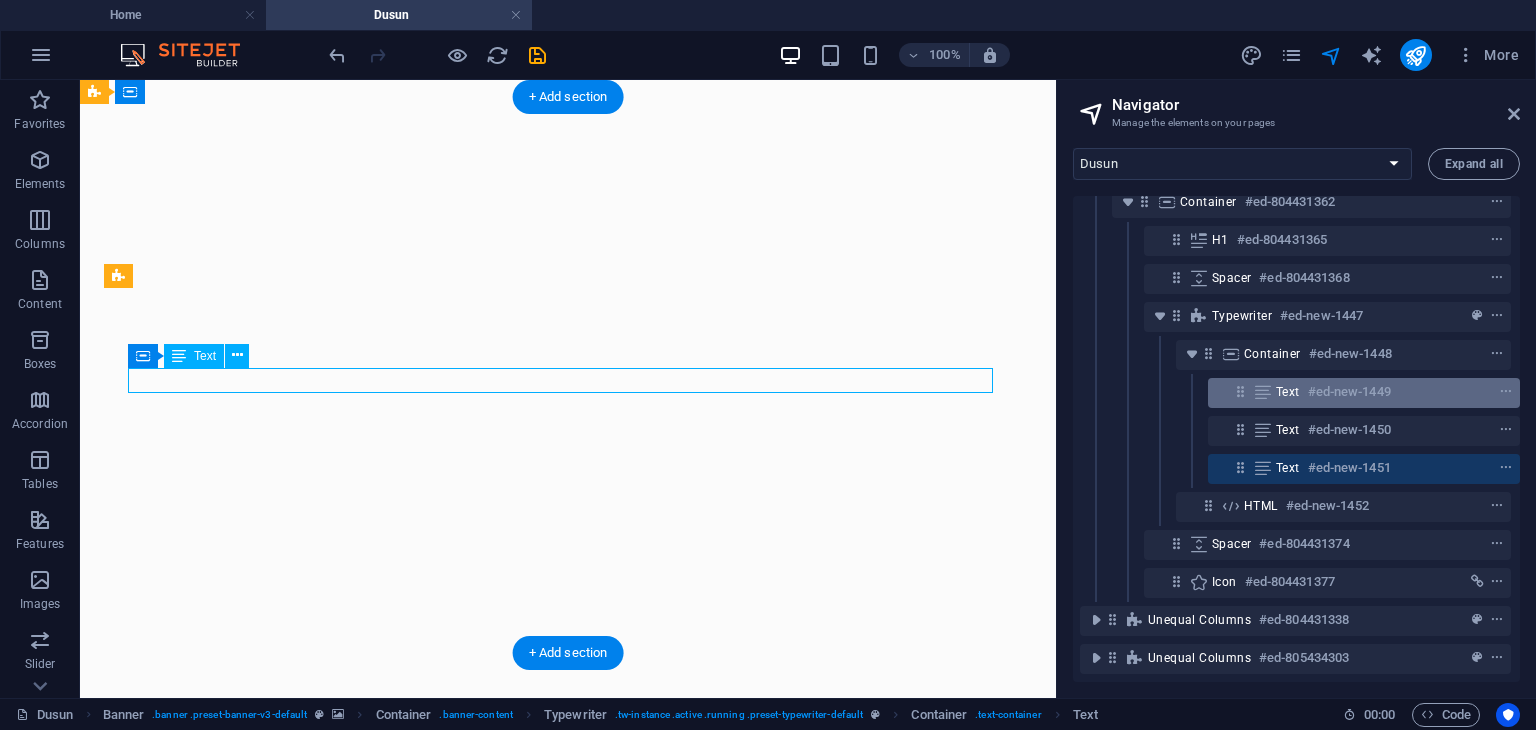 scroll, scrollTop: 84, scrollLeft: 0, axis: vertical 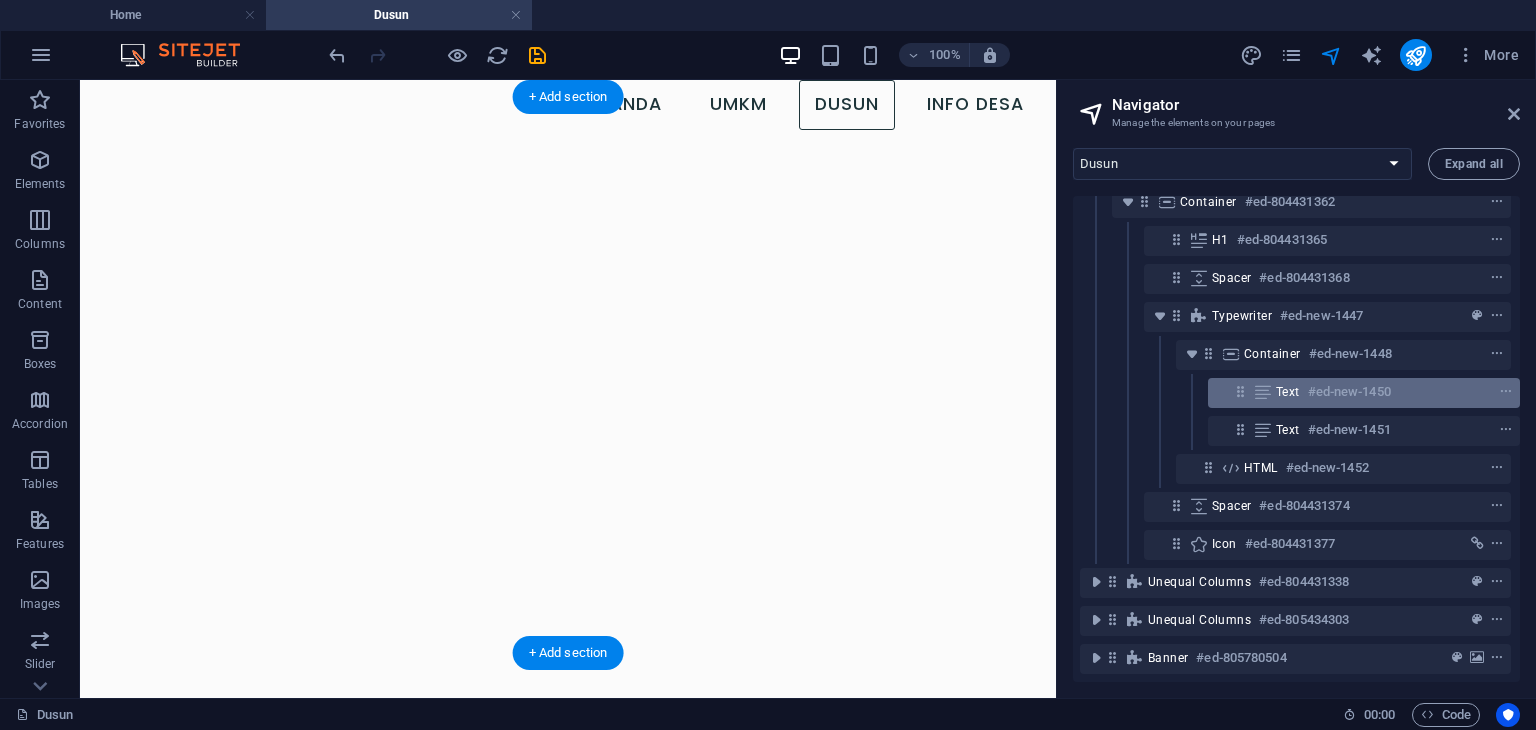 click on "Text" at bounding box center (1288, 392) 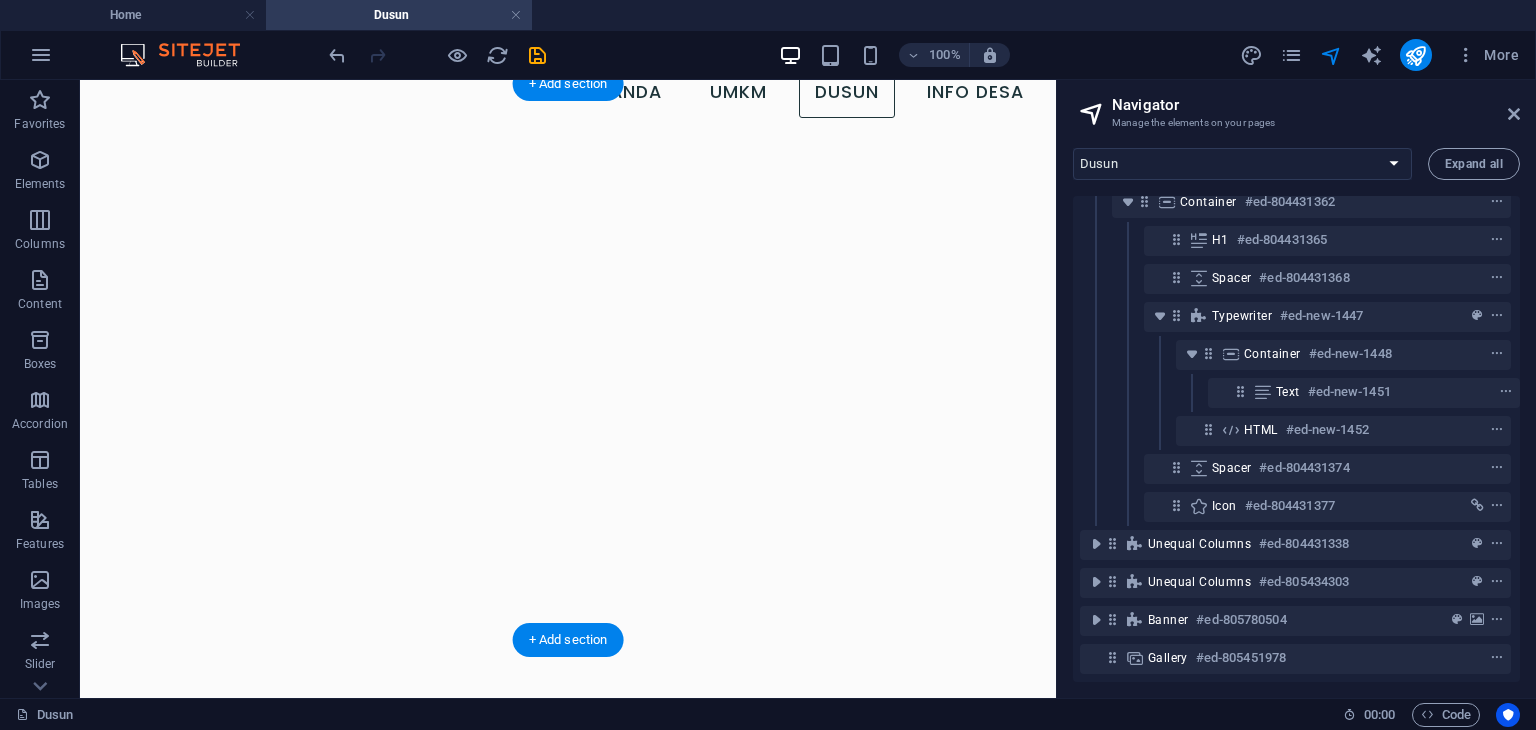 click on "Text" at bounding box center (1288, 392) 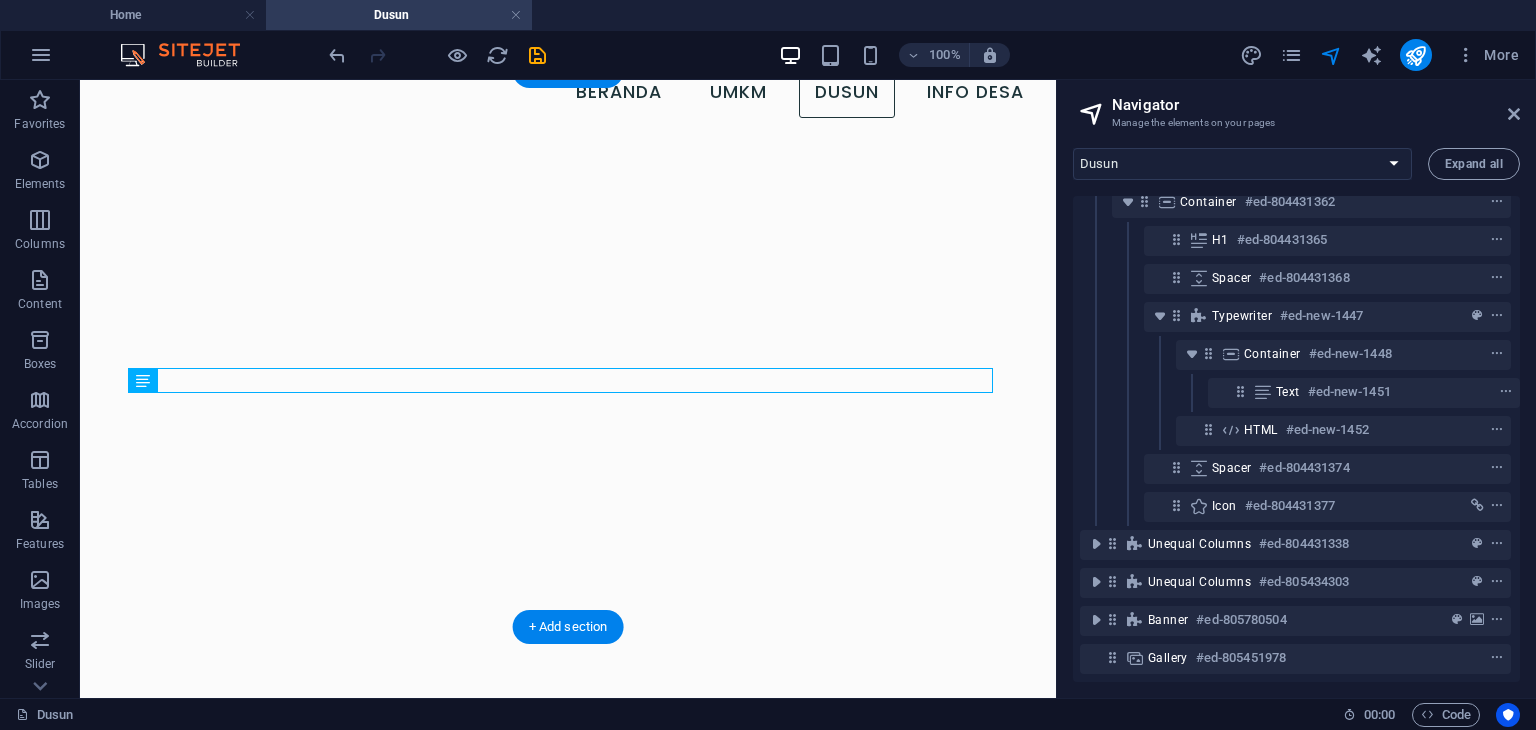 scroll, scrollTop: 109, scrollLeft: 0, axis: vertical 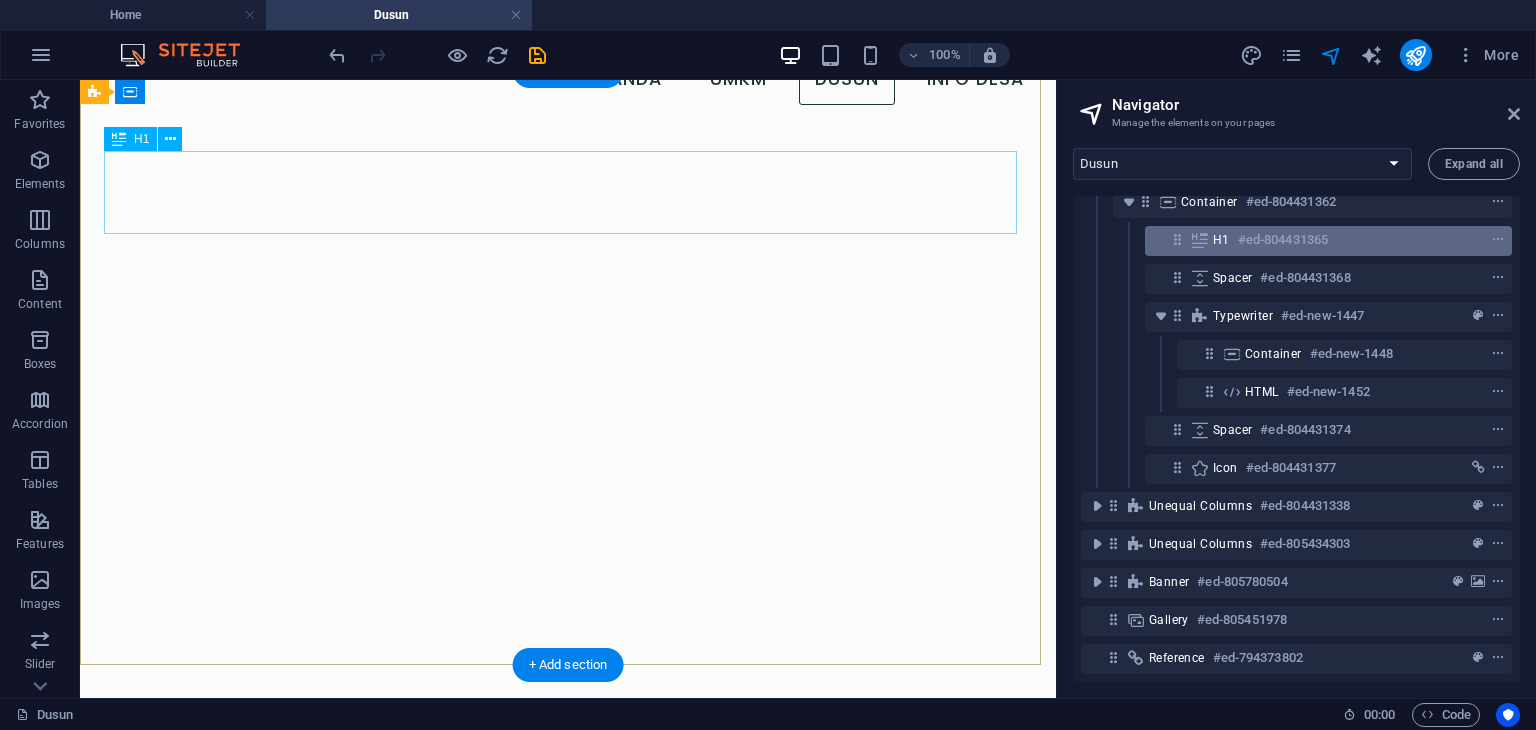 click on "#ed-804431365" at bounding box center [1283, 240] 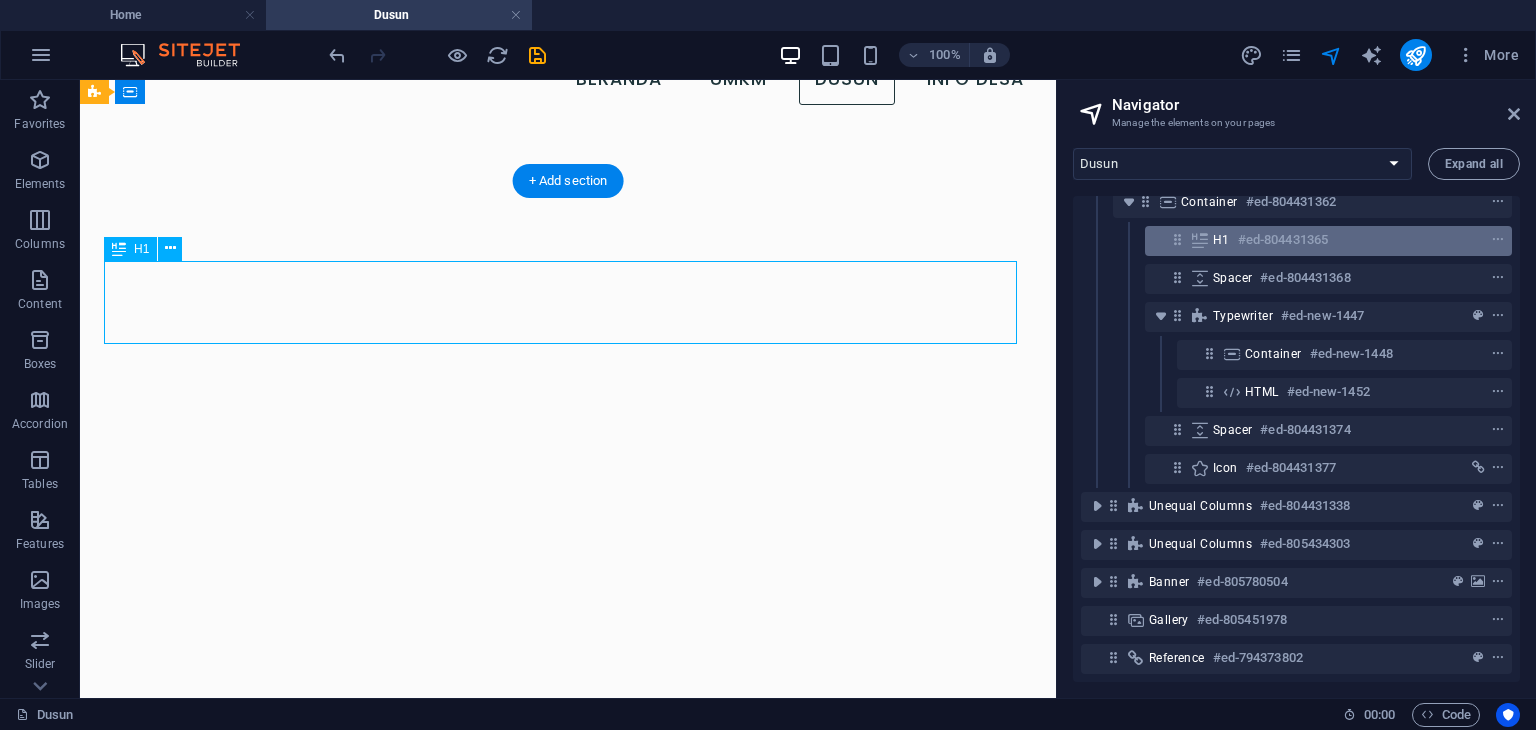 scroll, scrollTop: 0, scrollLeft: 0, axis: both 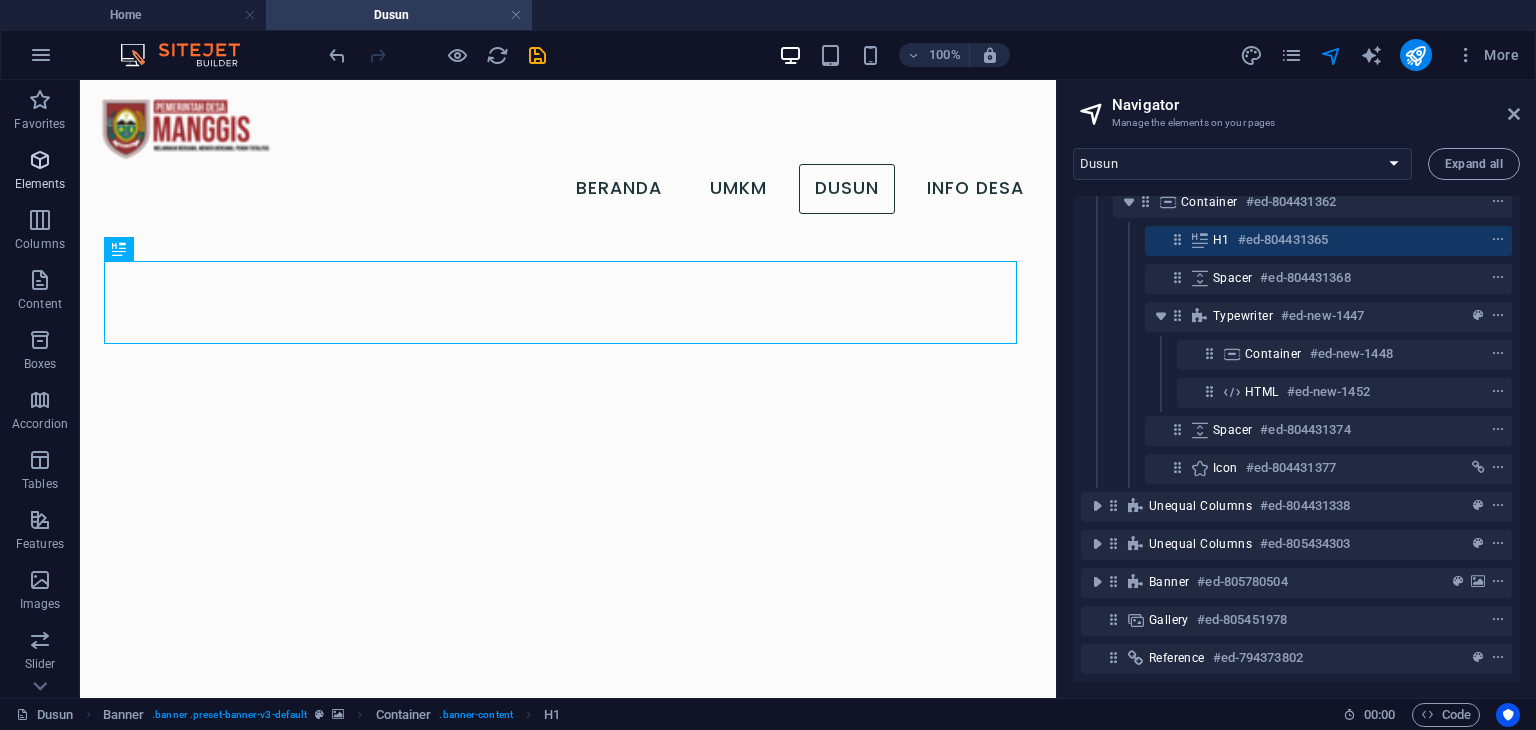 click at bounding box center (40, 160) 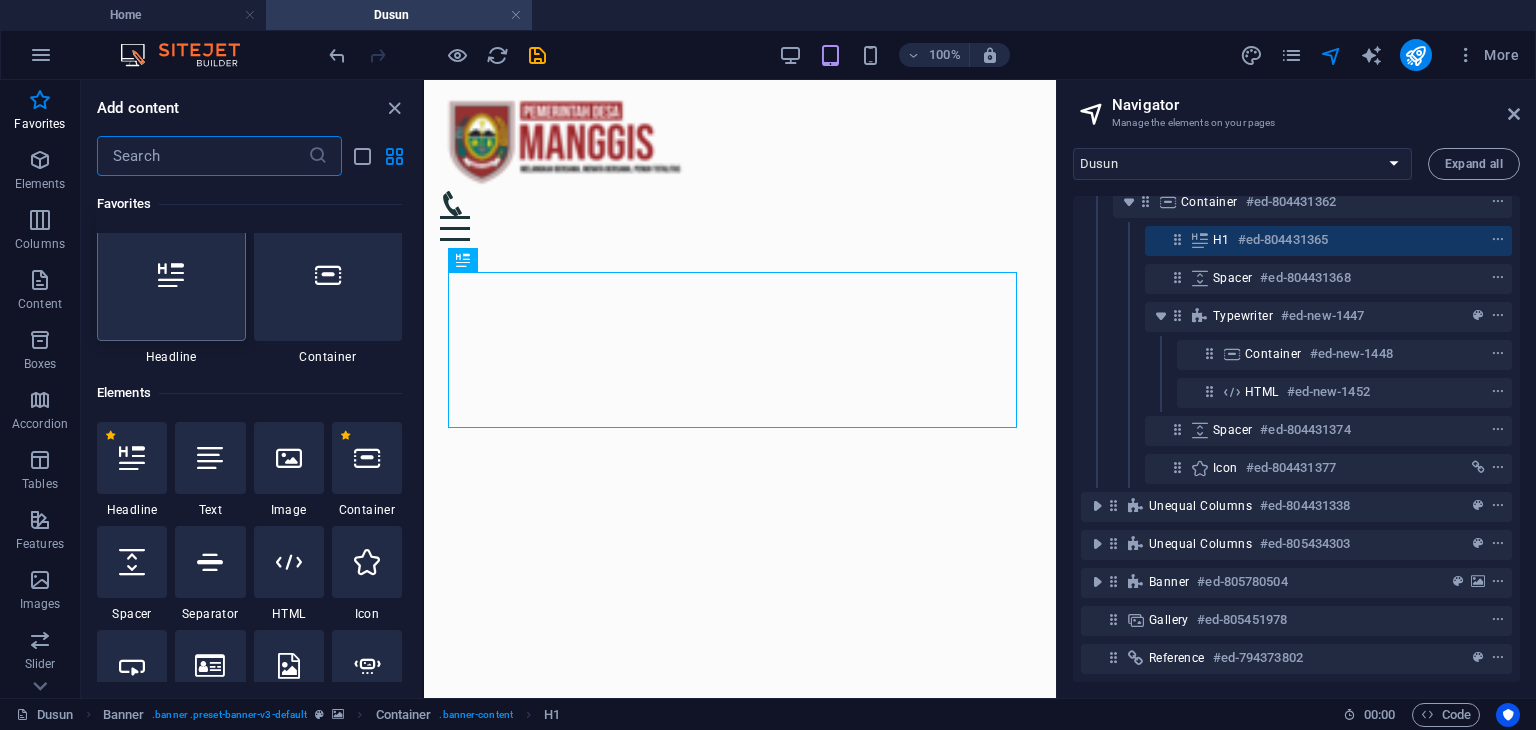 scroll, scrollTop: 12, scrollLeft: 0, axis: vertical 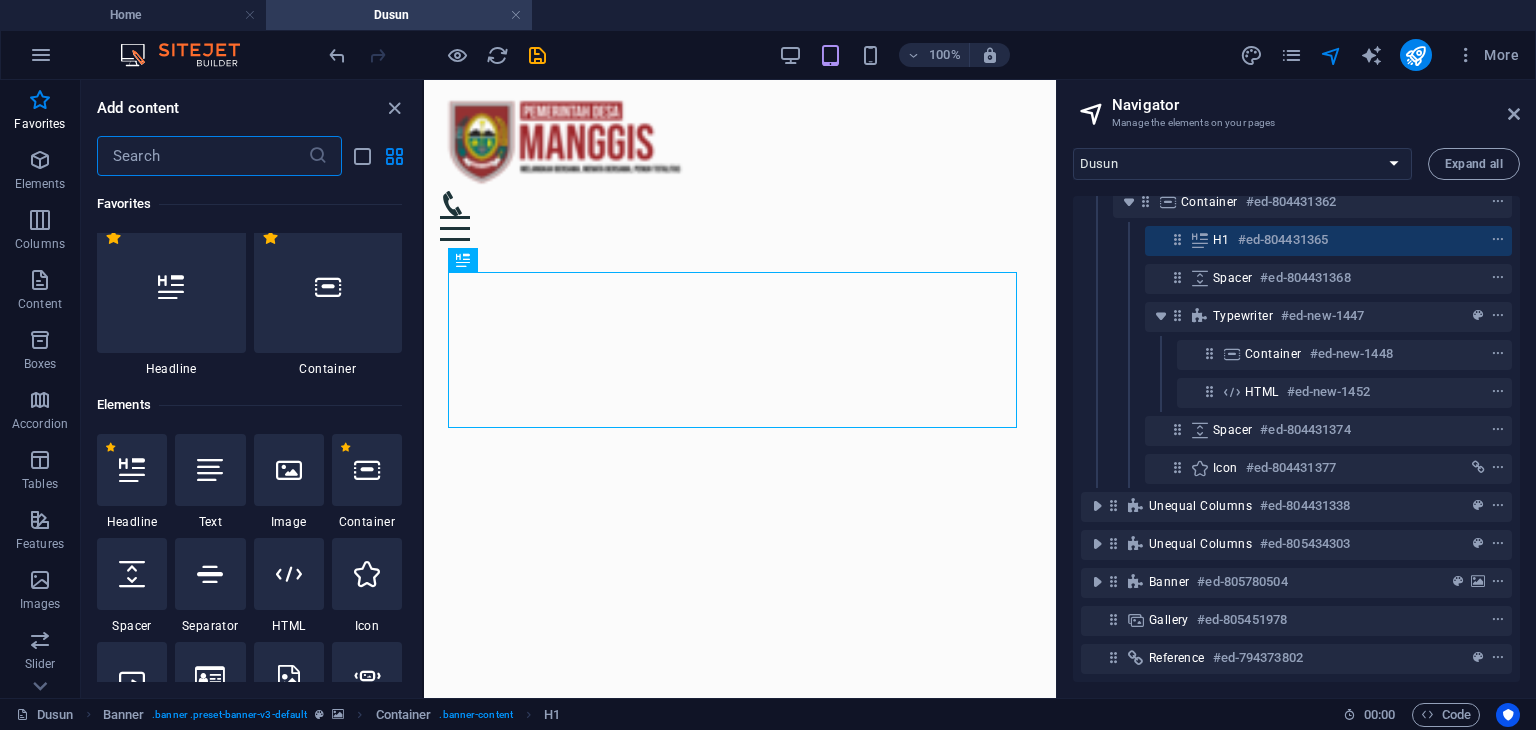 click at bounding box center [202, 156] 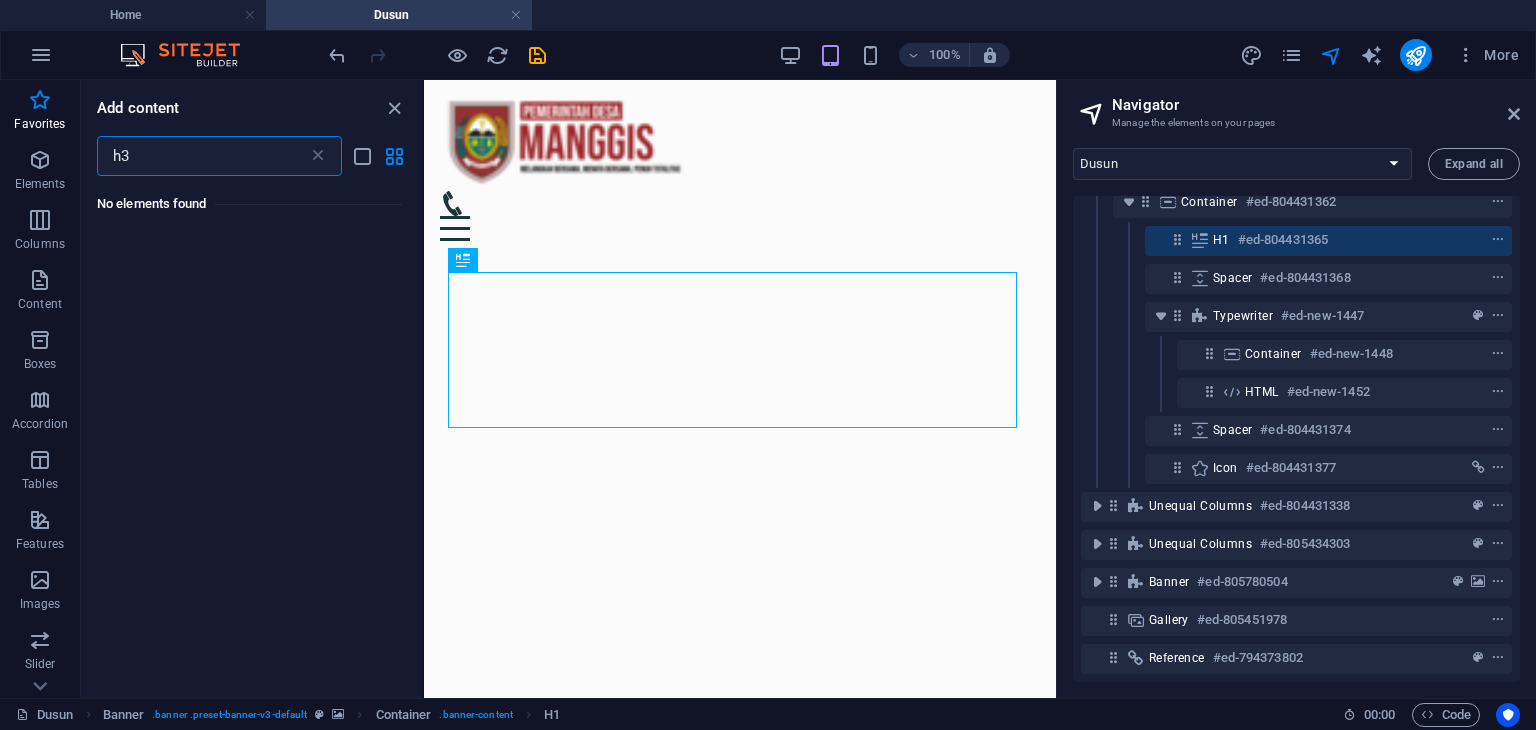 scroll, scrollTop: 0, scrollLeft: 0, axis: both 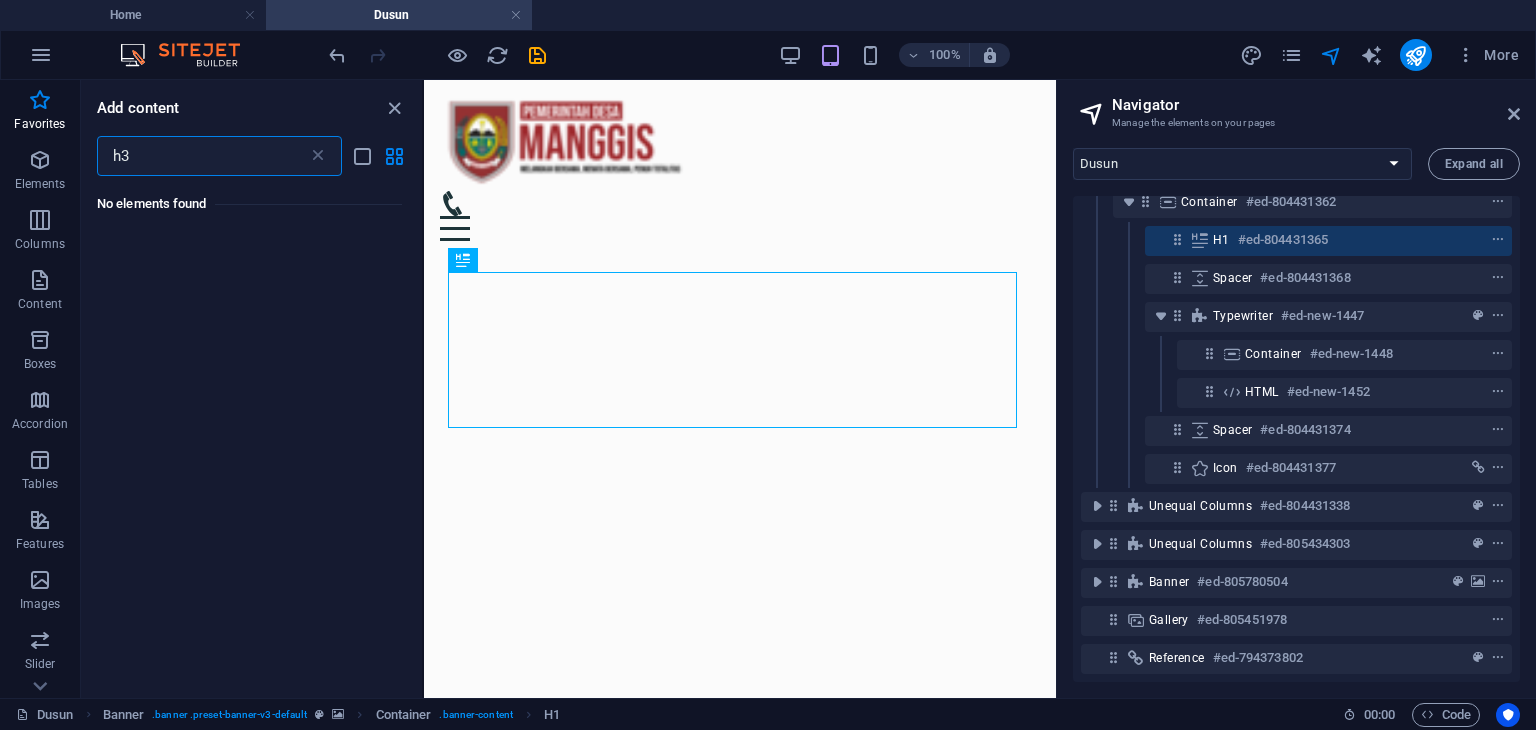 click on "h3" at bounding box center (202, 156) 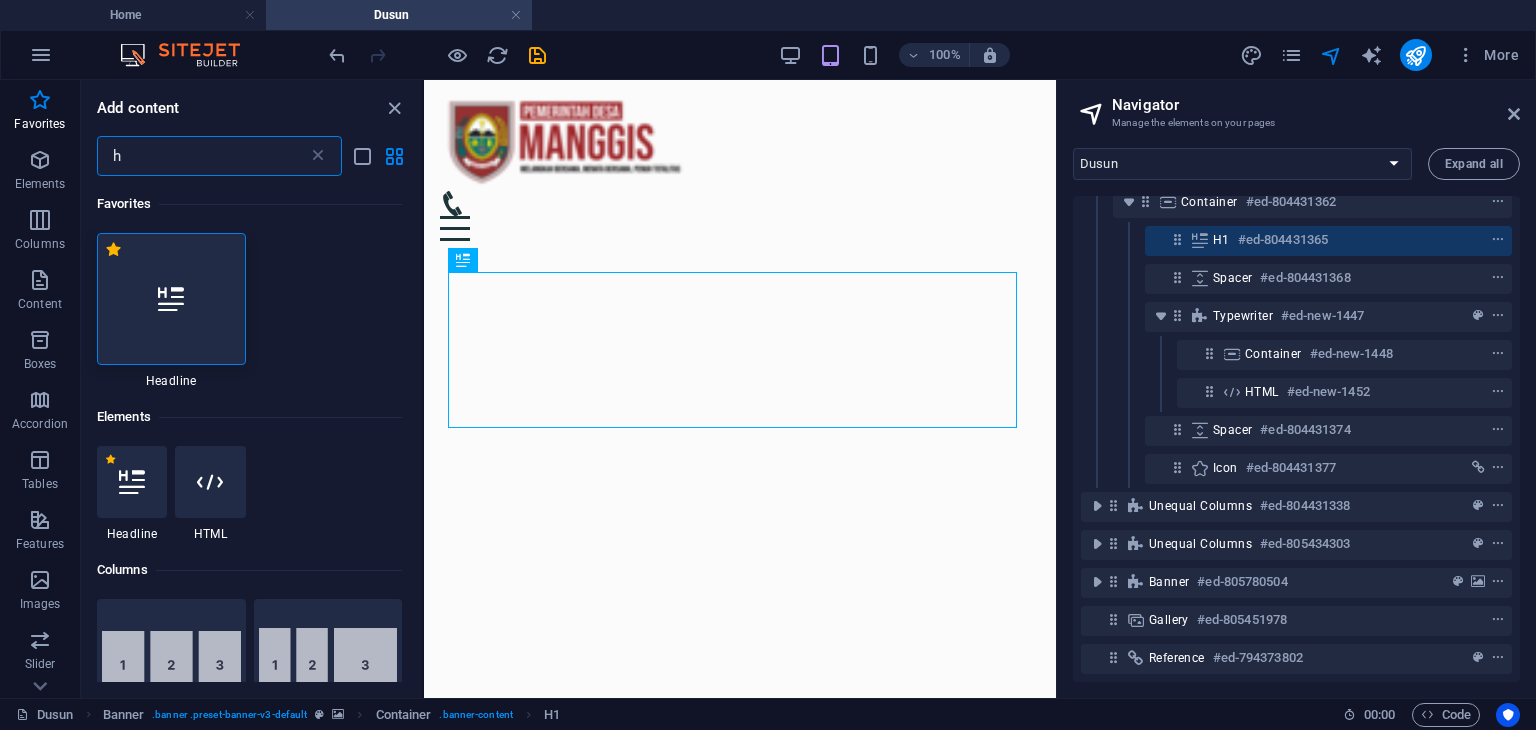 type 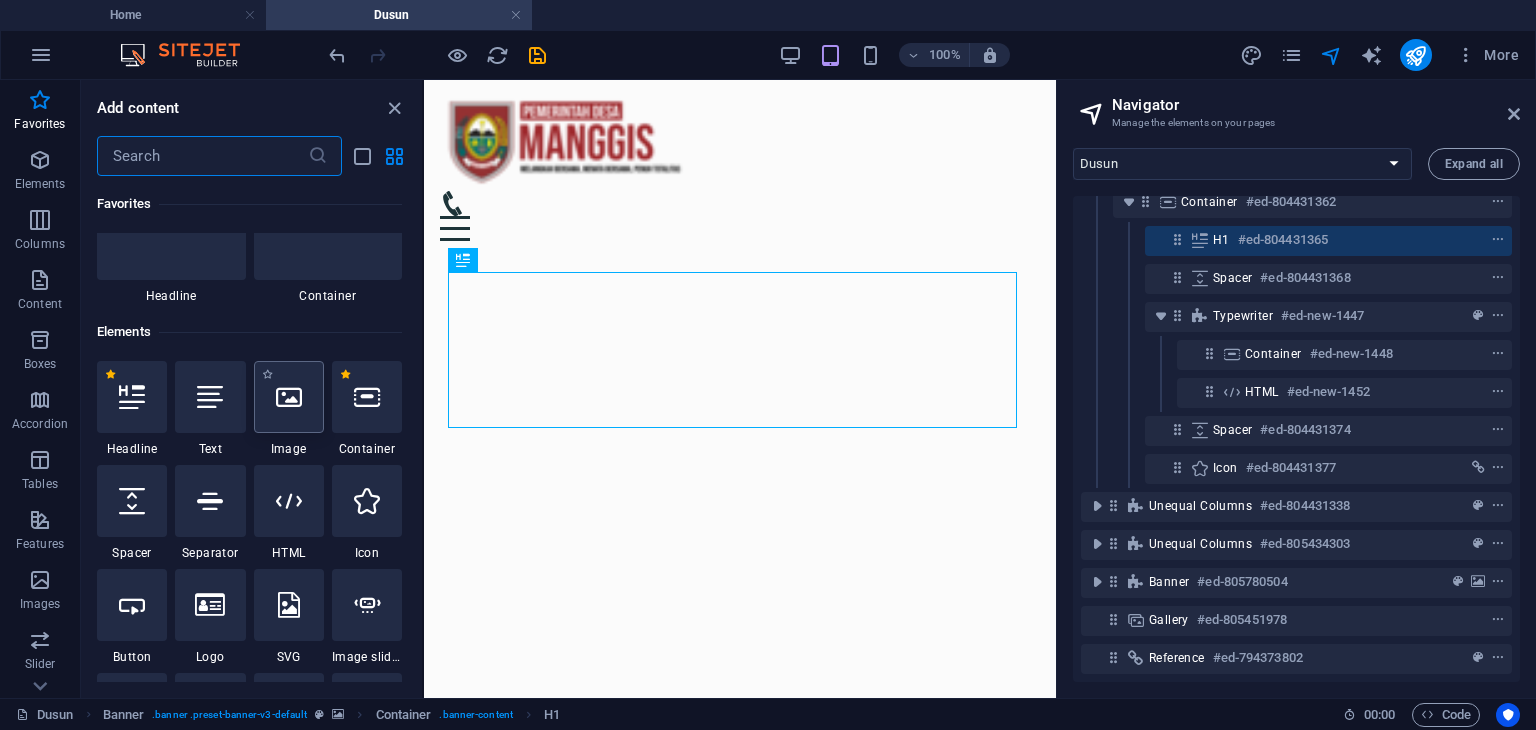 scroll, scrollTop: 0, scrollLeft: 0, axis: both 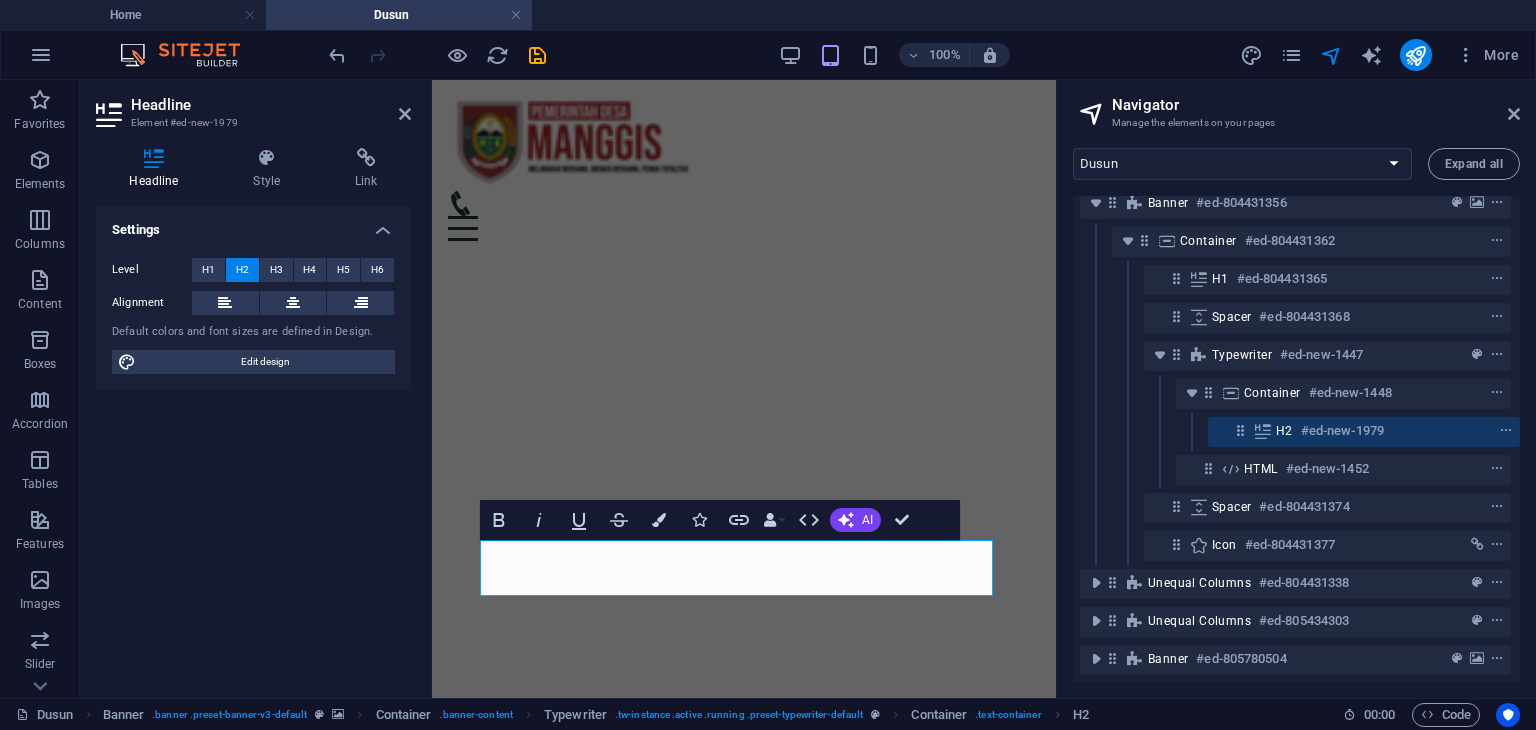 click on "New headline" at bounding box center (744, 1090) 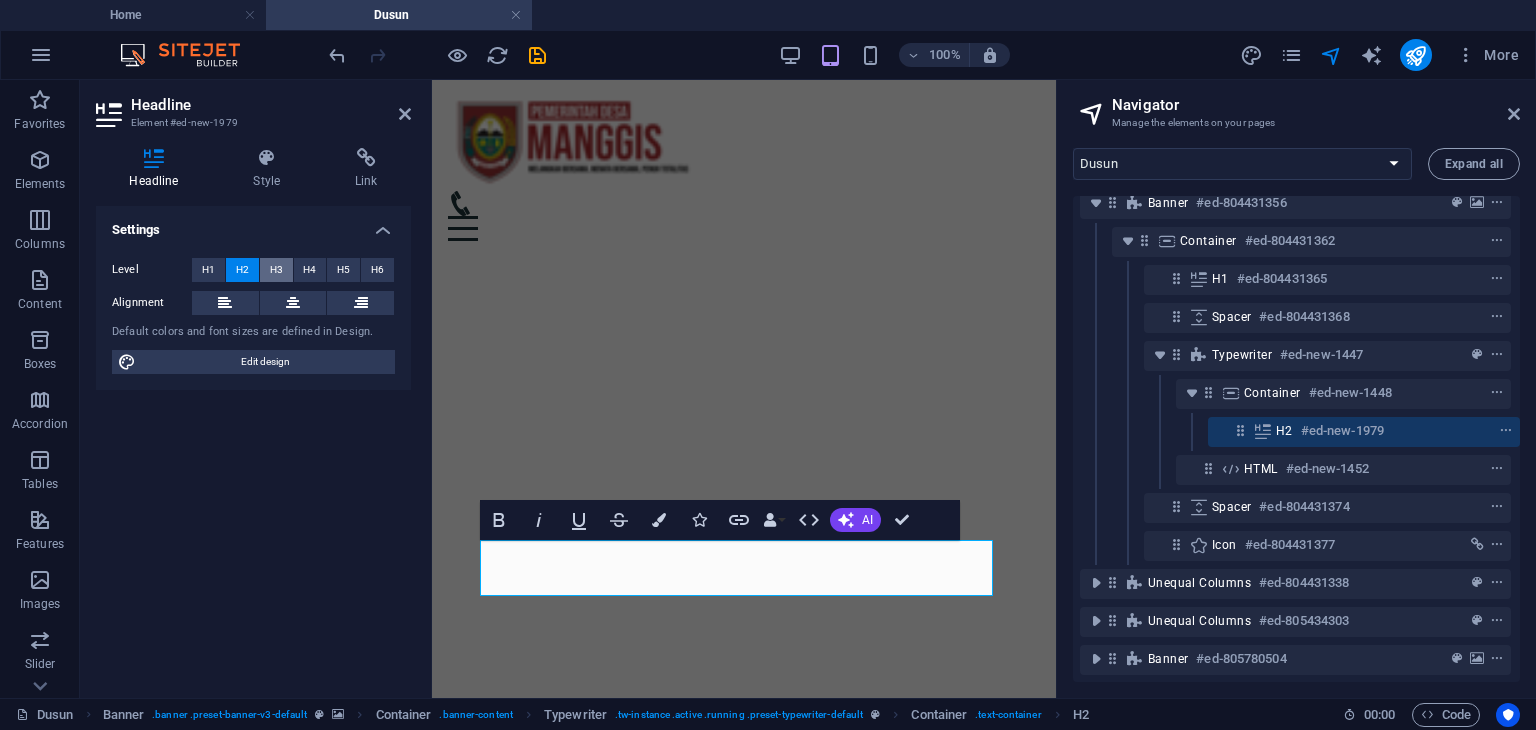 click on "H3" at bounding box center (276, 270) 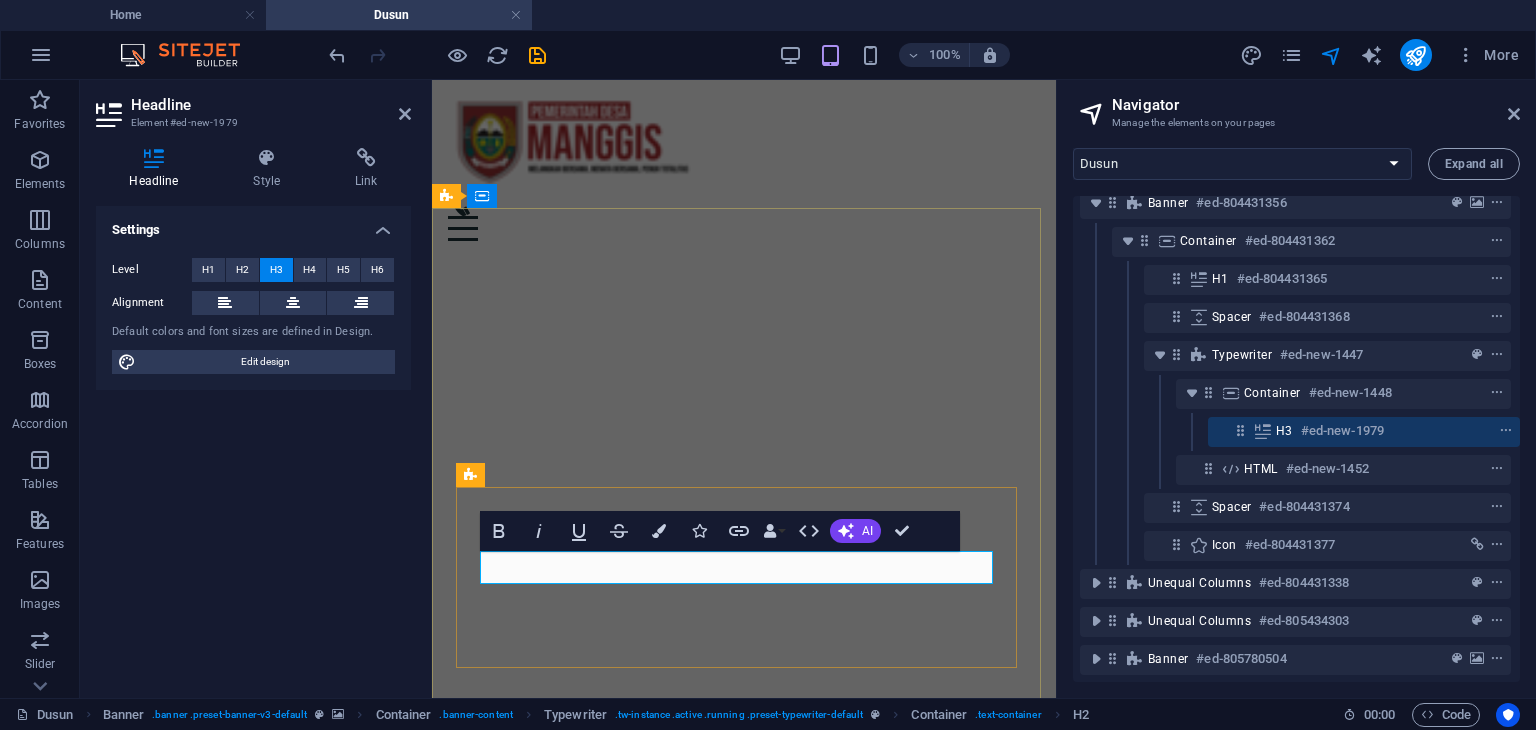 click on "New headline" at bounding box center [744, 1079] 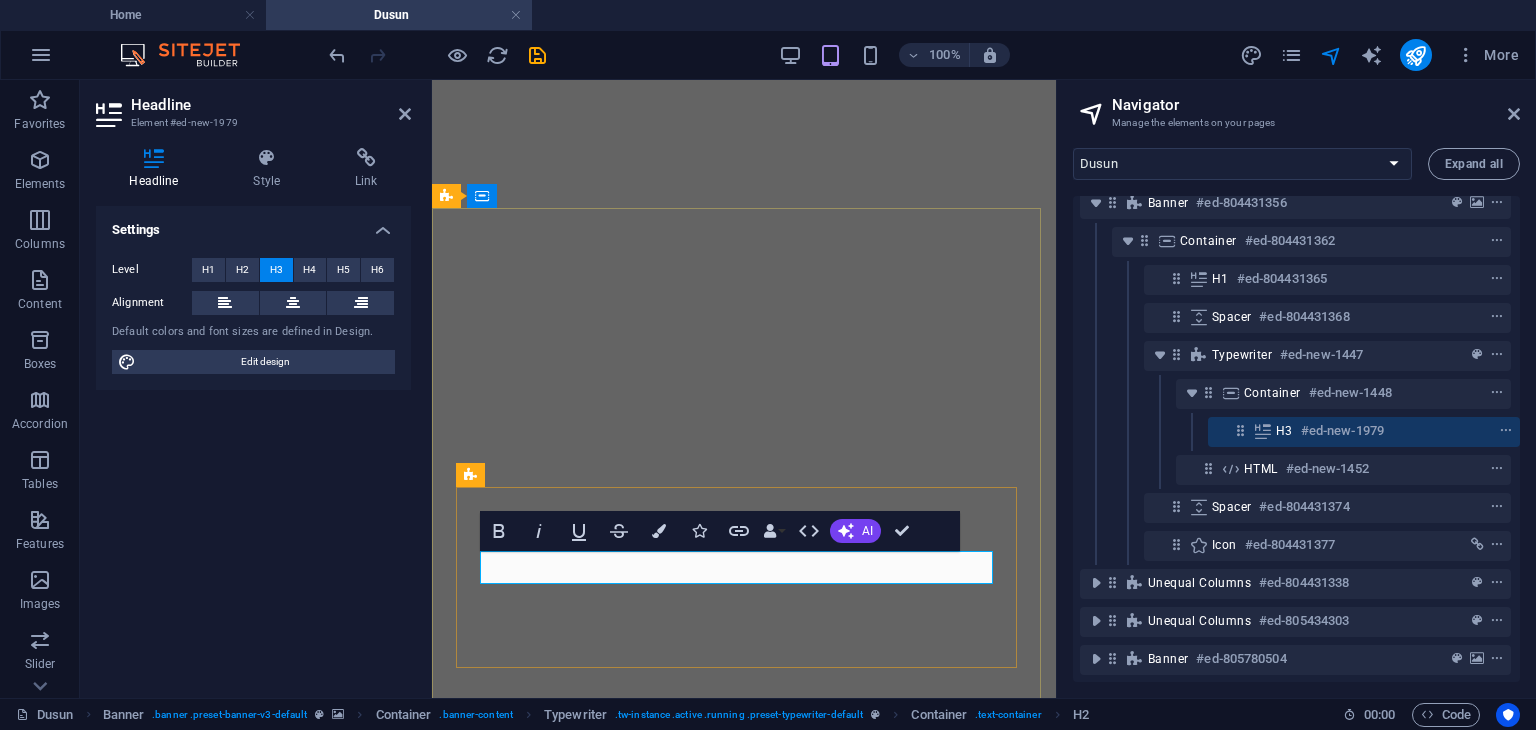 click on "H3" at bounding box center (1284, 431) 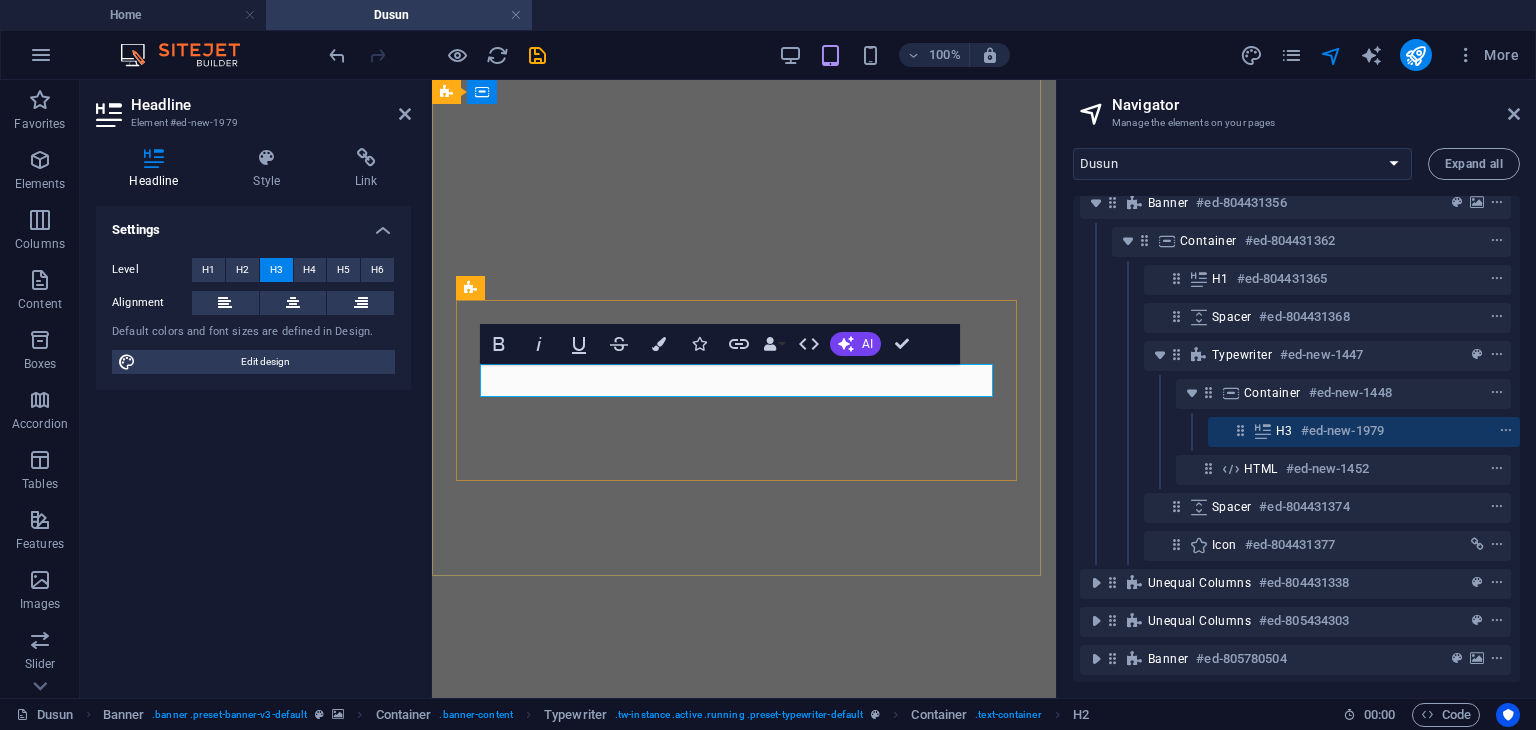 click on "headlineNaaaew" at bounding box center (744, 892) 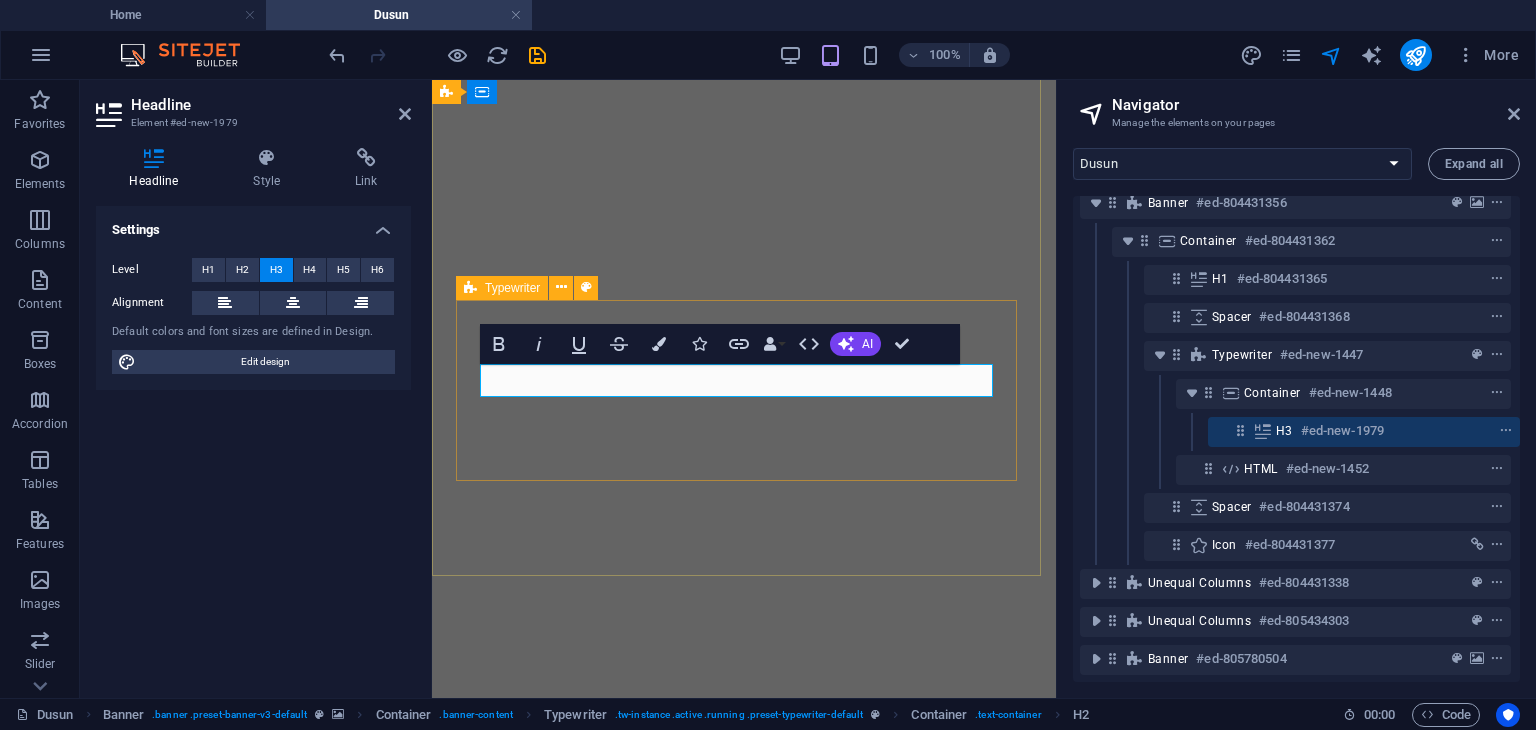 drag, startPoint x: 785, startPoint y: 377, endPoint x: 466, endPoint y: 374, distance: 319.0141 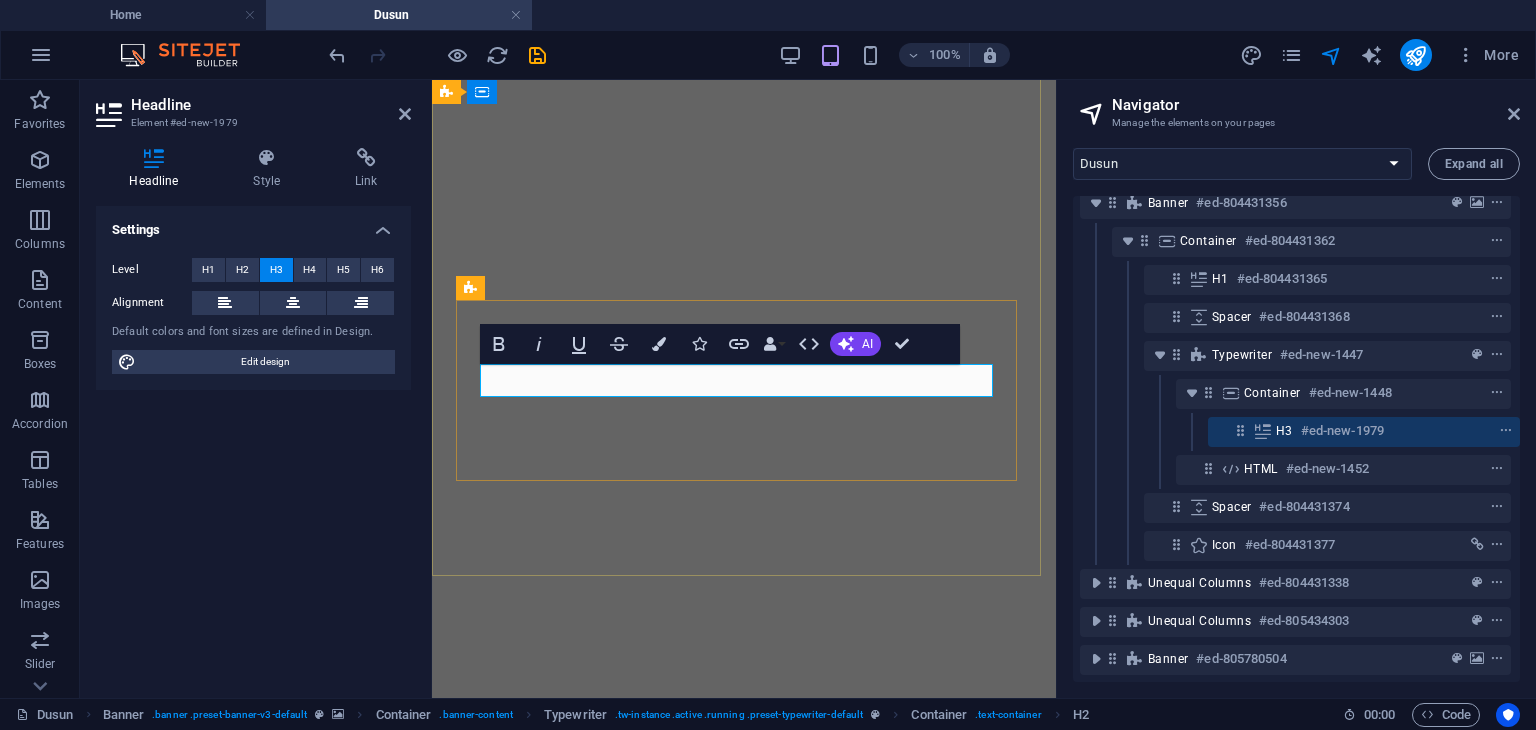 click on "​D" at bounding box center (744, 892) 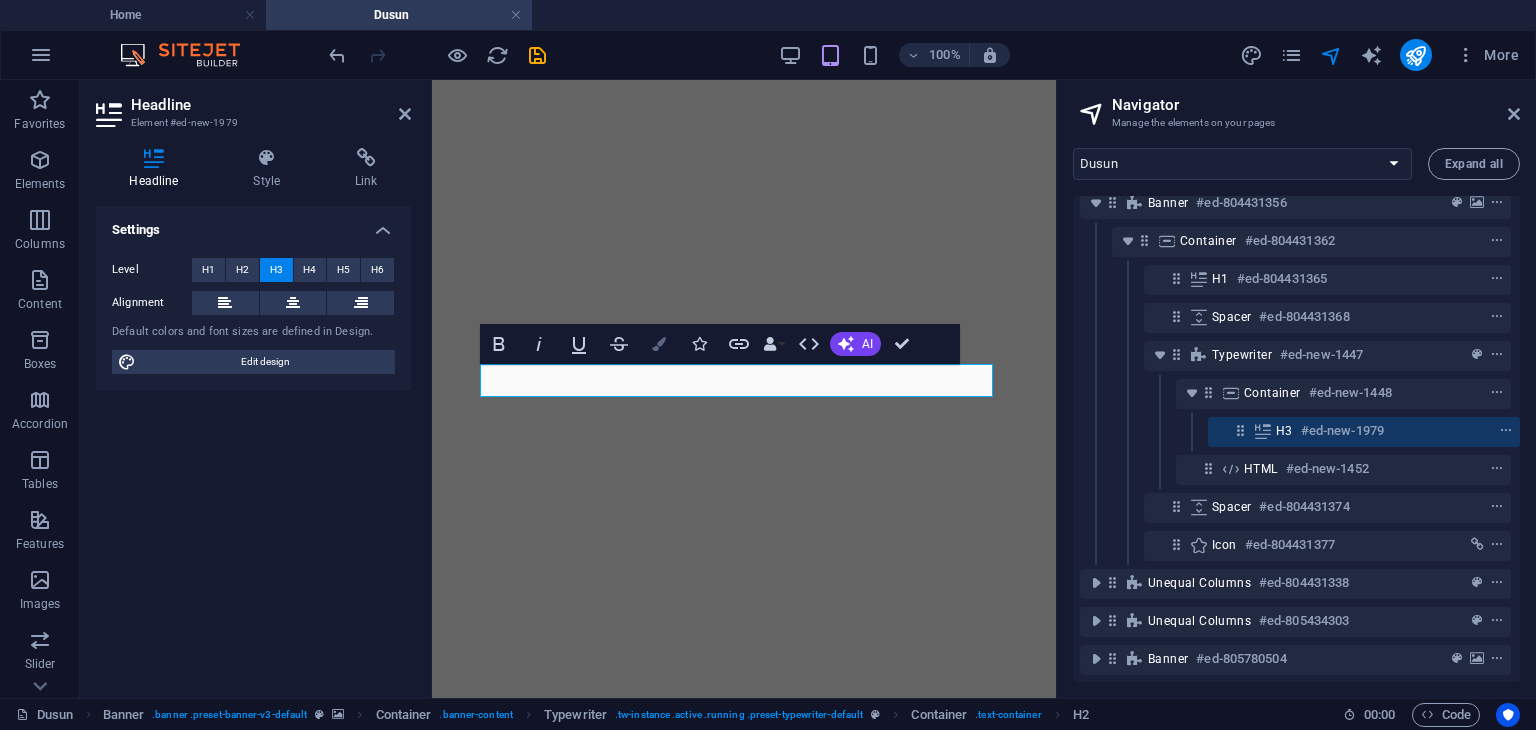 click on "Colors" at bounding box center [659, 344] 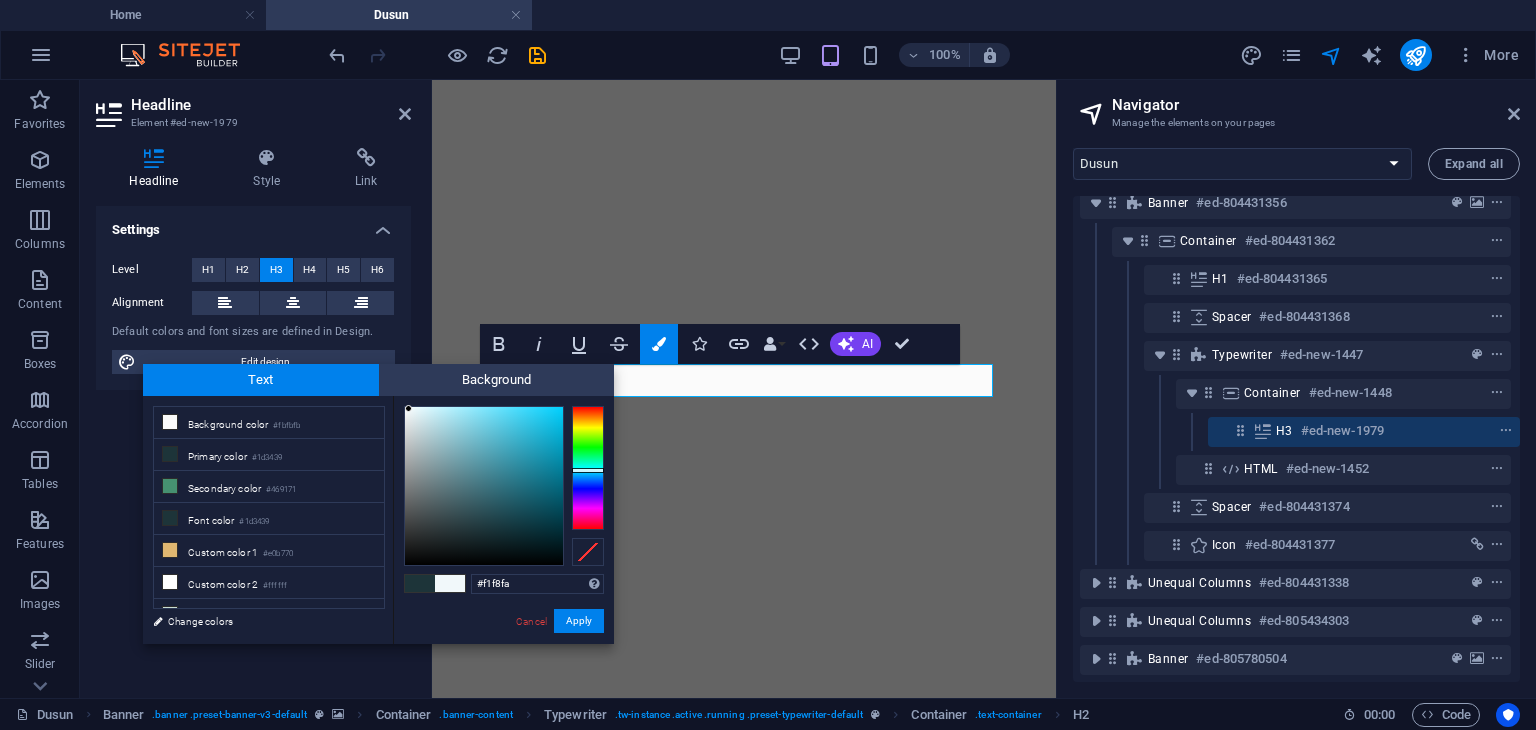 click at bounding box center [484, 486] 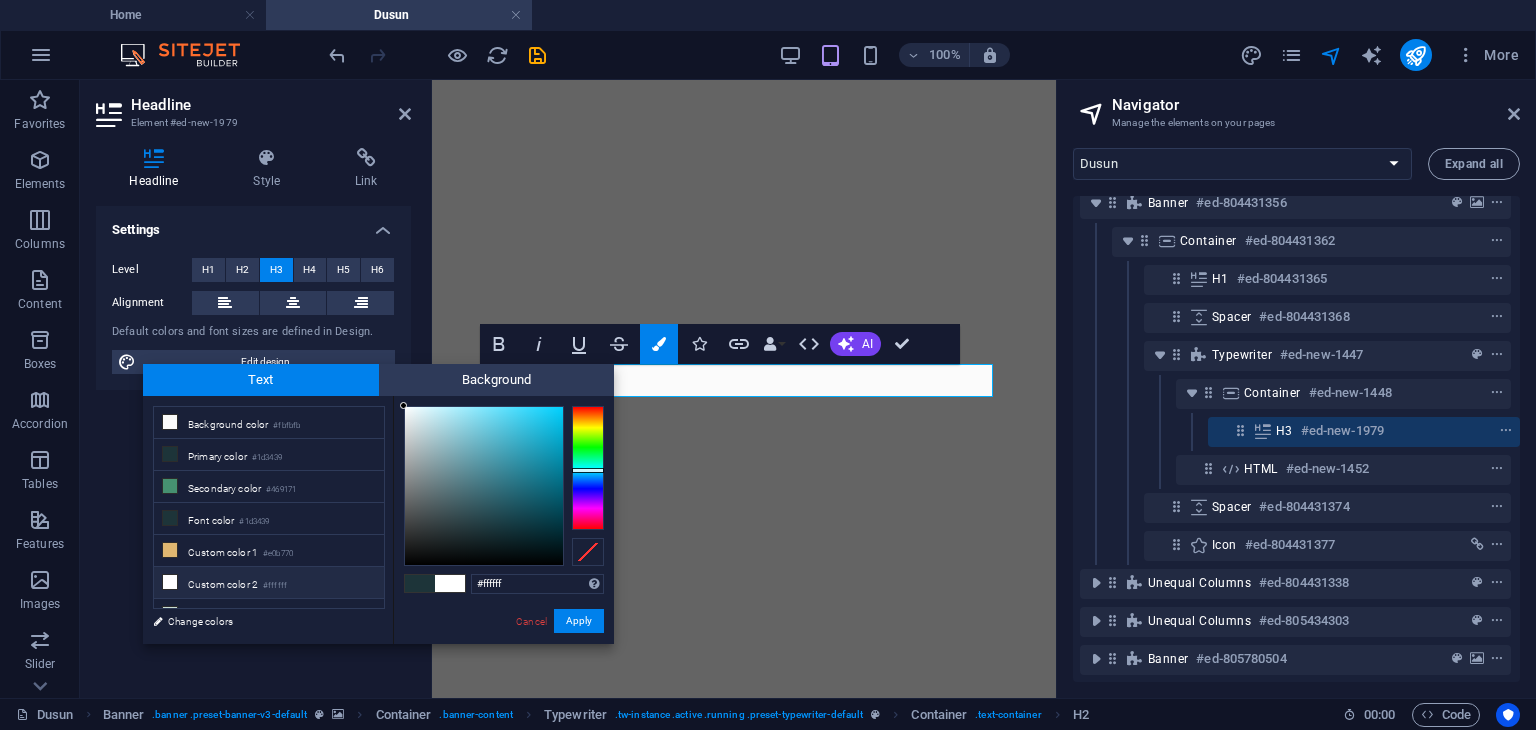 drag, startPoint x: 409, startPoint y: 409, endPoint x: 389, endPoint y: 397, distance: 23.323807 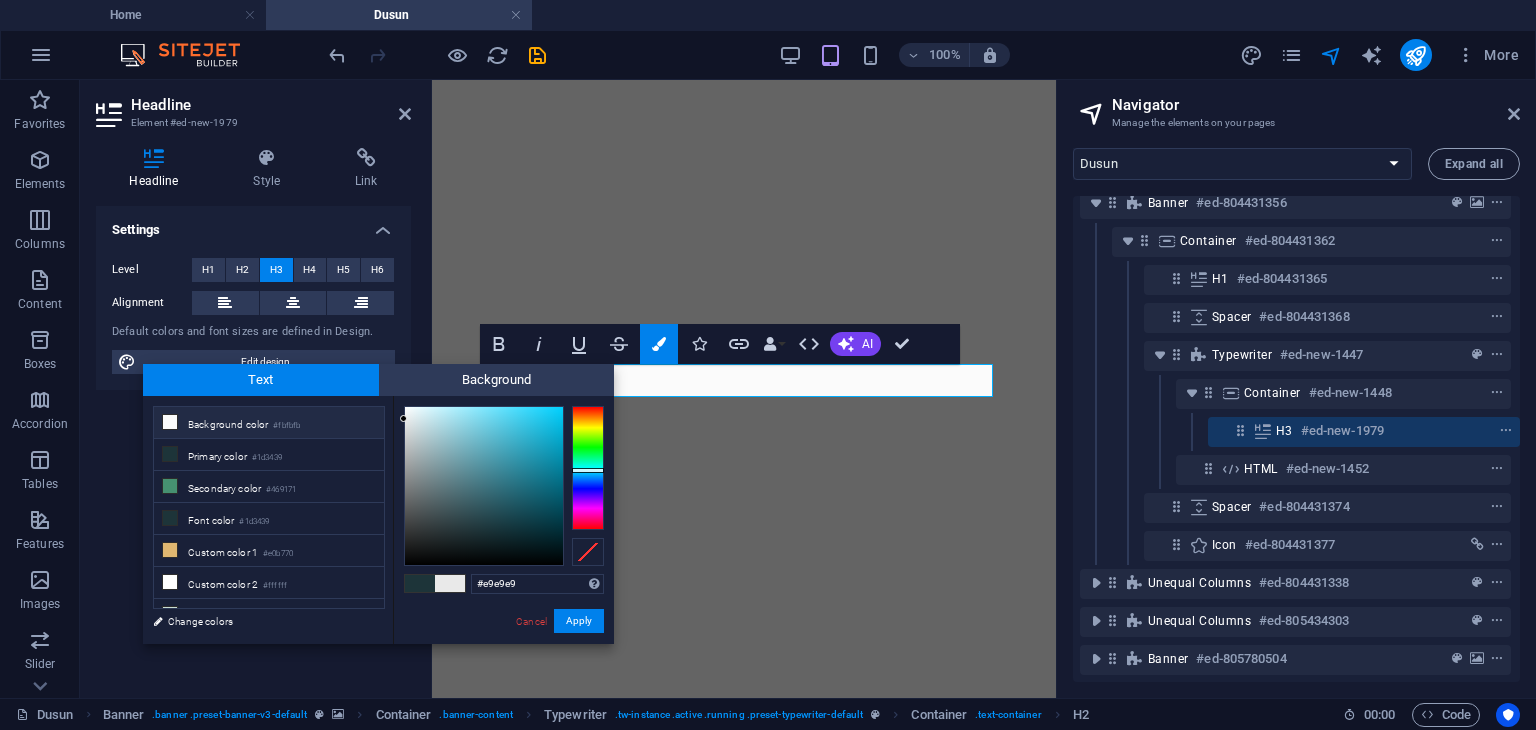 click on "Background color
#fbfbfb" at bounding box center (269, 423) 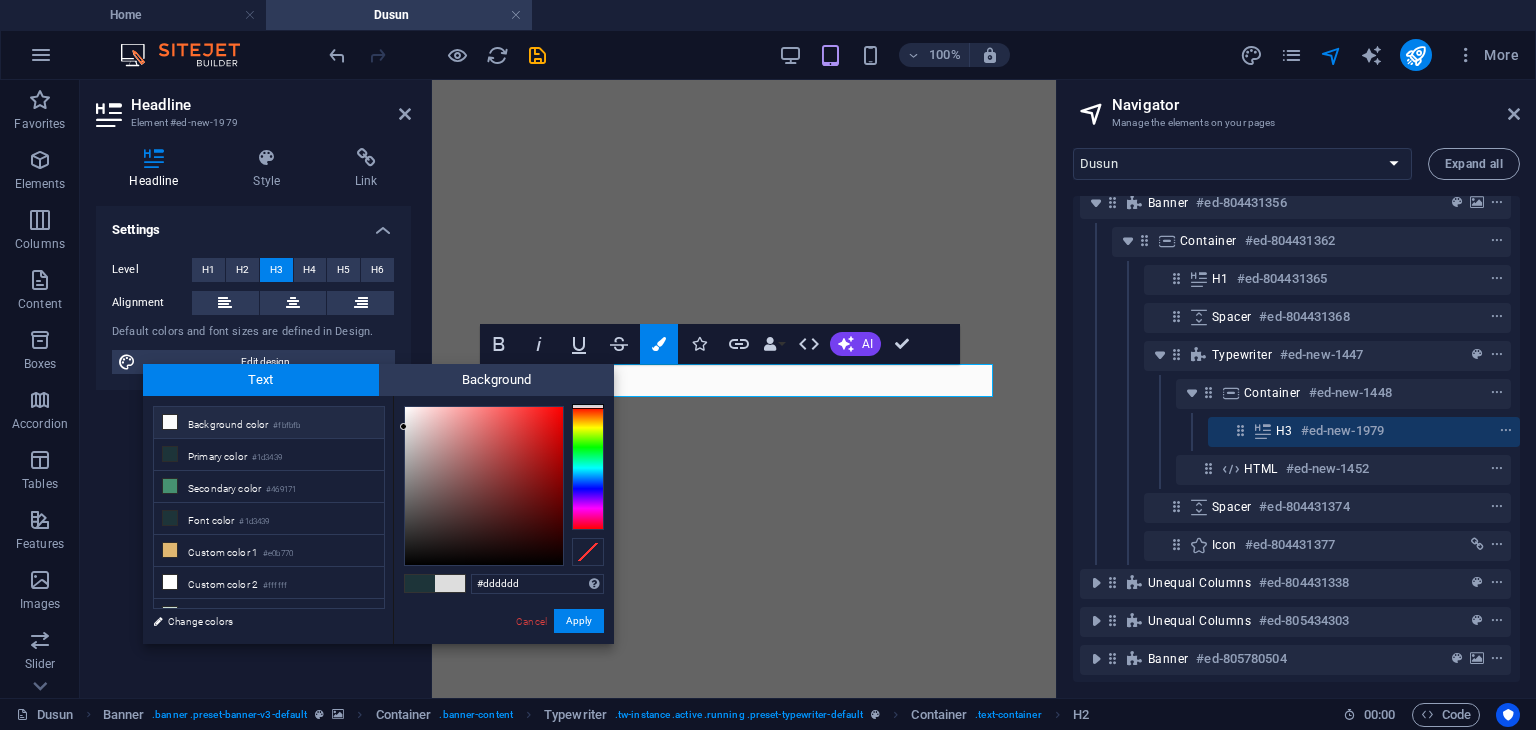 click on "Background color
#fbfbfb" at bounding box center [269, 423] 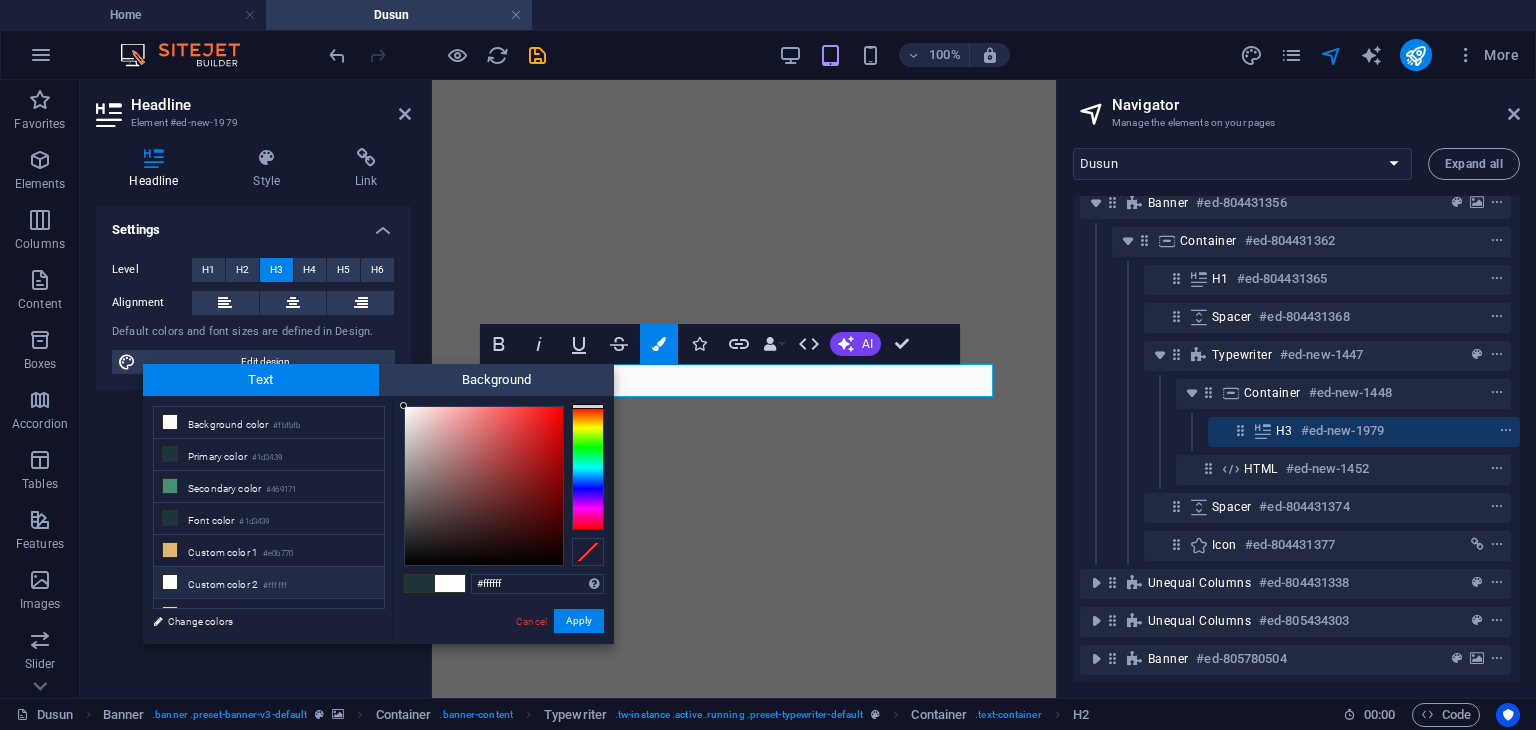 click on "Settings" at bounding box center [253, 224] 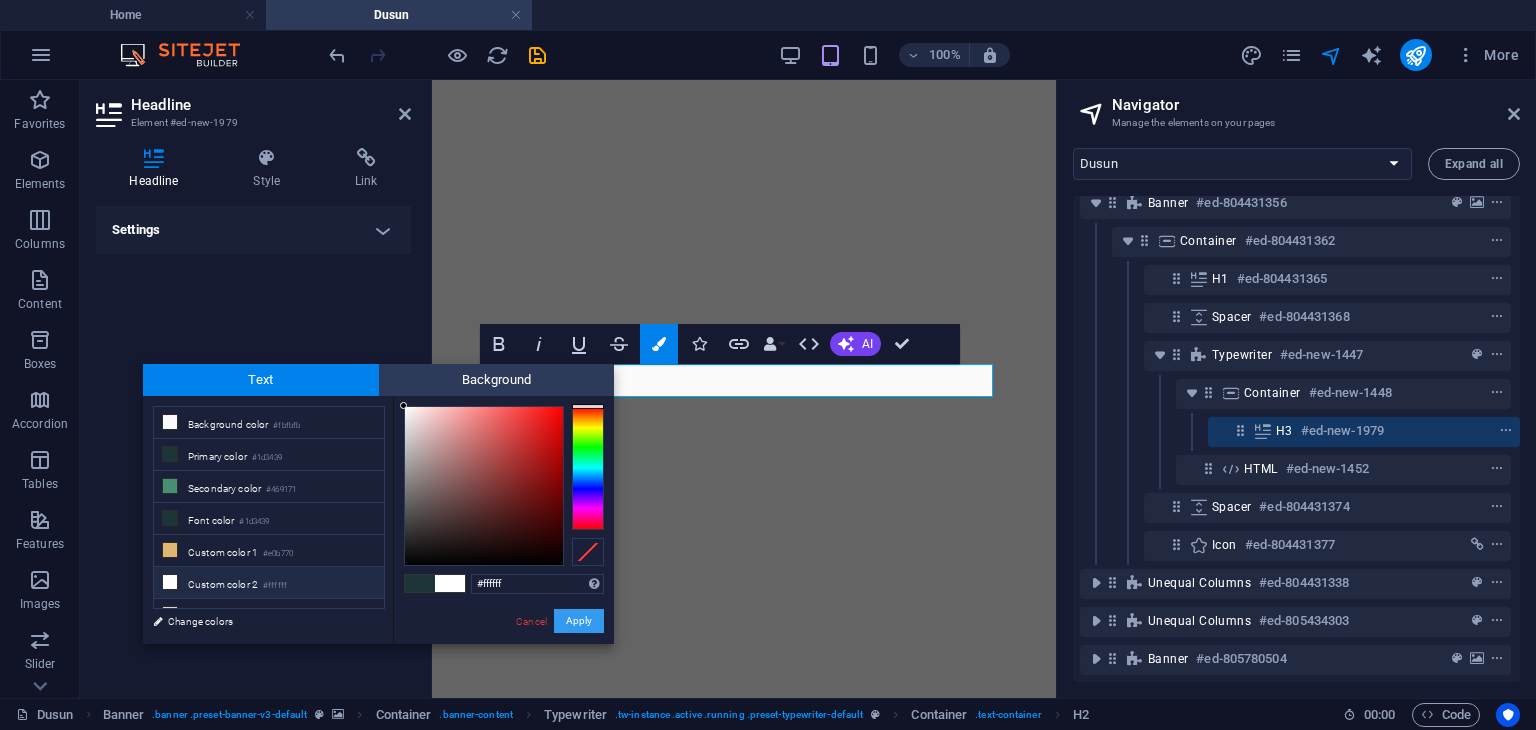 click on "Apply" at bounding box center [579, 621] 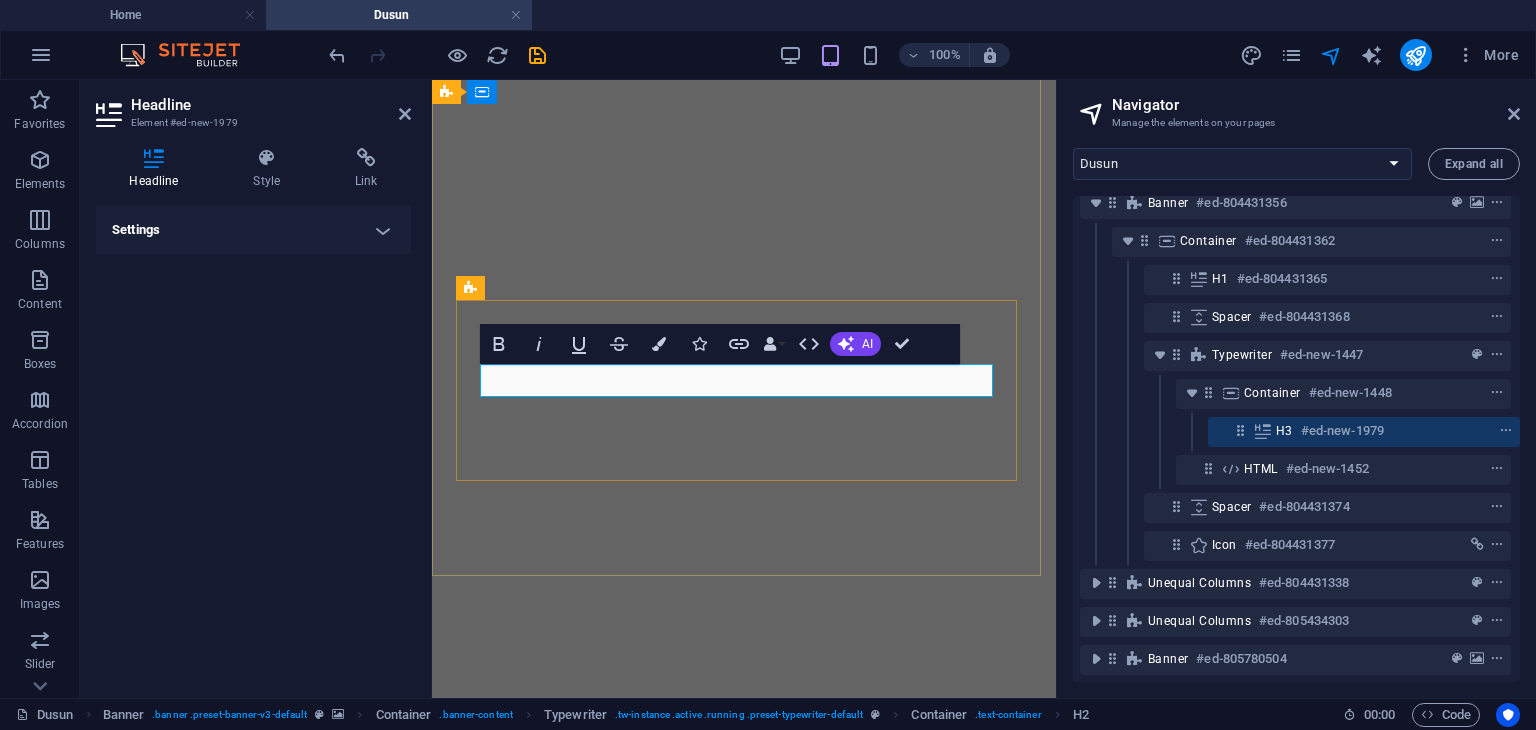 click on "​​ ​" at bounding box center [744, 892] 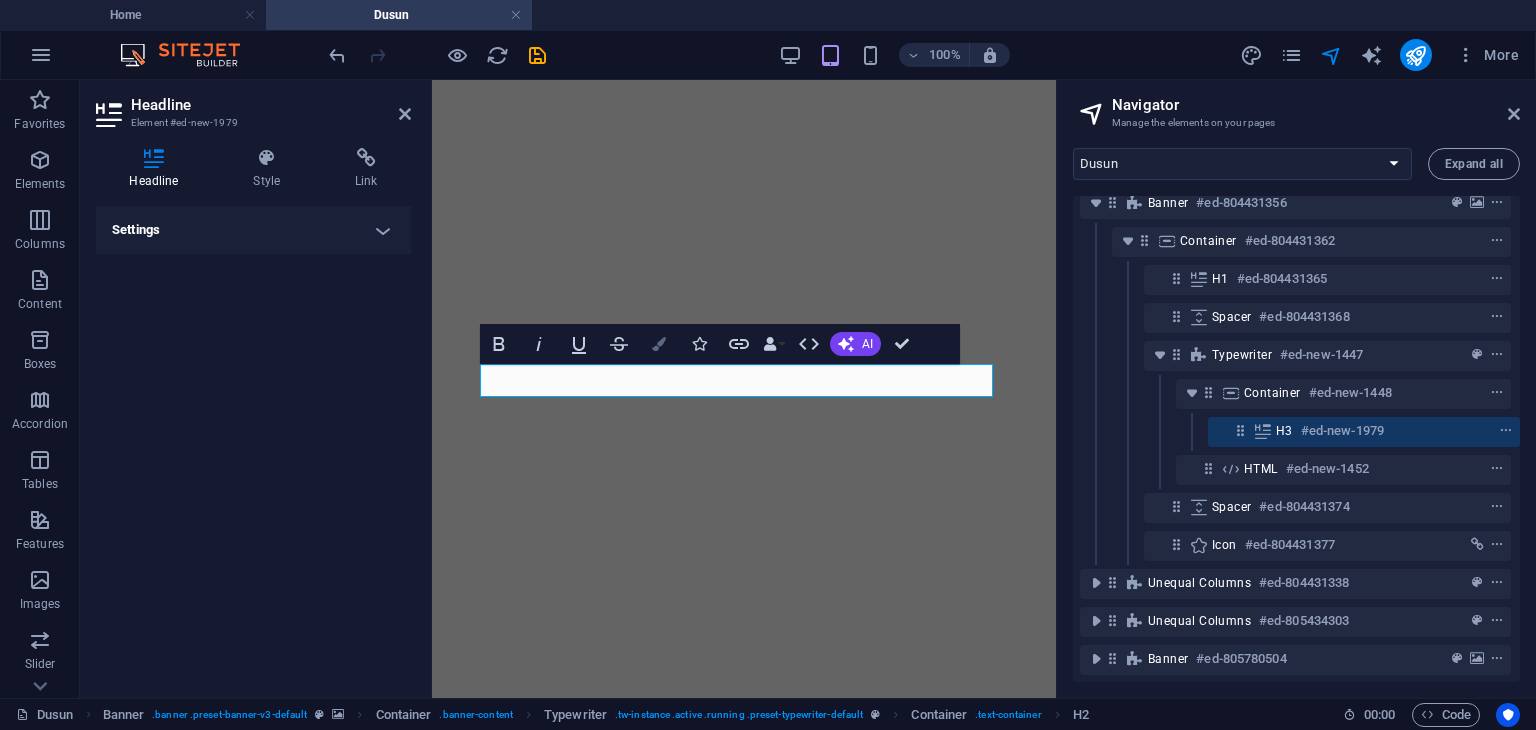 click at bounding box center [659, 344] 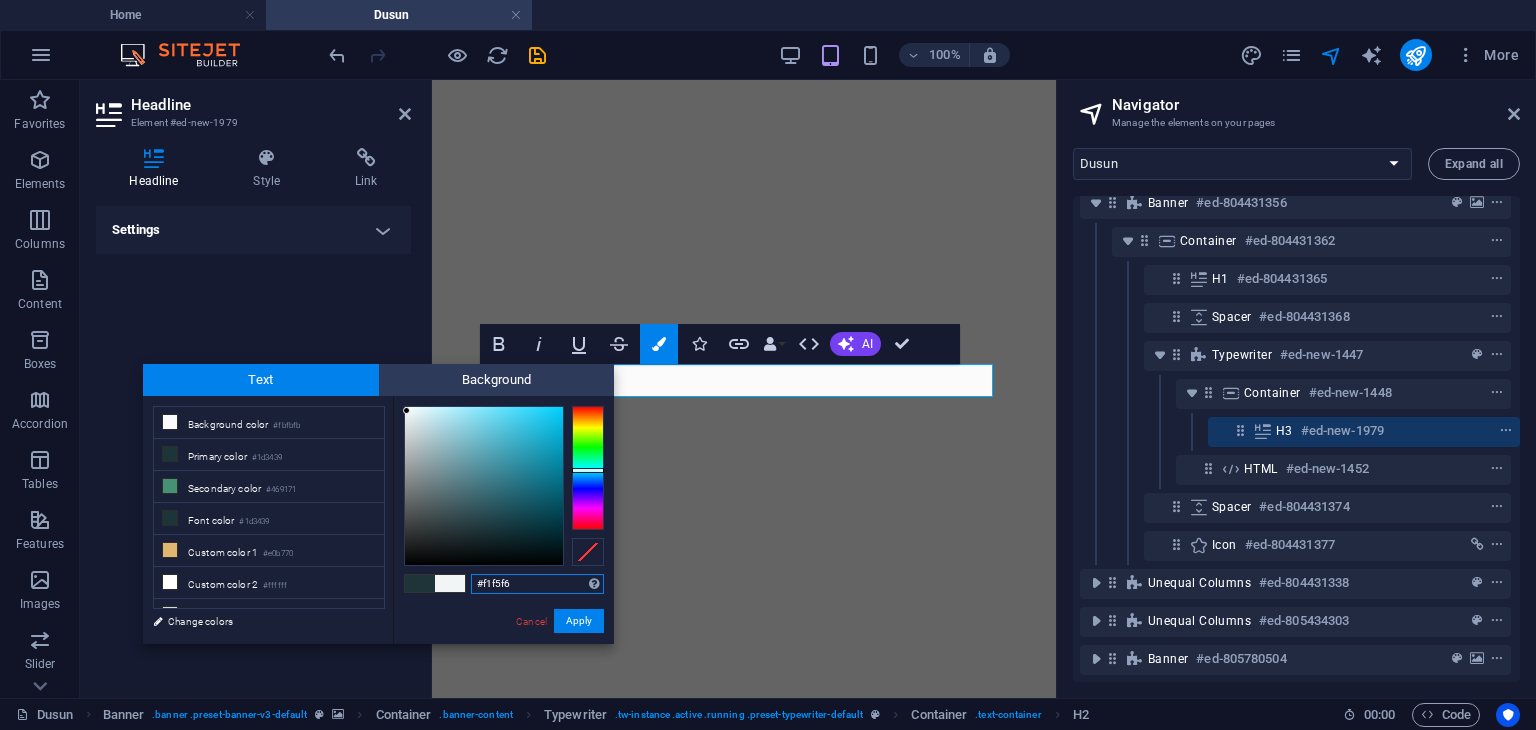 click at bounding box center [484, 486] 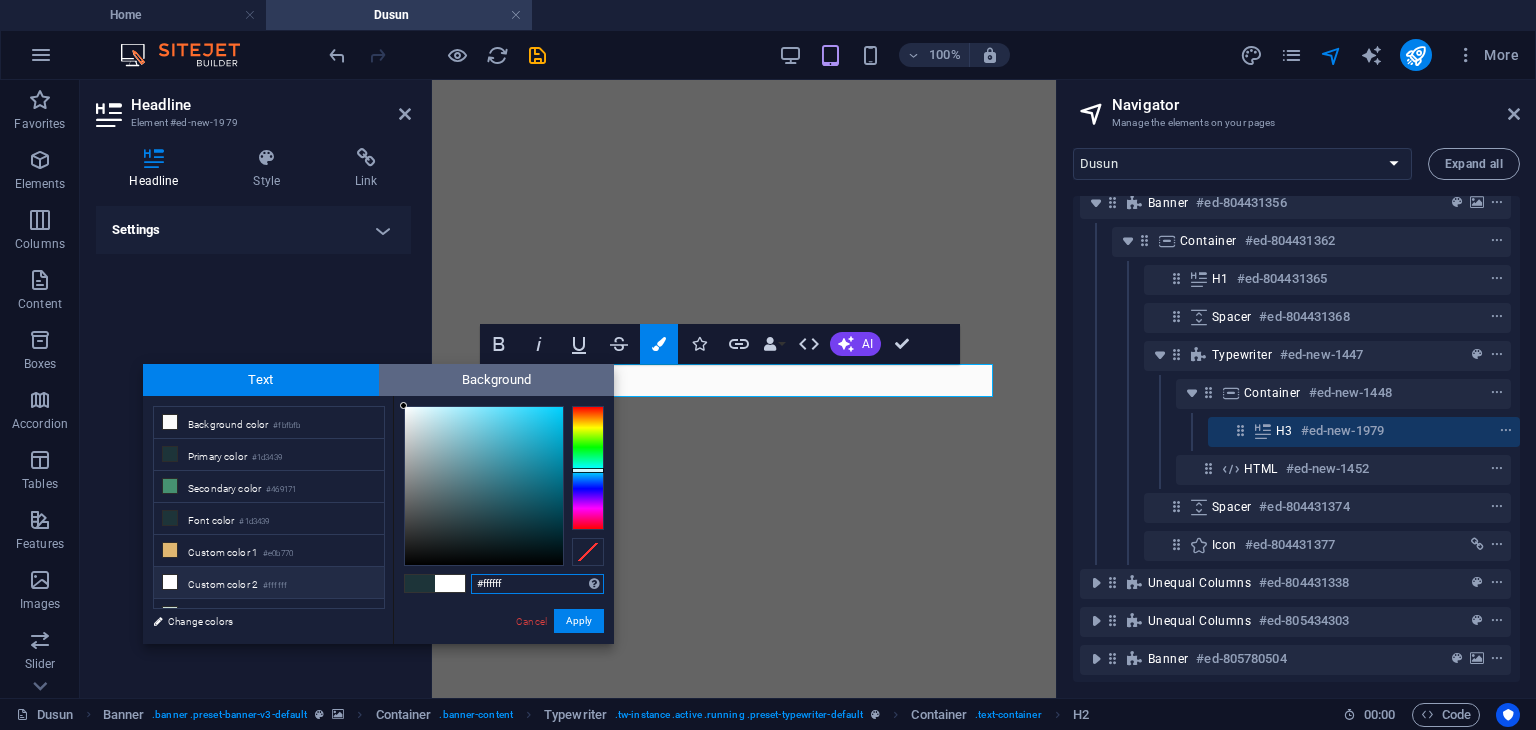 drag, startPoint x: 409, startPoint y: 411, endPoint x: 395, endPoint y: 393, distance: 22.803509 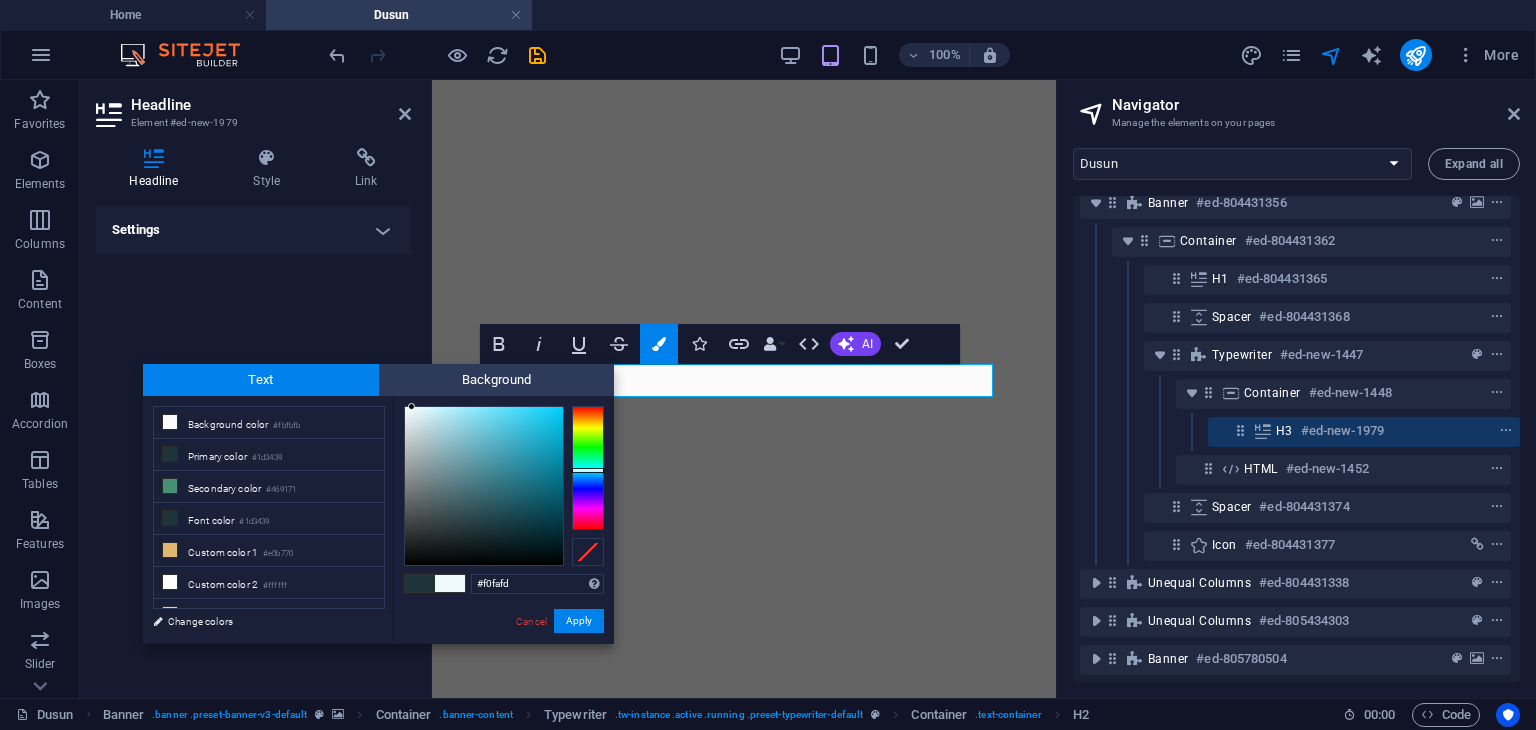 click at bounding box center (411, 406) 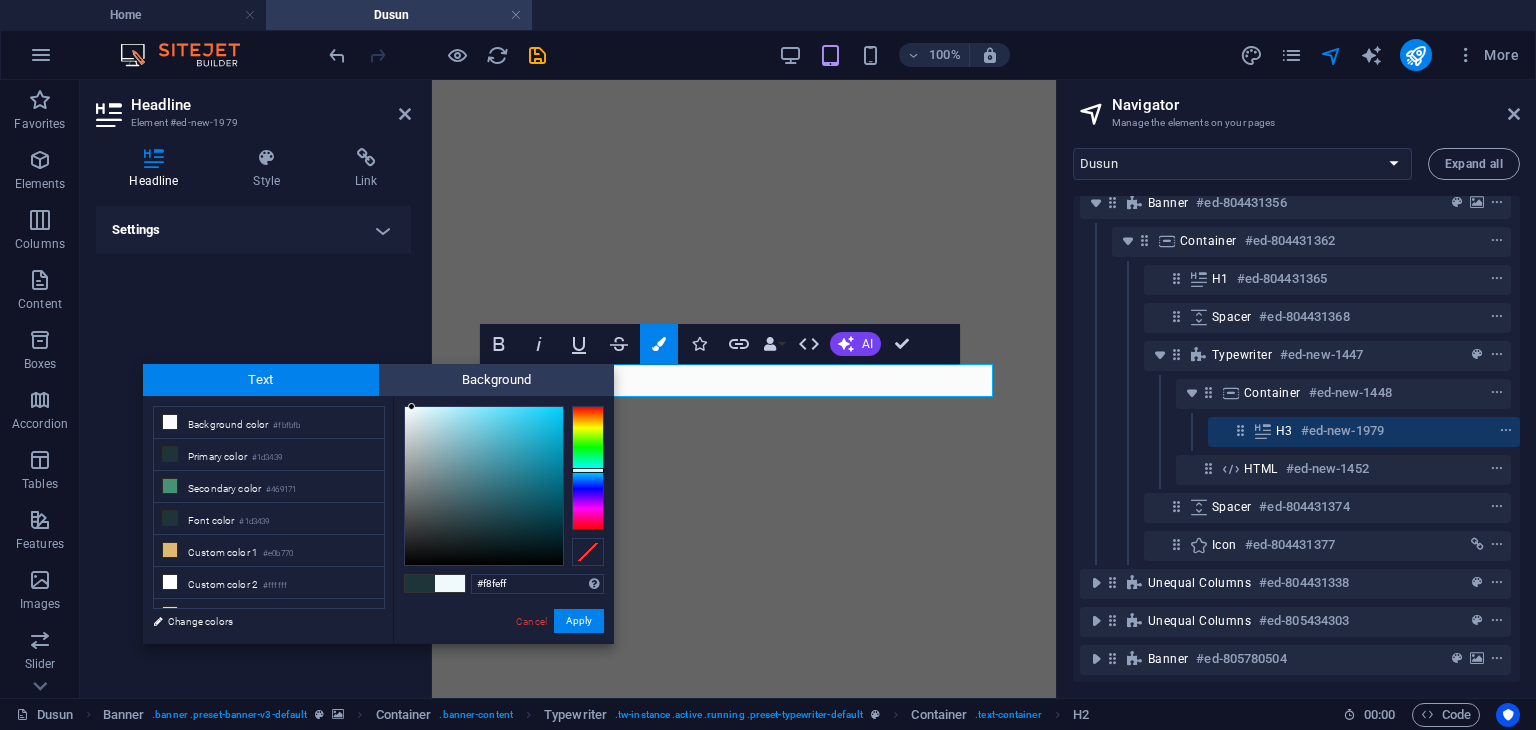 click at bounding box center [411, 406] 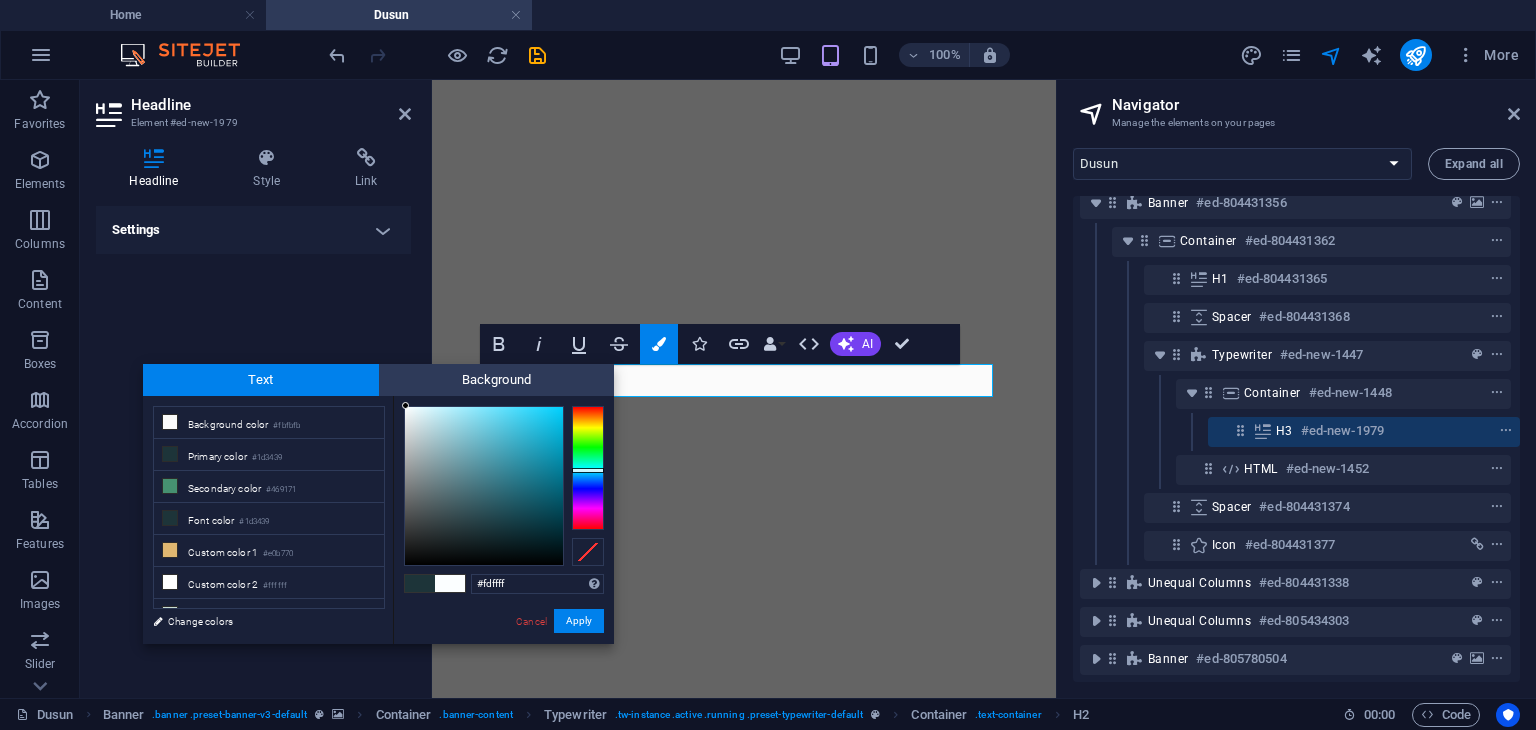 type on "#ffffff" 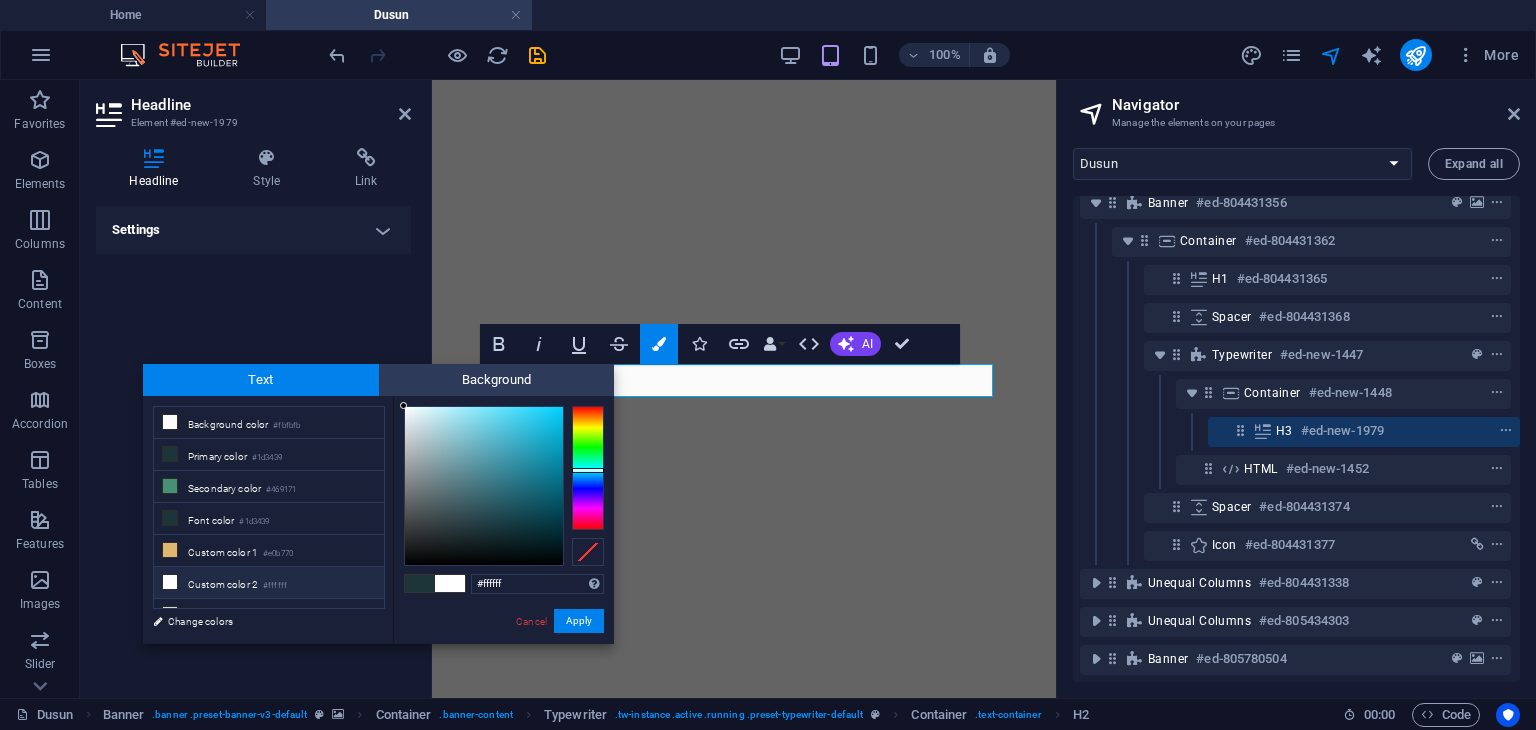 drag, startPoint x: 408, startPoint y: 405, endPoint x: 393, endPoint y: 401, distance: 15.524175 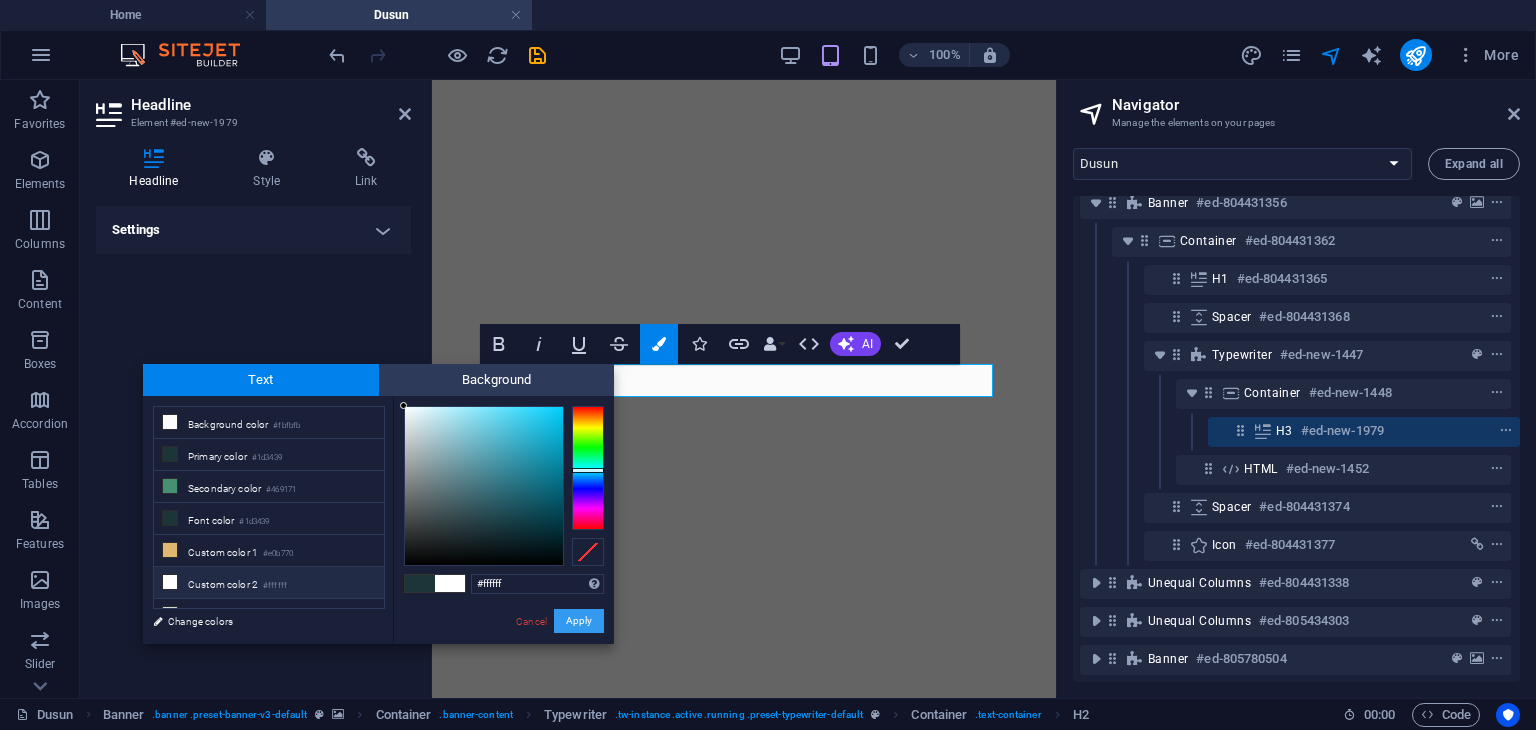 click on "Apply" at bounding box center [579, 621] 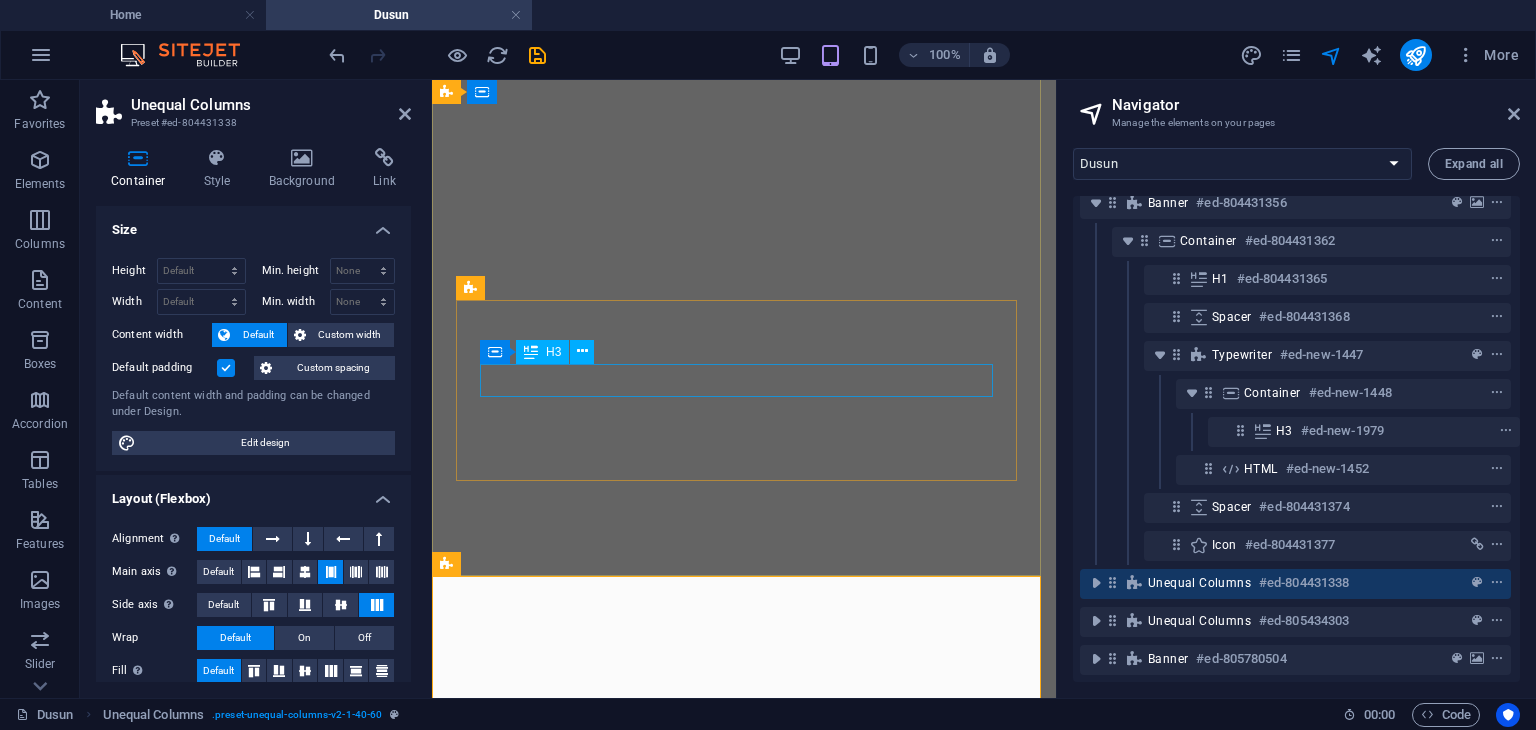 click on "dddd" at bounding box center (744, 892) 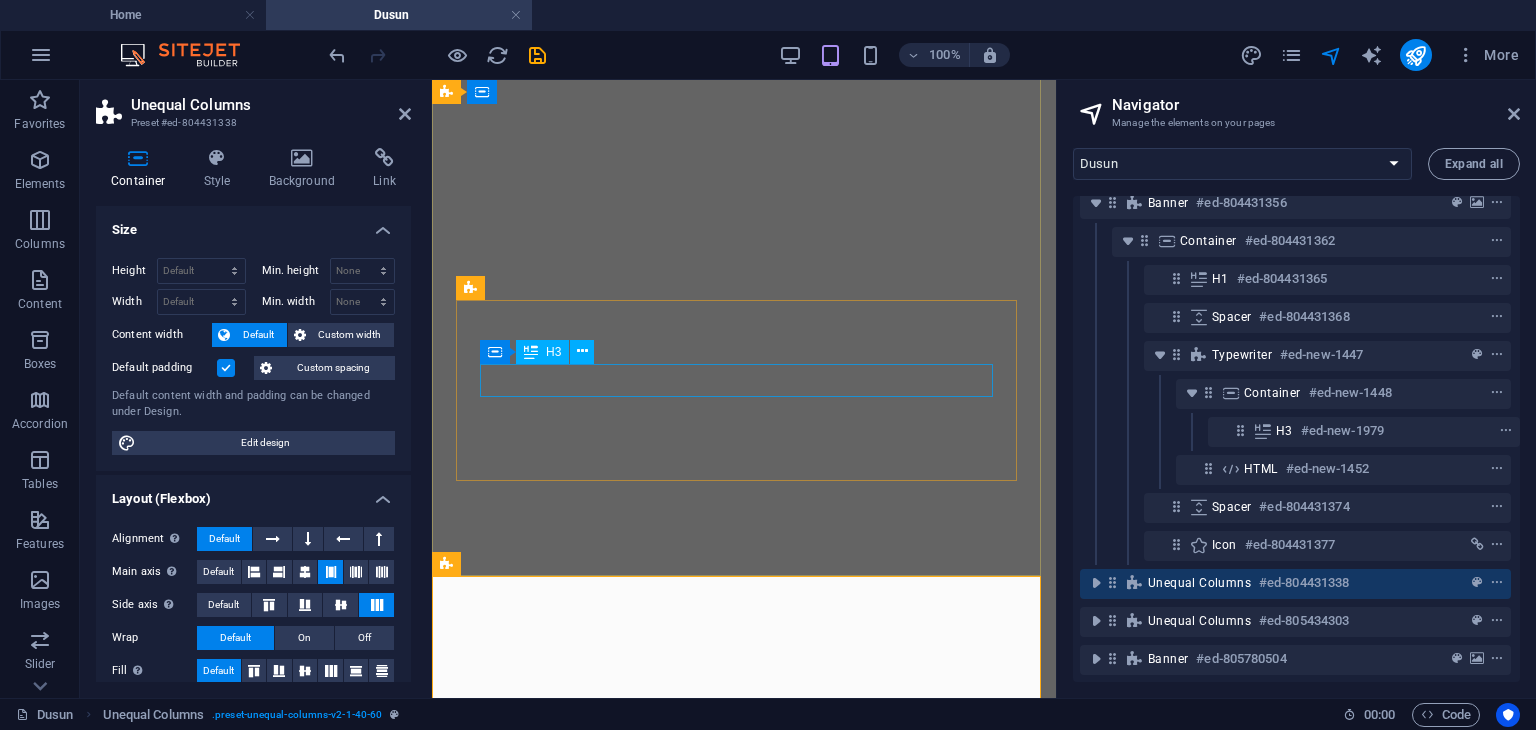 click on "dddd" at bounding box center (744, 902) 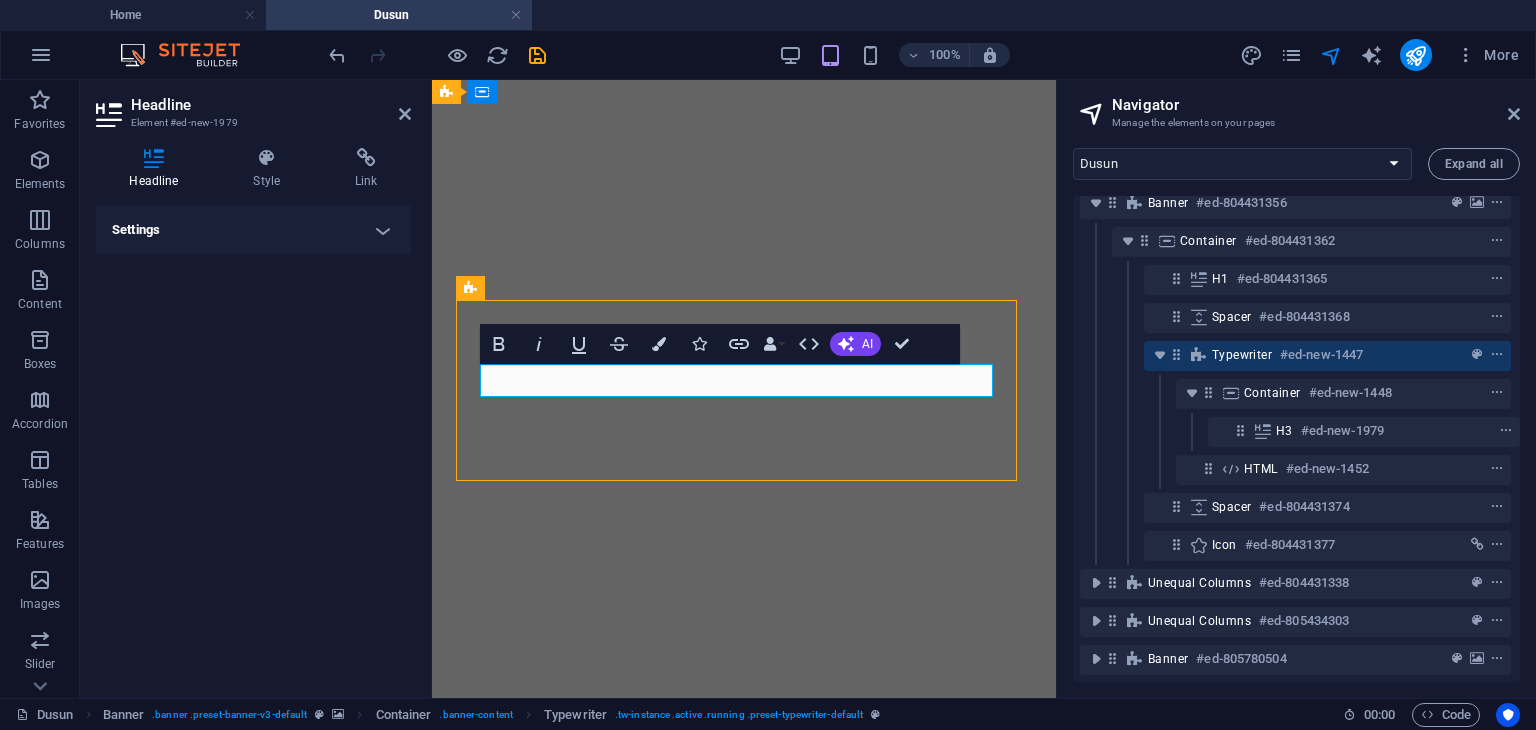 scroll, scrollTop: 186, scrollLeft: 0, axis: vertical 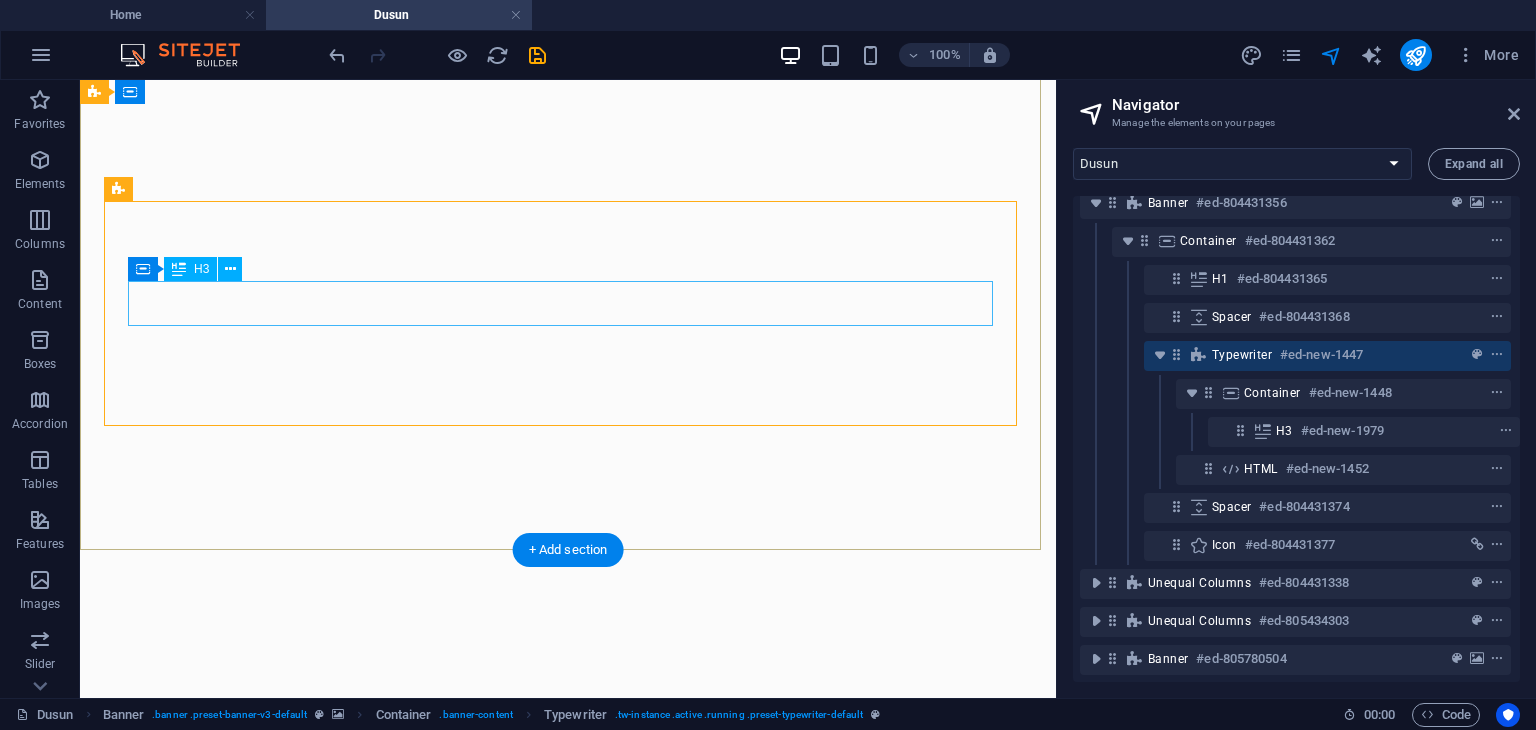 click on "dddd" at bounding box center (568, 949) 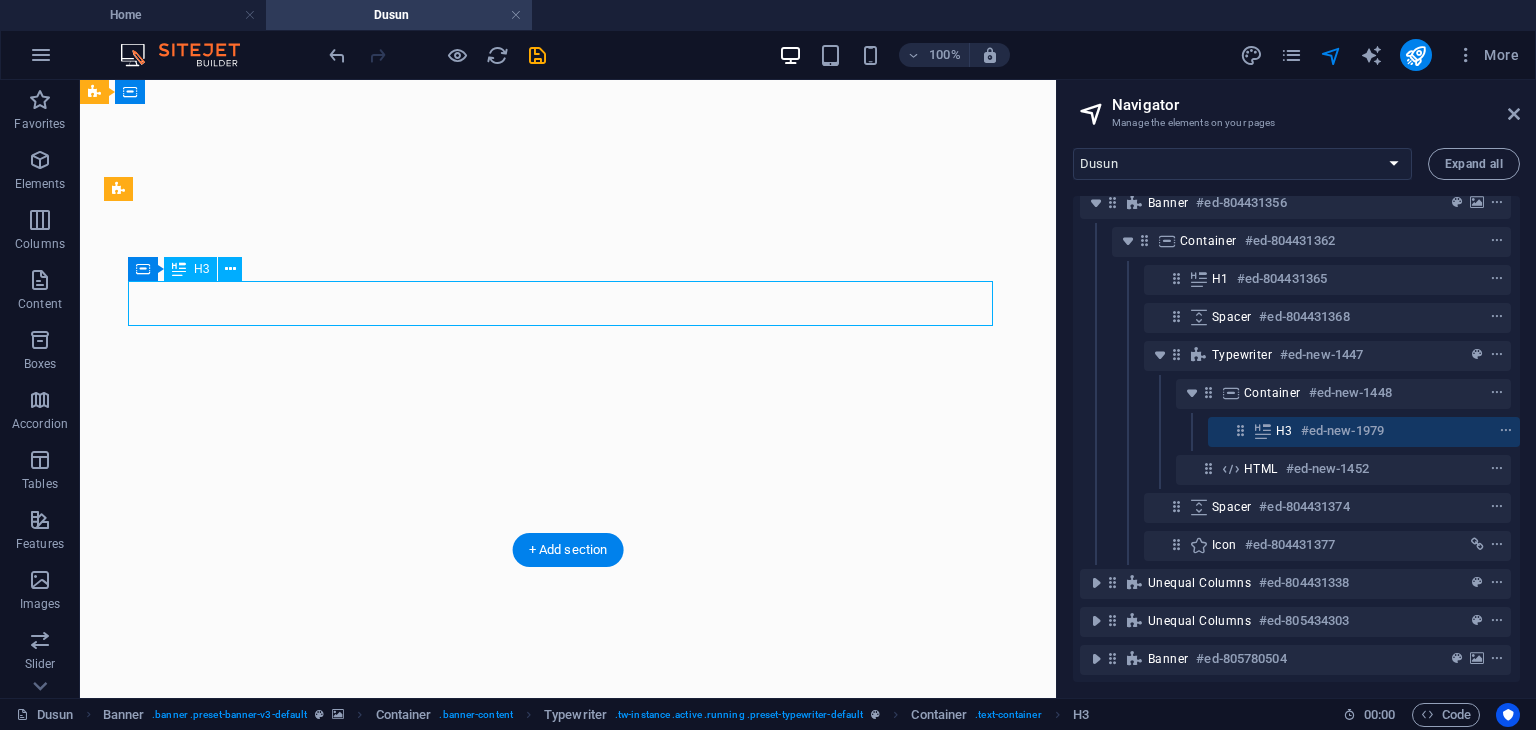 click on "dddd" at bounding box center (568, 949) 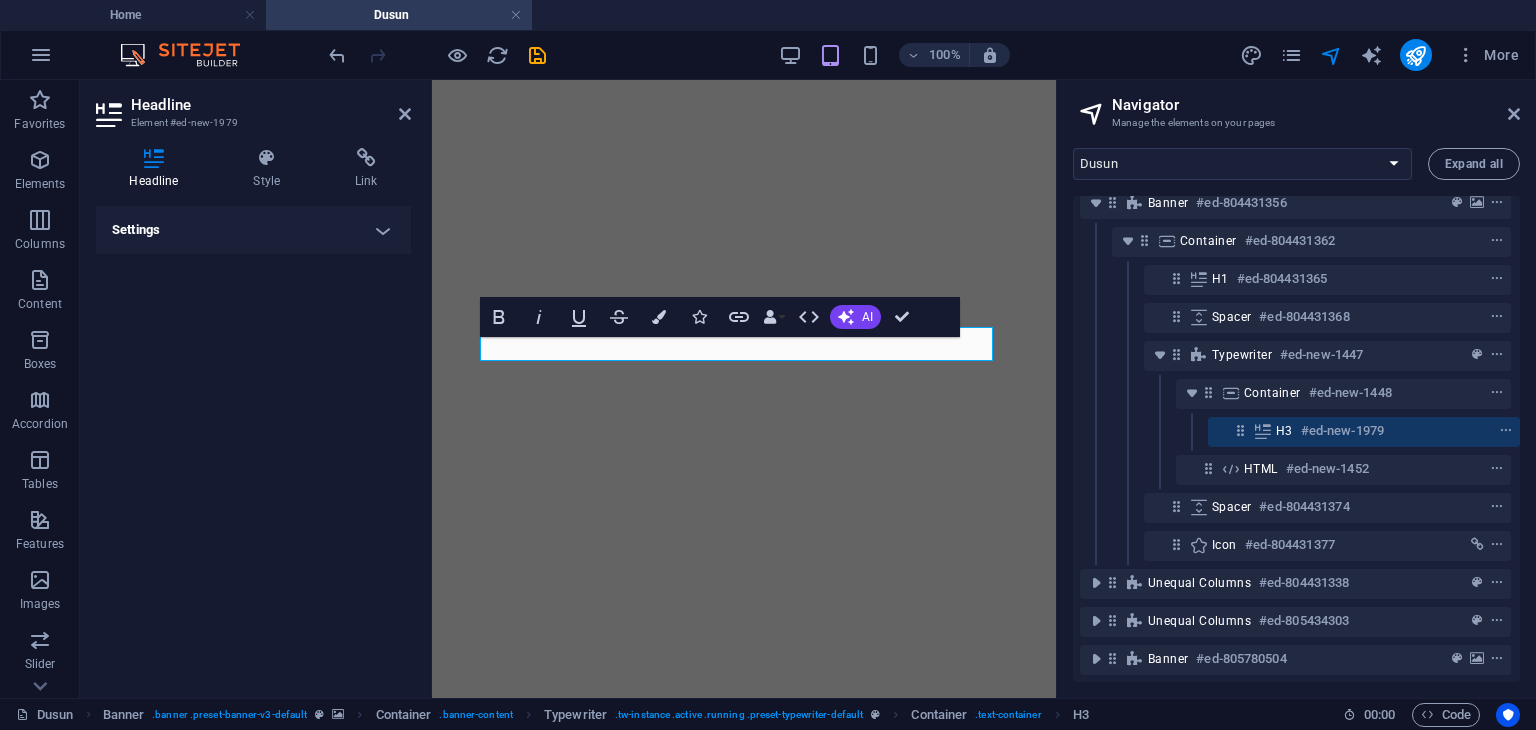 scroll, scrollTop: 213, scrollLeft: 0, axis: vertical 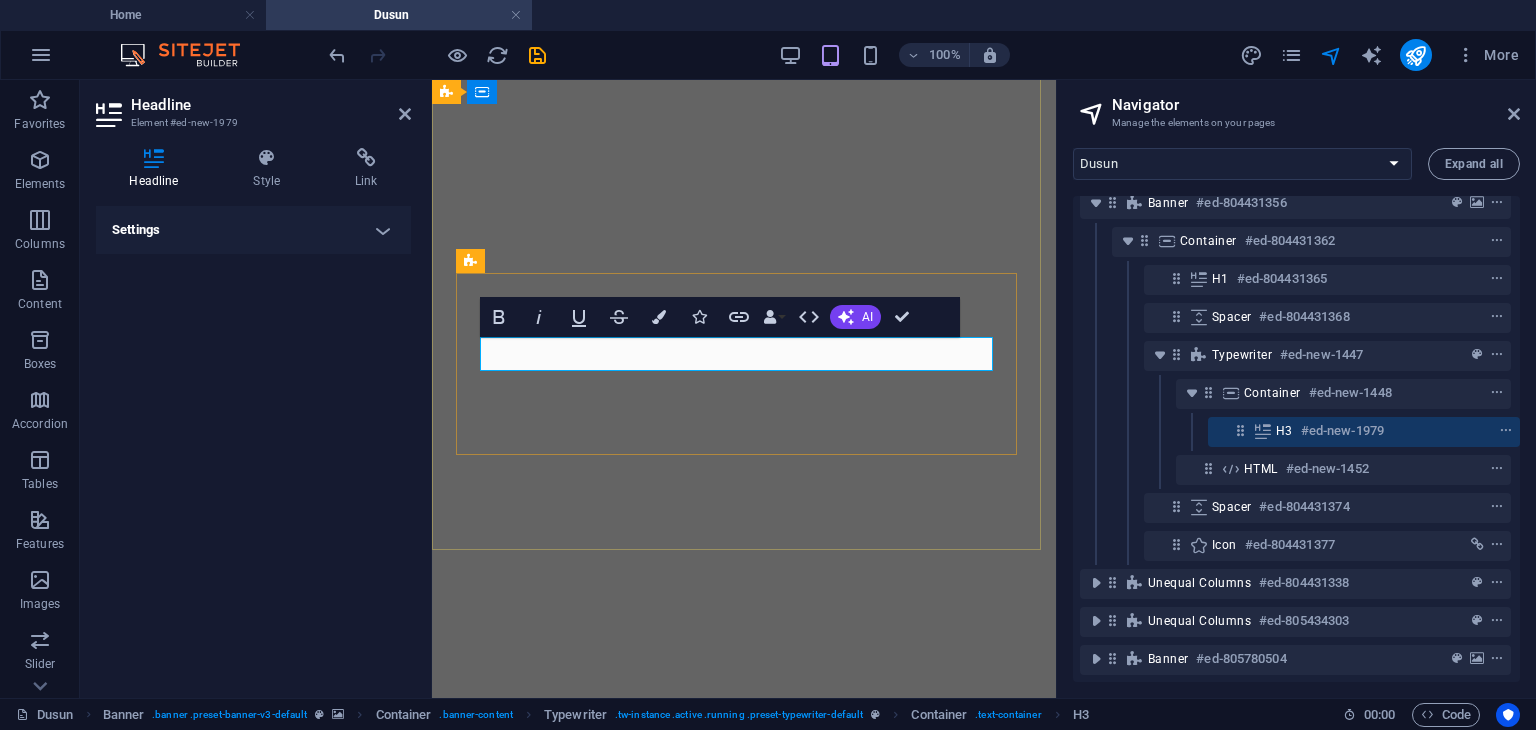 click on "dddd" at bounding box center (514, 865) 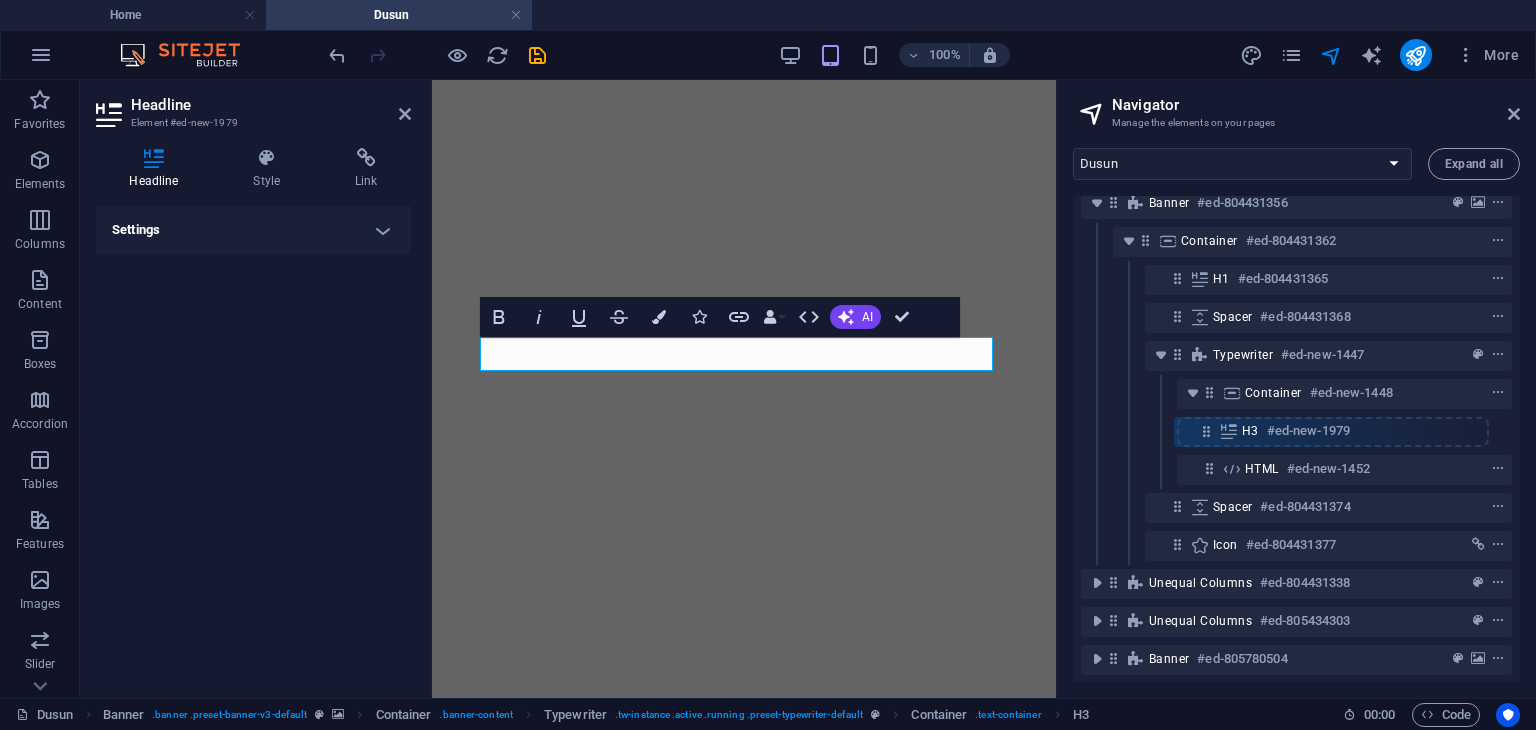 drag, startPoint x: 1237, startPoint y: 430, endPoint x: 1201, endPoint y: 431, distance: 36.013885 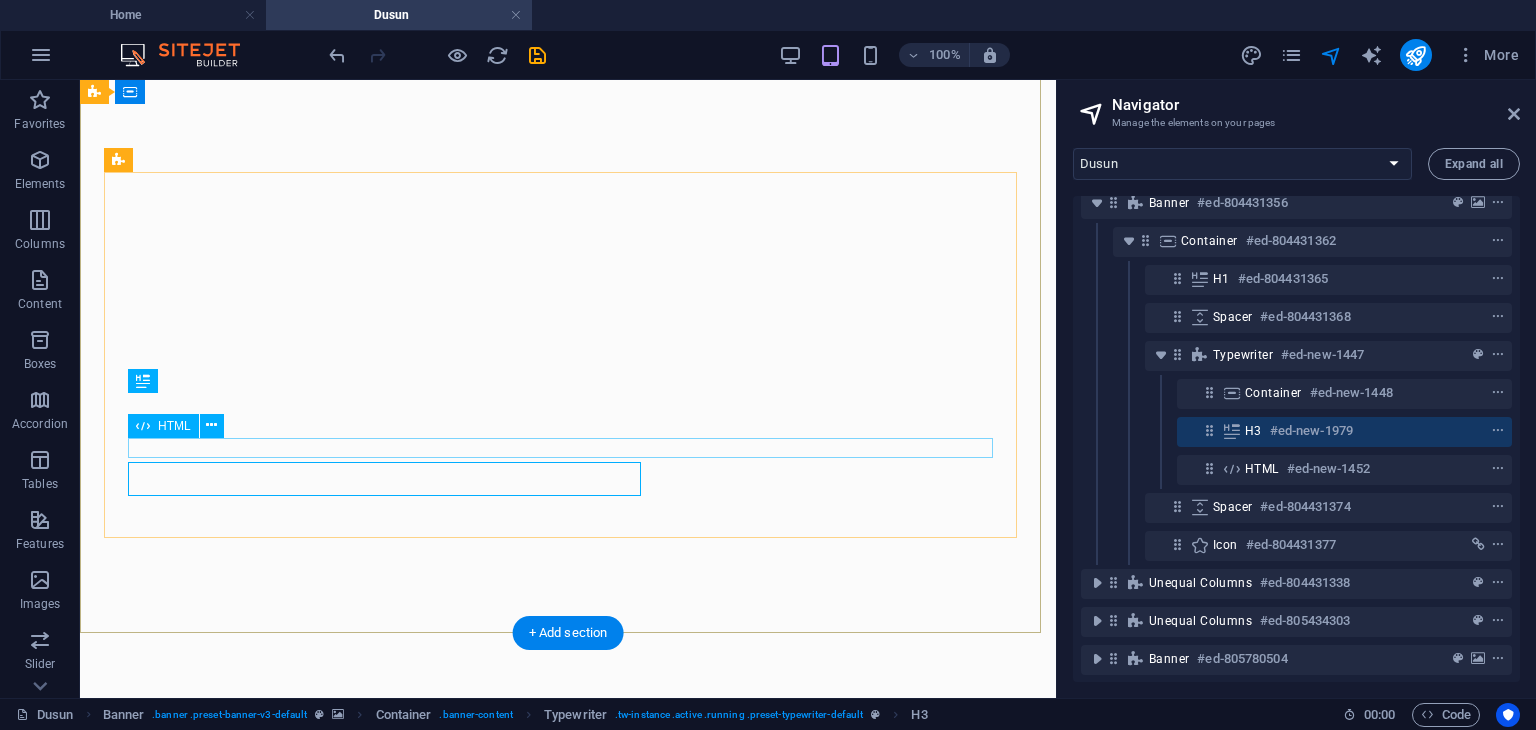 scroll, scrollTop: 212, scrollLeft: 0, axis: vertical 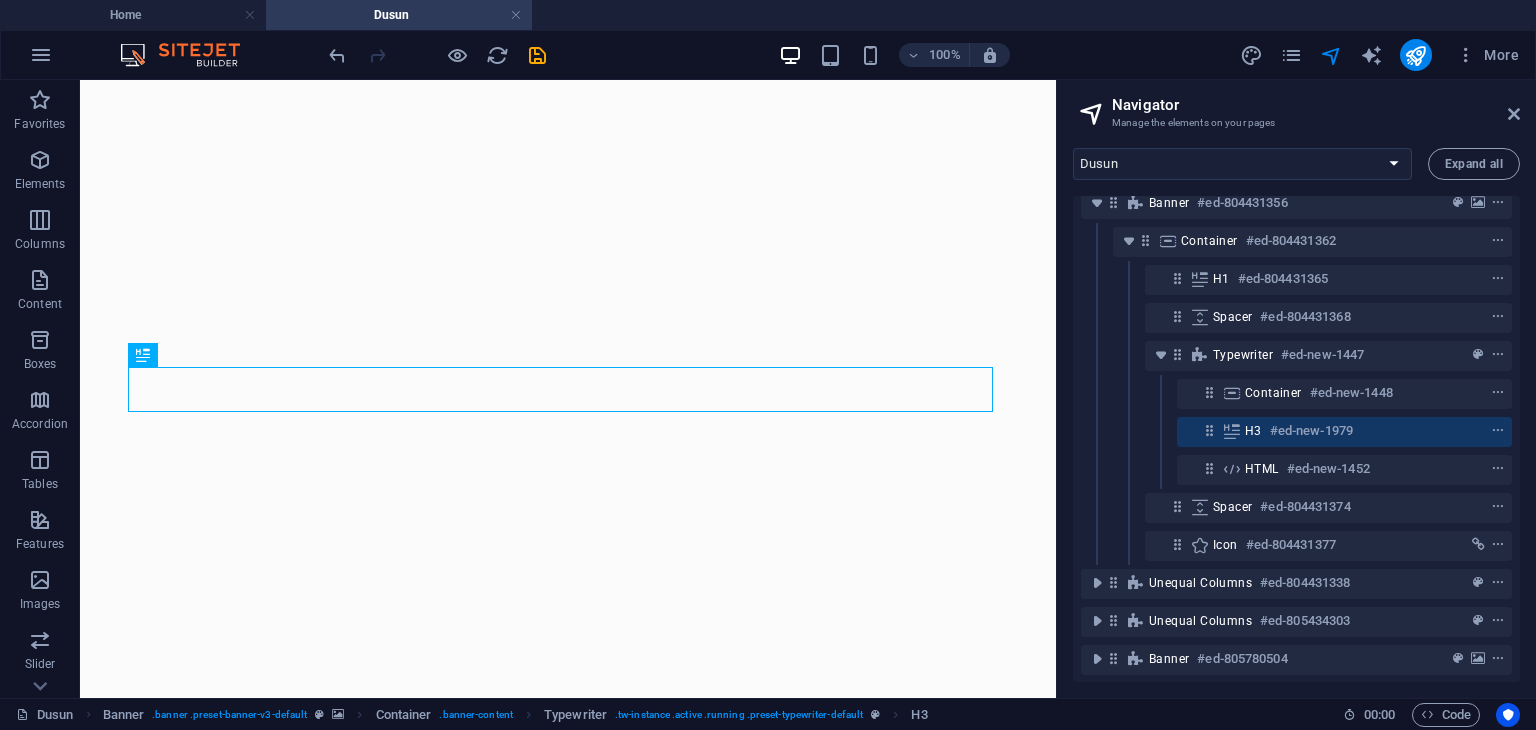 click on "Navigator Manage the elements on your pages" at bounding box center (1298, 106) 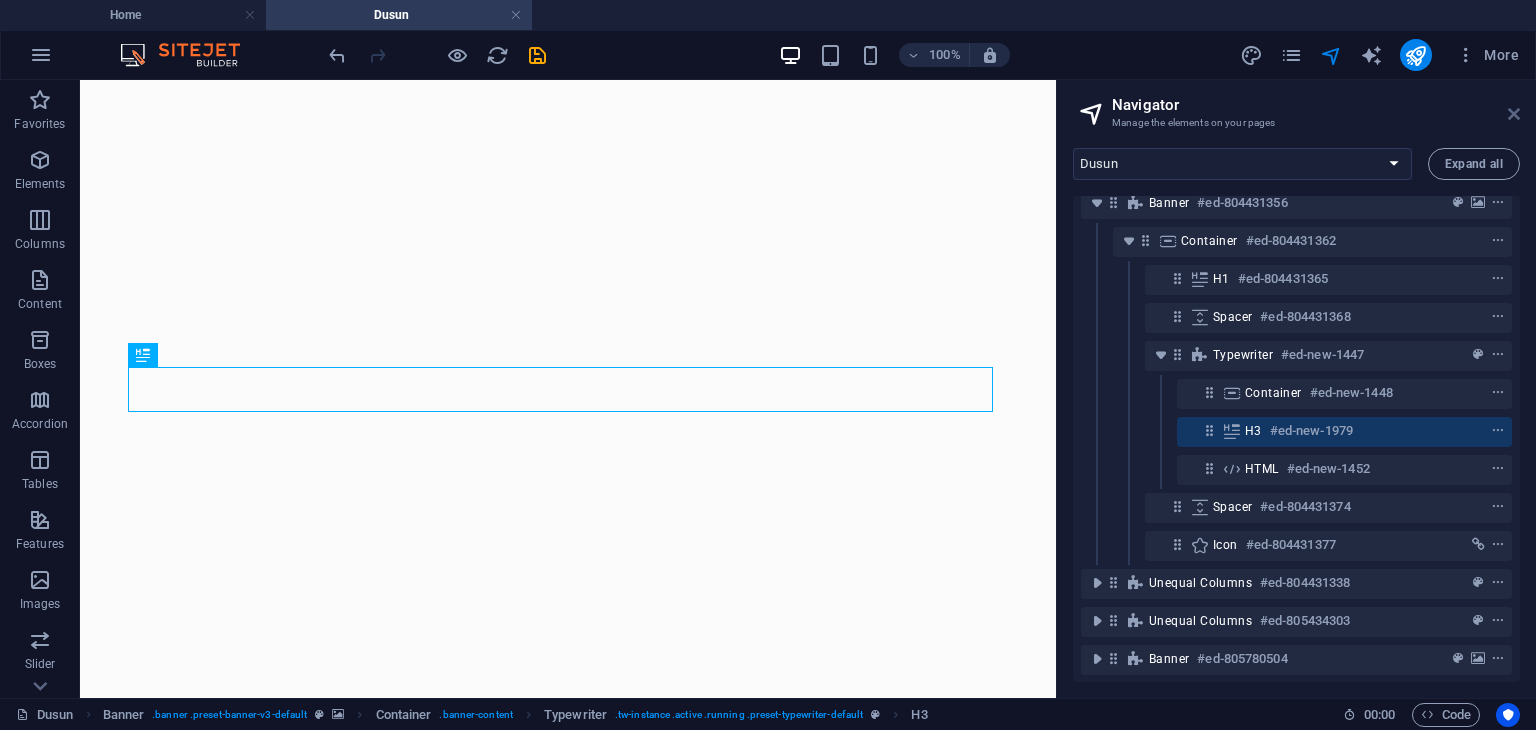 click at bounding box center (1514, 114) 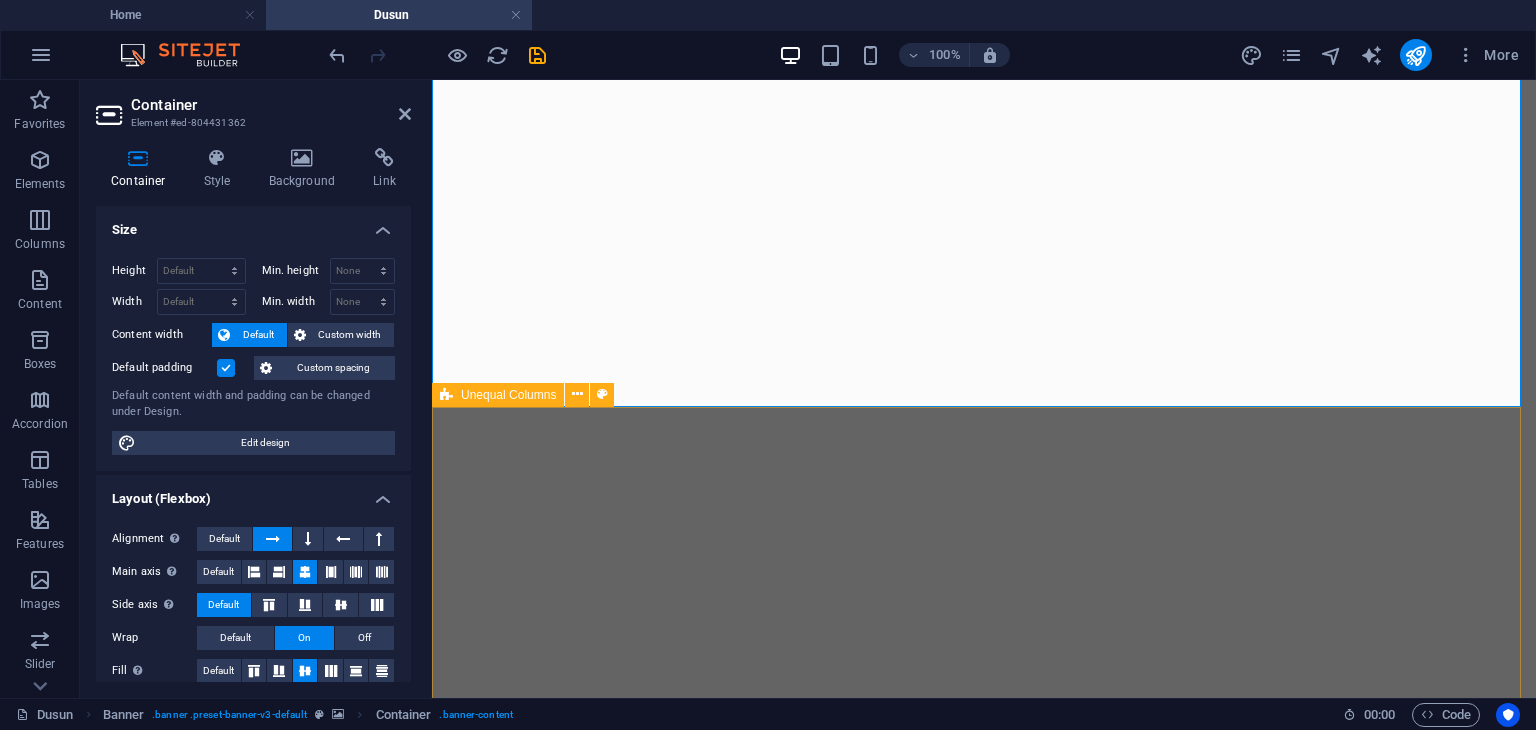 click on "Bayan (Dukuh) Wahyudi lorem ipsum ksndskn sdskndskdsnj skdkjskdnsn skdnskndsd smksjds csicnscsnnsa cscbnsoncsc s s csjcnsjkcnskc s c scjscsc so cs cscnsc" at bounding box center [984, 1803] 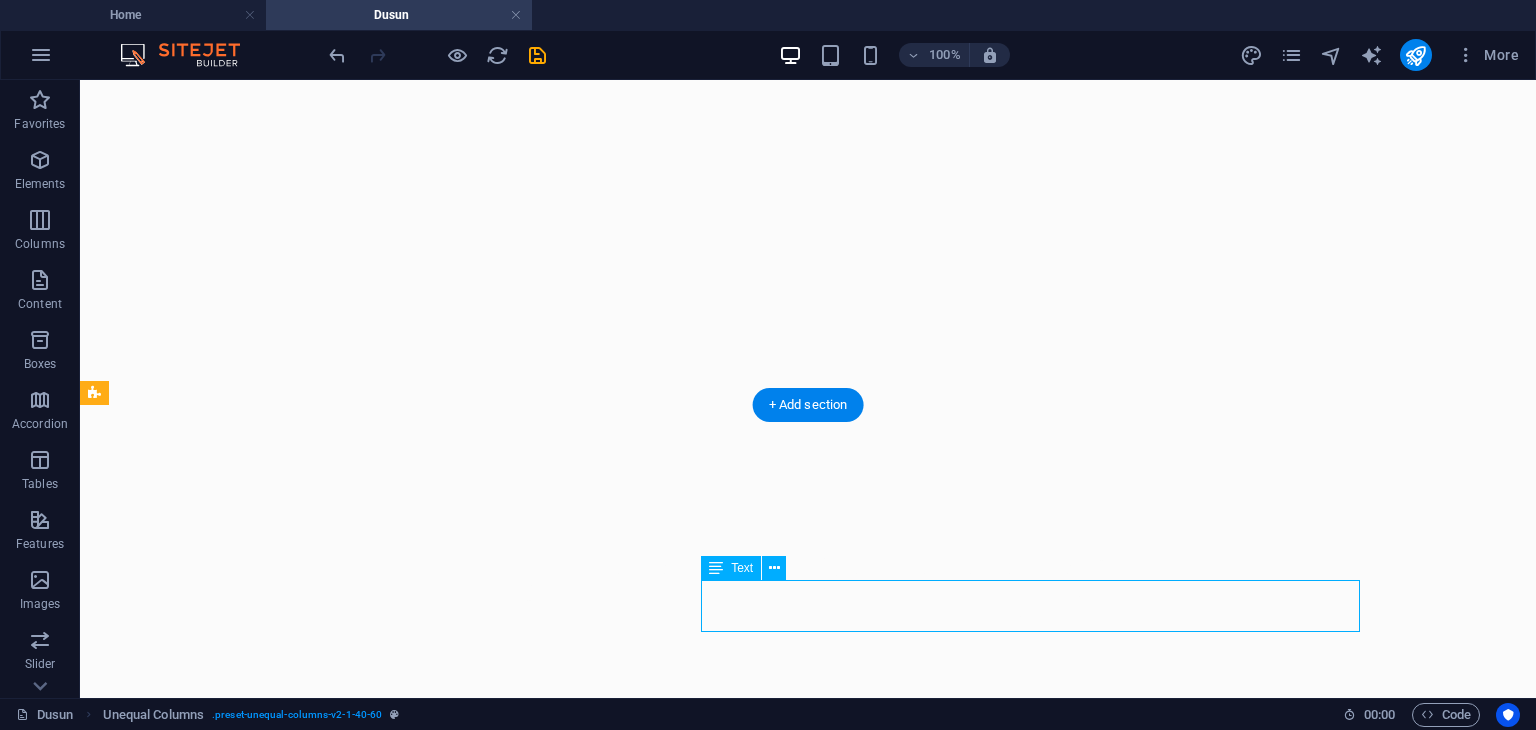 click on "lorem ipsum ksndskn sdskndskdsnj skdkjskdnsn skdnskndsd smksjds csicnscsnnsa cscbnsoncsc s s csjcnsjkcnskc s c scjscsc so cs cscnsc" at bounding box center (664, 2418) 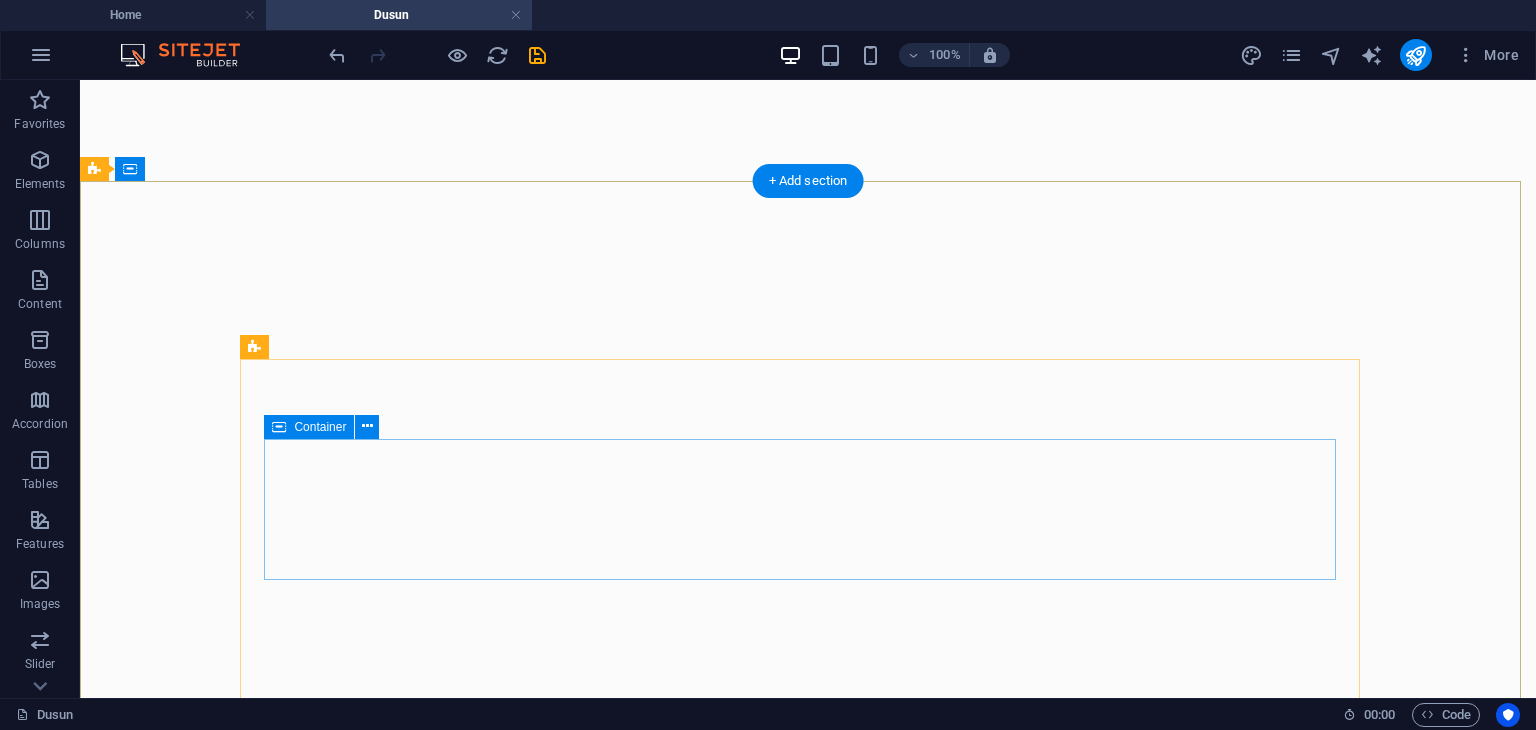 scroll, scrollTop: 300, scrollLeft: 0, axis: vertical 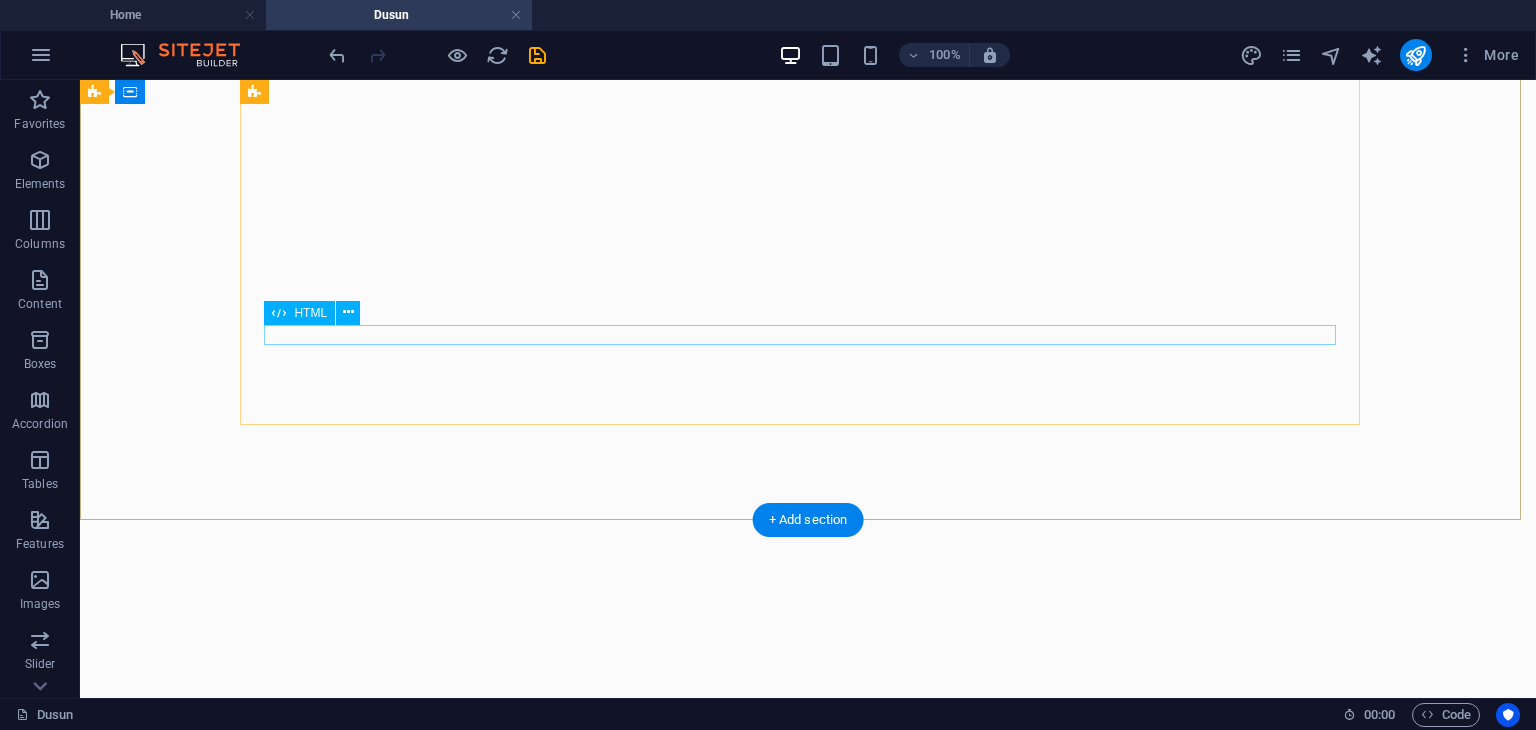 click at bounding box center [808, 1024] 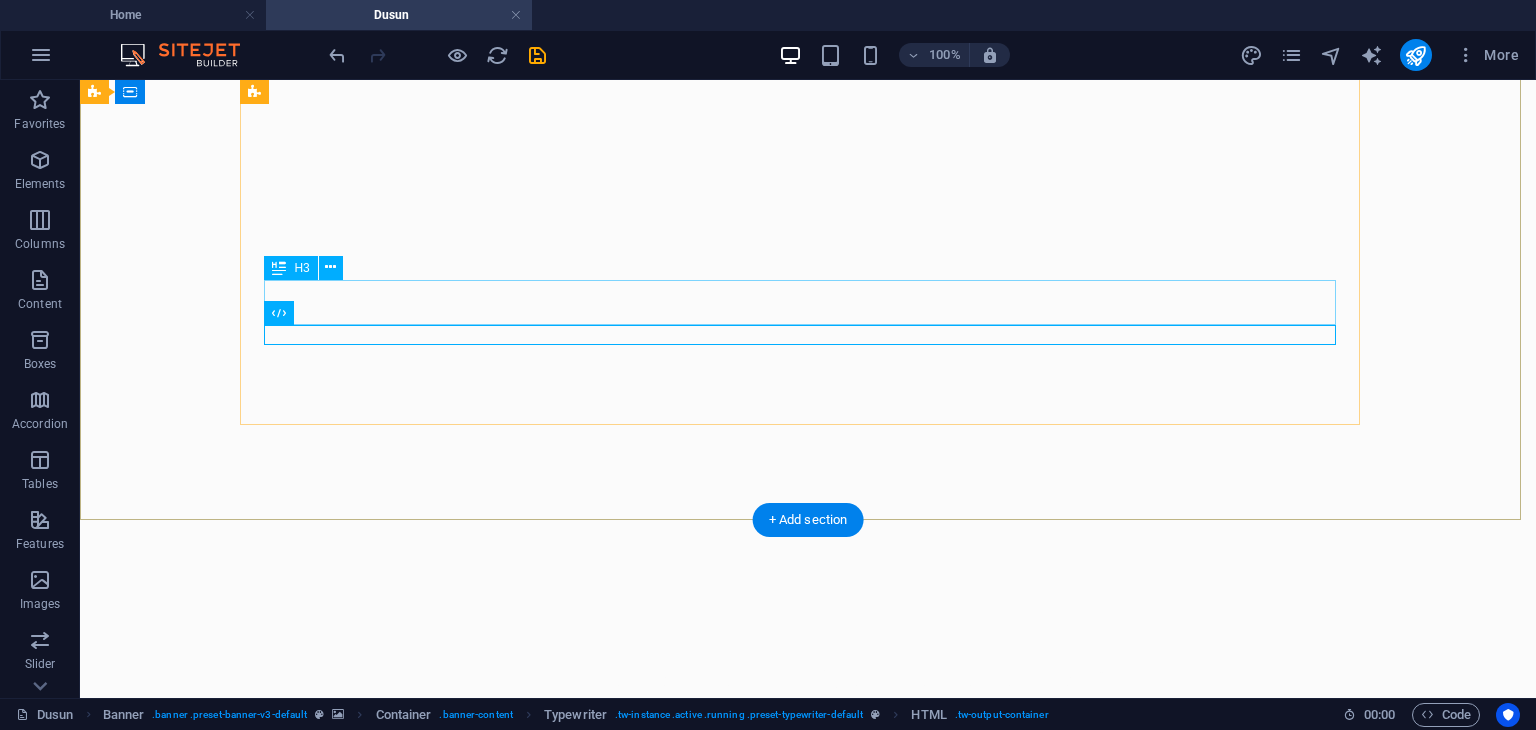 click on "dddd" at bounding box center [808, 991] 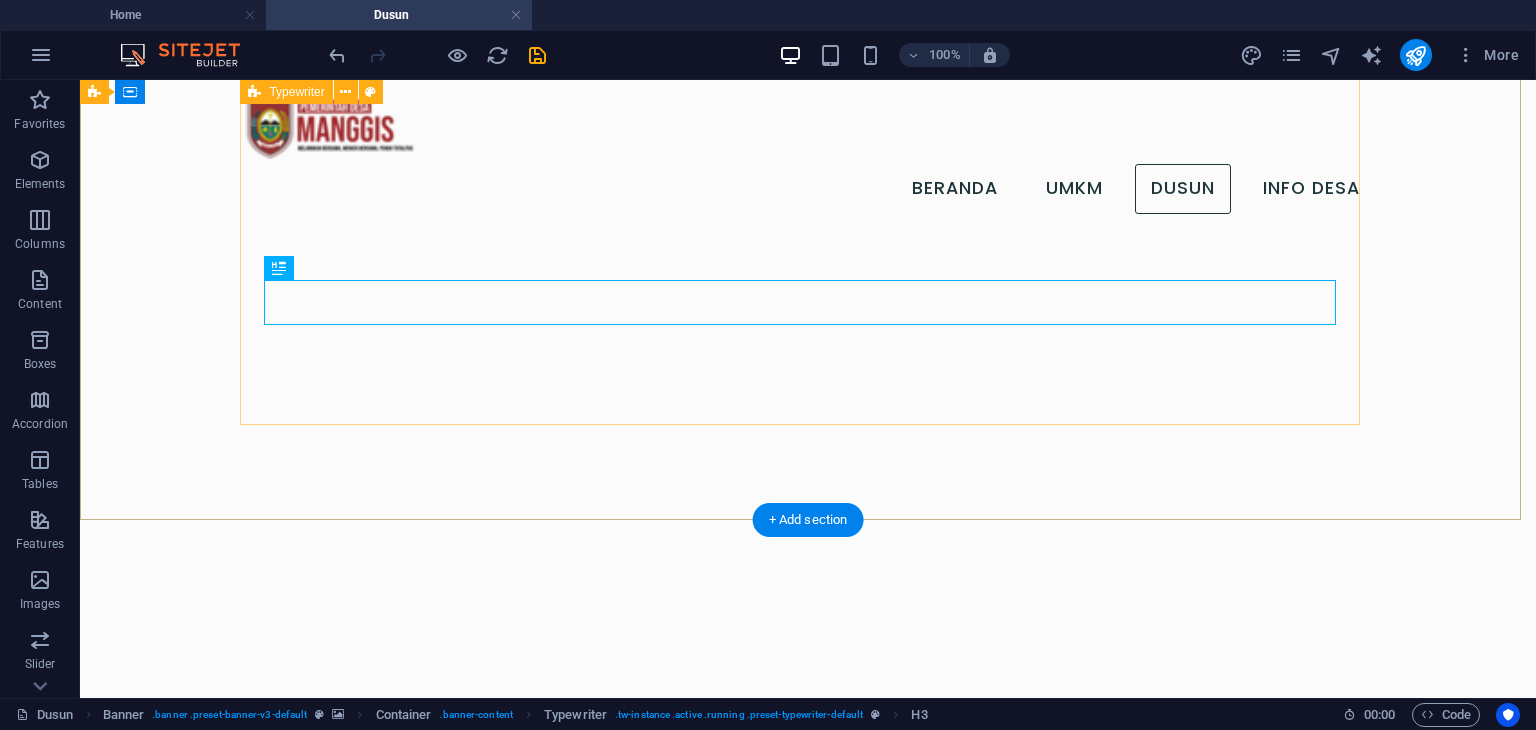 scroll, scrollTop: 0, scrollLeft: 0, axis: both 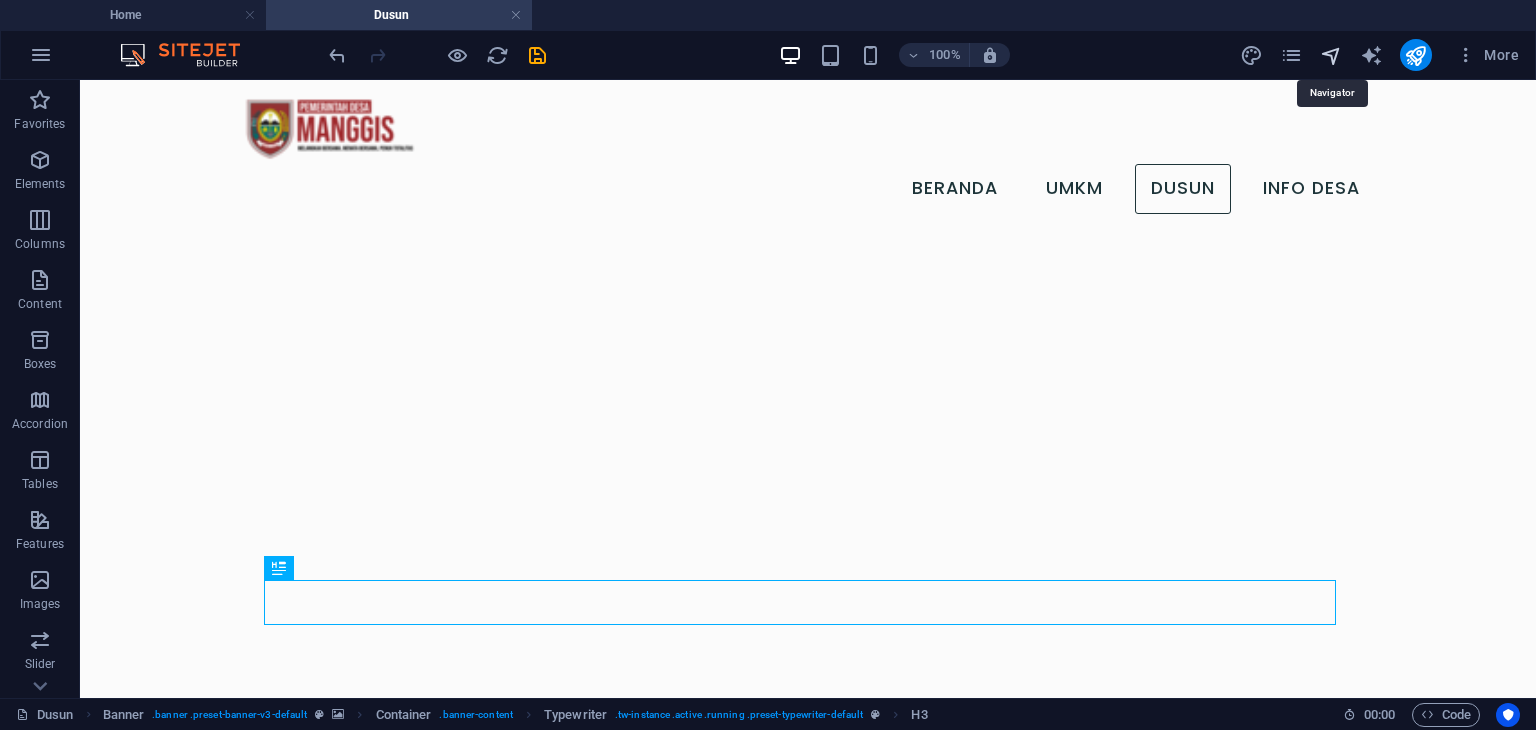 click at bounding box center (1331, 55) 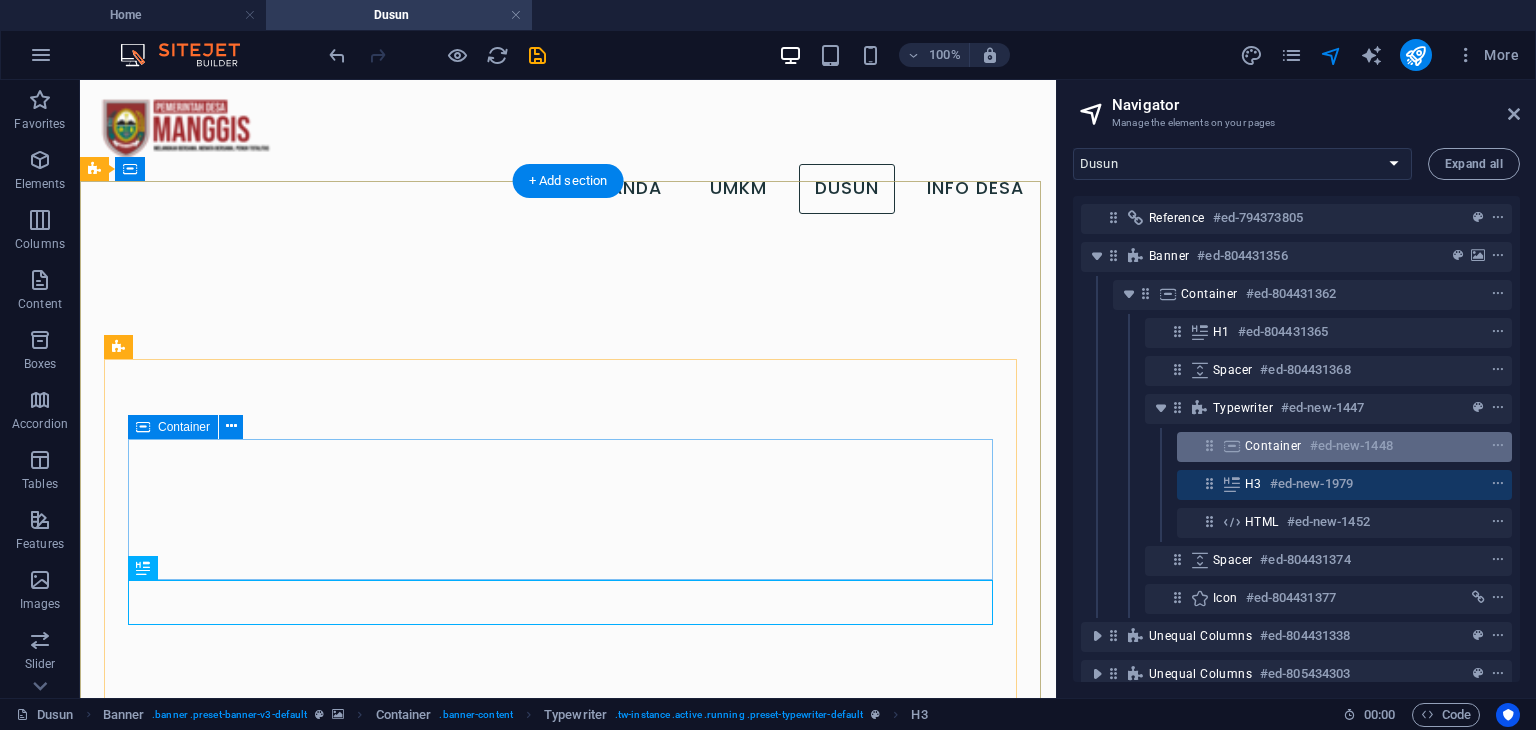 click on "Container #ed-new-1448" at bounding box center [1344, 447] 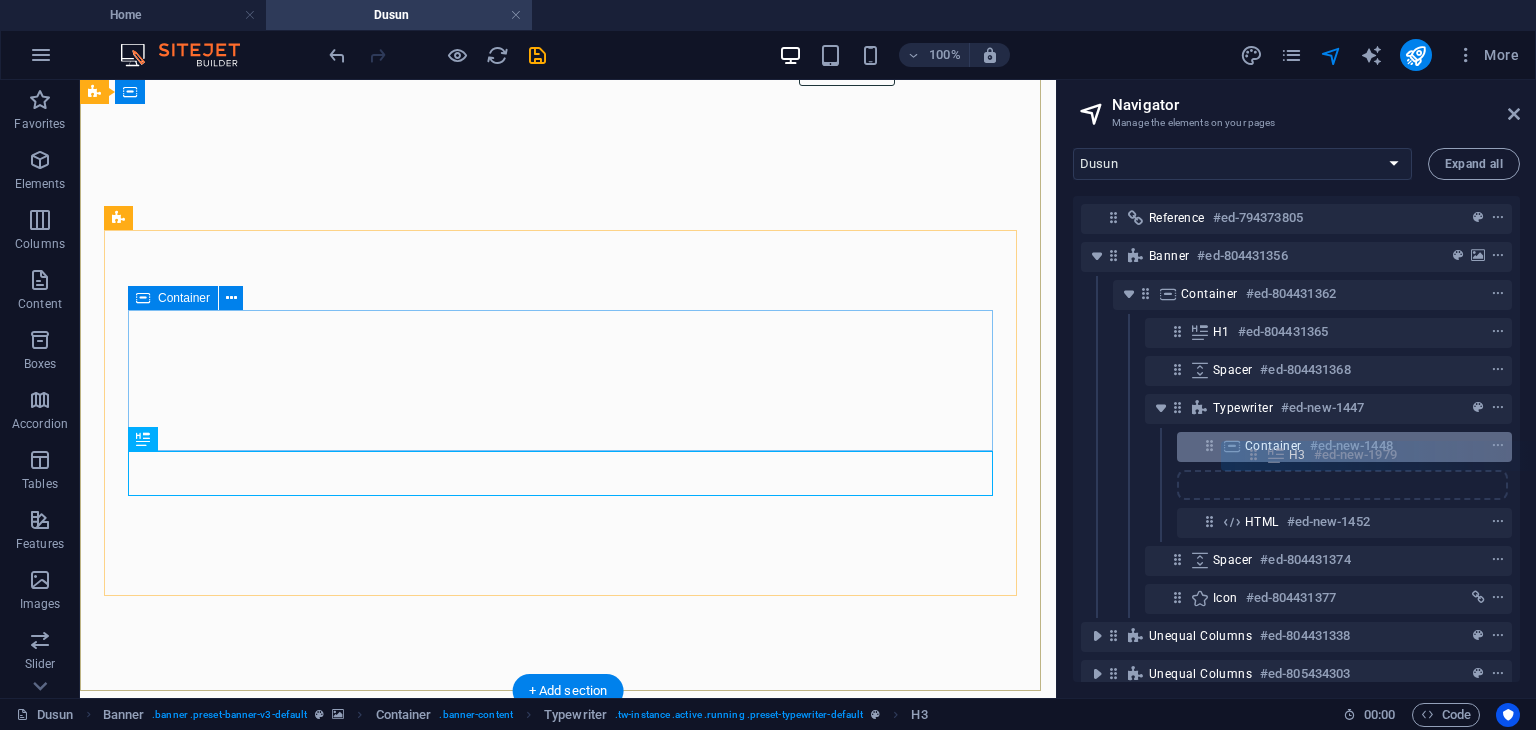 drag, startPoint x: 1210, startPoint y: 490, endPoint x: 1260, endPoint y: 457, distance: 59.908264 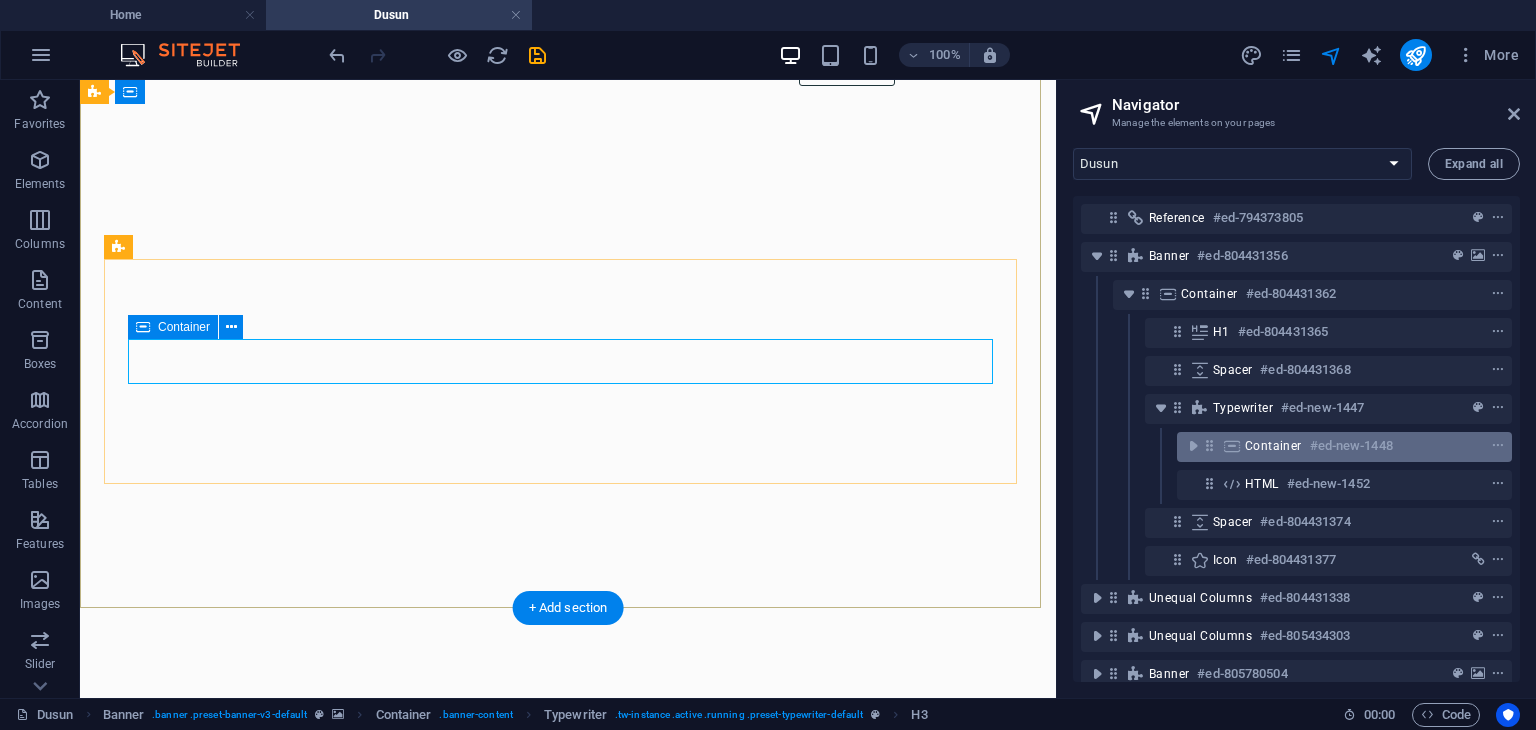scroll, scrollTop: 53, scrollLeft: 4, axis: both 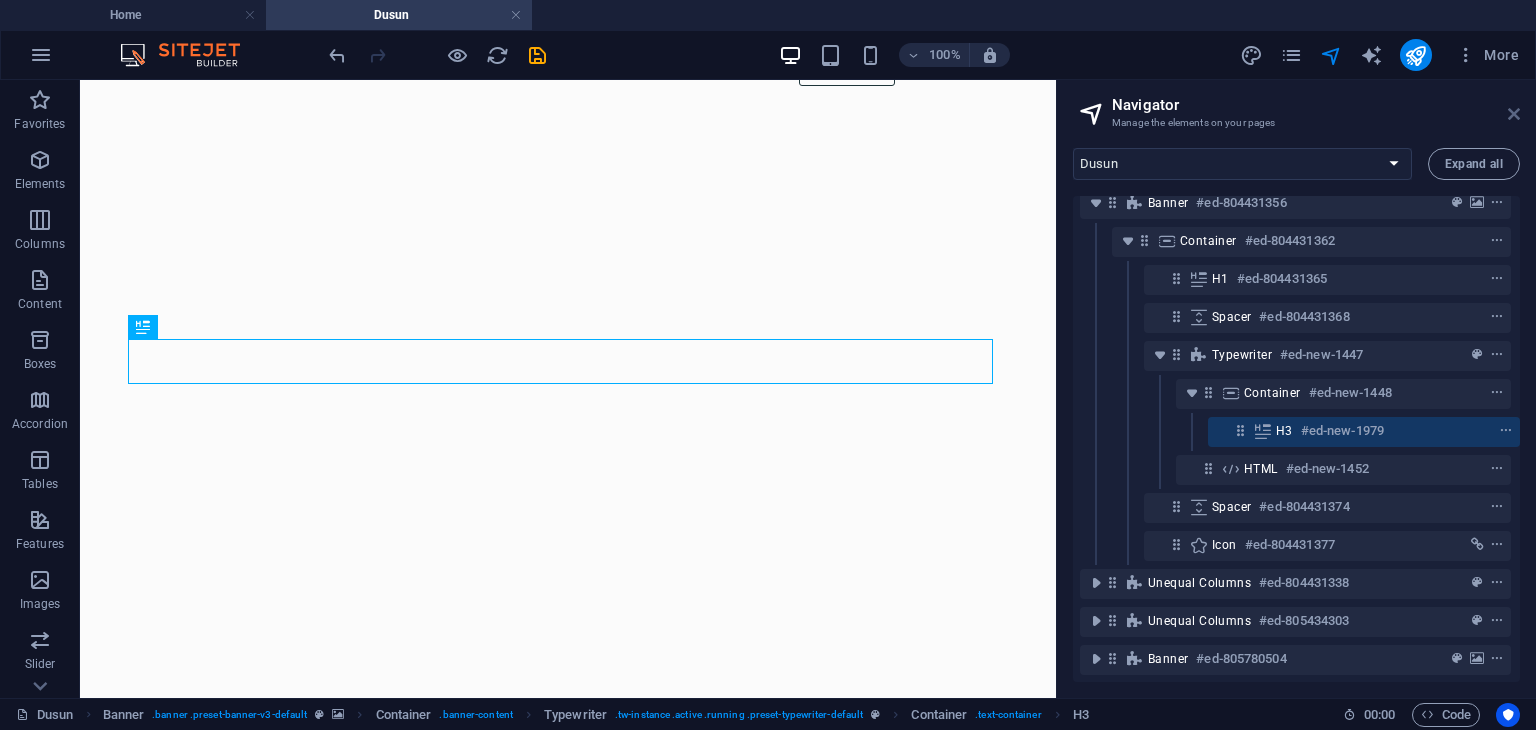 click at bounding box center (1514, 114) 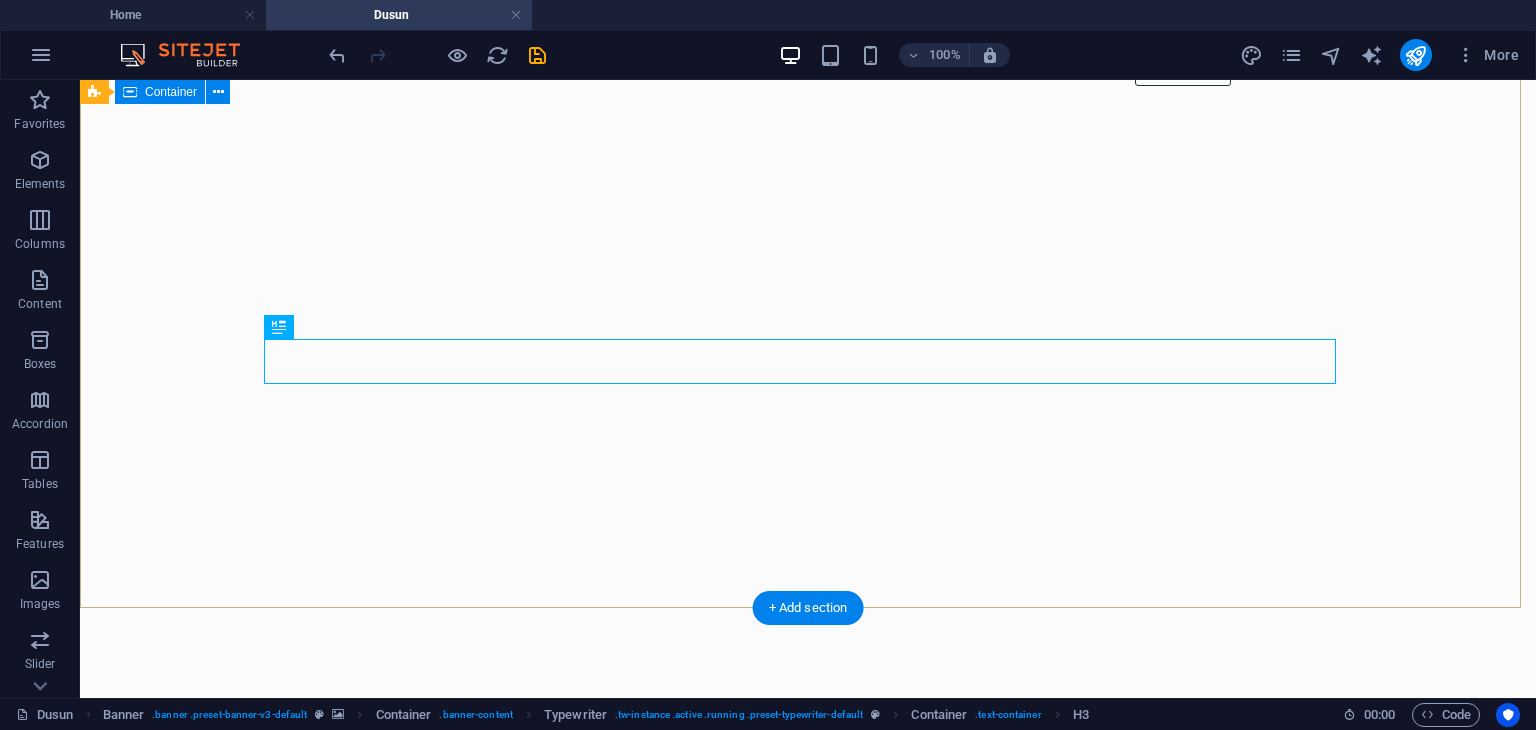click on "Selamat Datang di   dddd" at bounding box center (808, 907) 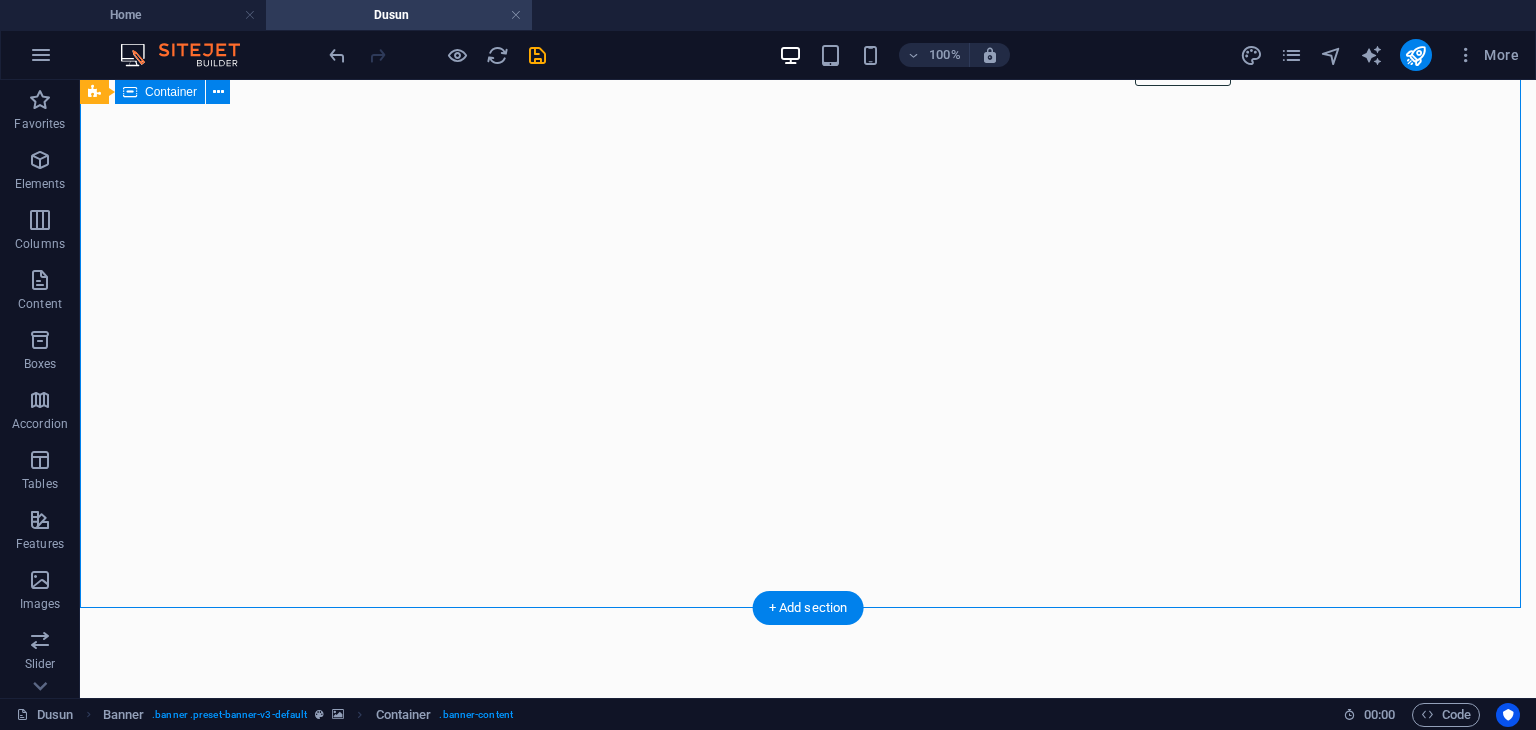 click on "Bayan (Dukuh) Wahyudi lorem ipsum ksndskn sdskndskdsnj skdkjskdnsn skdnskndsd smksjds csicnscsnnsa cscbnsoncsc s s csjcnsjkcnskc s c scjscsc so cs cscnsc" at bounding box center (808, 1862) 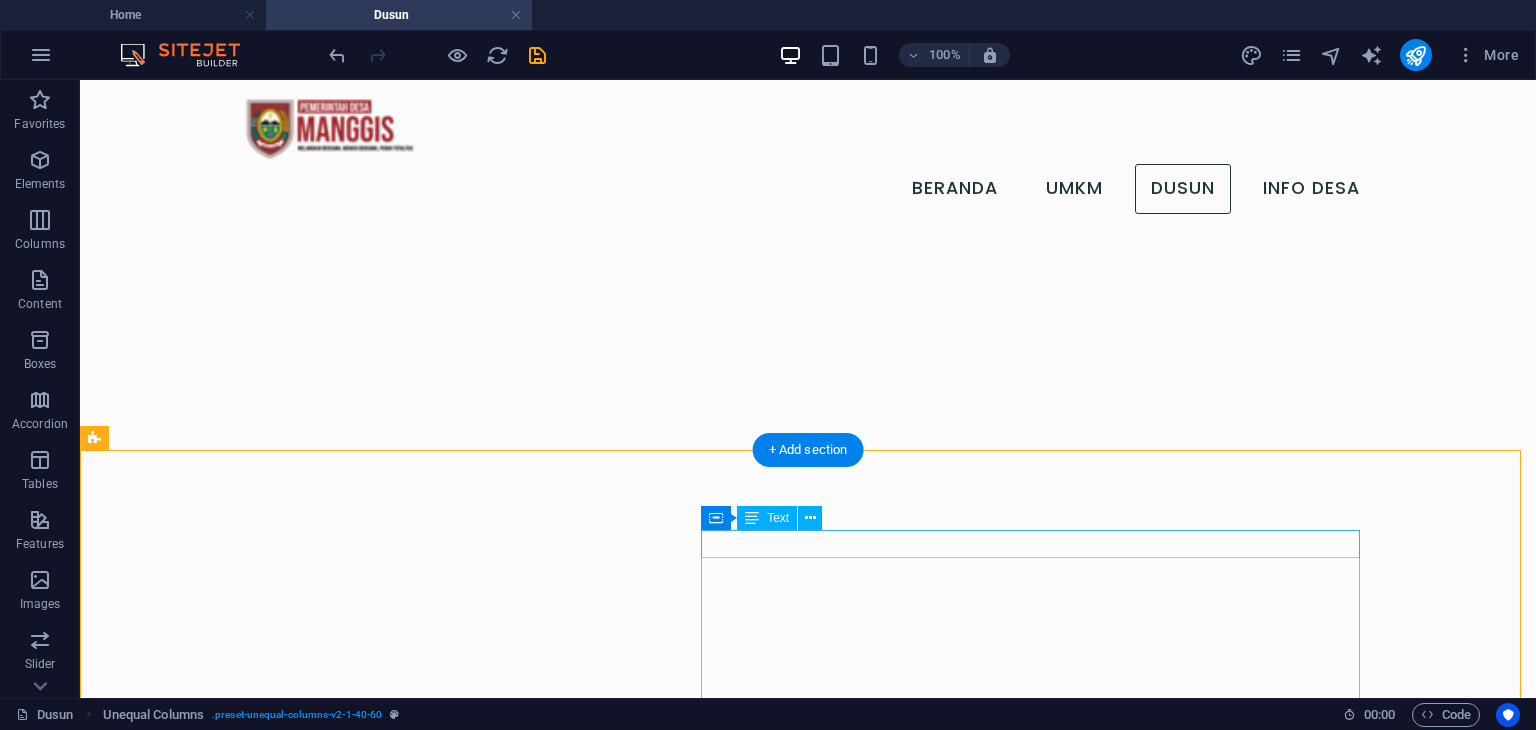 click on "Bayan (Dukuh)" at bounding box center [664, 2234] 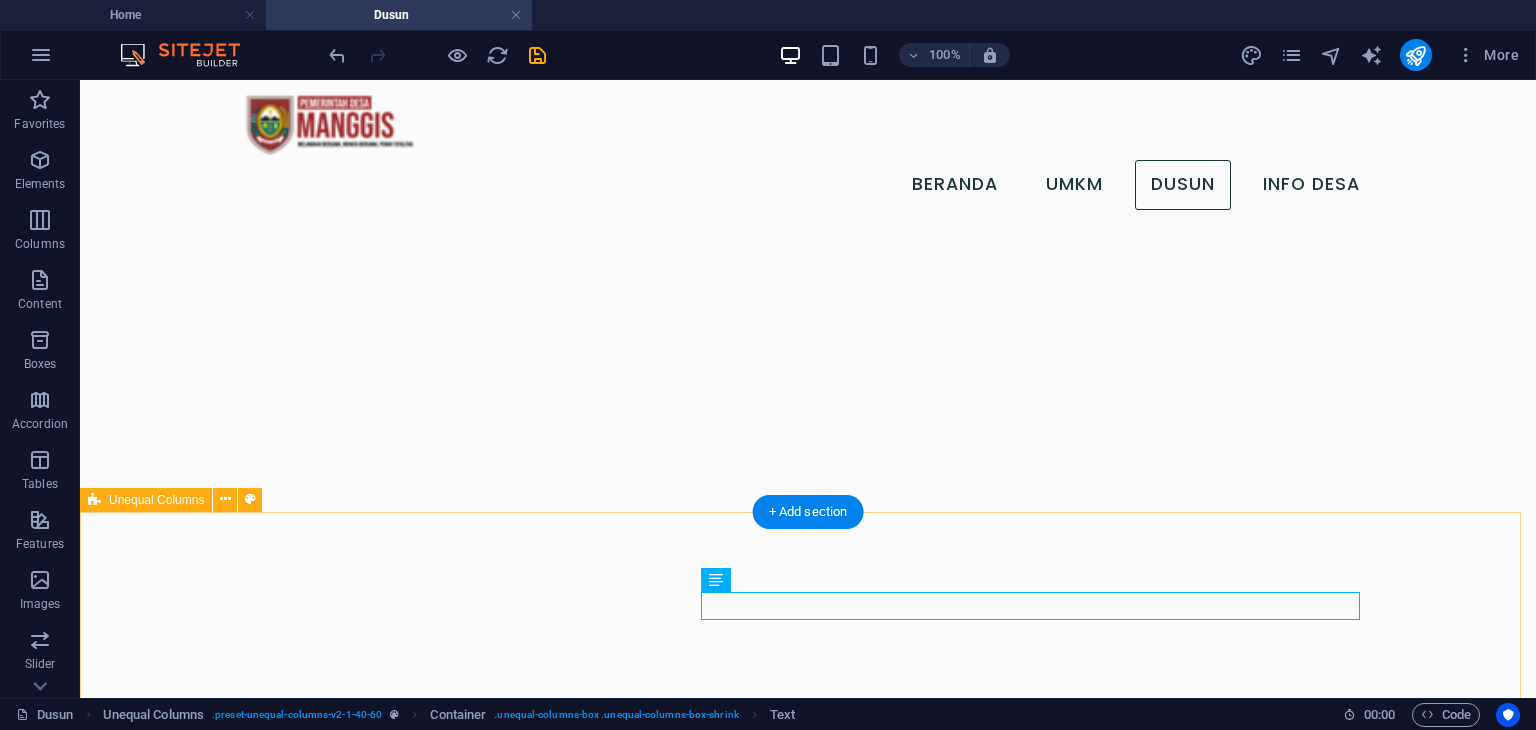 scroll, scrollTop: 0, scrollLeft: 0, axis: both 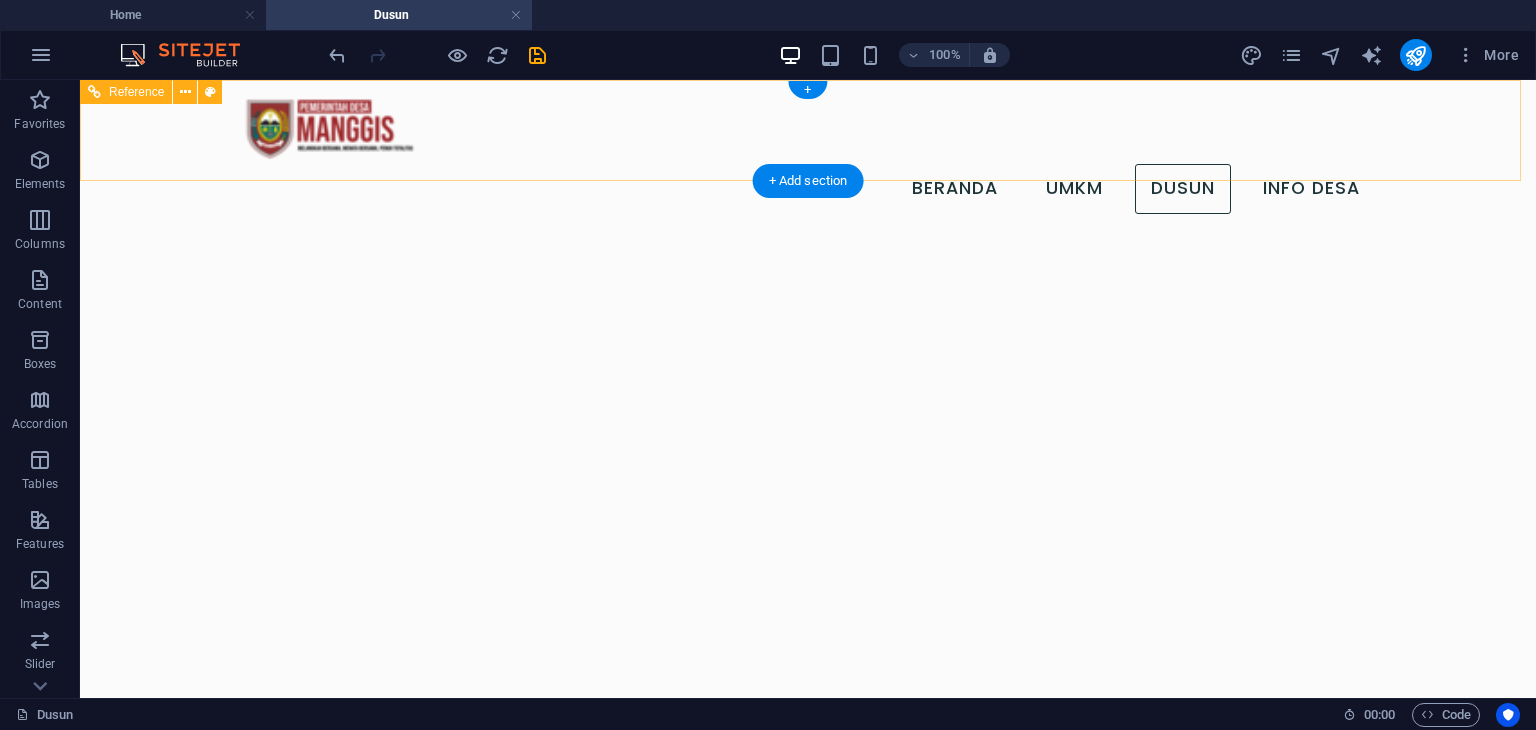 click on "beranda UMKM Dusun Info desa" at bounding box center [808, 189] 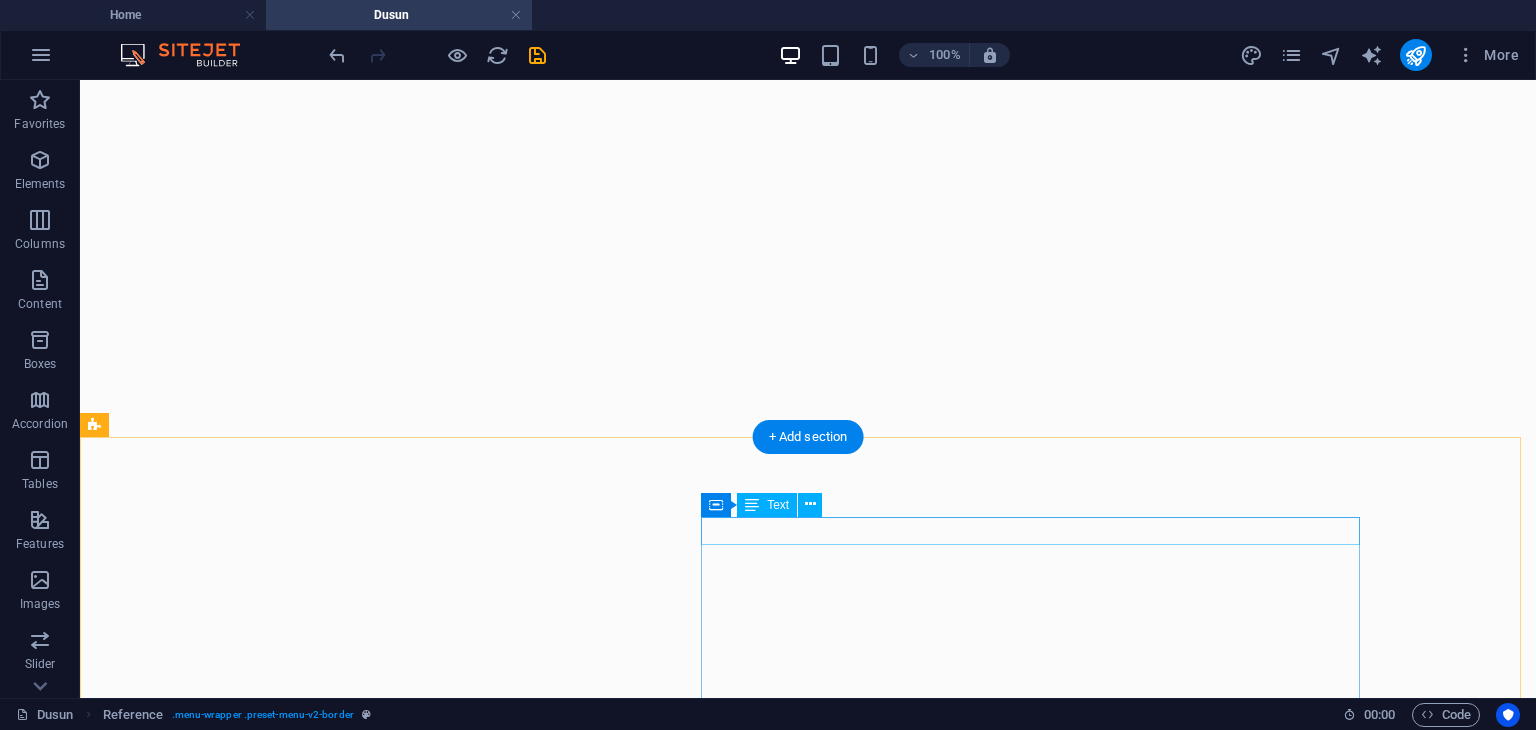 click on "Bayan (Dukuh)" at bounding box center [664, 2211] 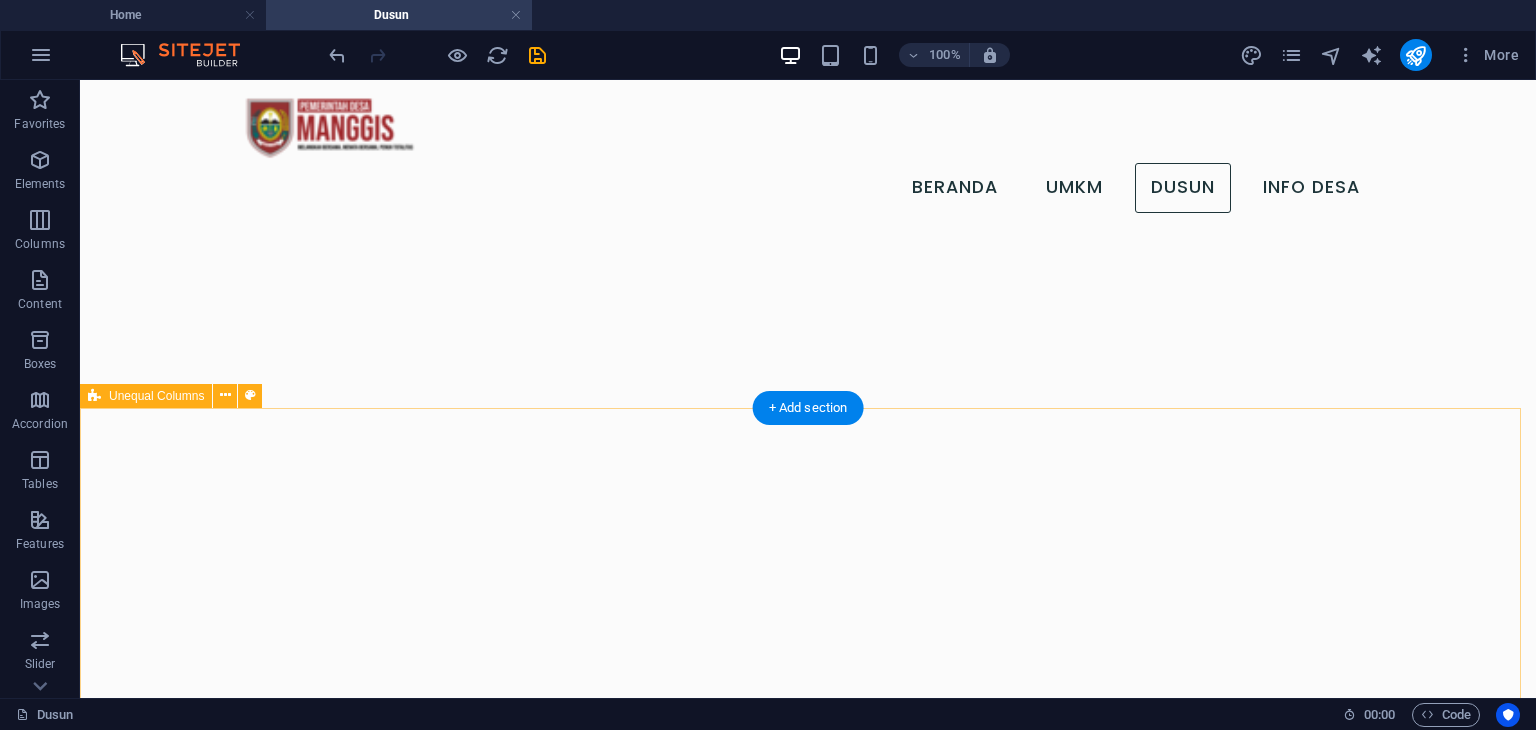 scroll, scrollTop: 0, scrollLeft: 0, axis: both 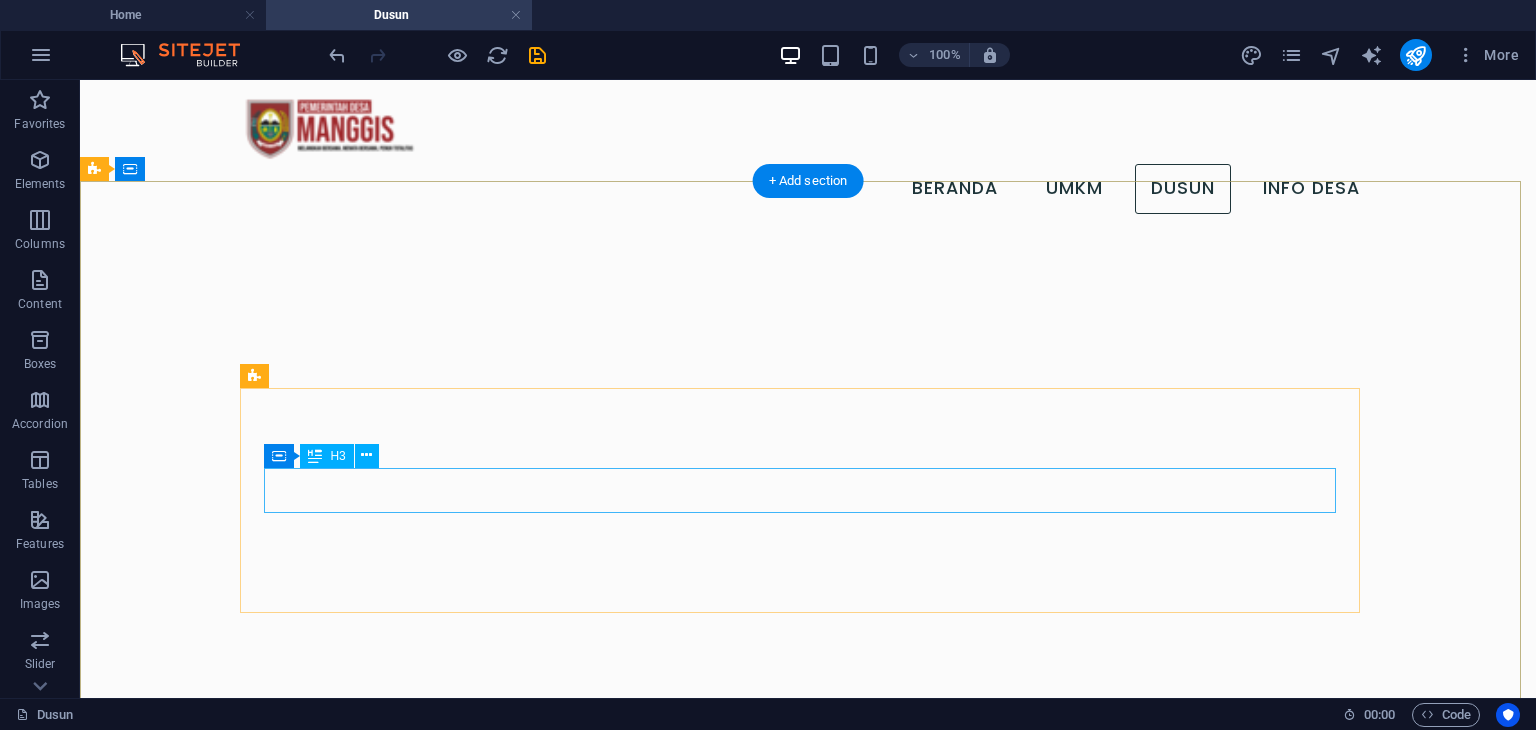 click on "dddd" at bounding box center (808, 1066) 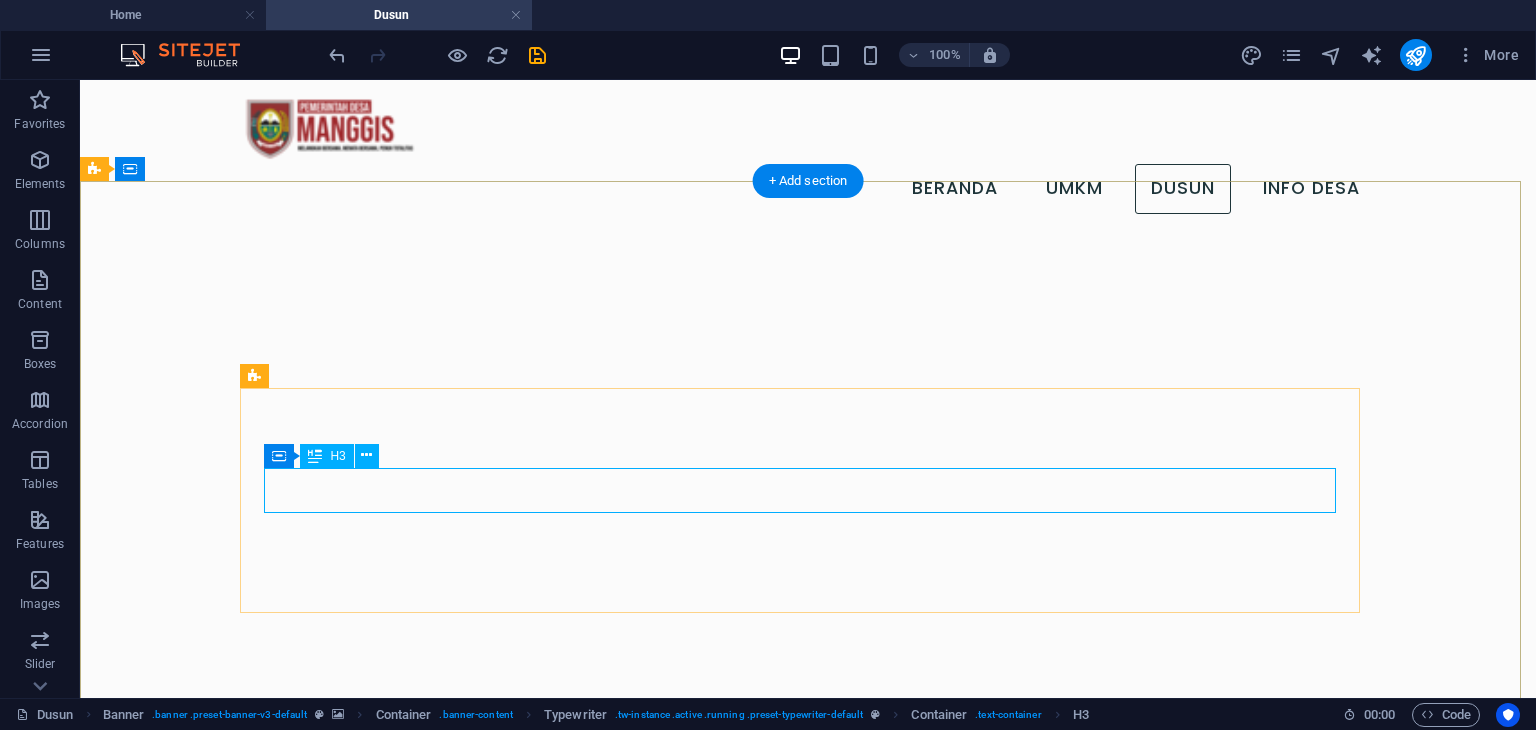 click on "dddd" at bounding box center (808, 1066) 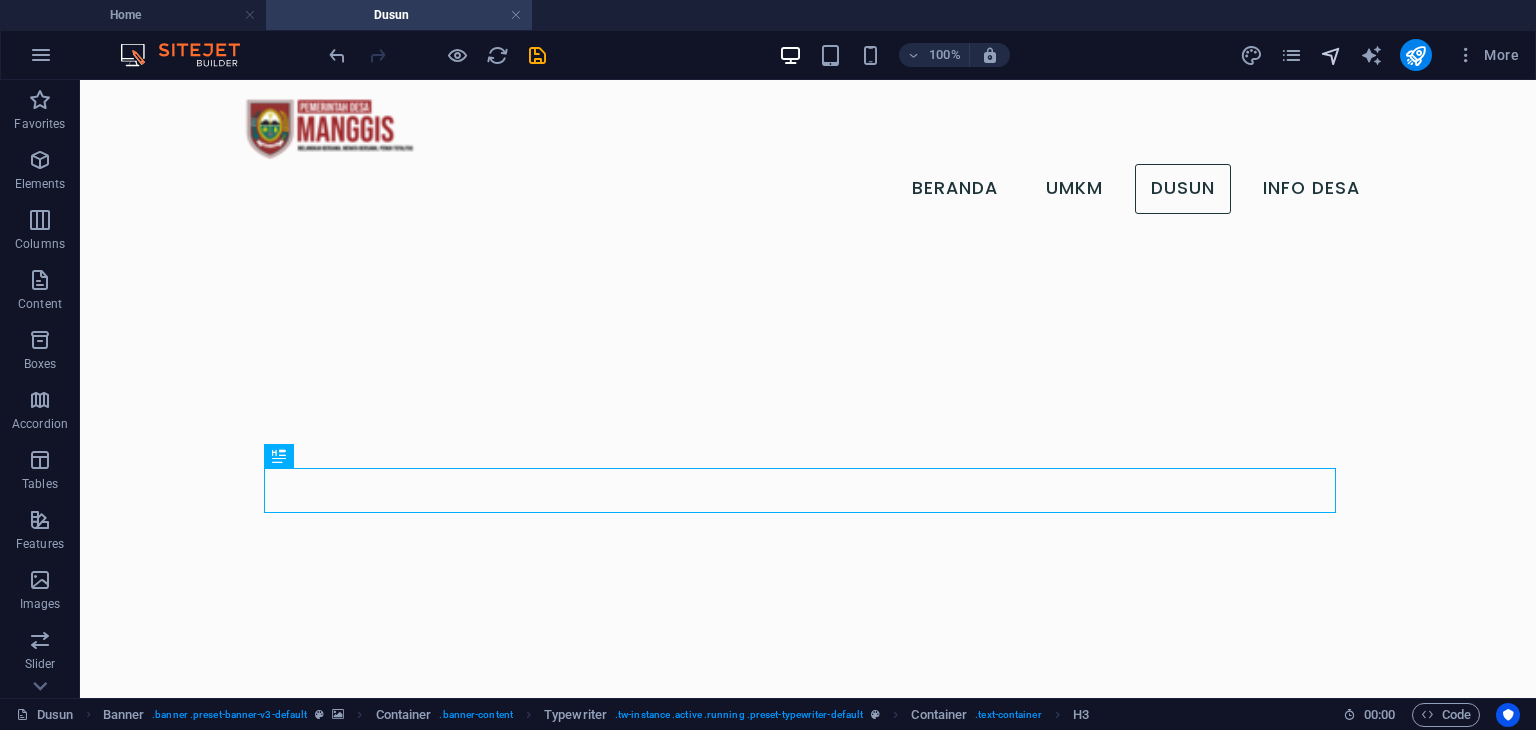 click at bounding box center (1331, 55) 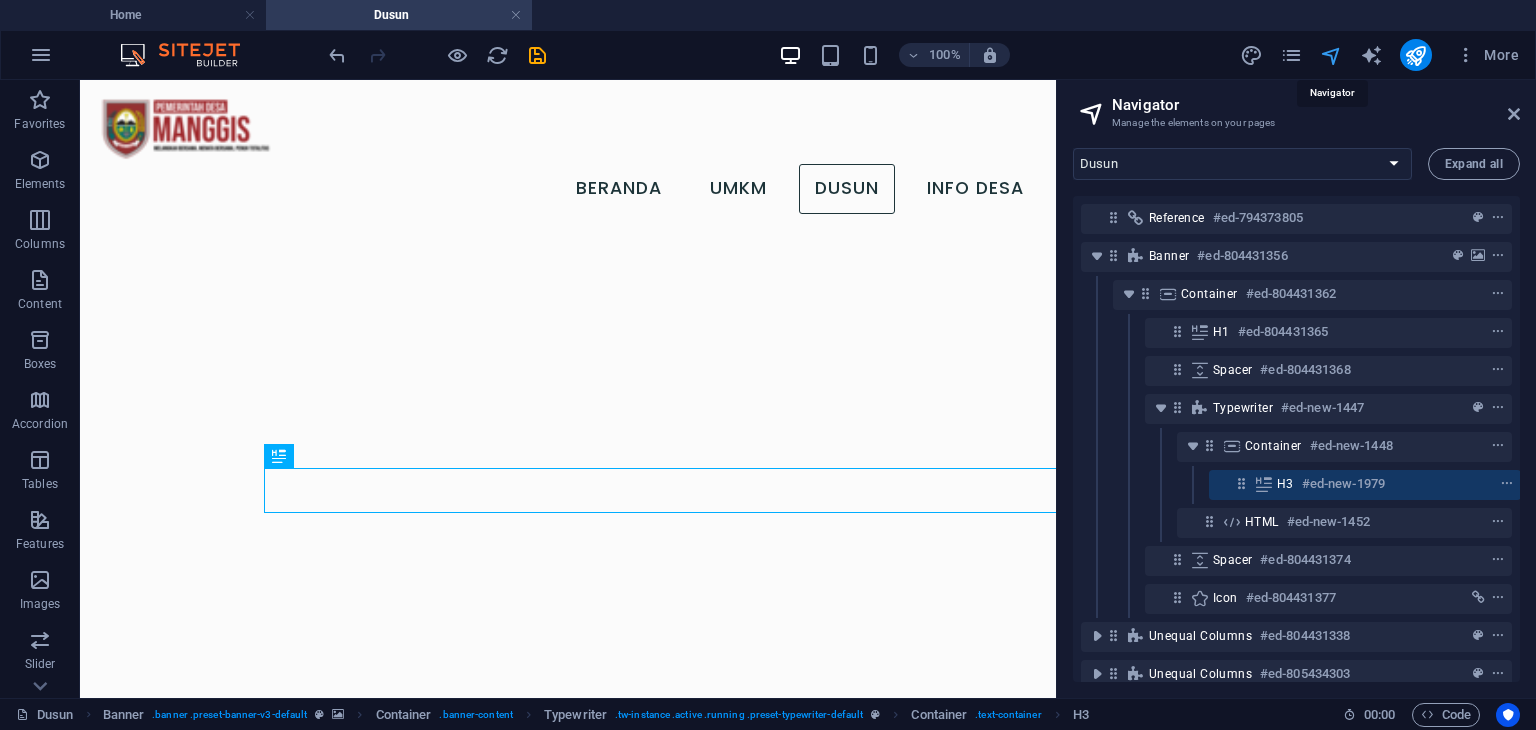 scroll, scrollTop: 53, scrollLeft: 4, axis: both 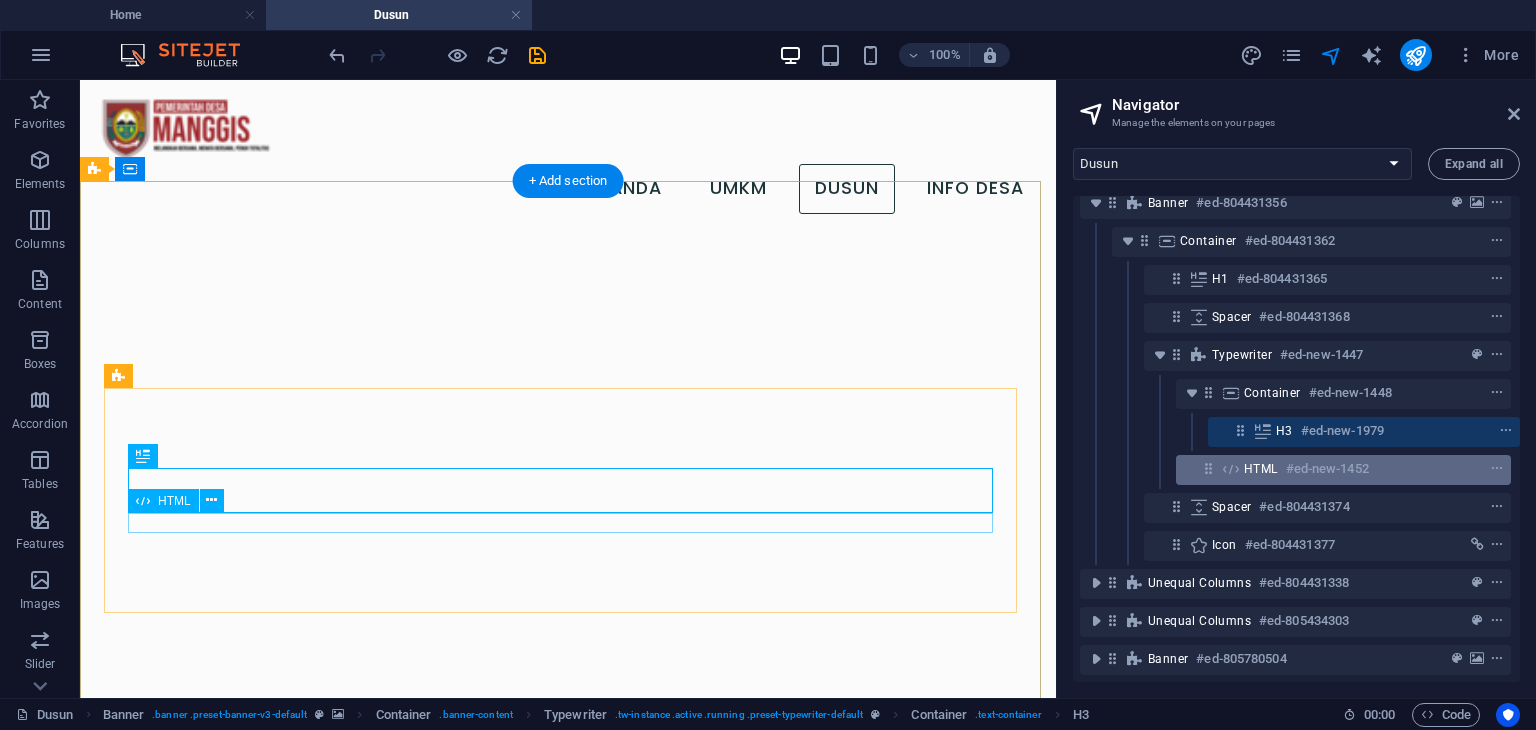 click at bounding box center (1208, 468) 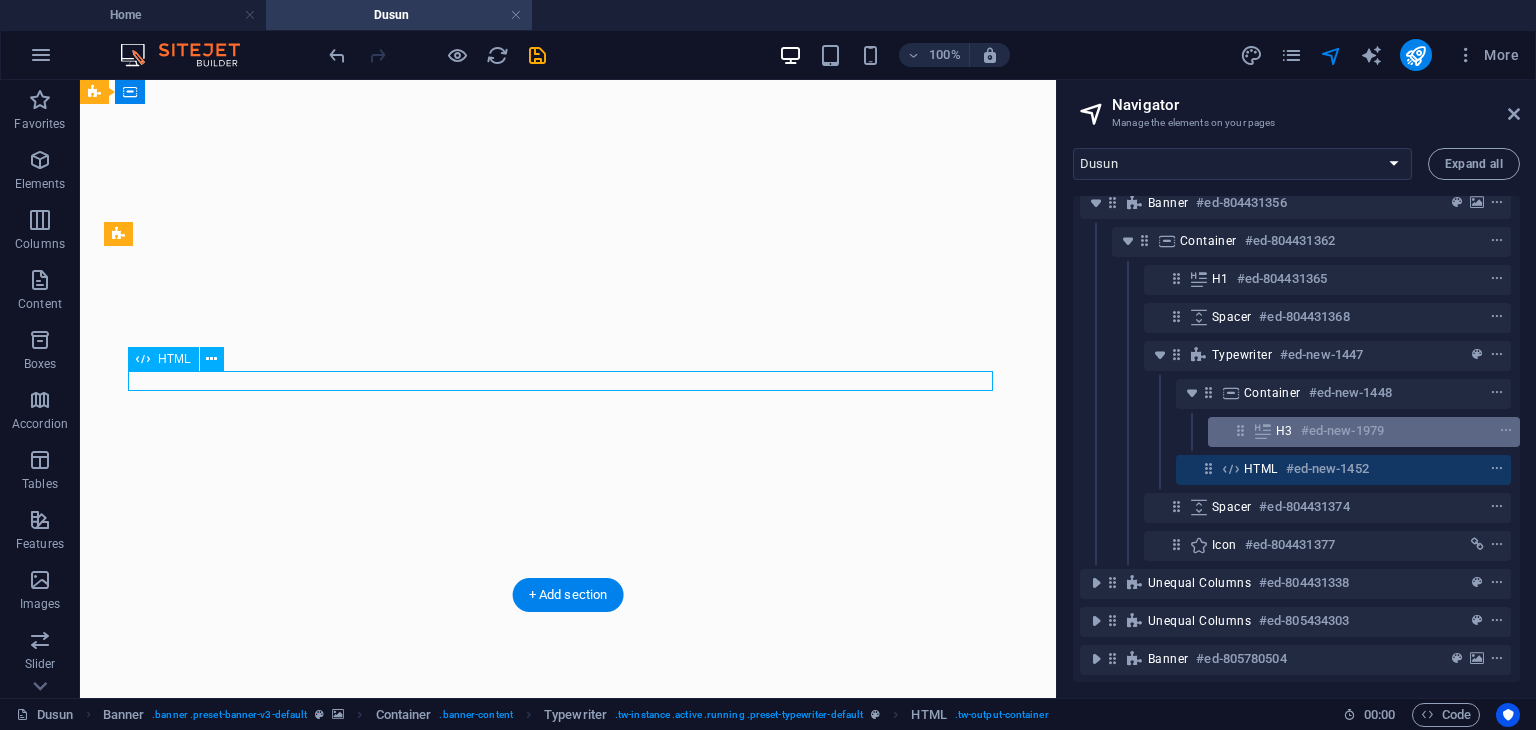 click at bounding box center [1240, 430] 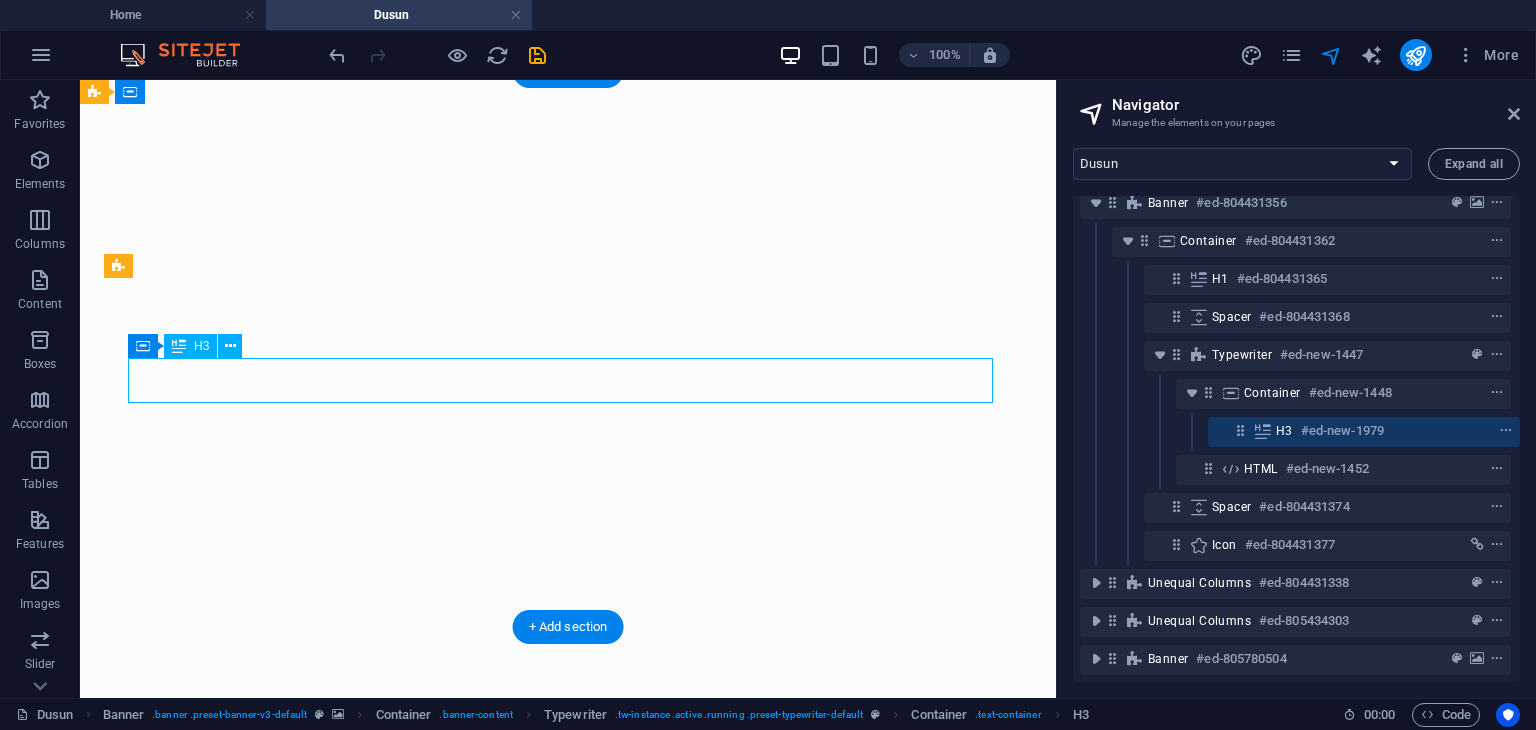 scroll, scrollTop: 109, scrollLeft: 0, axis: vertical 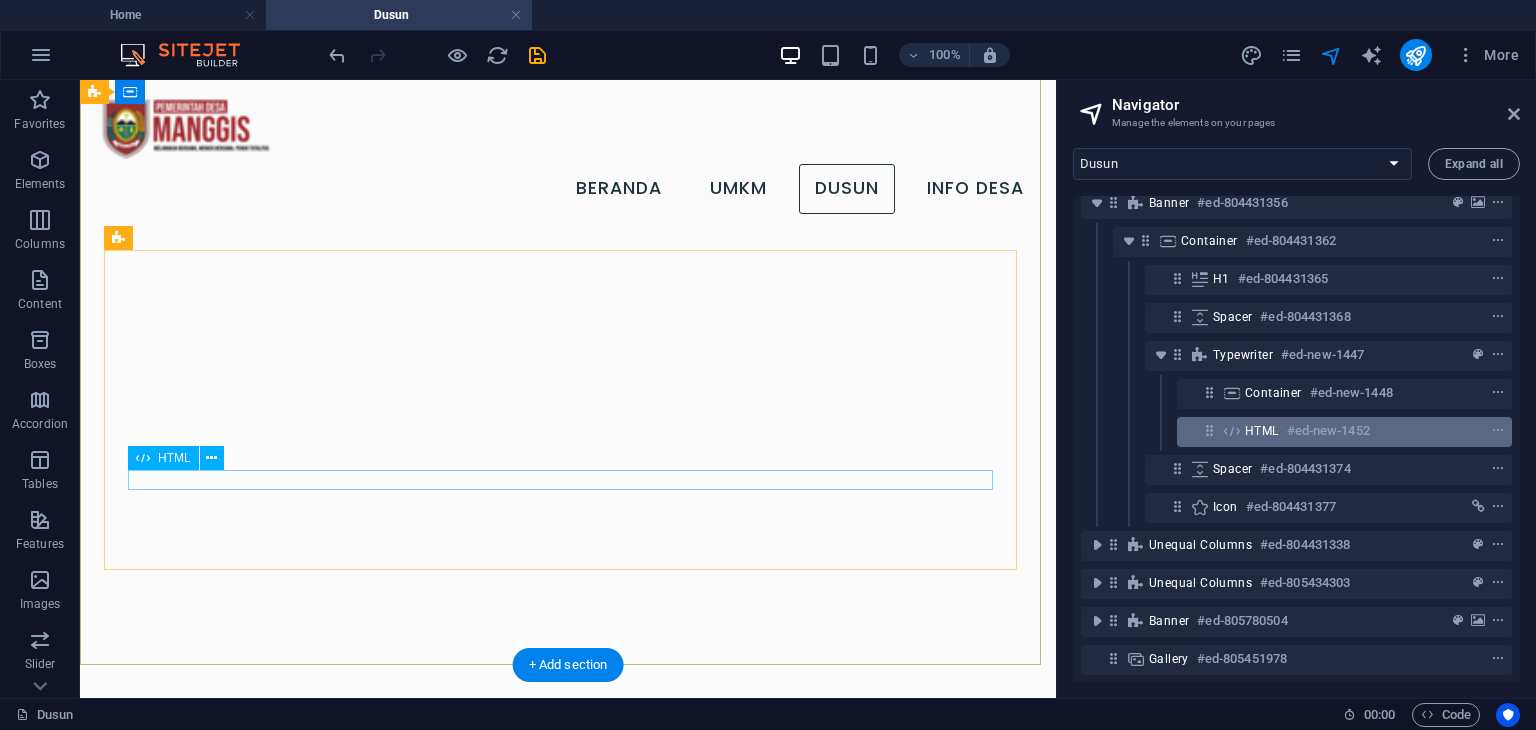 click on "HTML #ed-new-1452" at bounding box center [1344, 432] 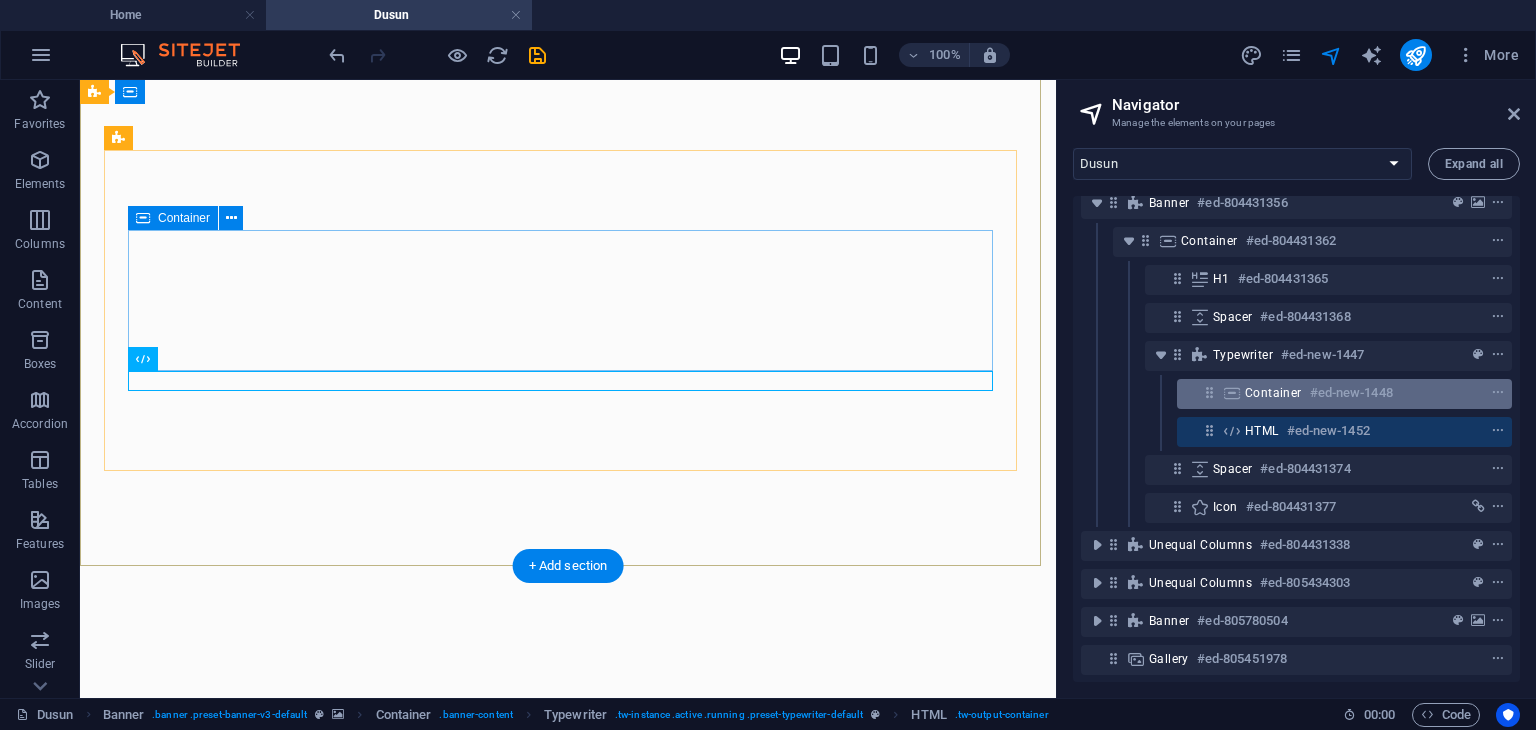click on "Container #ed-new-1448" at bounding box center [1344, 394] 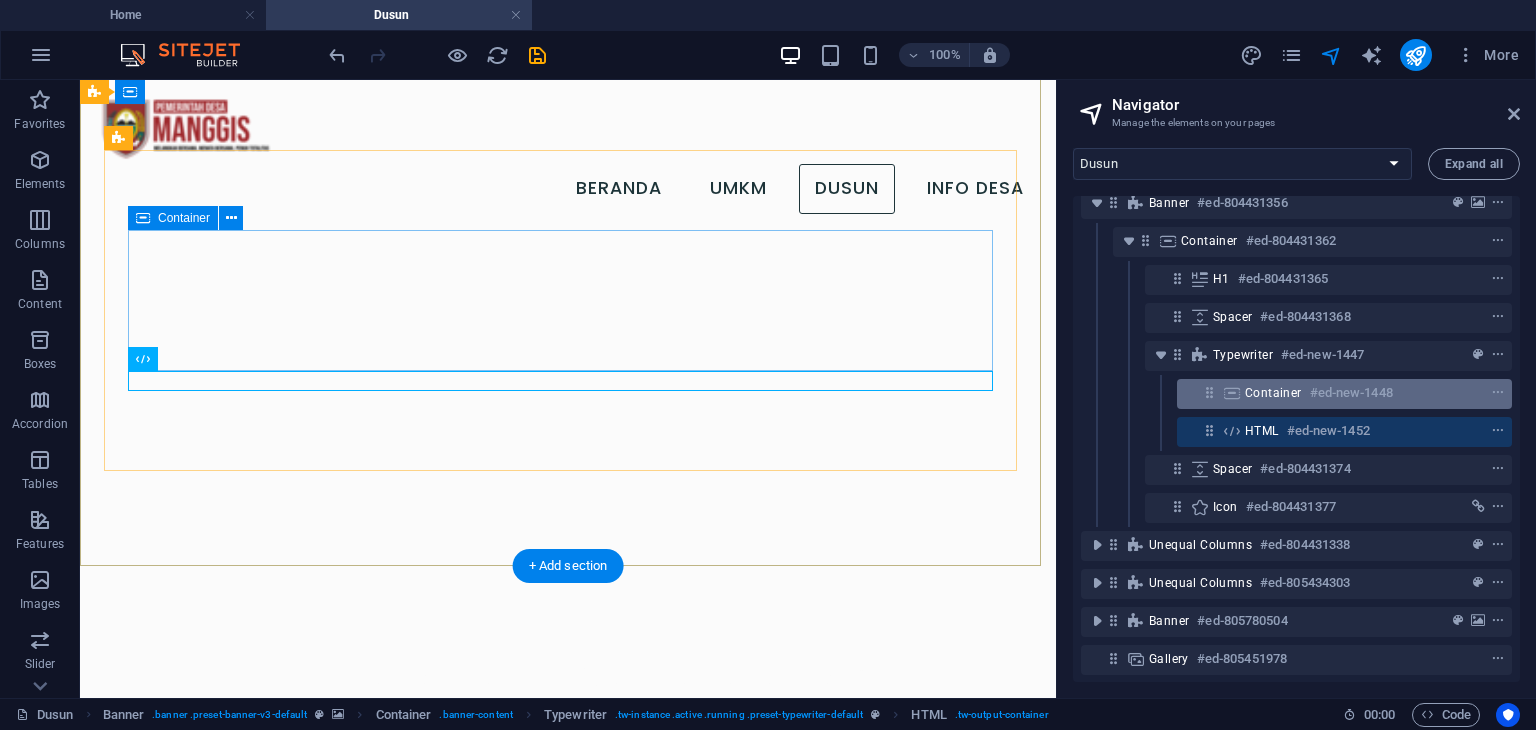 scroll, scrollTop: 128, scrollLeft: 0, axis: vertical 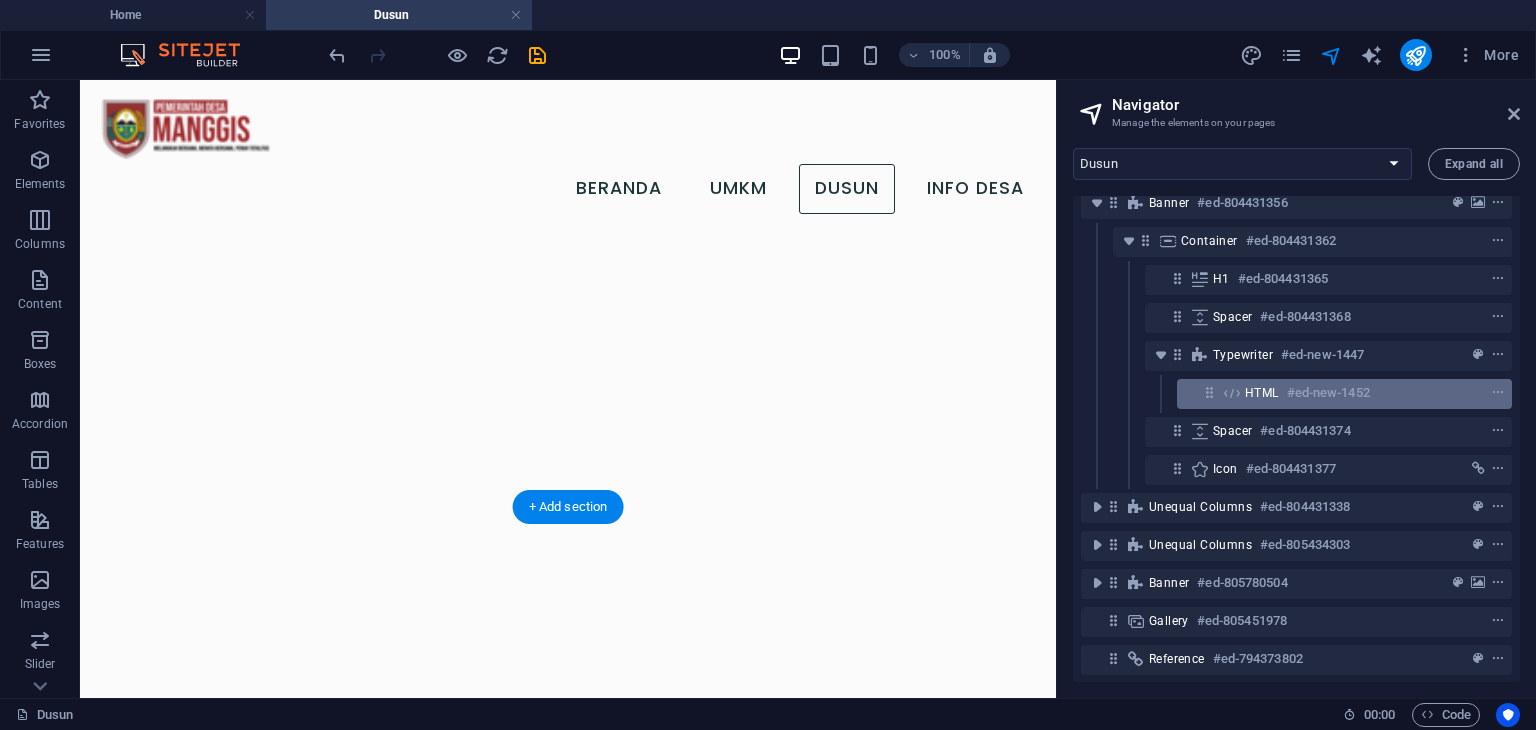 click on "HTML #ed-new-1452" at bounding box center (1344, 394) 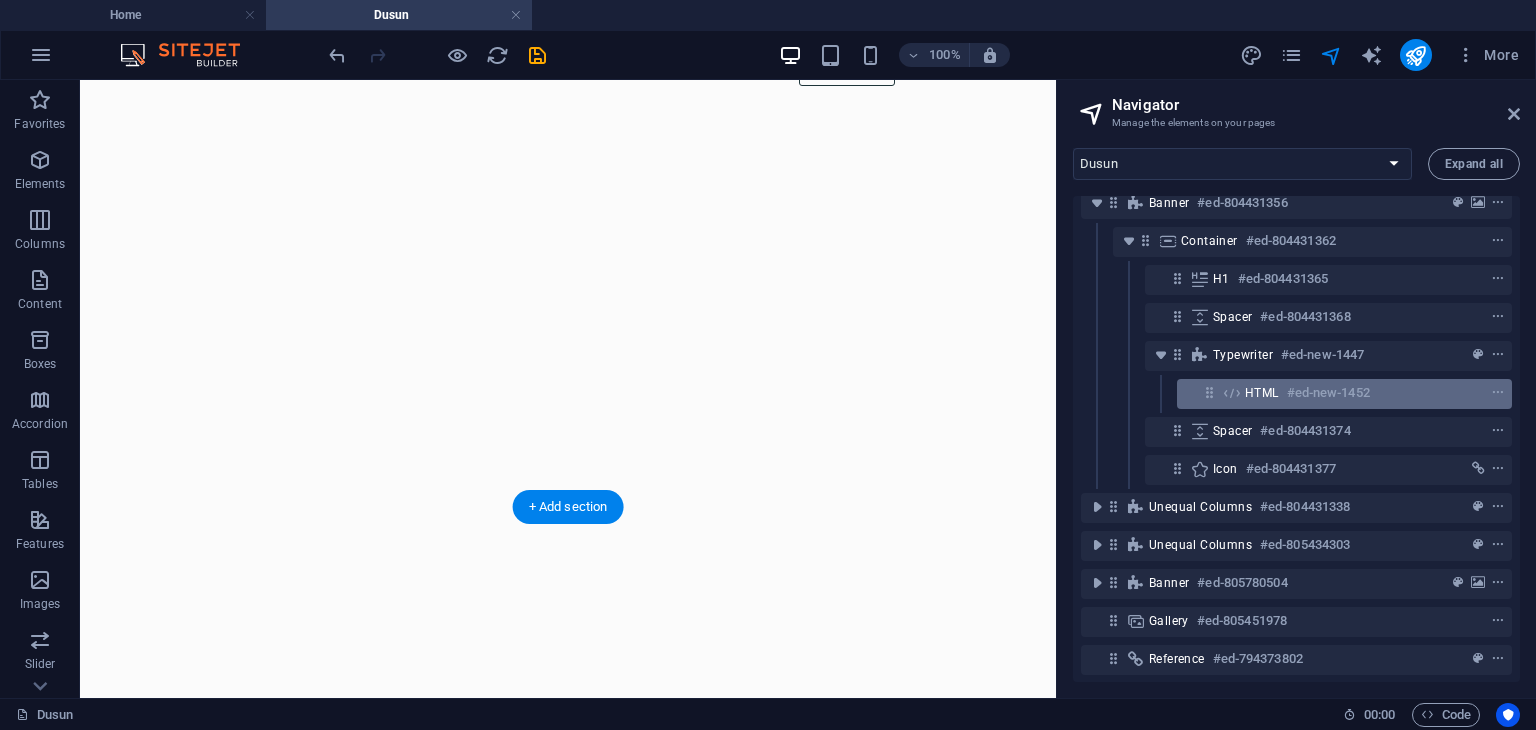 scroll, scrollTop: 68, scrollLeft: 0, axis: vertical 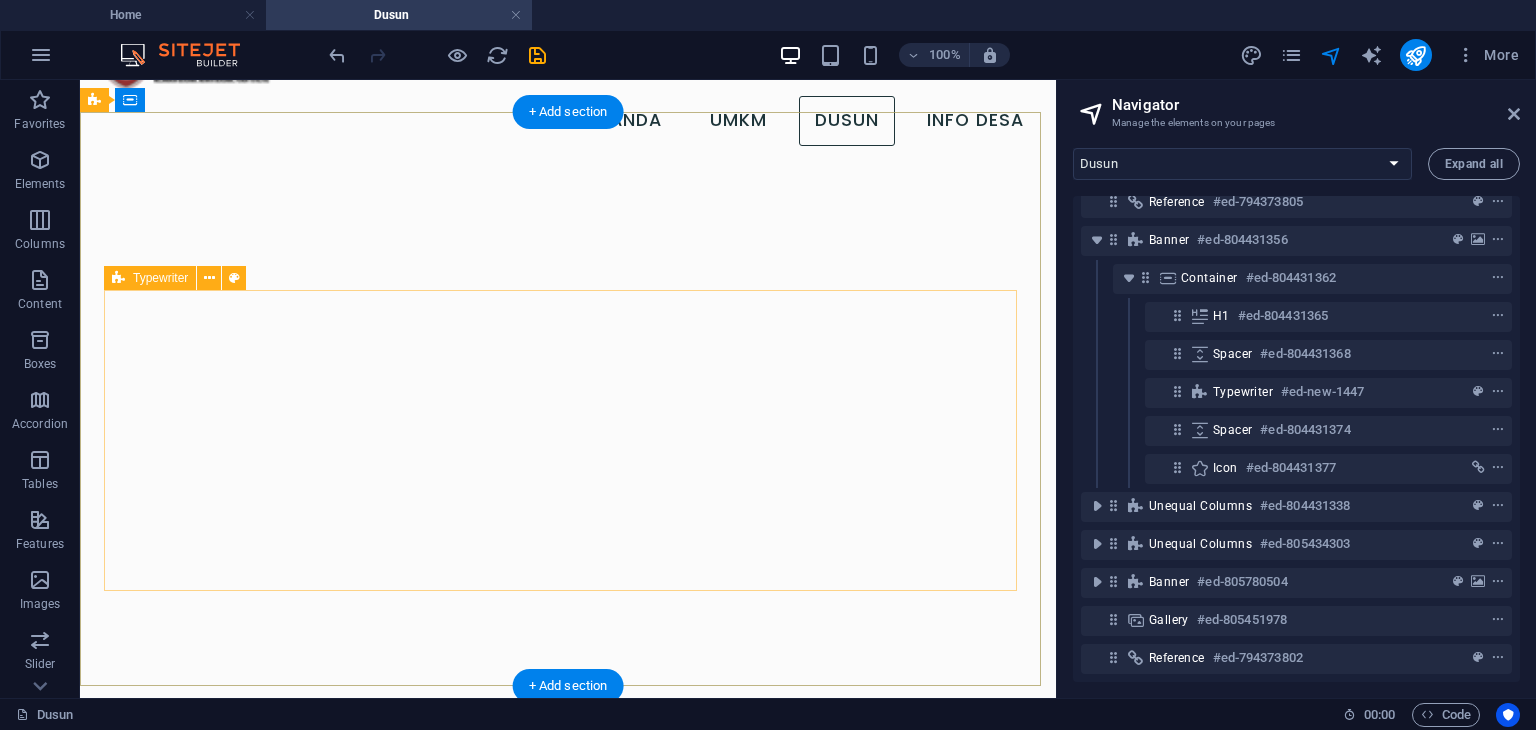 click on "Drop content here or  Add elements  Paste clipboard" at bounding box center [568, 1065] 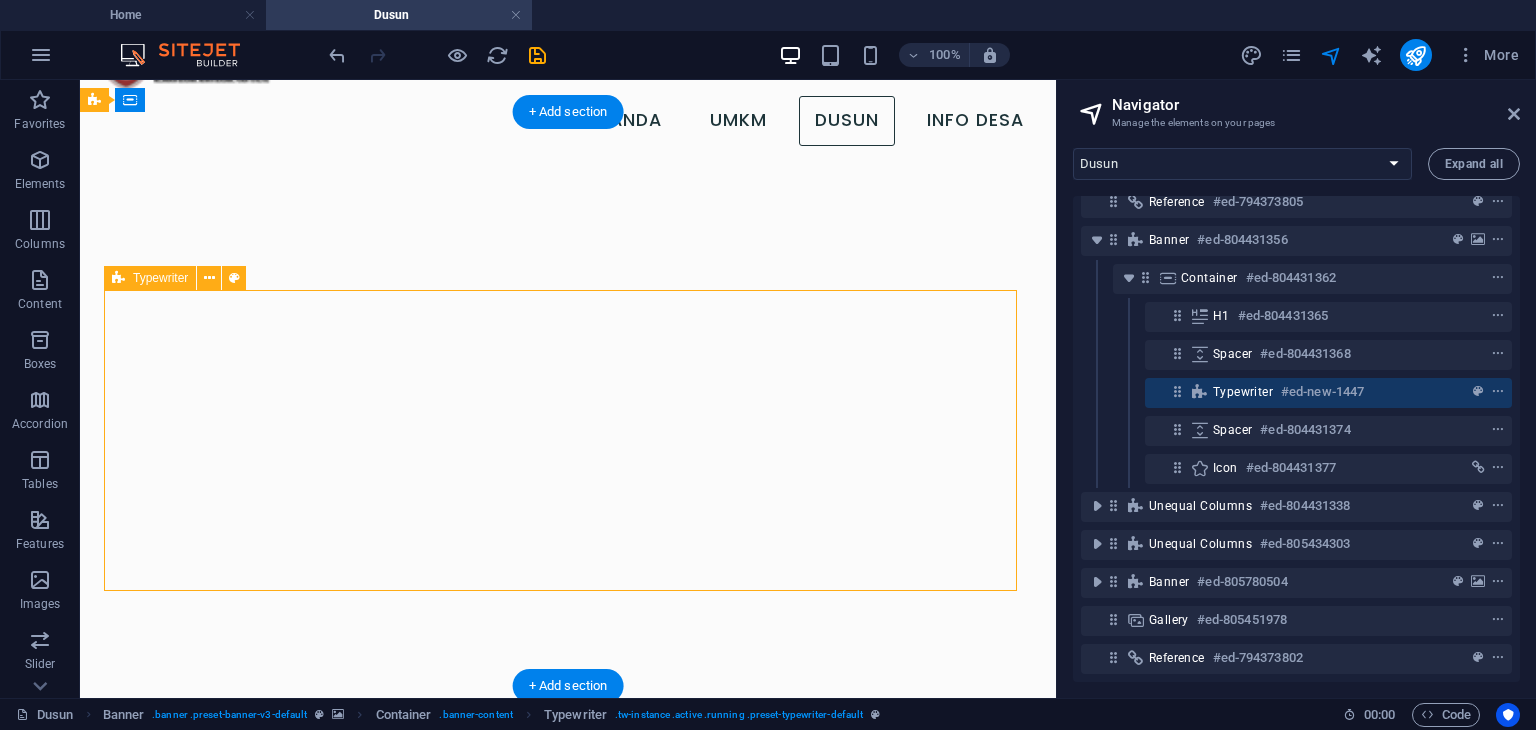 scroll, scrollTop: 0, scrollLeft: 0, axis: both 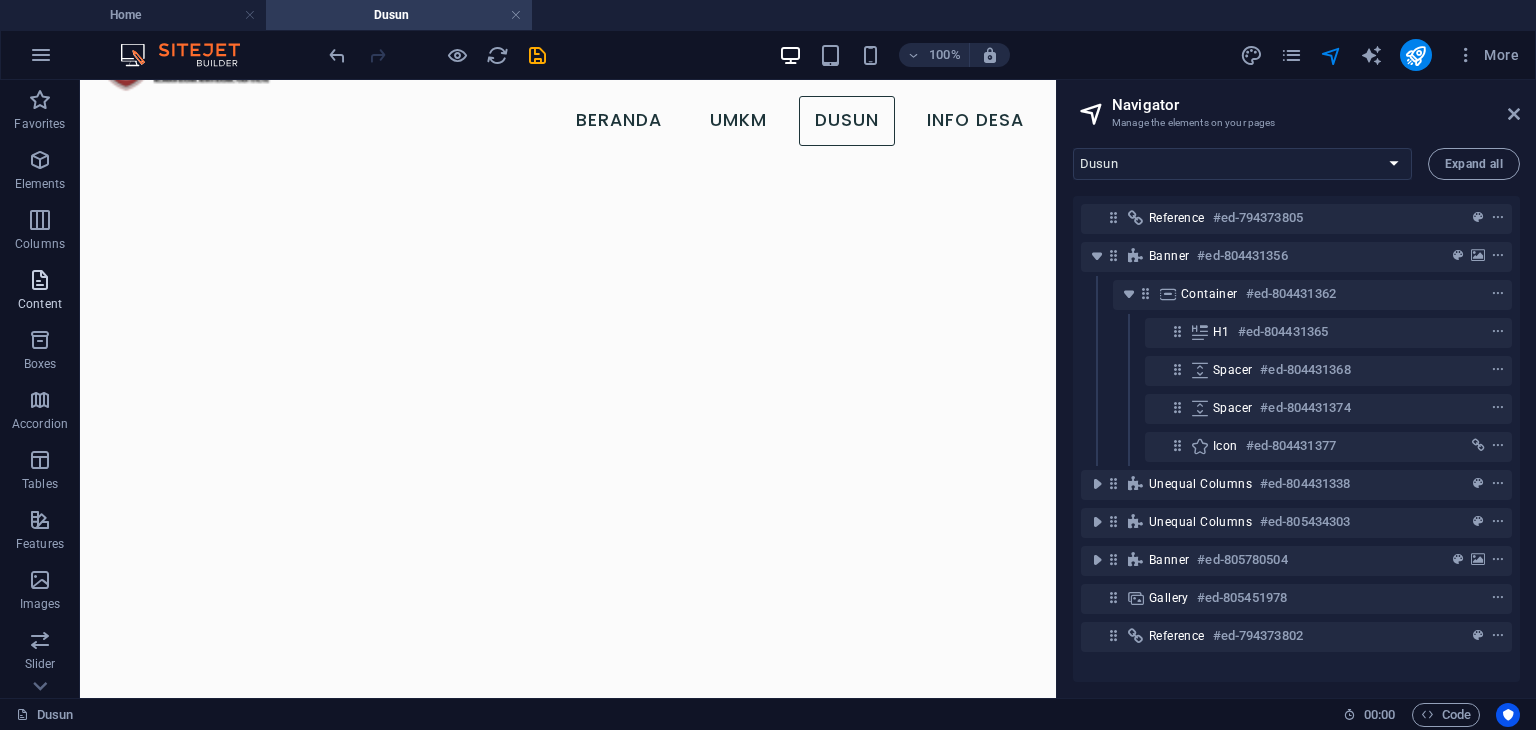 click at bounding box center [40, 280] 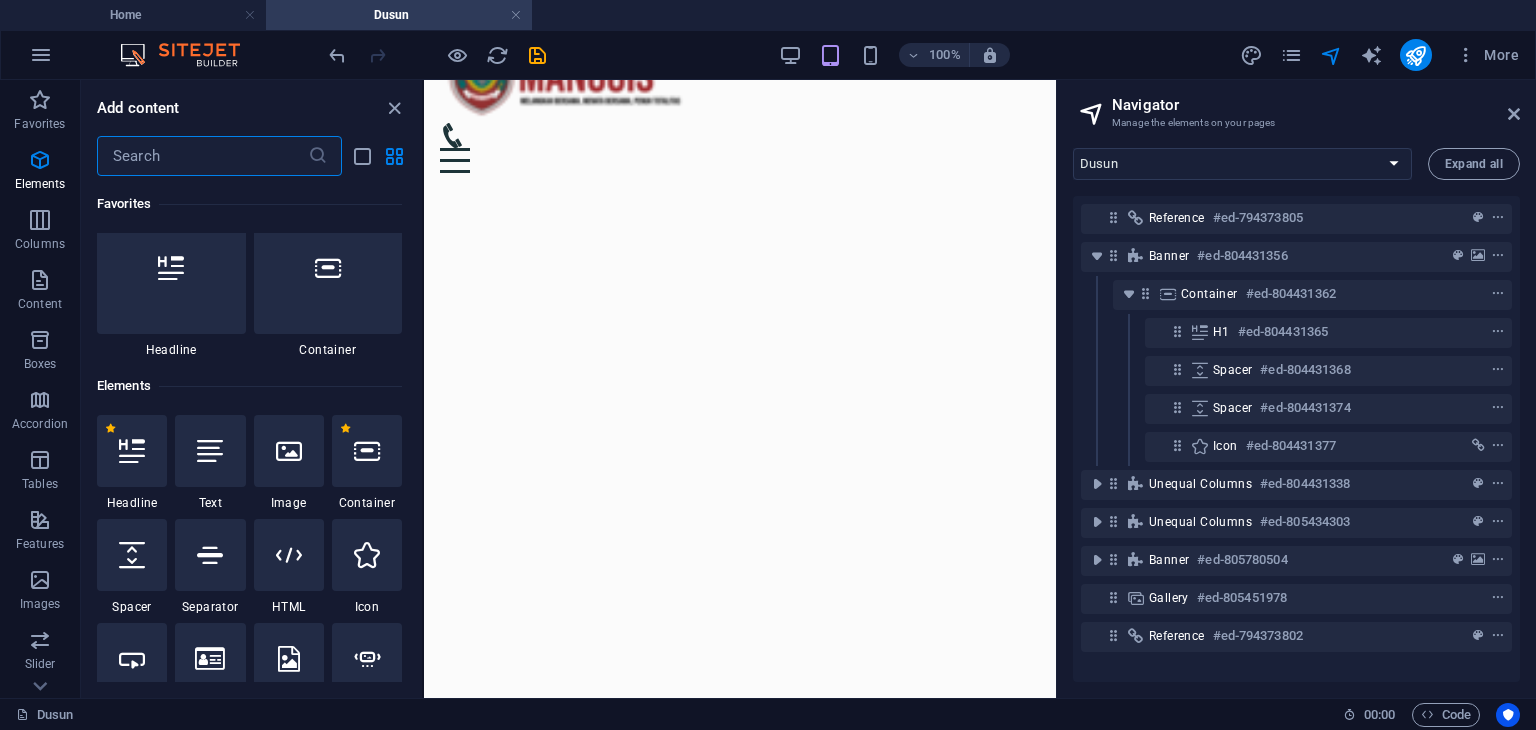 scroll, scrollTop: 0, scrollLeft: 0, axis: both 